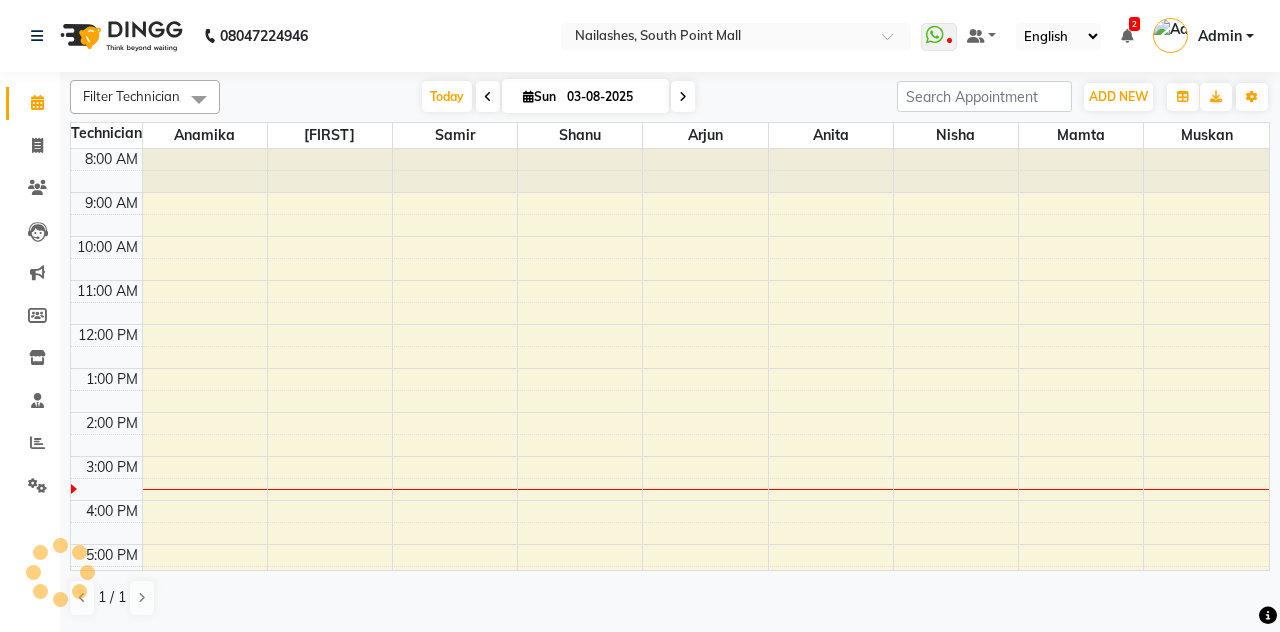 scroll, scrollTop: 0, scrollLeft: 0, axis: both 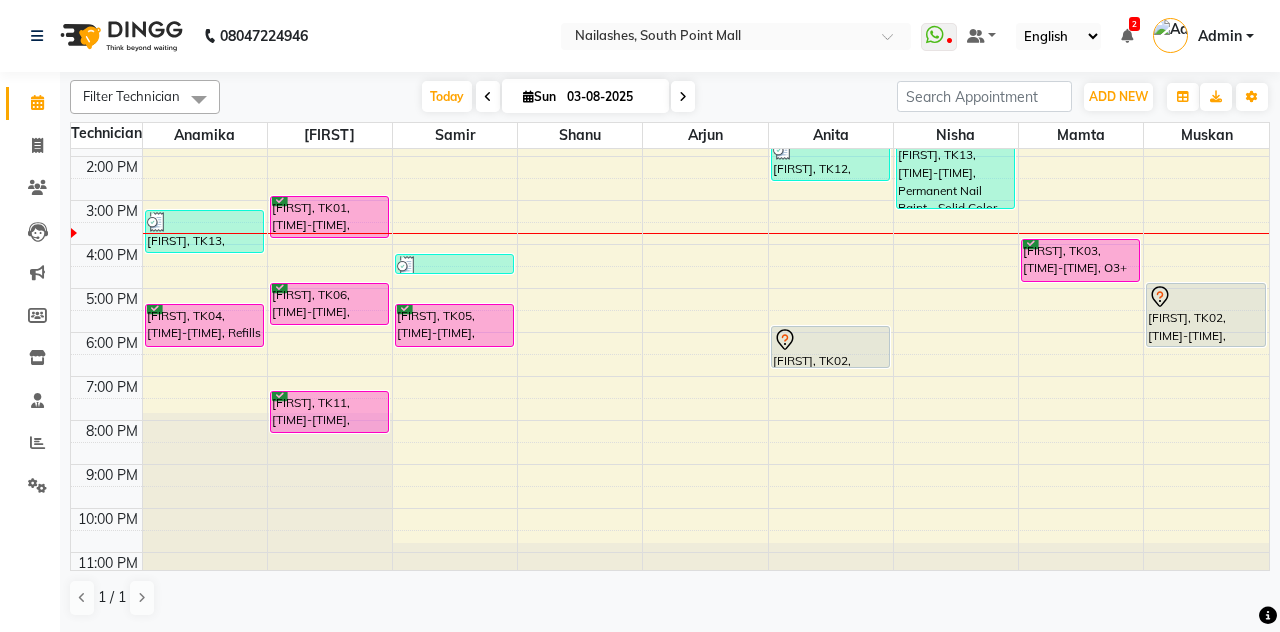 click on "[FIRST], TK02, [TIME]-[TIME], Nail Extension - Acrylic (Hand)" at bounding box center [830, 347] 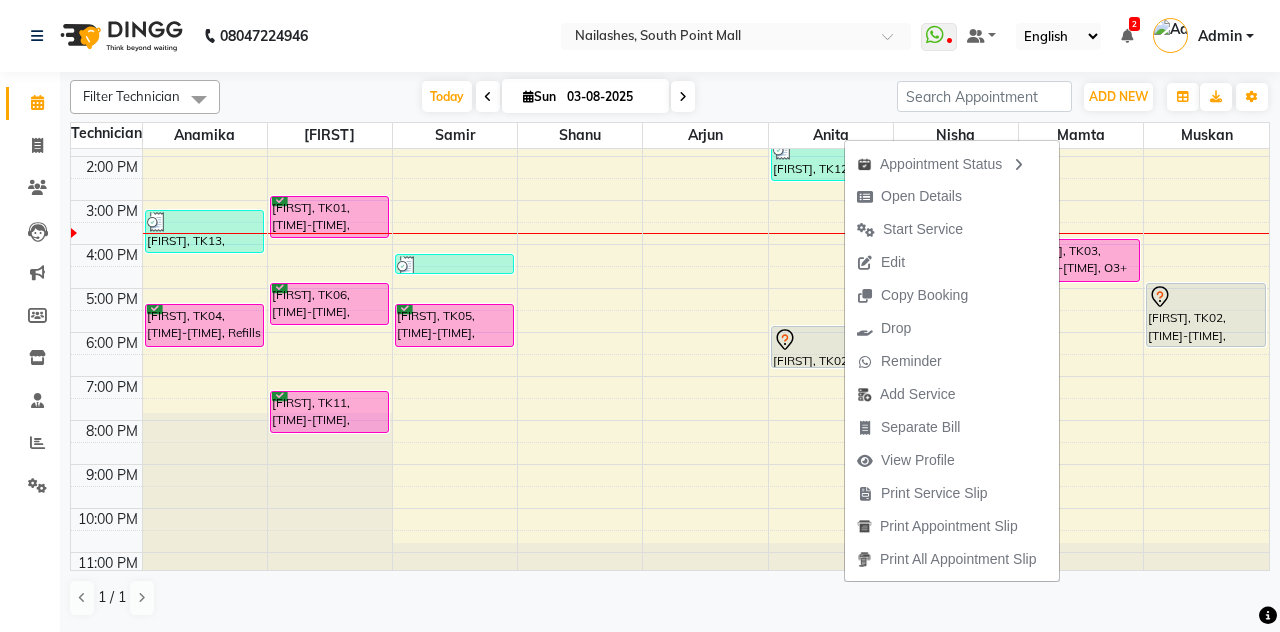 click on "Open Details" at bounding box center [921, 196] 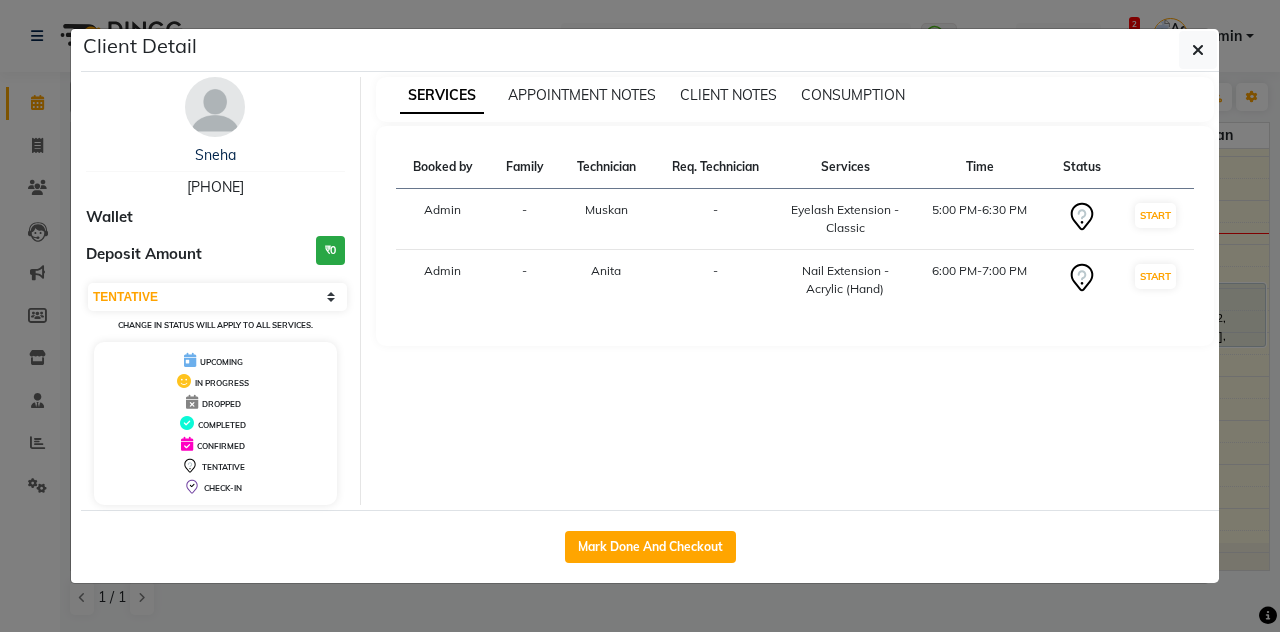 click 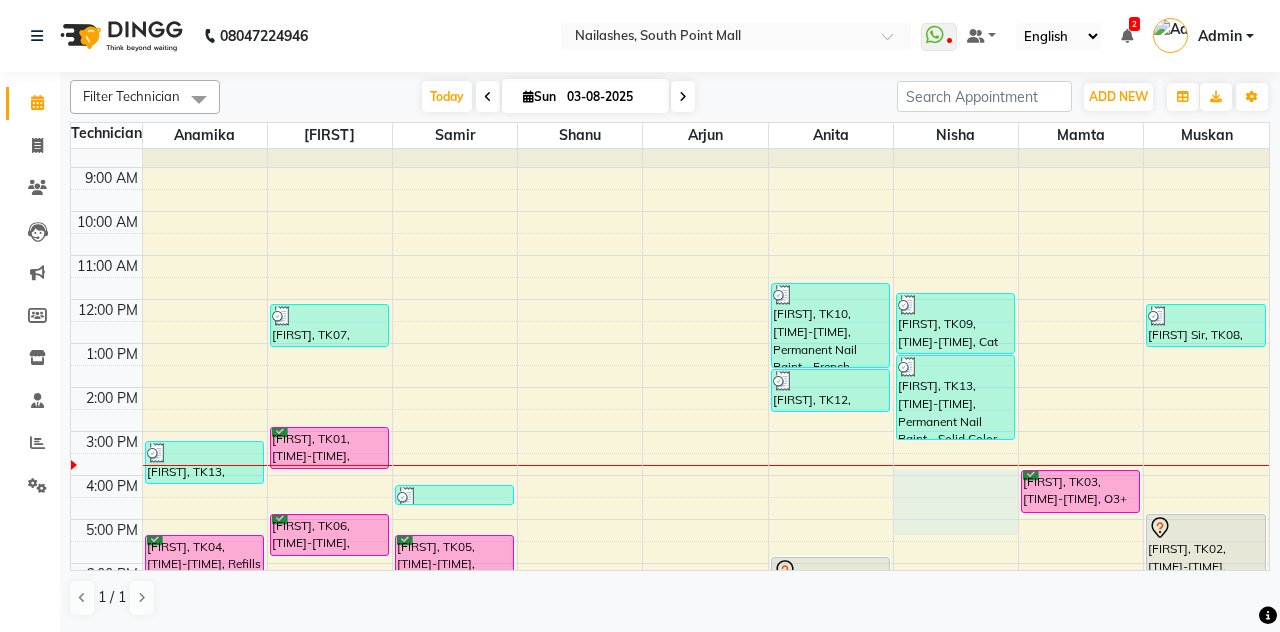 scroll, scrollTop: 152, scrollLeft: 0, axis: vertical 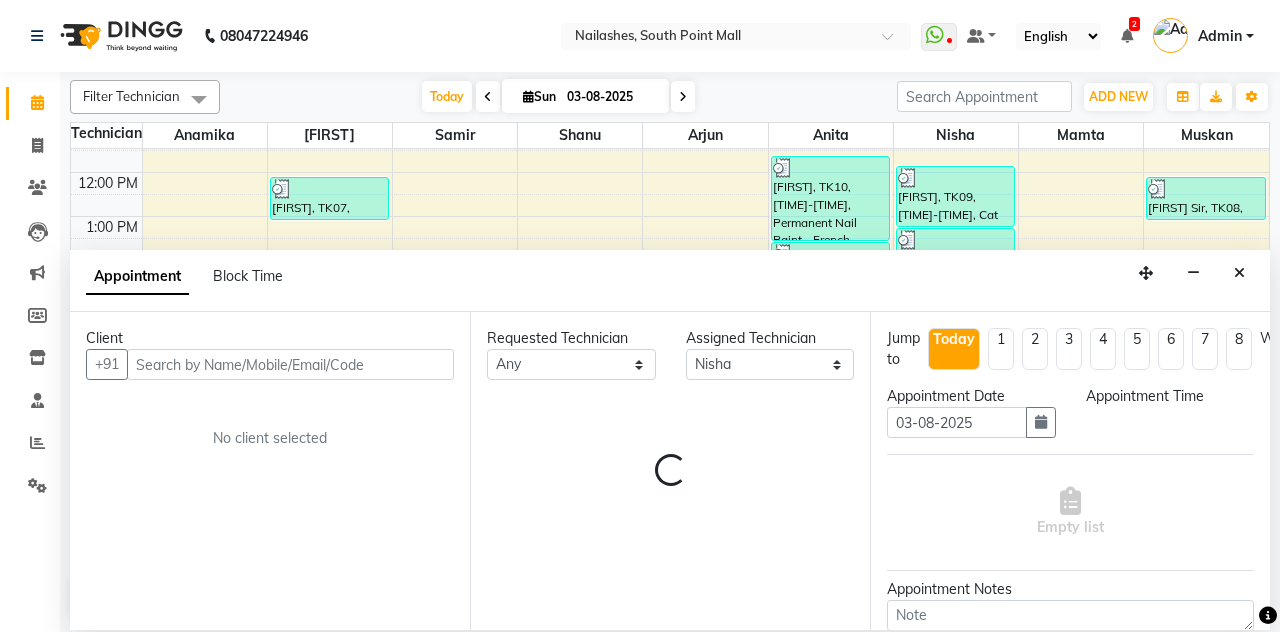 click at bounding box center [1239, 273] 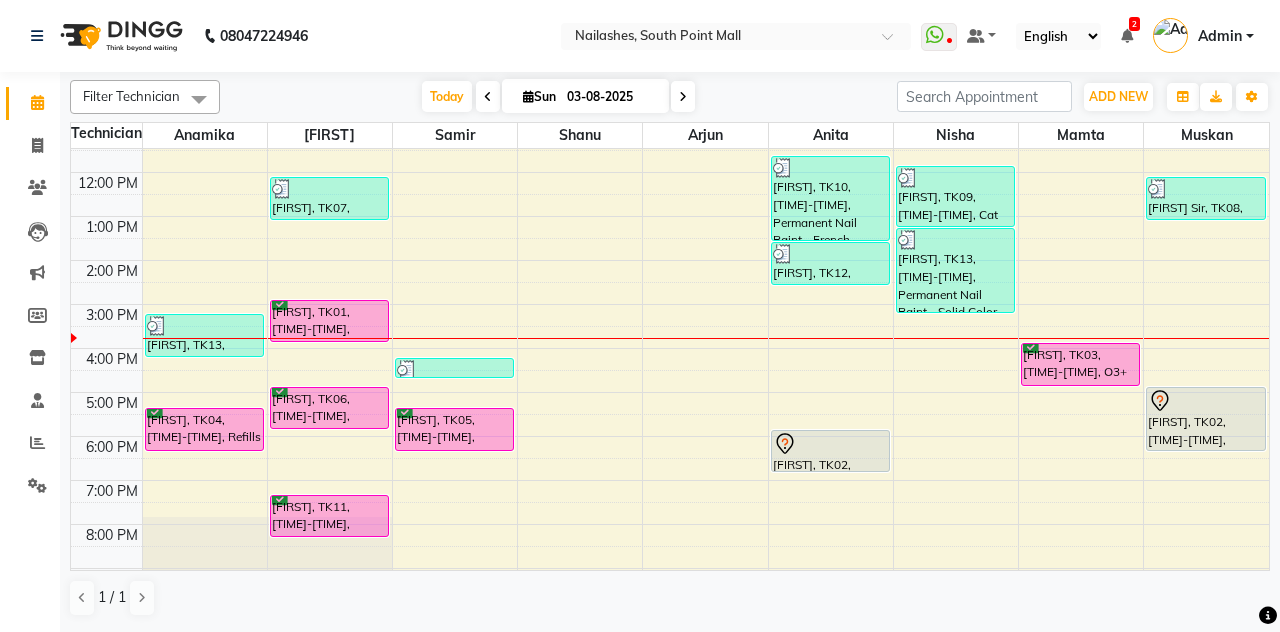 click on "[FIRST], TK11, [TIME]-[TIME], Permanent Nail Paint - Solid Color (Hand)" at bounding box center [329, 516] 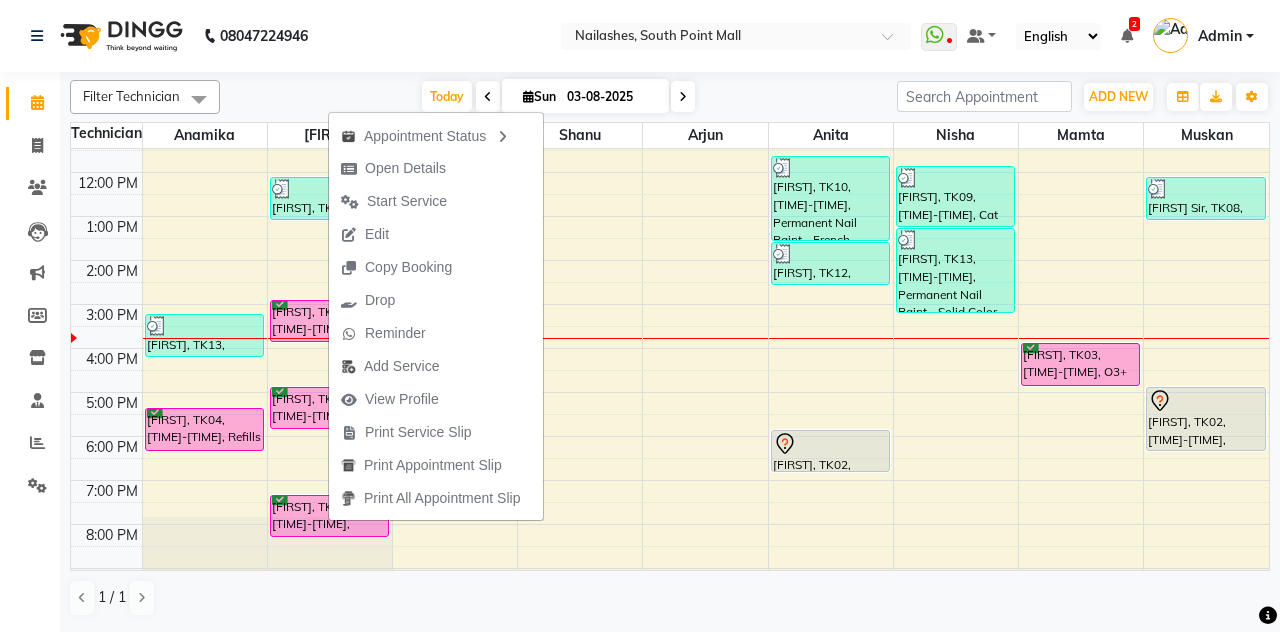 click on "Open Details" at bounding box center (436, 168) 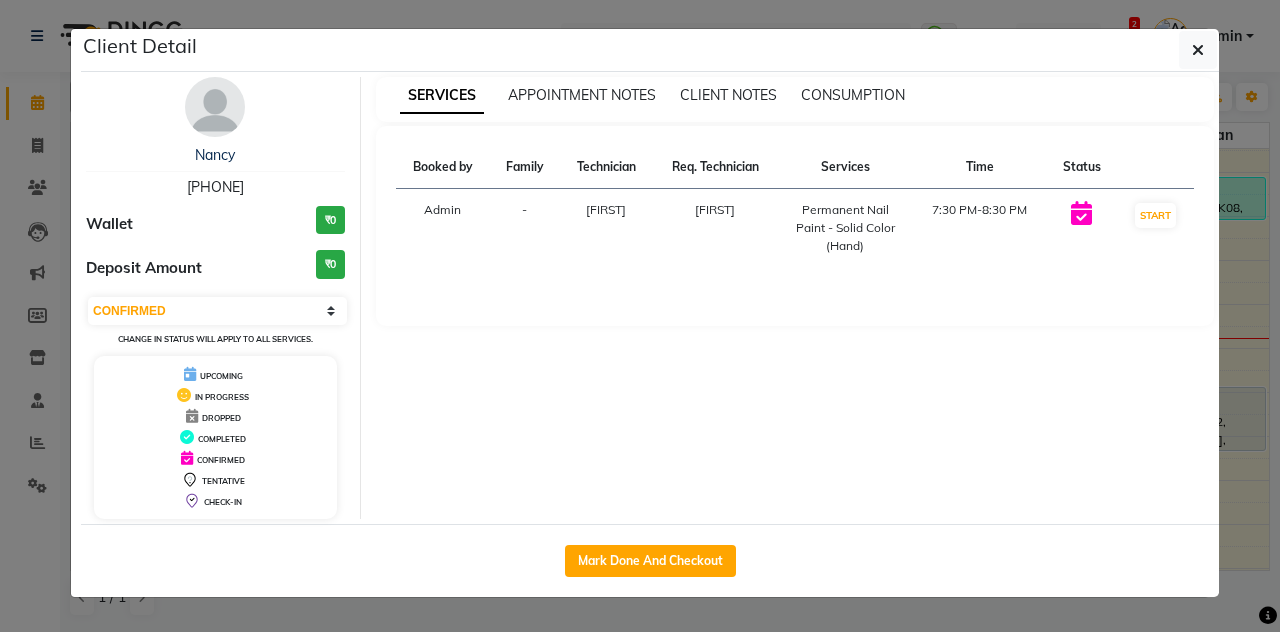 click 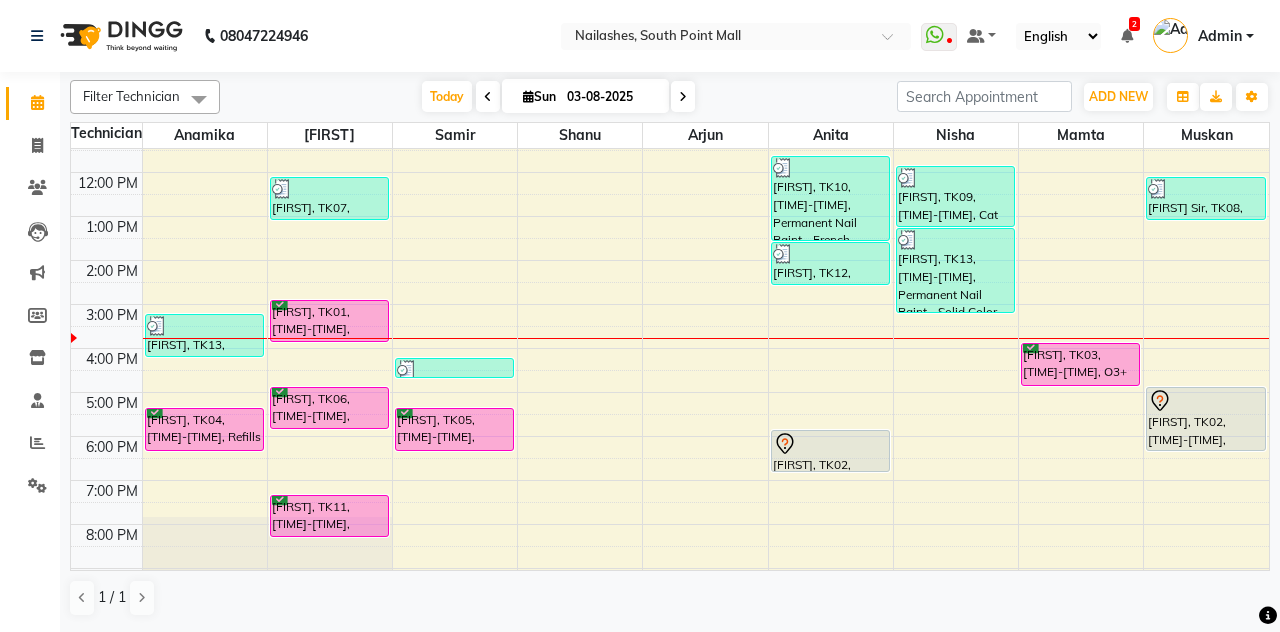 click on "[FIRST], TK03, [TIME]-[TIME], O3+ Age Lock Facial" at bounding box center [1080, 364] 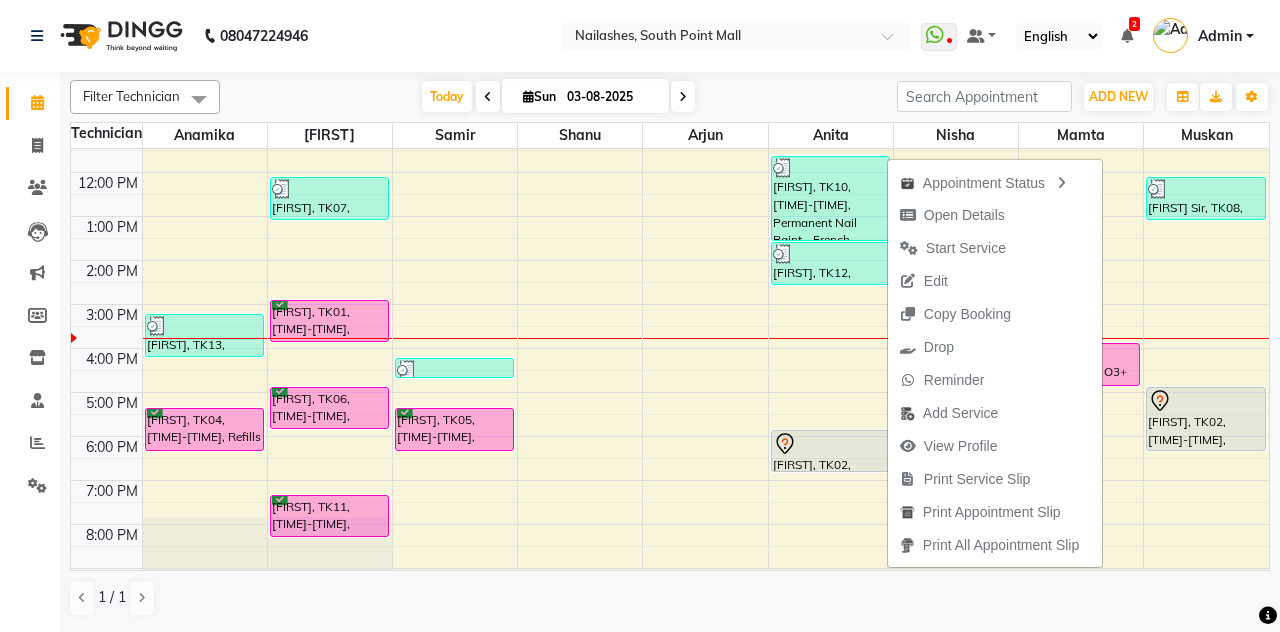 click on "Open Details" at bounding box center (964, 215) 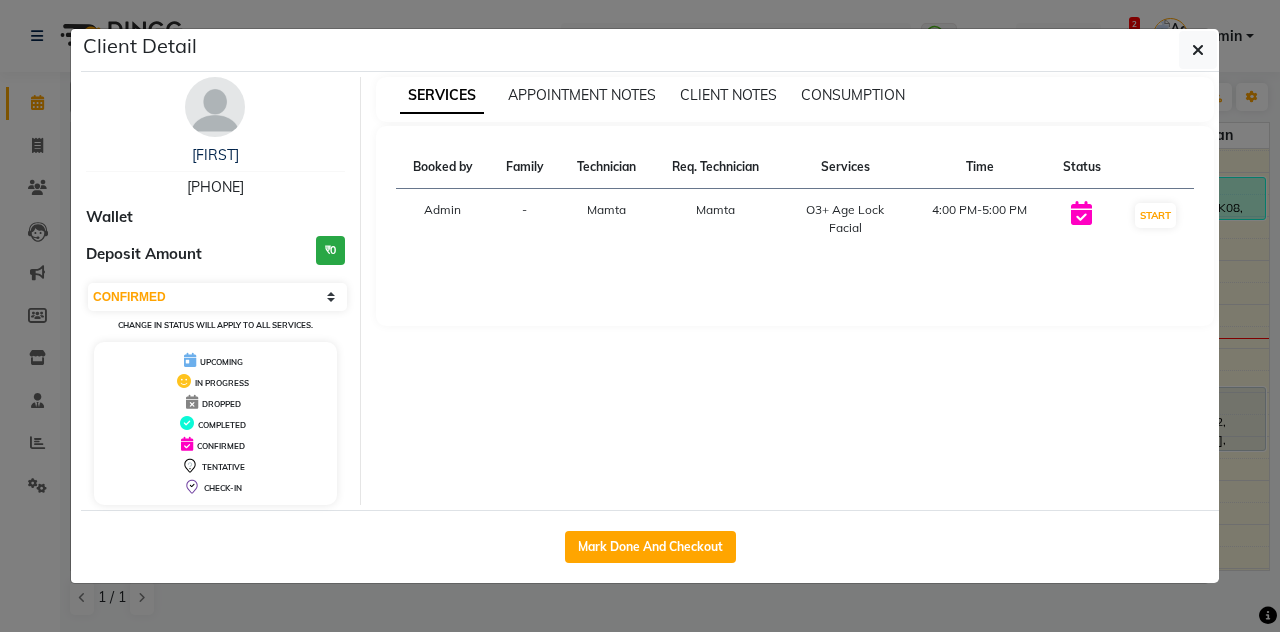 click 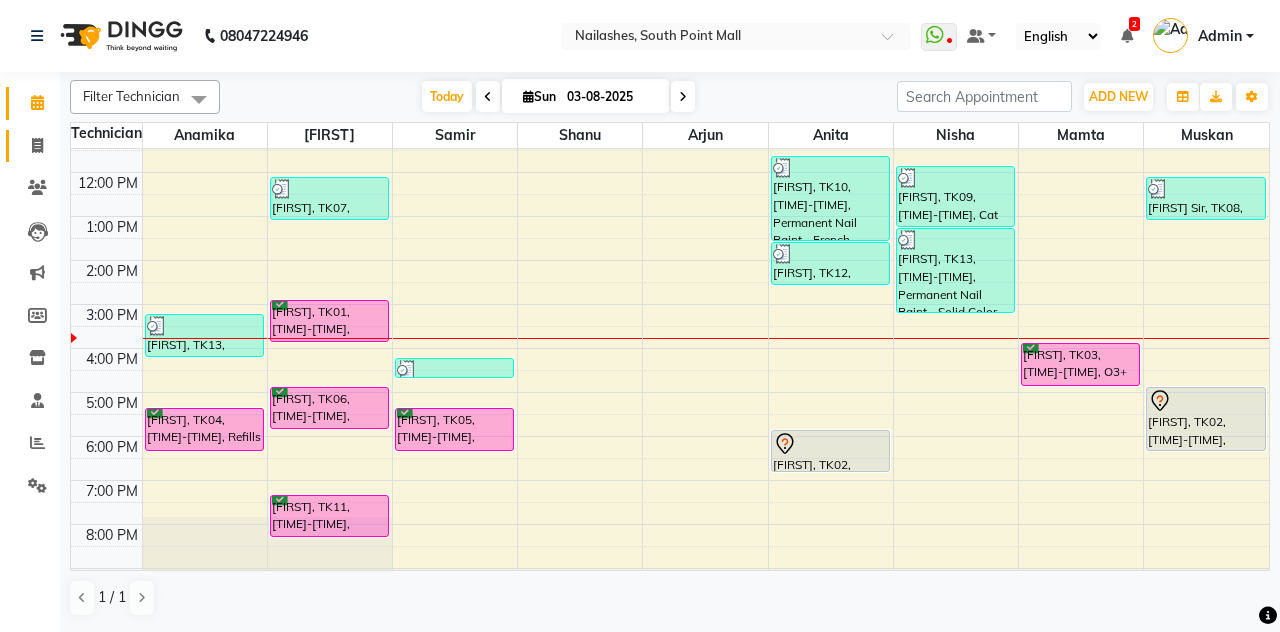 click 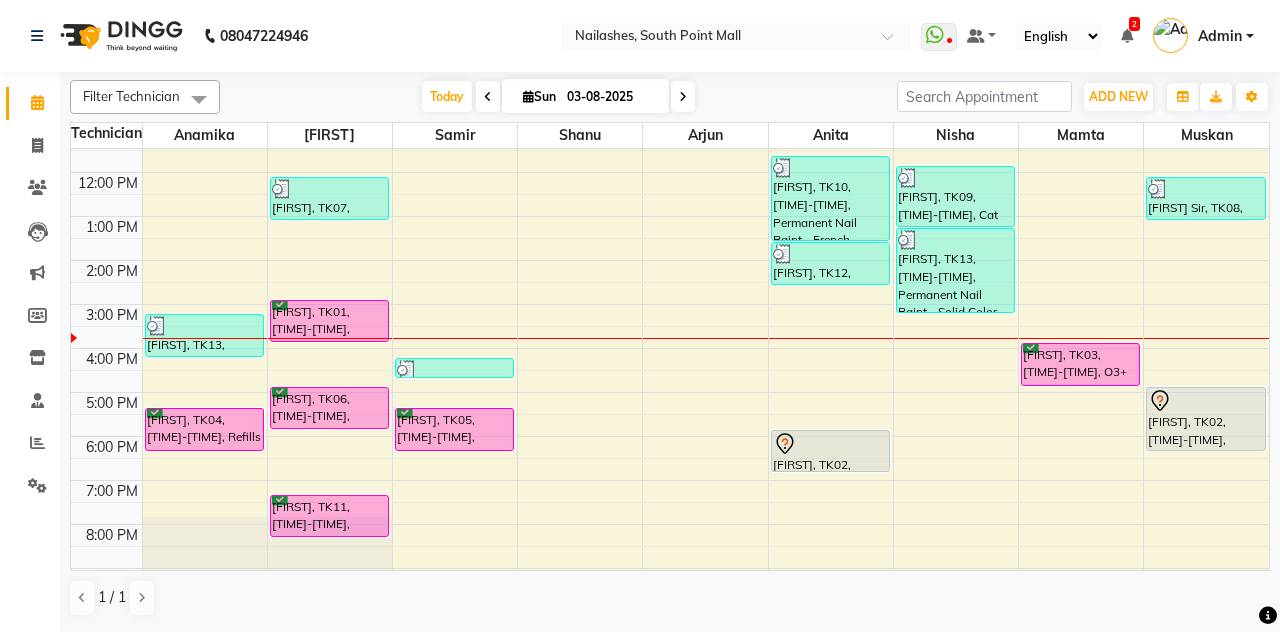 select on "service" 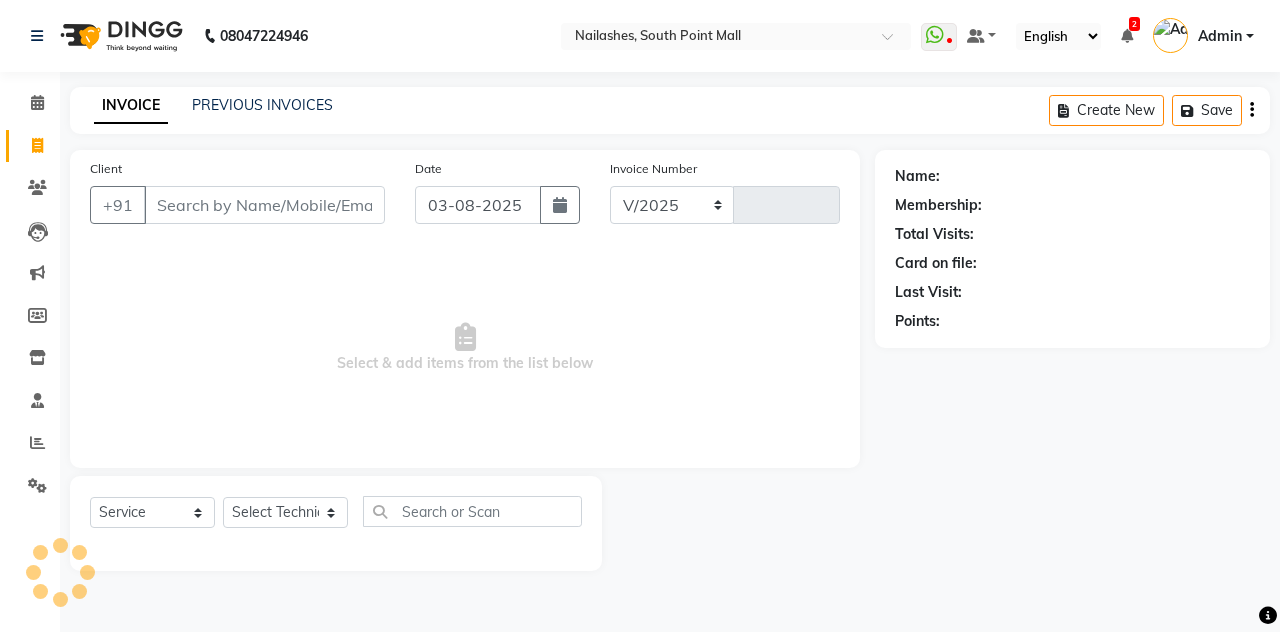 select on "3926" 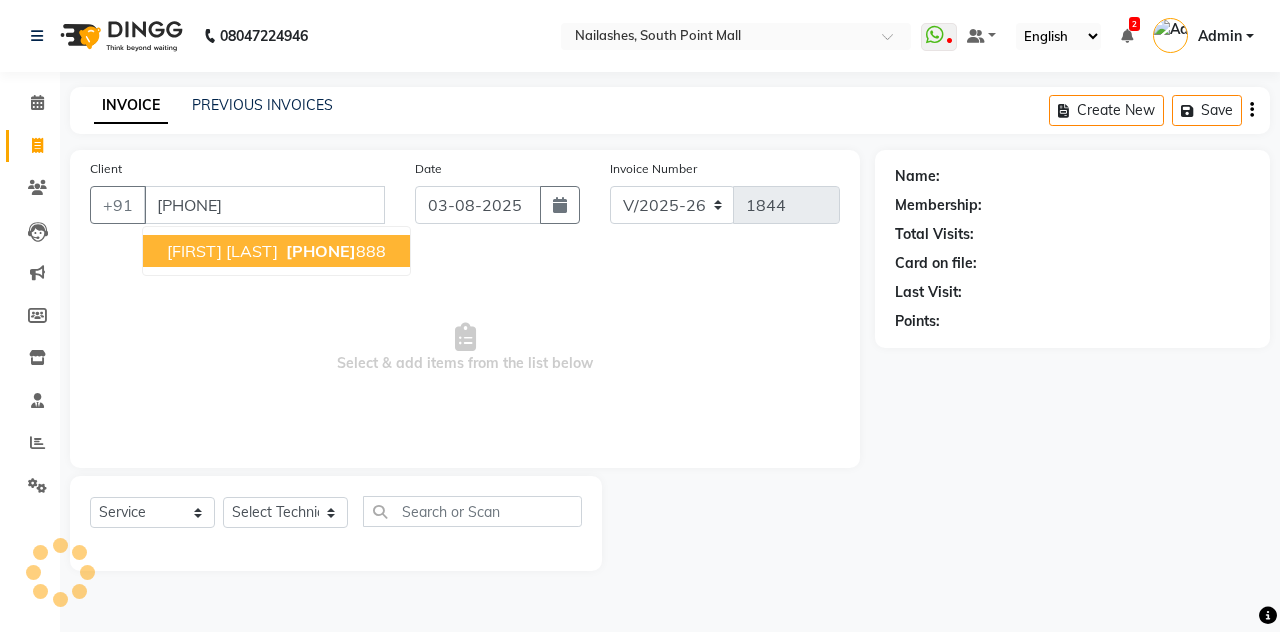 type on "[PHONE]" 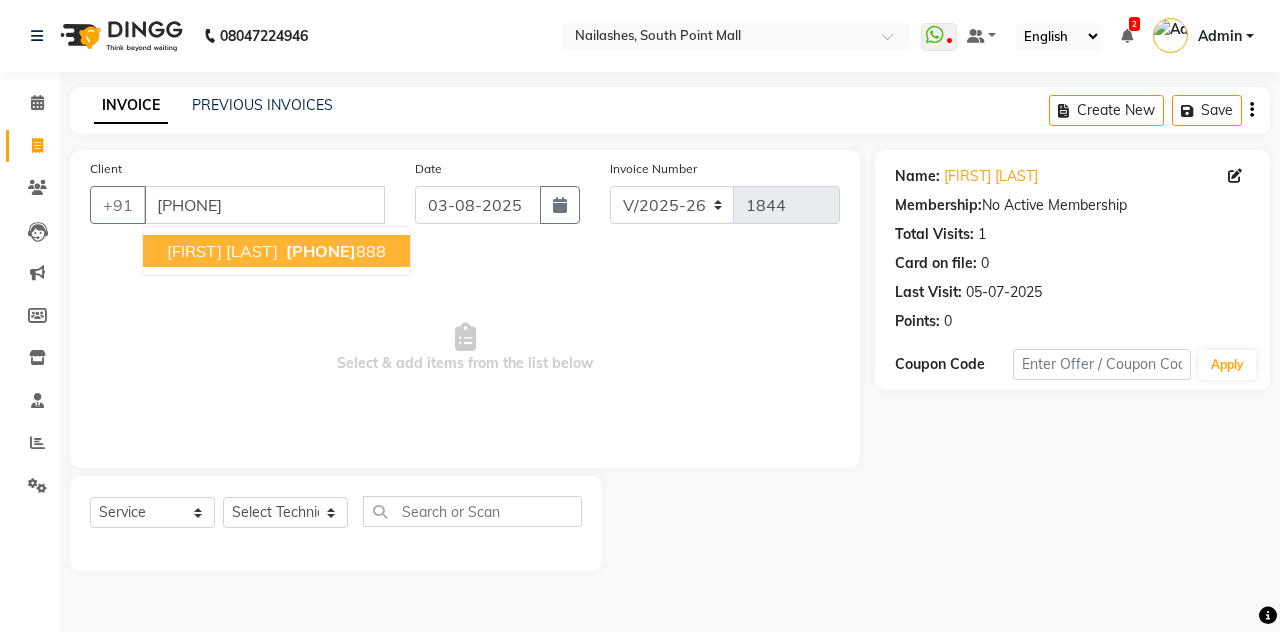 click on "[FIRST] [LAST]   [PHONE]" at bounding box center [276, 251] 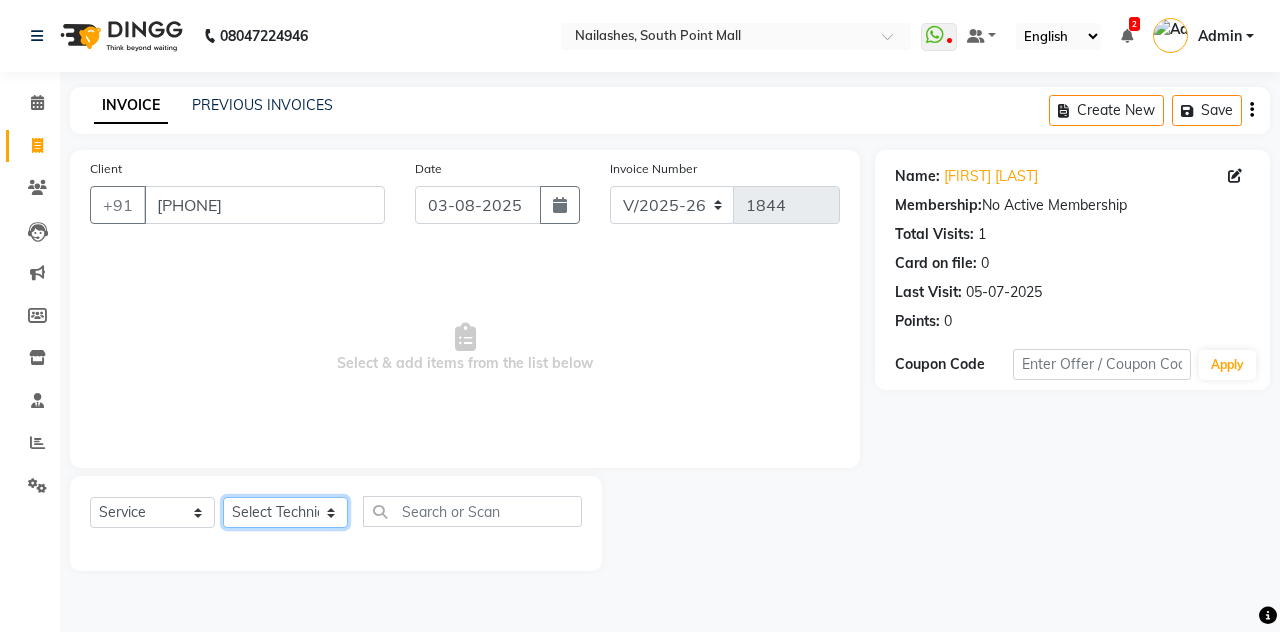 click on "Select Technician Admin [NAME] [NAME] [NAME] [NAME] Manager [NAME] [NAME] [NAME] [NAME] [NAME] [NAME]" 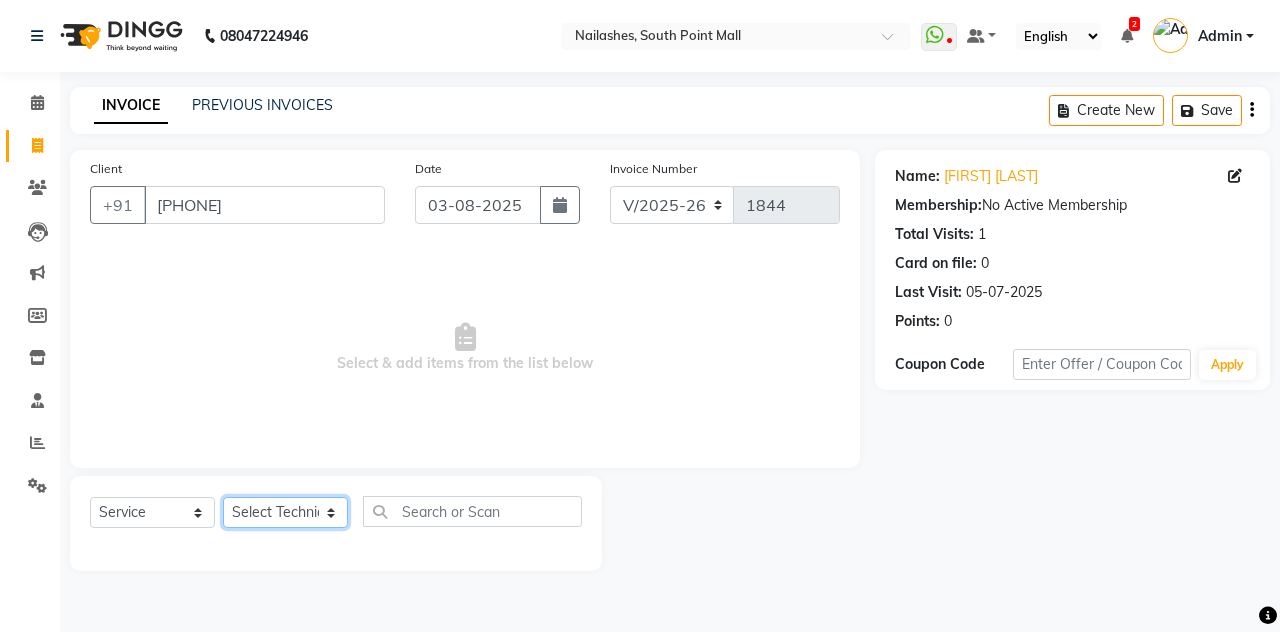 select on "[POSTAL_CODE]" 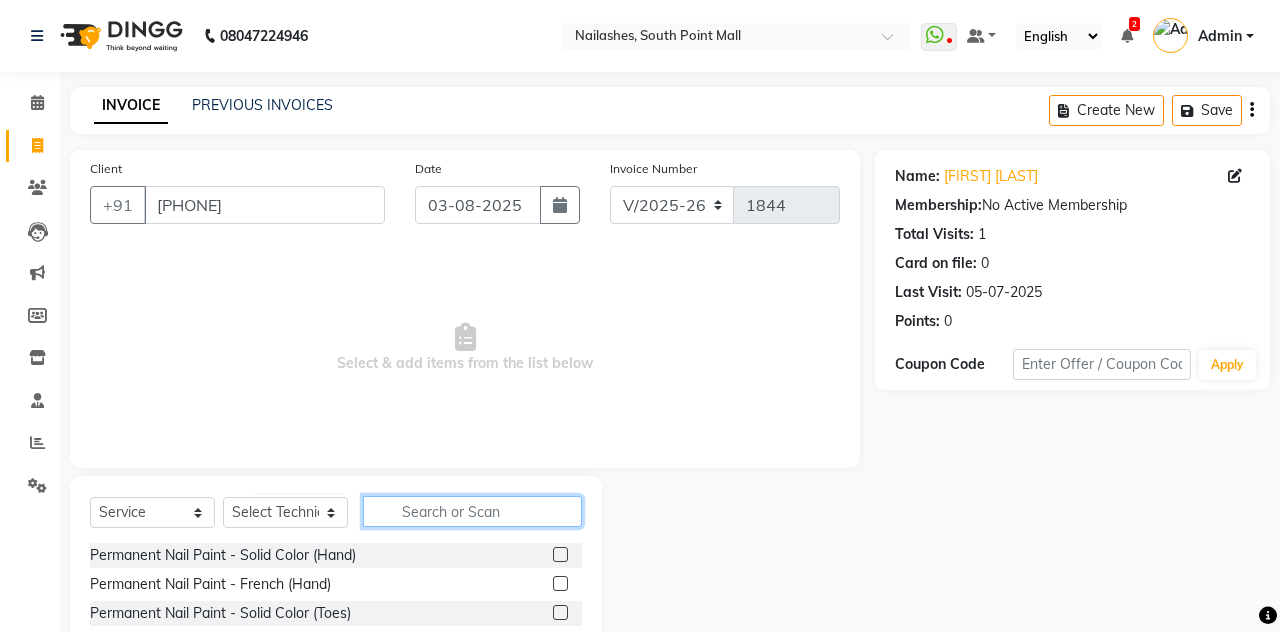 click 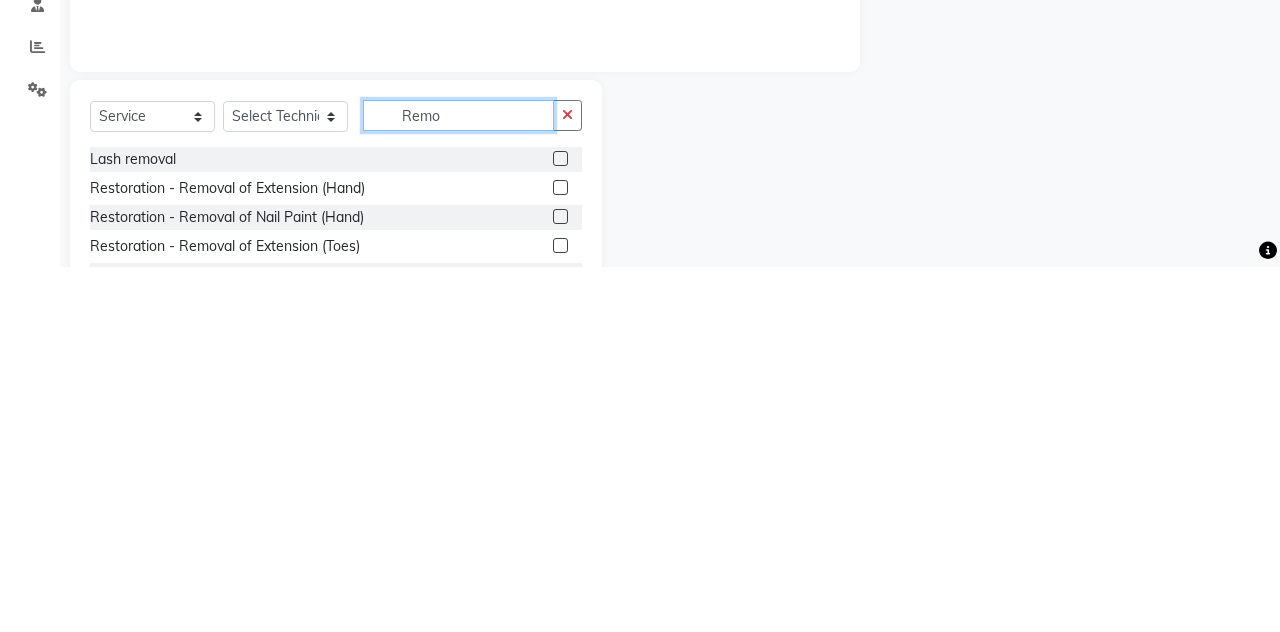 scroll, scrollTop: 34, scrollLeft: 0, axis: vertical 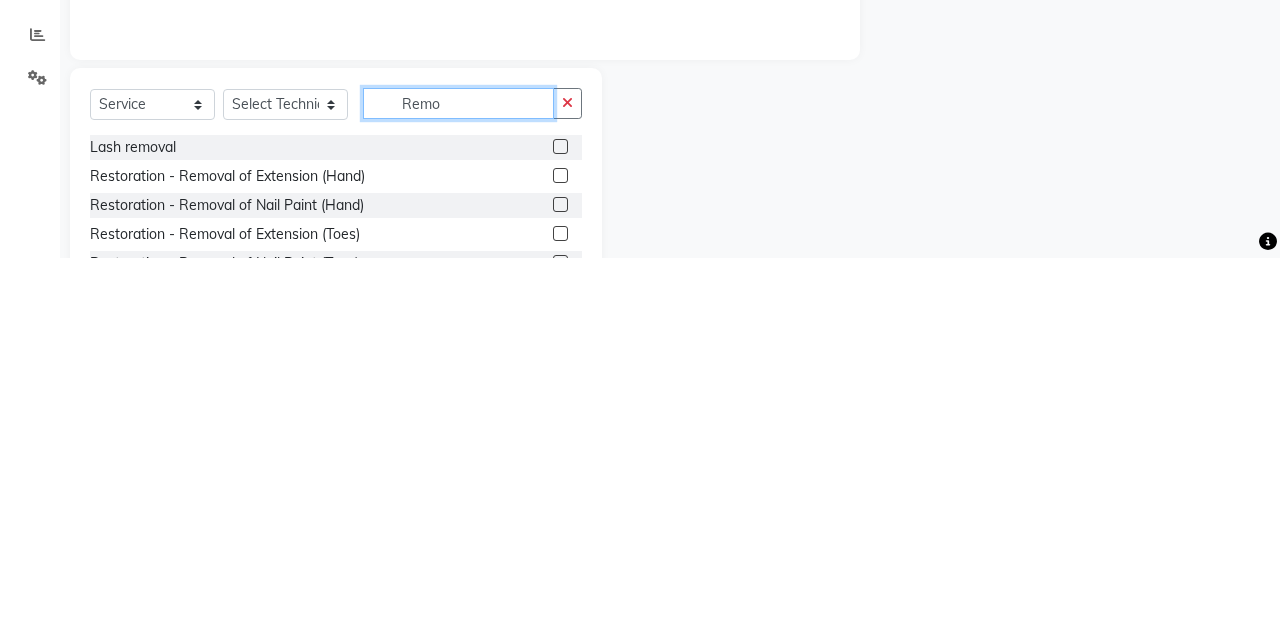 type on "Remo" 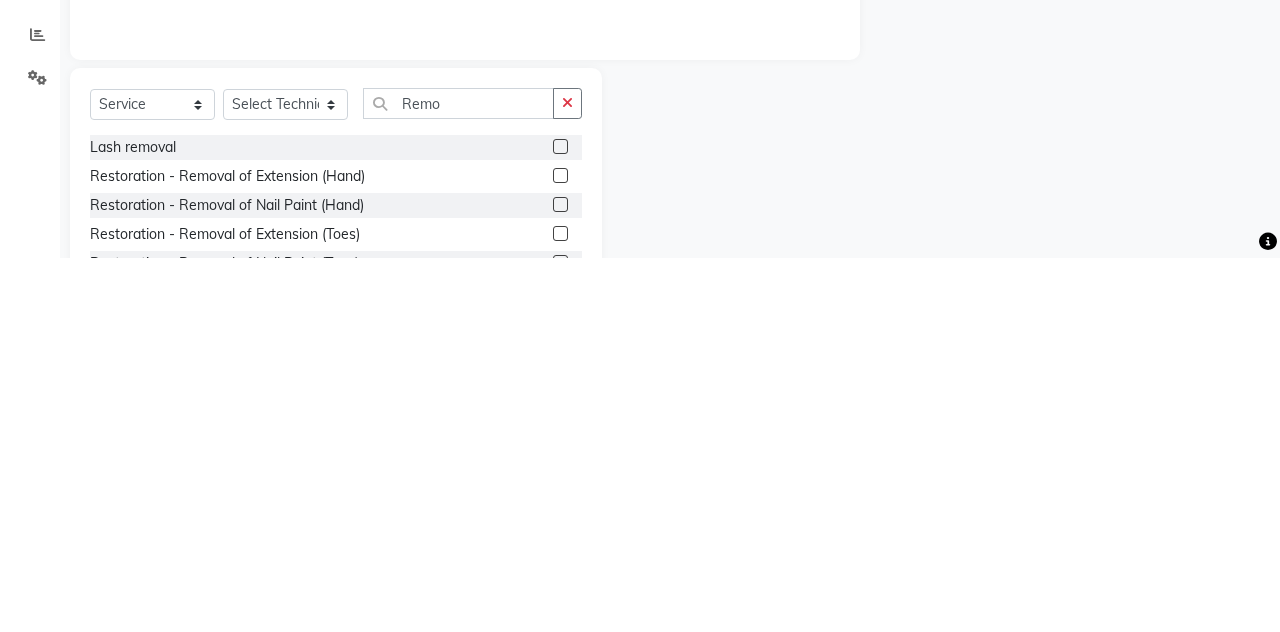 click 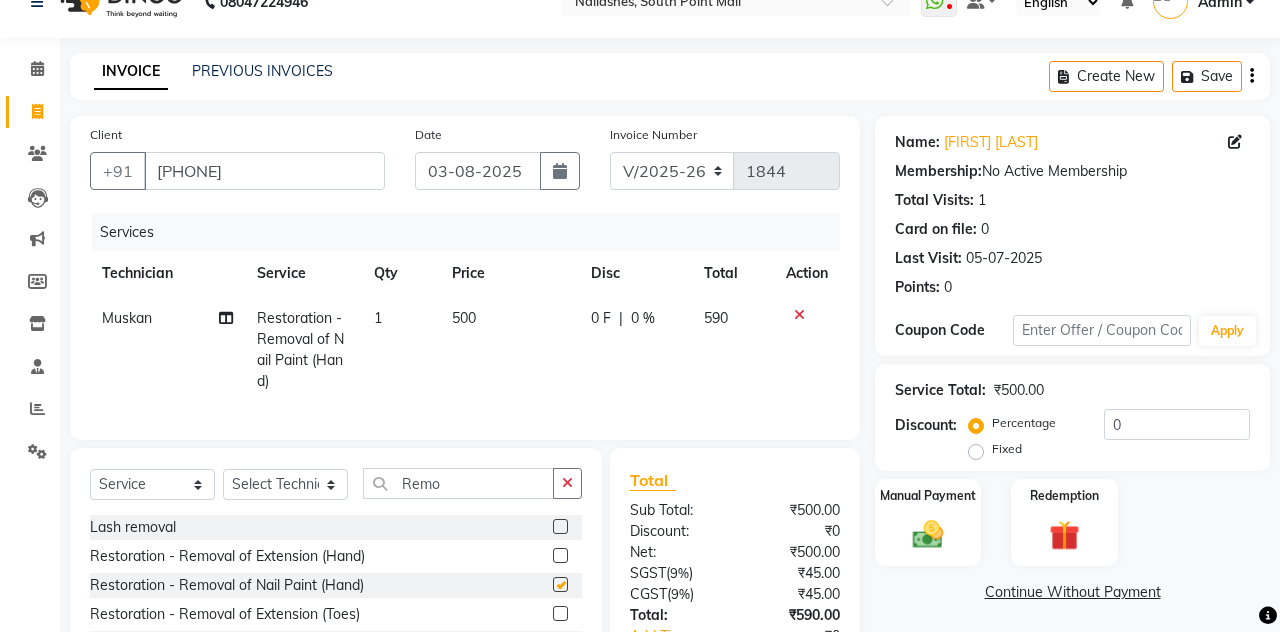 checkbox on "false" 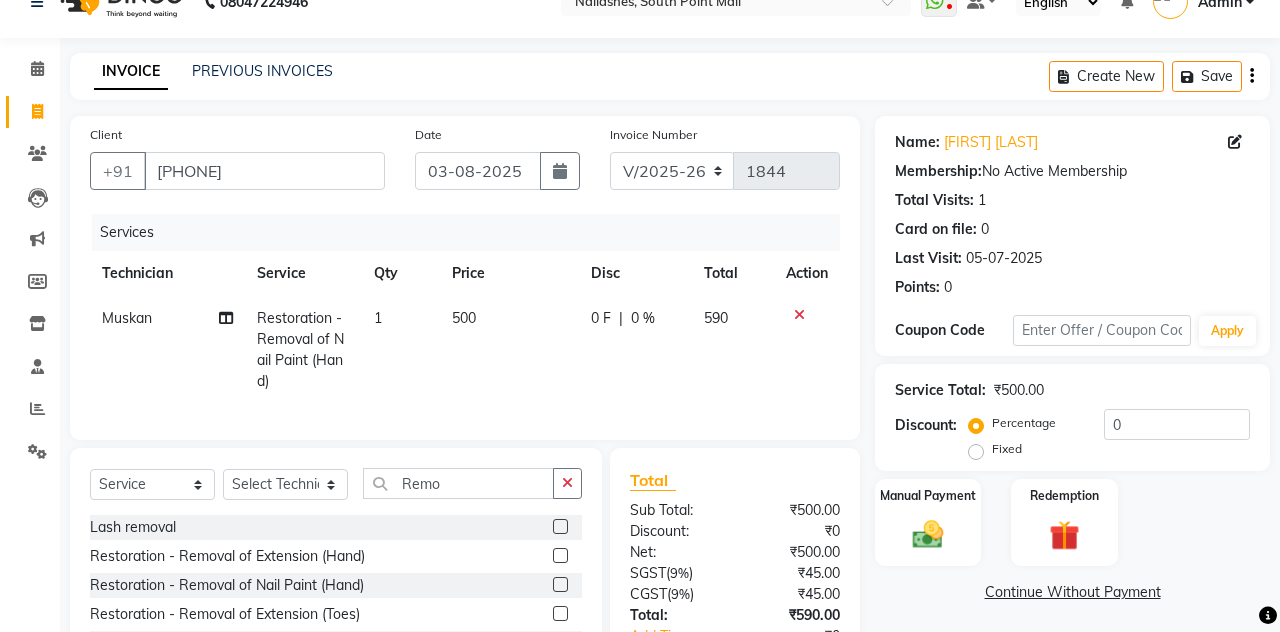 click 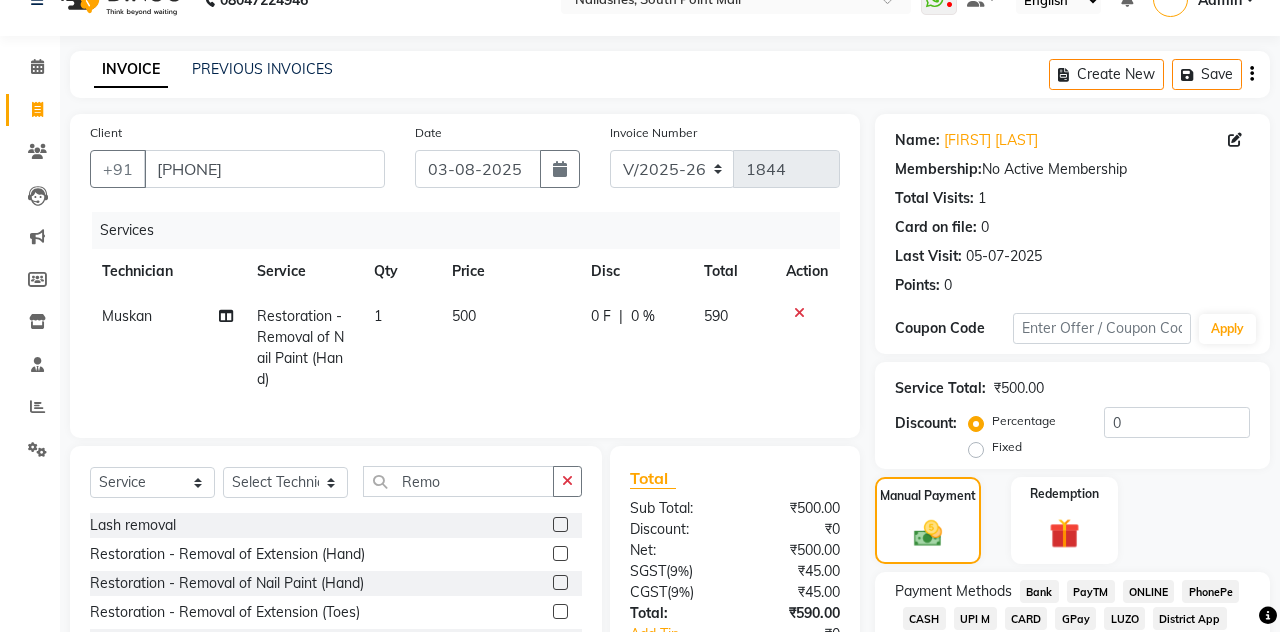 scroll, scrollTop: 76, scrollLeft: 0, axis: vertical 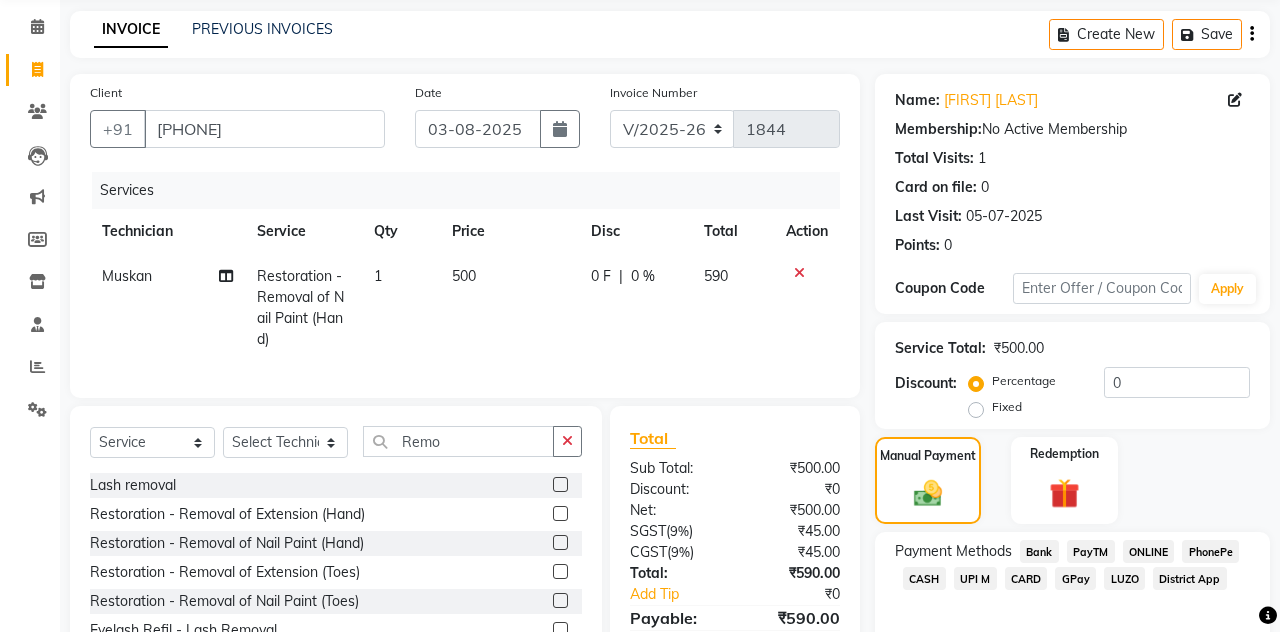 click on "CASH" 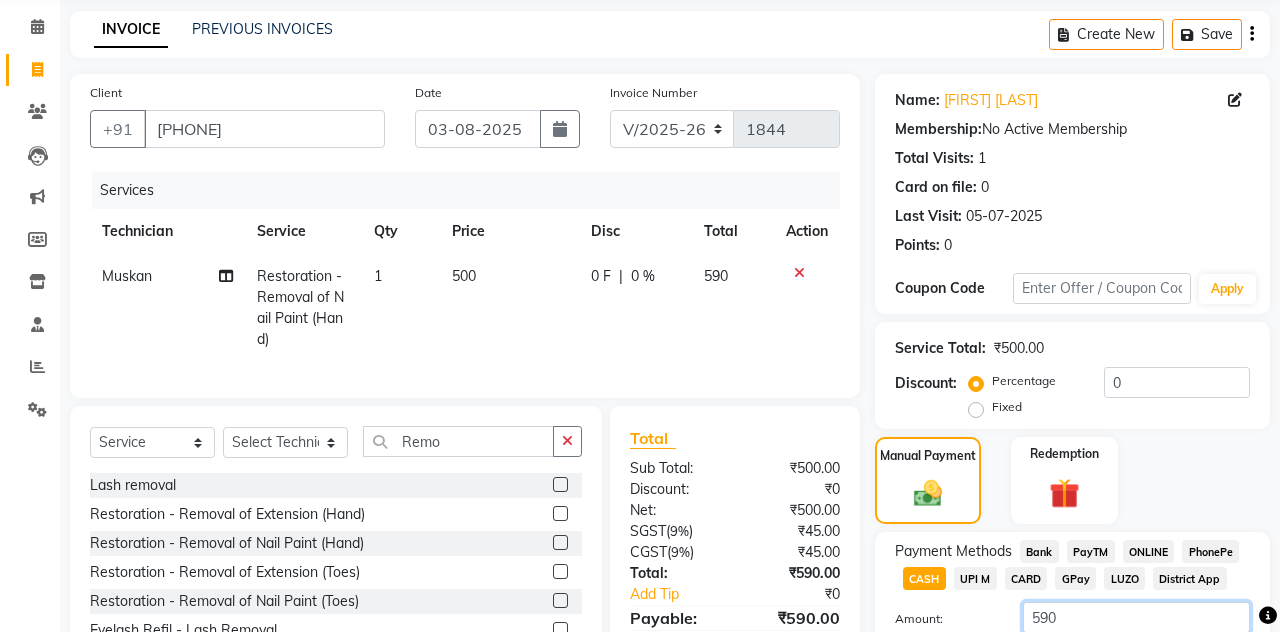 click on "590" 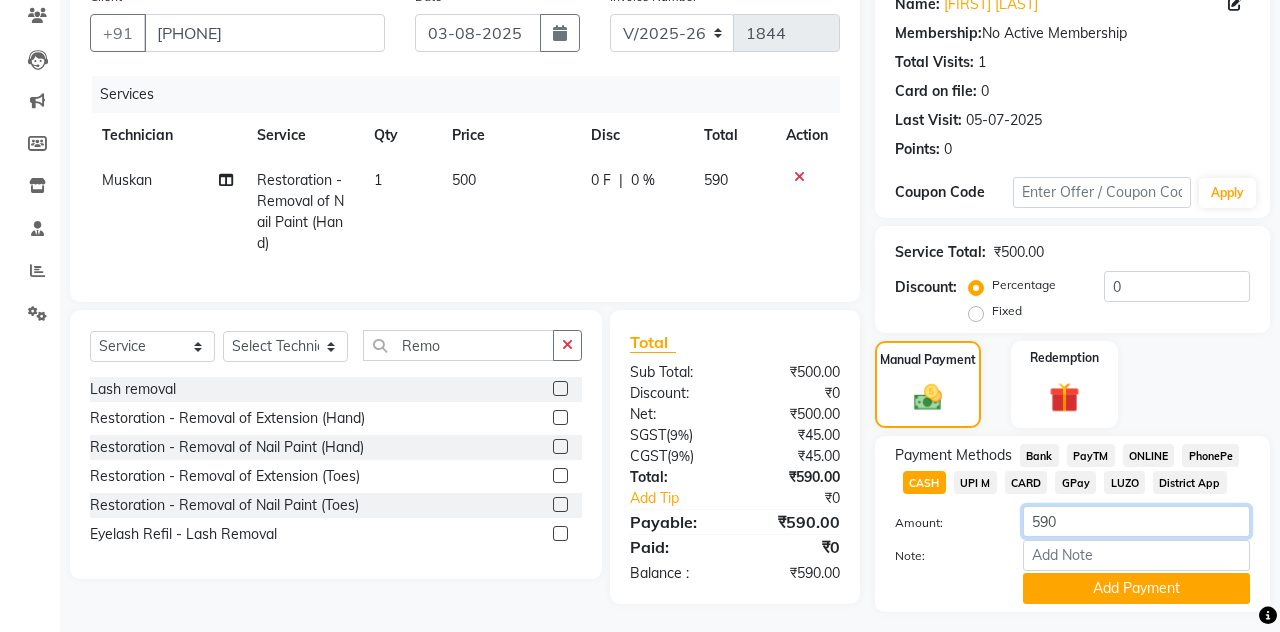 scroll, scrollTop: 220, scrollLeft: 0, axis: vertical 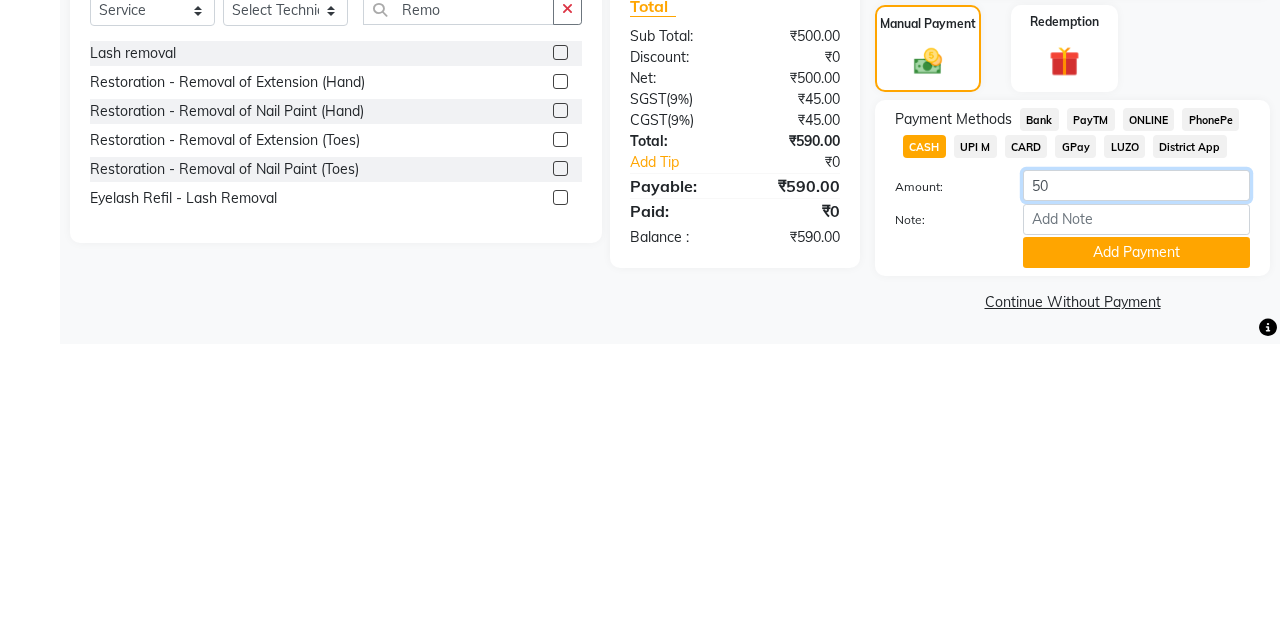 type on "500" 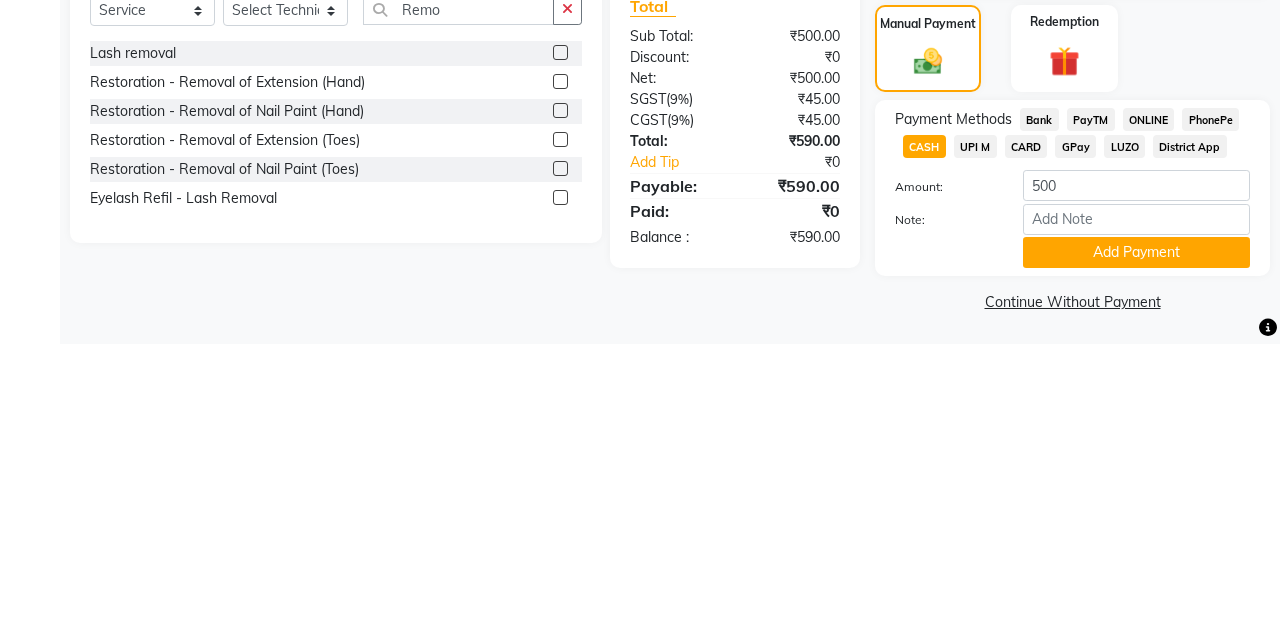 click on "Add Payment" 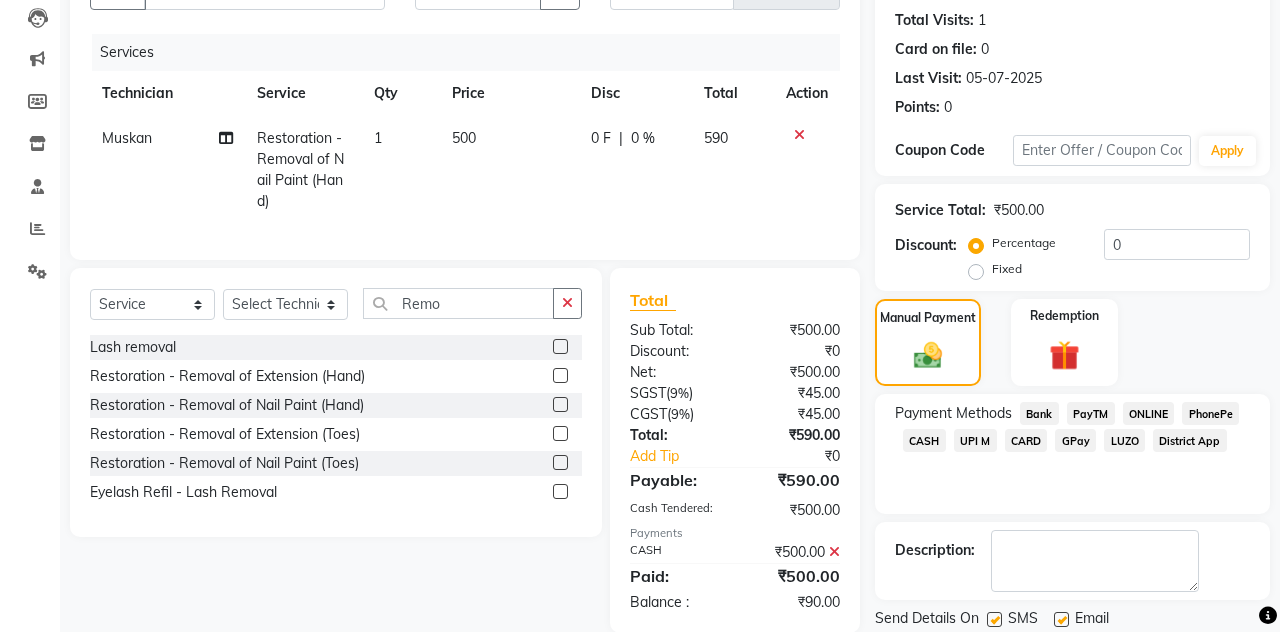 scroll, scrollTop: 174, scrollLeft: 0, axis: vertical 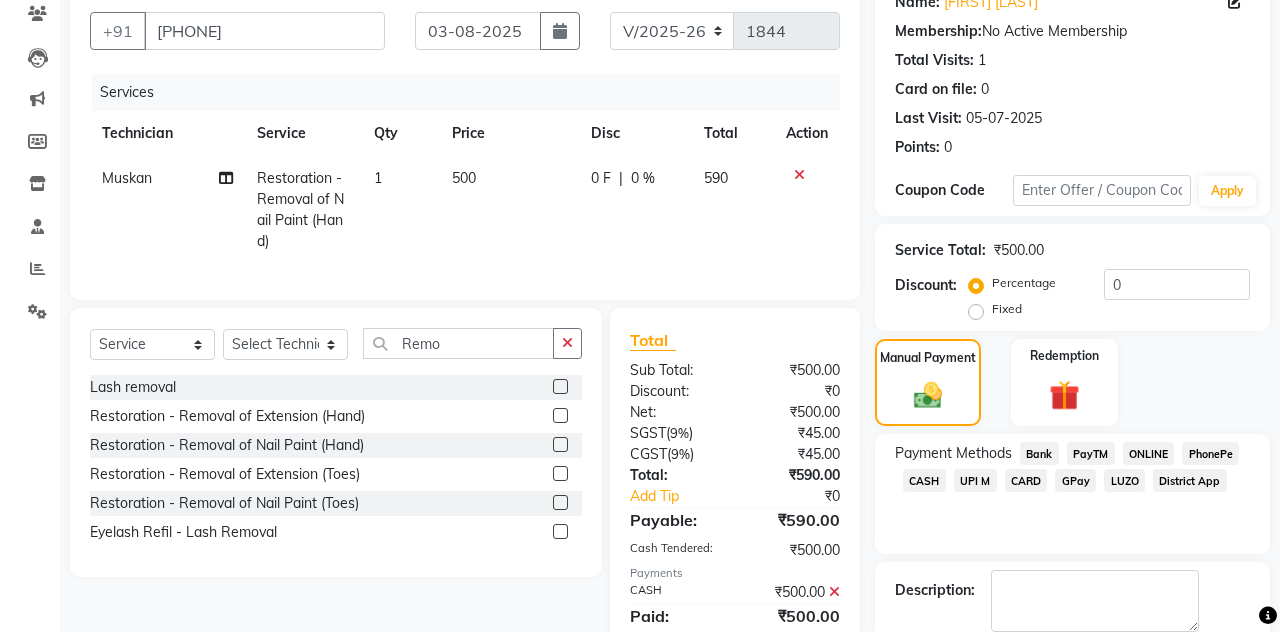 click on "Checkout" 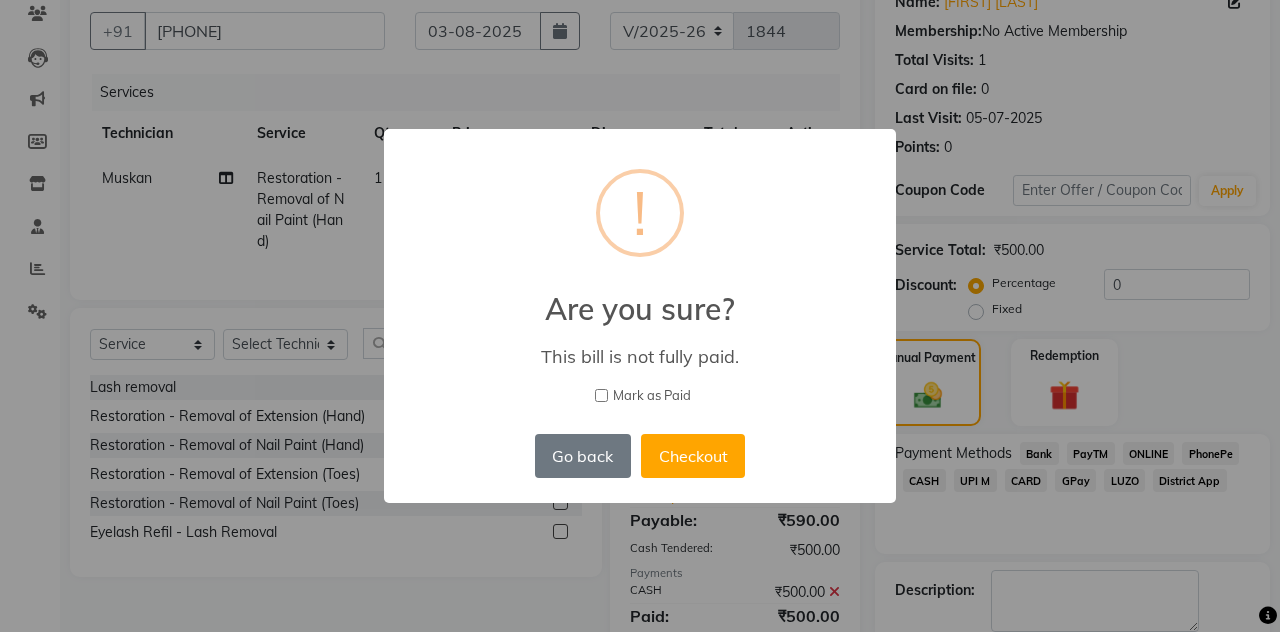 click on "Checkout" at bounding box center (693, 456) 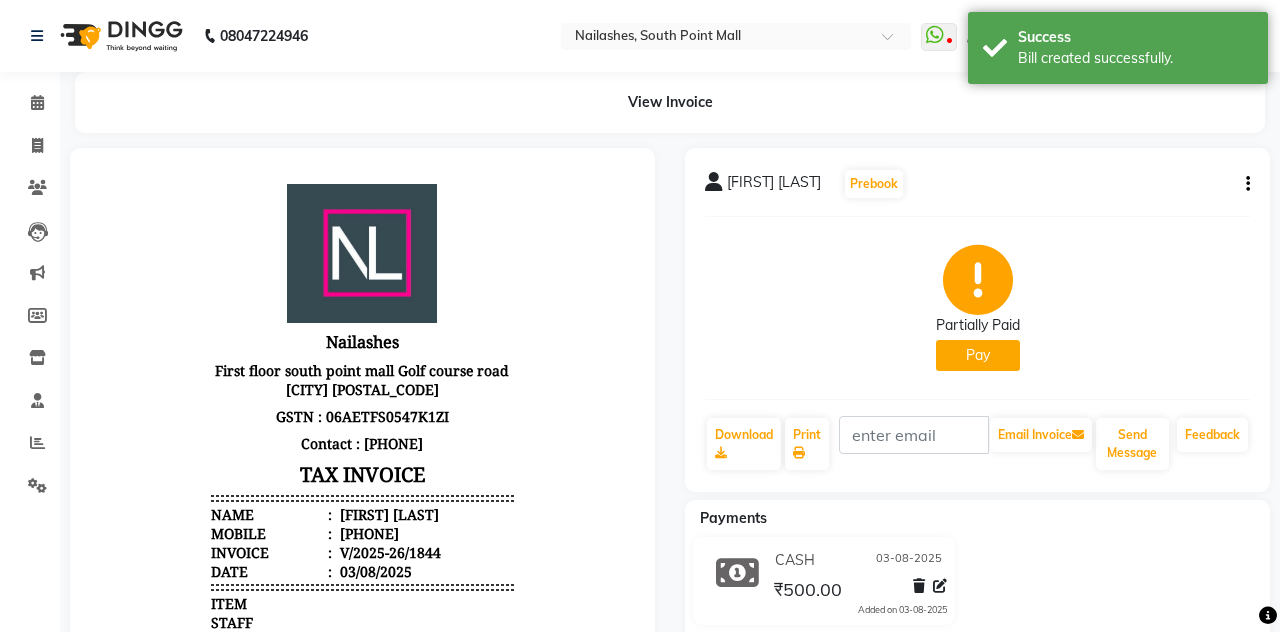 scroll, scrollTop: 0, scrollLeft: 0, axis: both 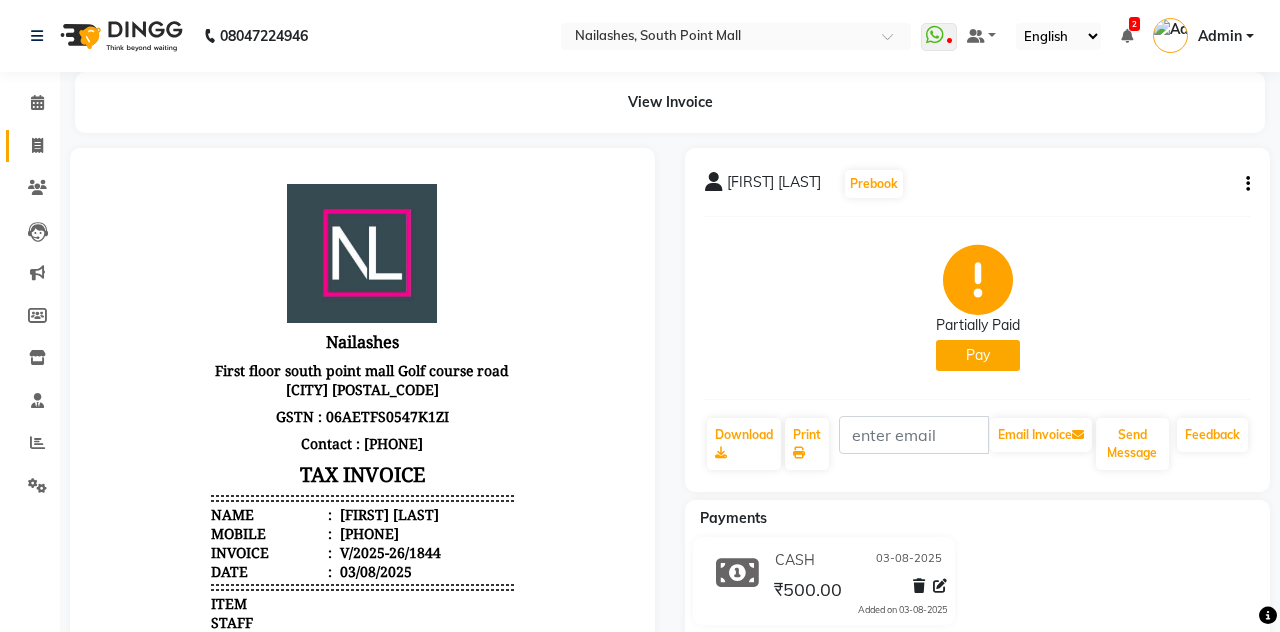 click 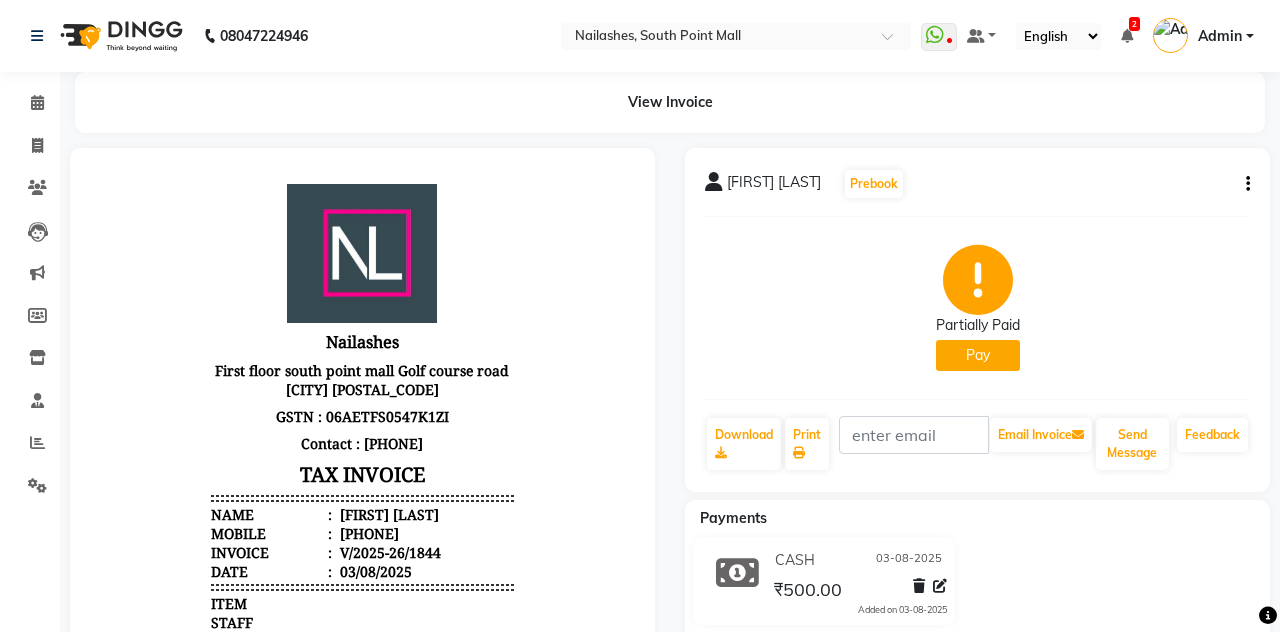 select on "service" 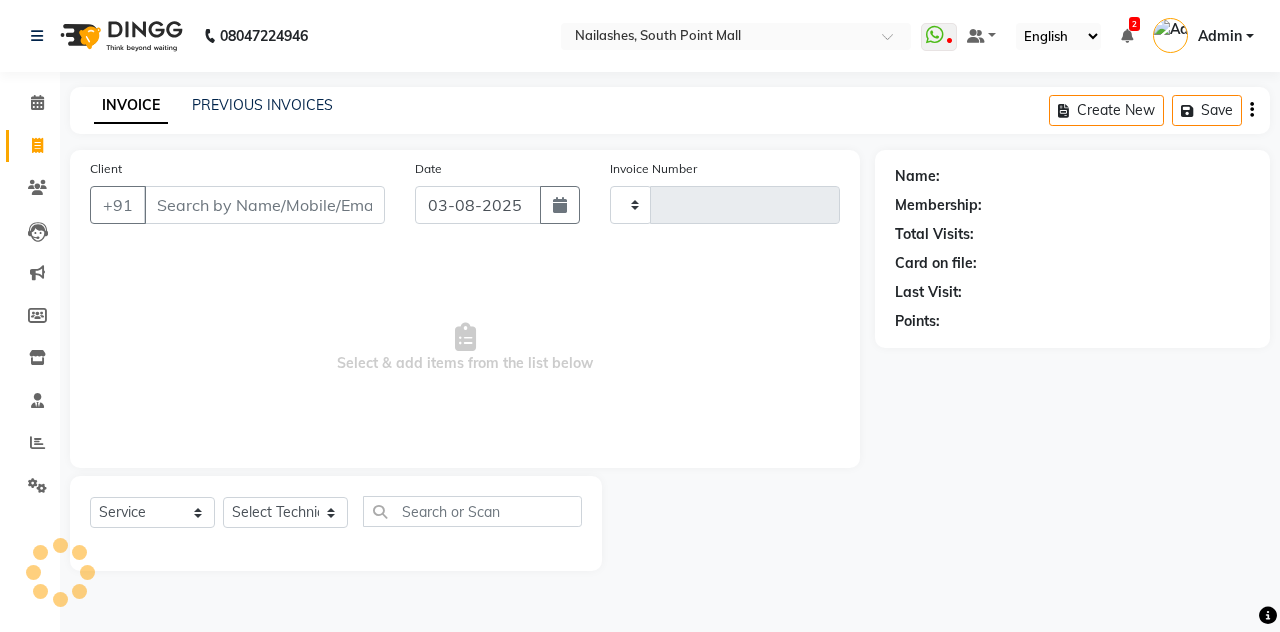 type on "1845" 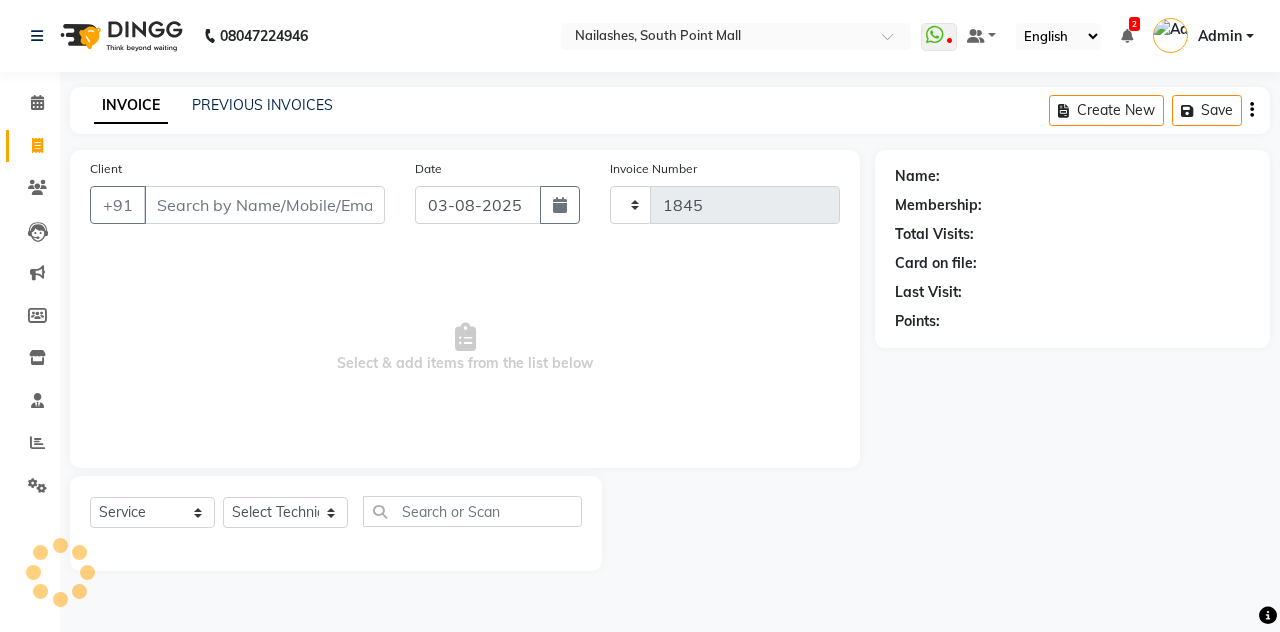 select on "3926" 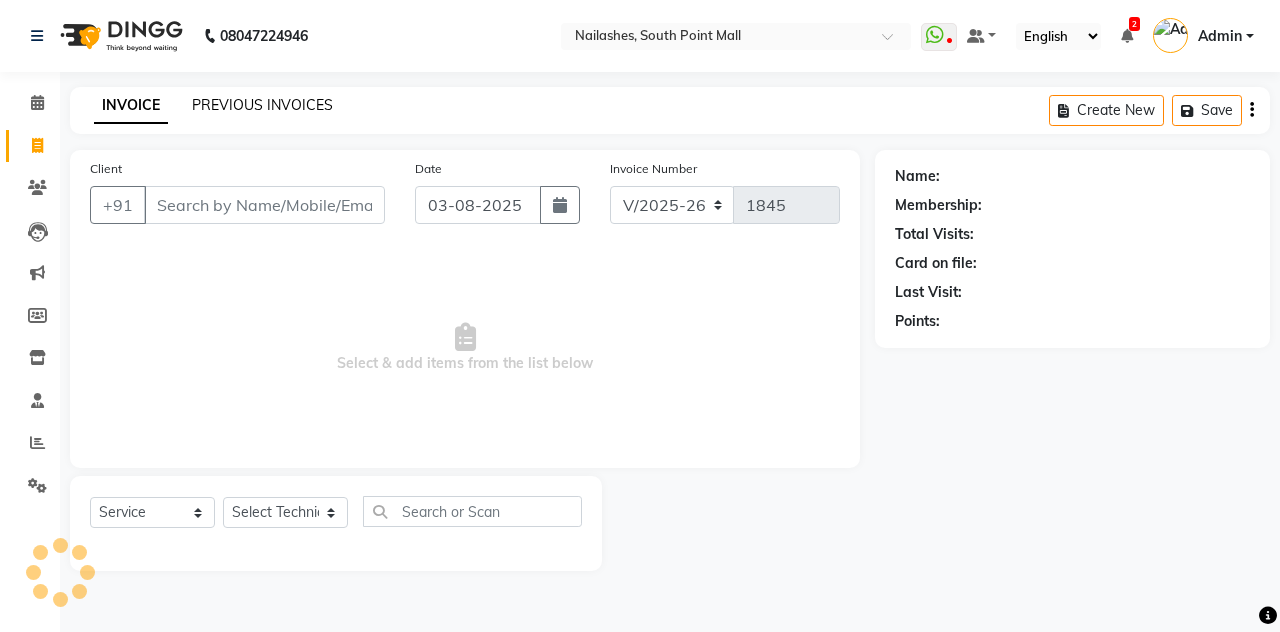 click on "PREVIOUS INVOICES" 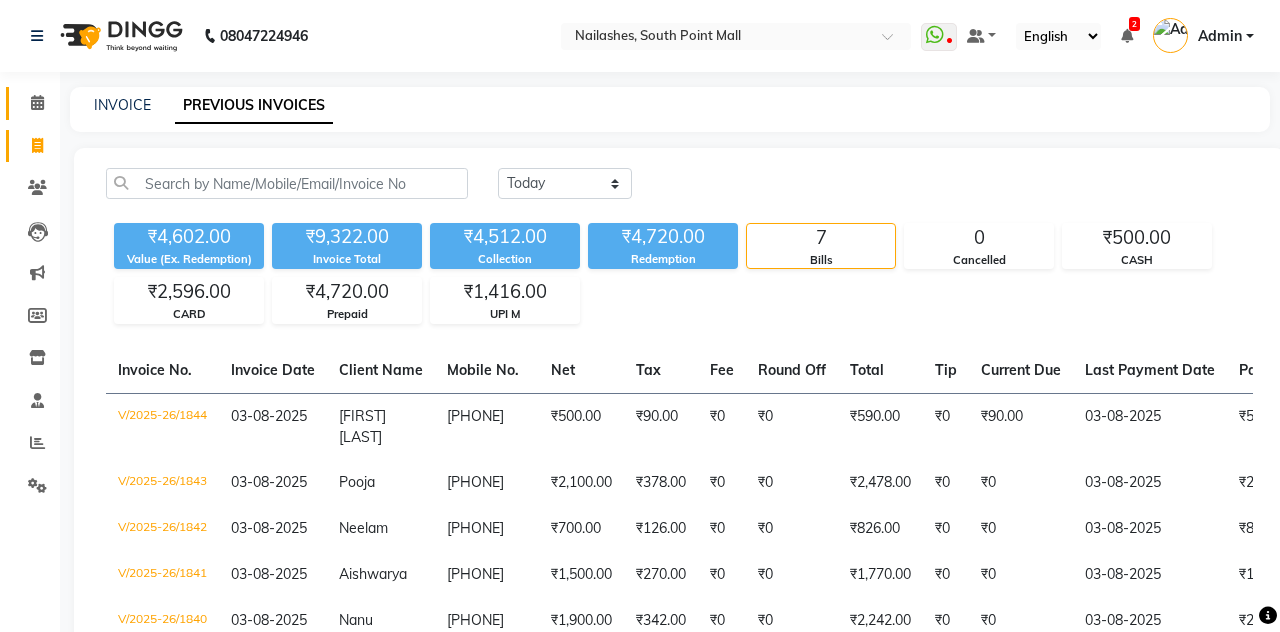 click on "Calendar" 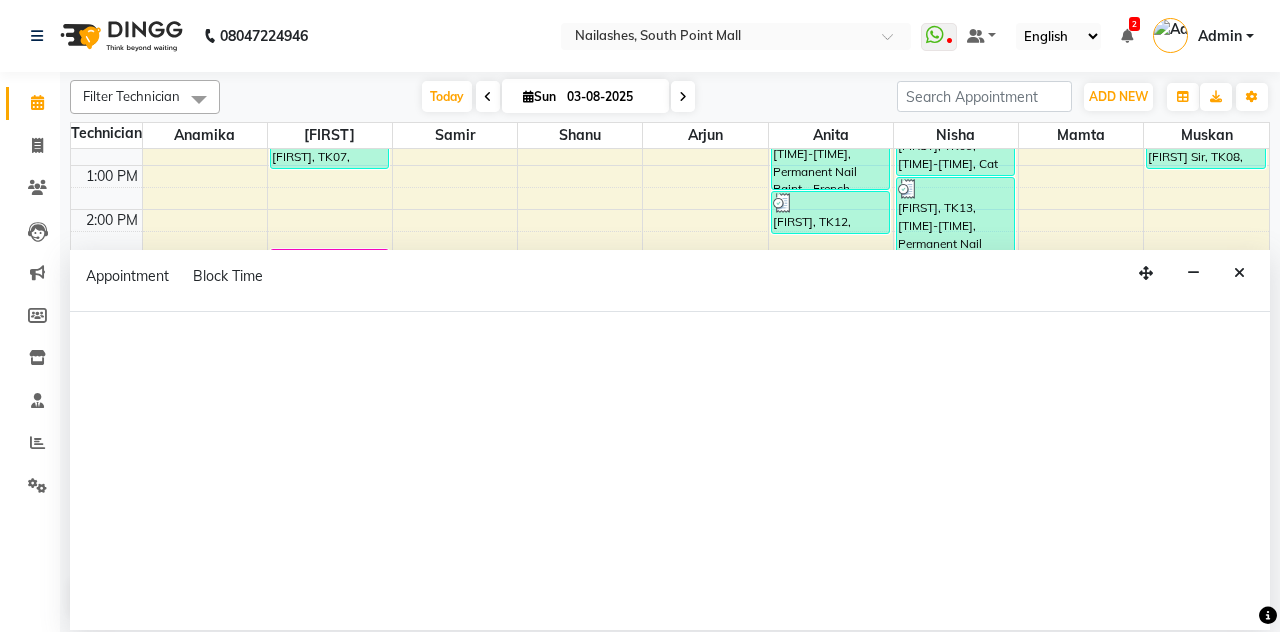 scroll, scrollTop: 236, scrollLeft: 0, axis: vertical 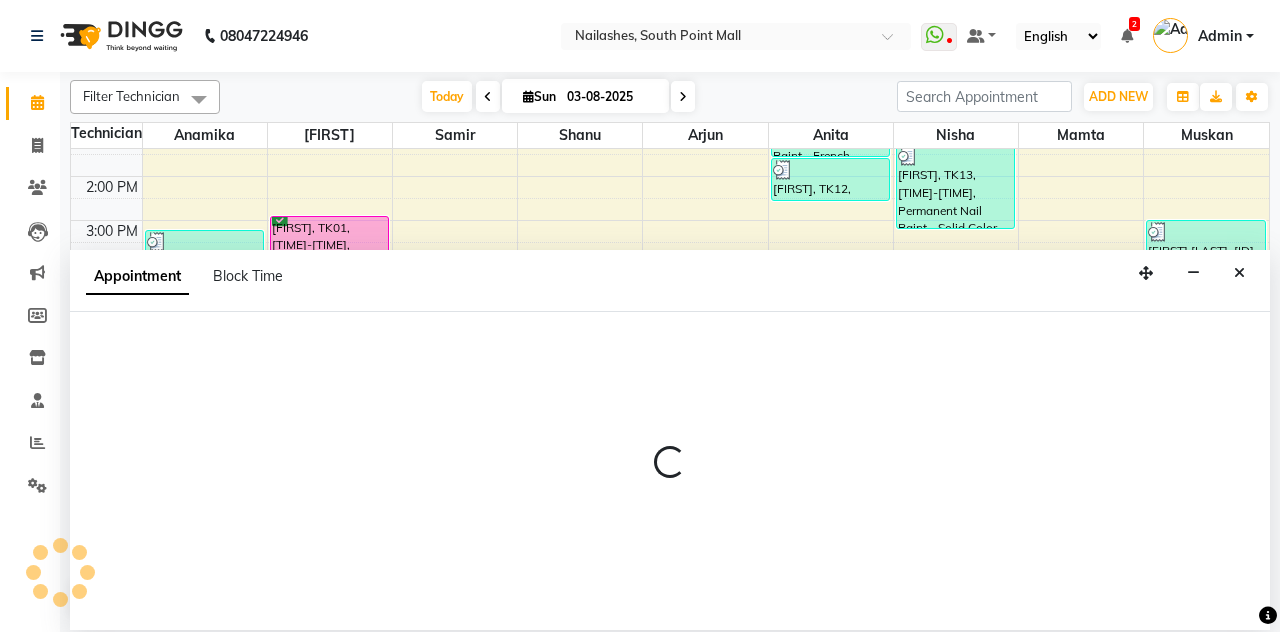 select on "[POSTAL_CODE]" 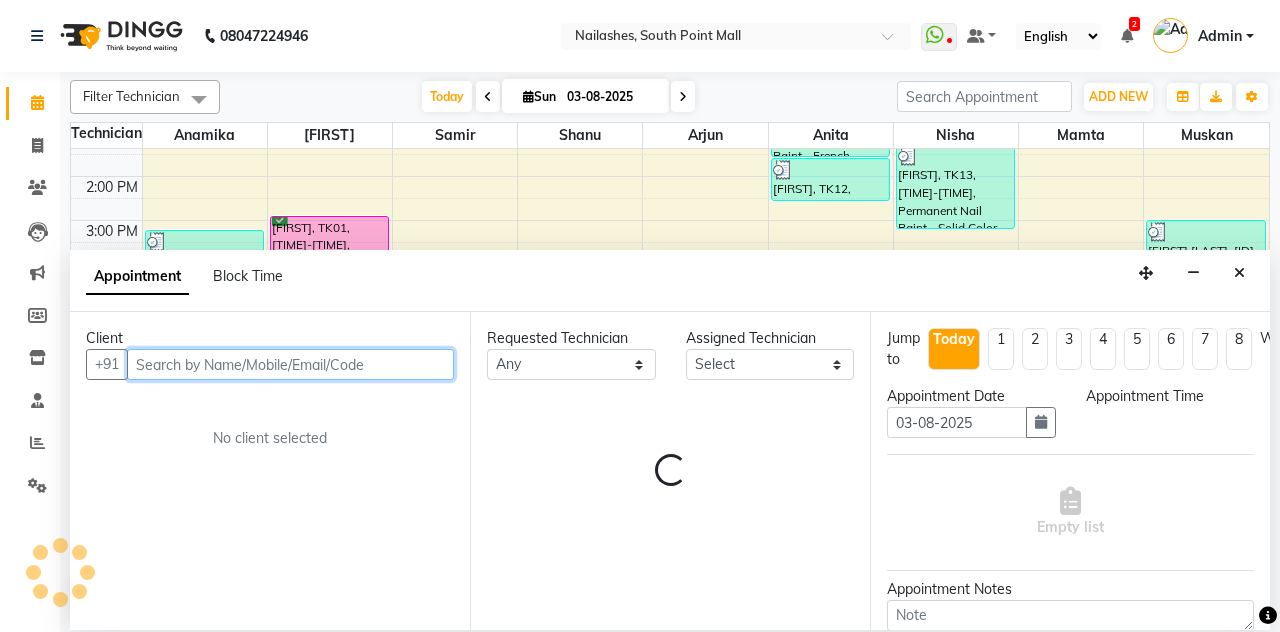 select on "960" 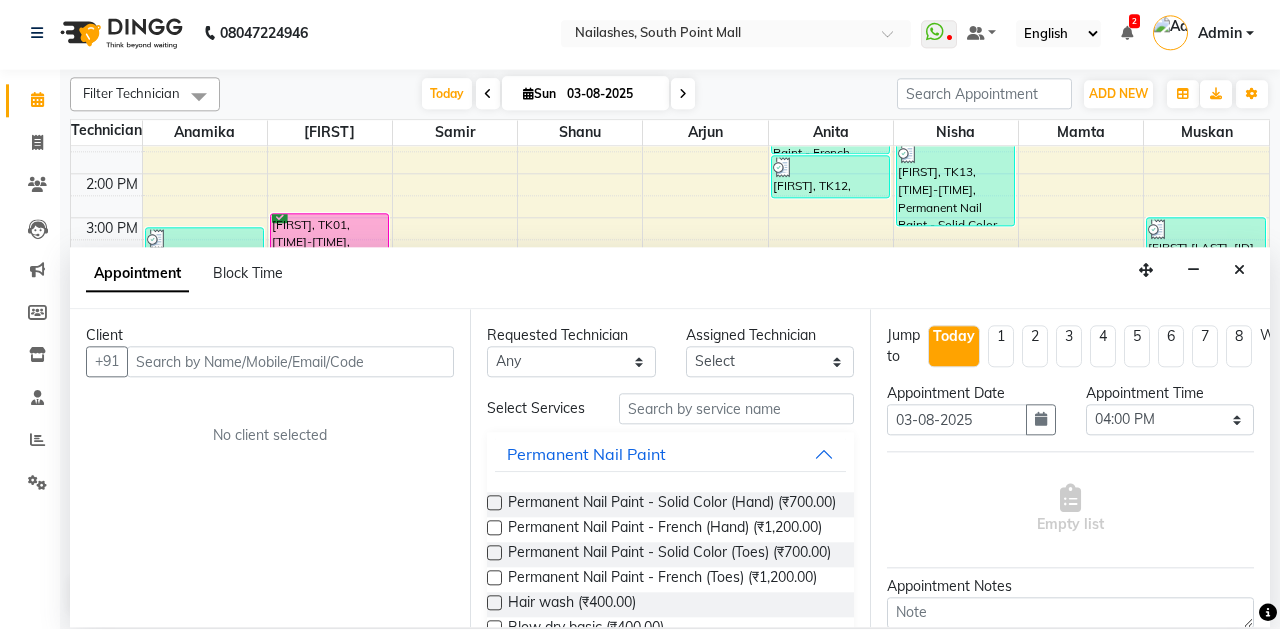 click at bounding box center (1239, 273) 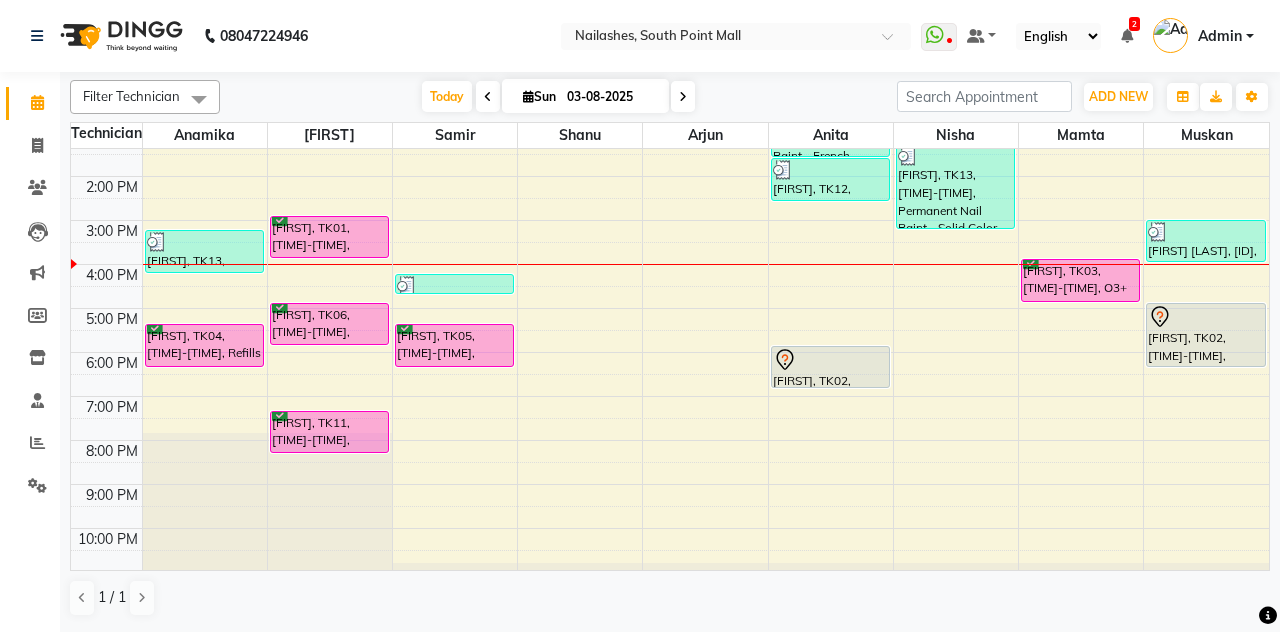 scroll, scrollTop: 0, scrollLeft: 0, axis: both 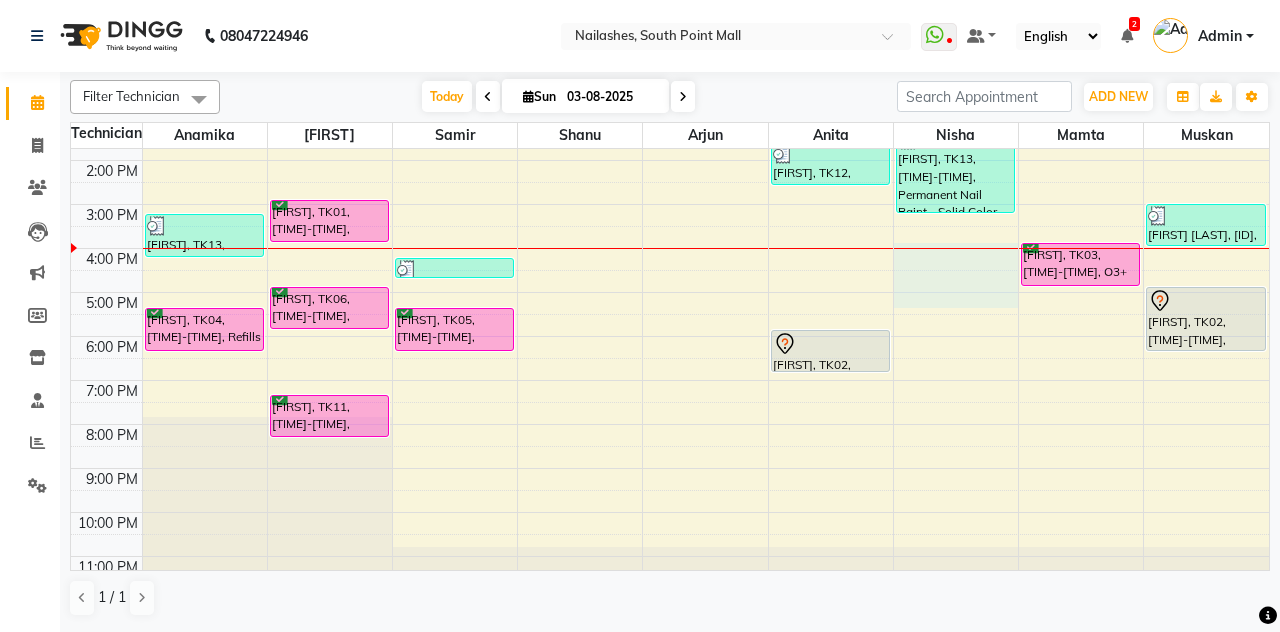 select on "52460" 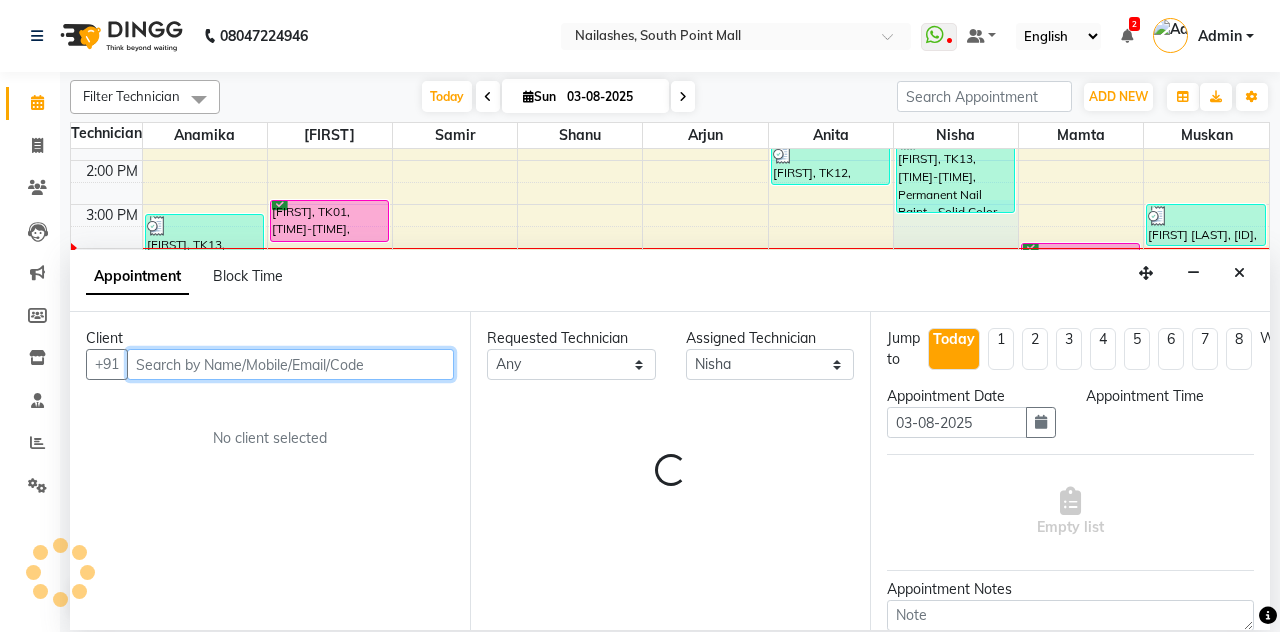 select on "900" 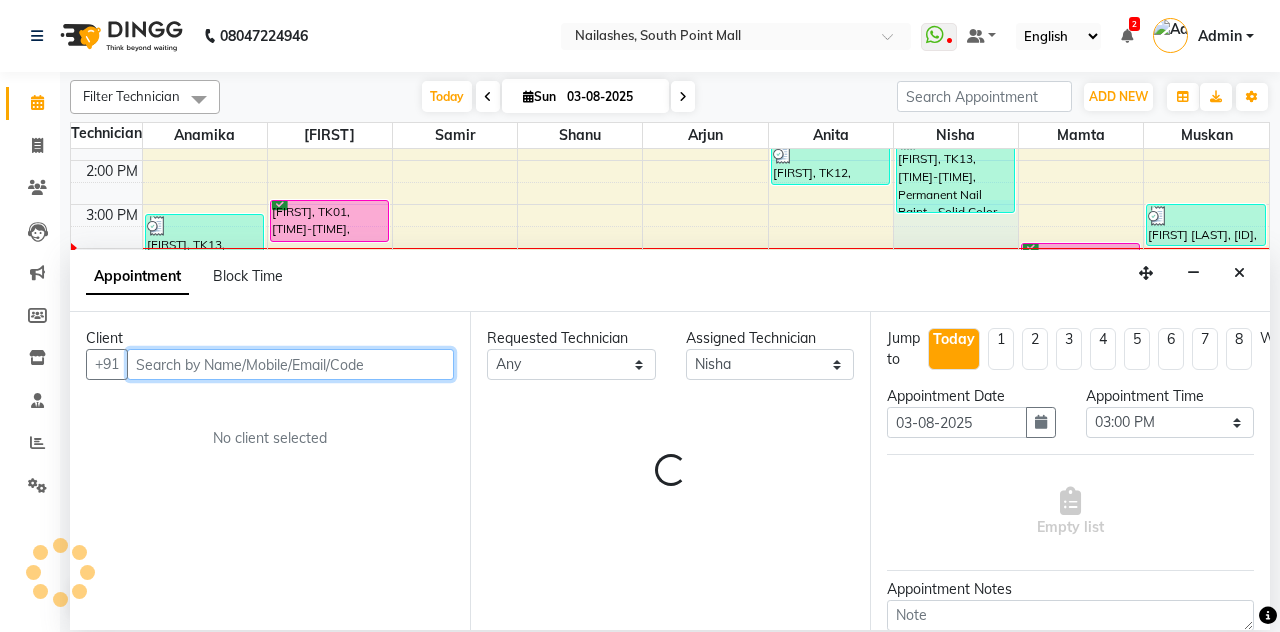 scroll, scrollTop: 256, scrollLeft: 0, axis: vertical 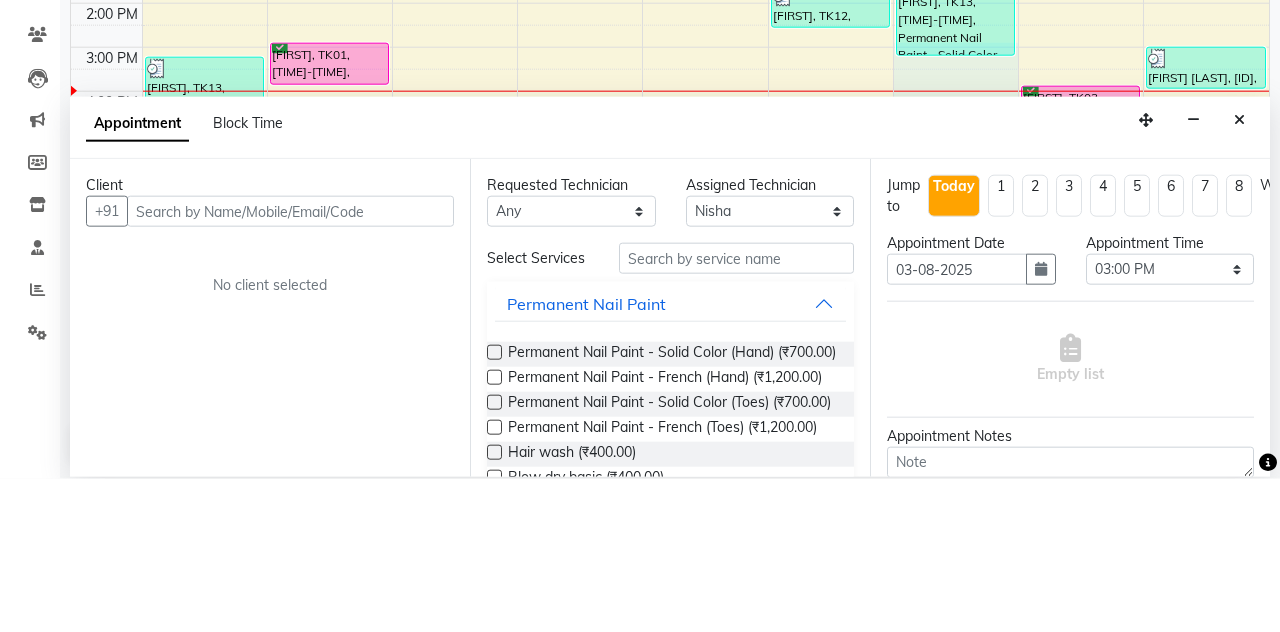 click at bounding box center (1239, 273) 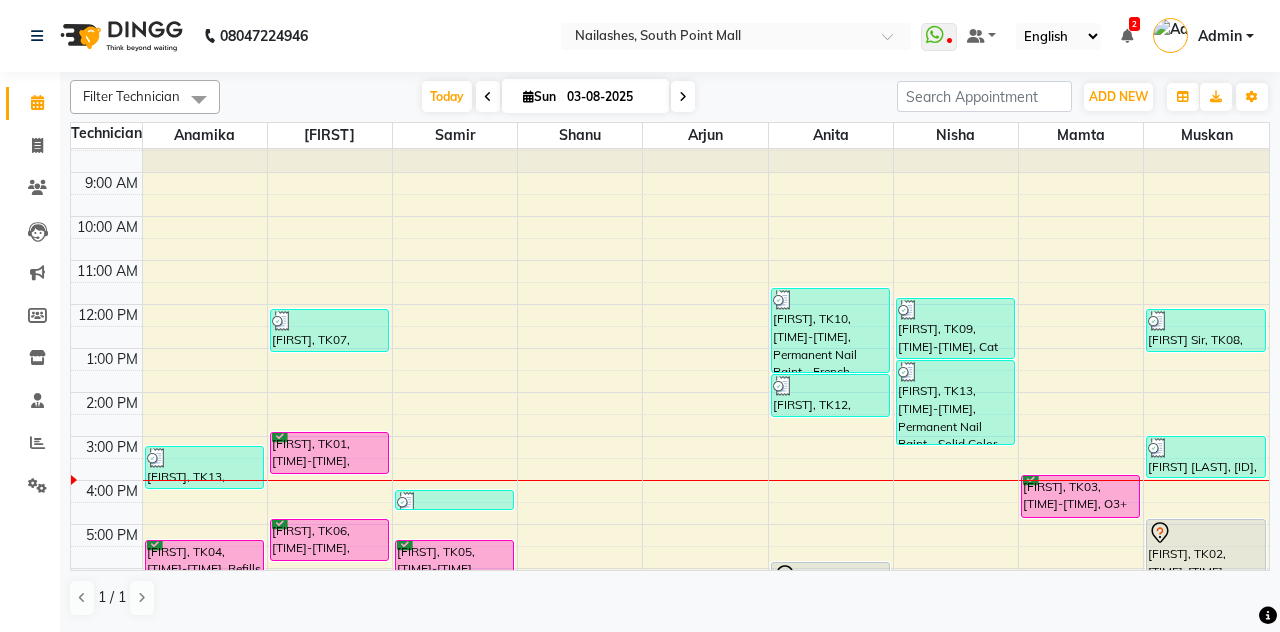 scroll, scrollTop: 17, scrollLeft: 0, axis: vertical 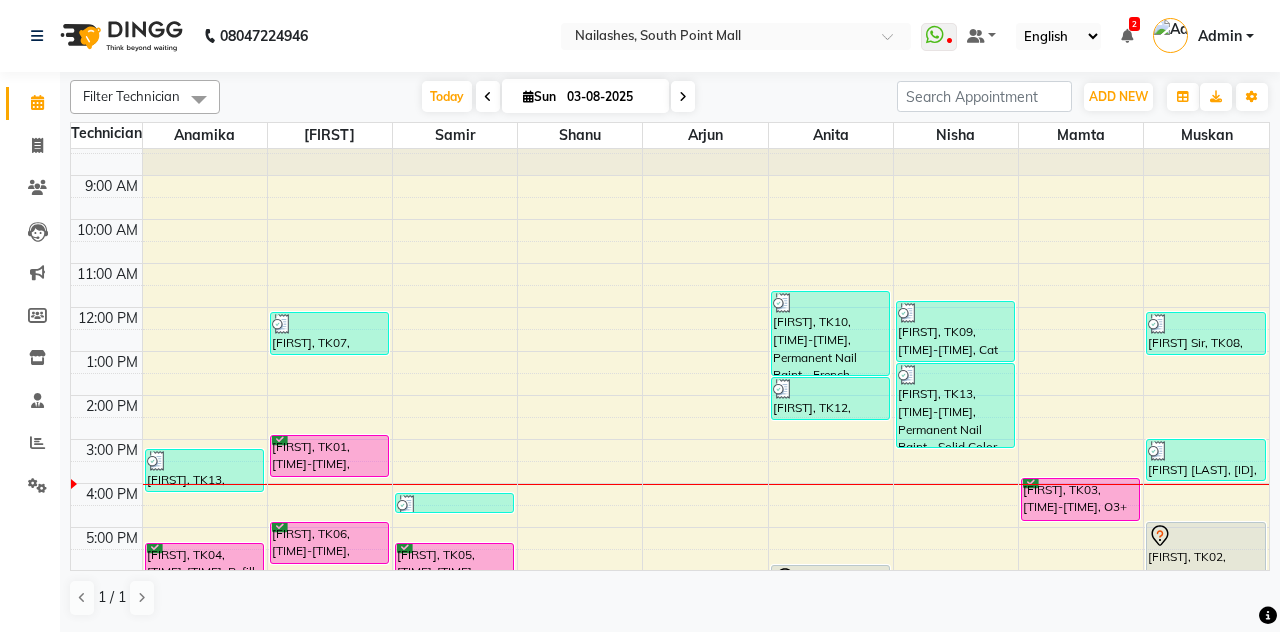 click on "[FIRST], TK03, [TIME]-[TIME], O3+ Age Lock Facial" at bounding box center (1080, 499) 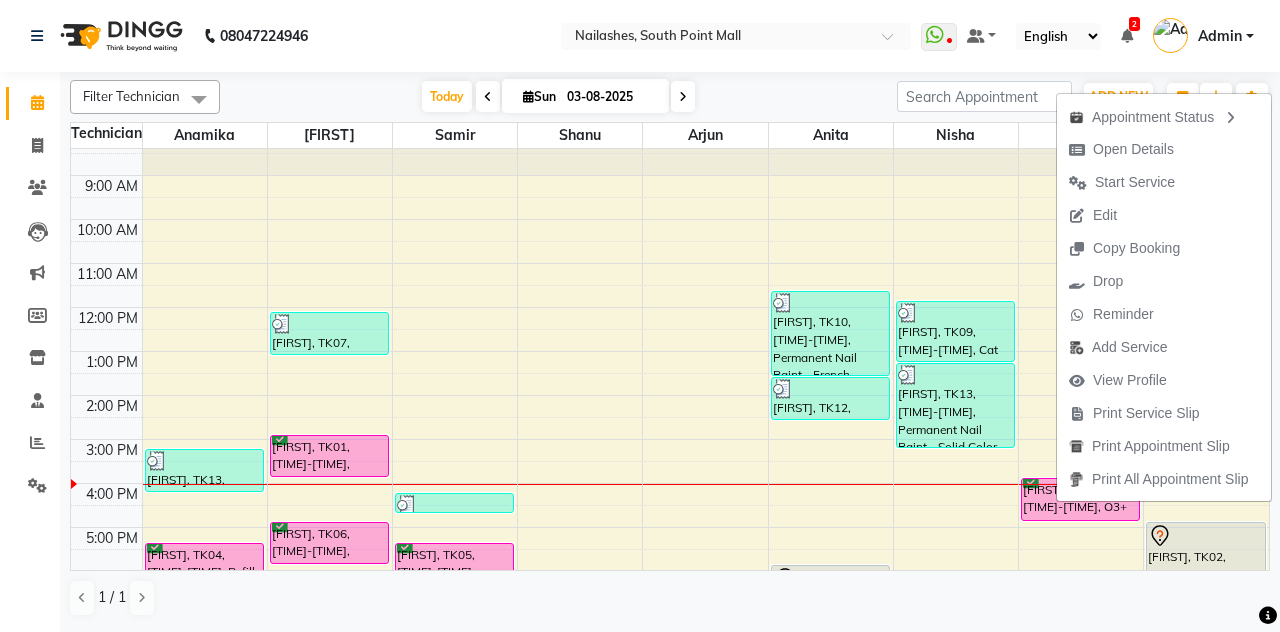 click on "Open Details" at bounding box center (1133, 149) 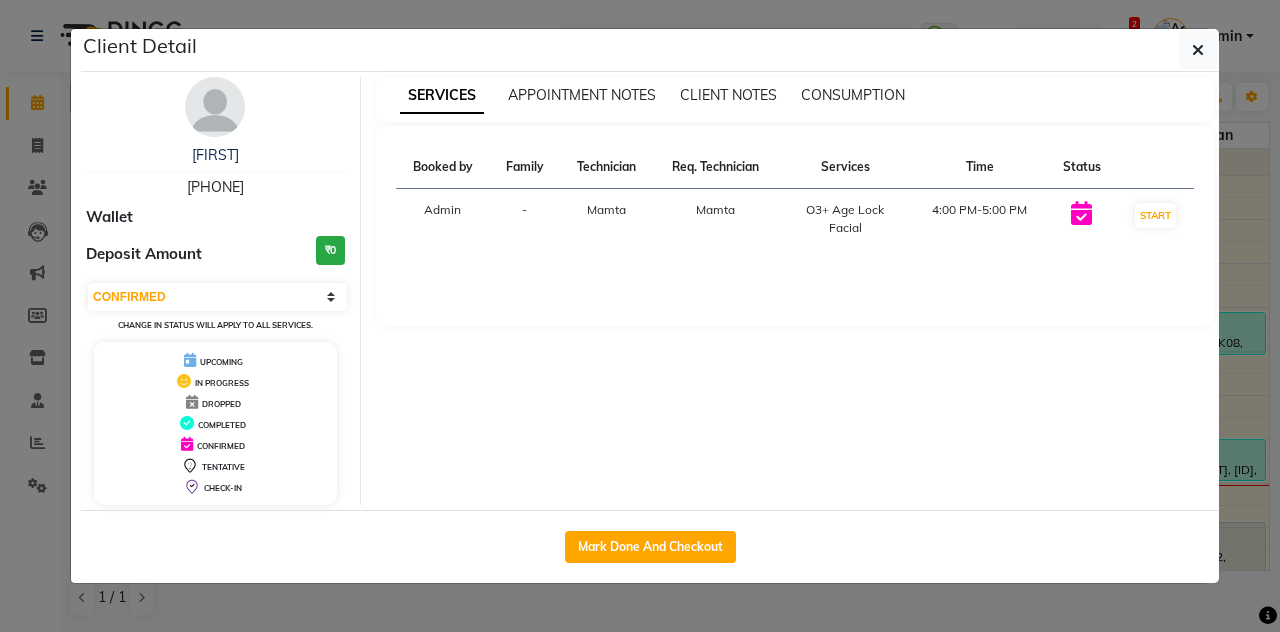 click 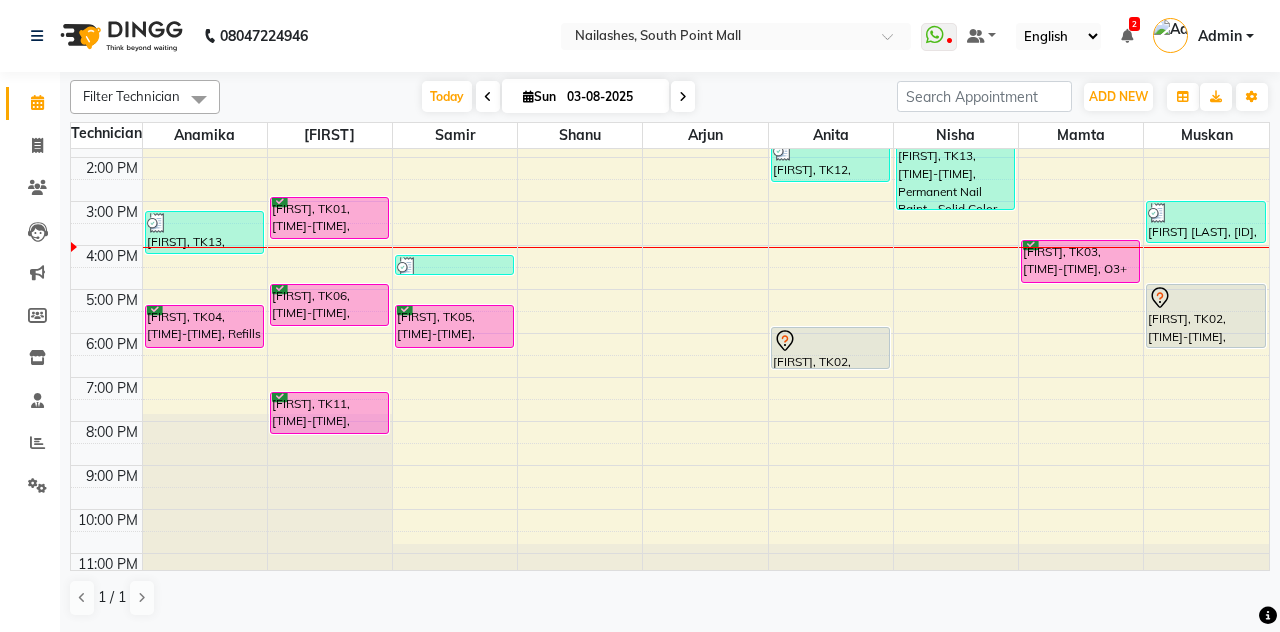 scroll, scrollTop: 271, scrollLeft: 0, axis: vertical 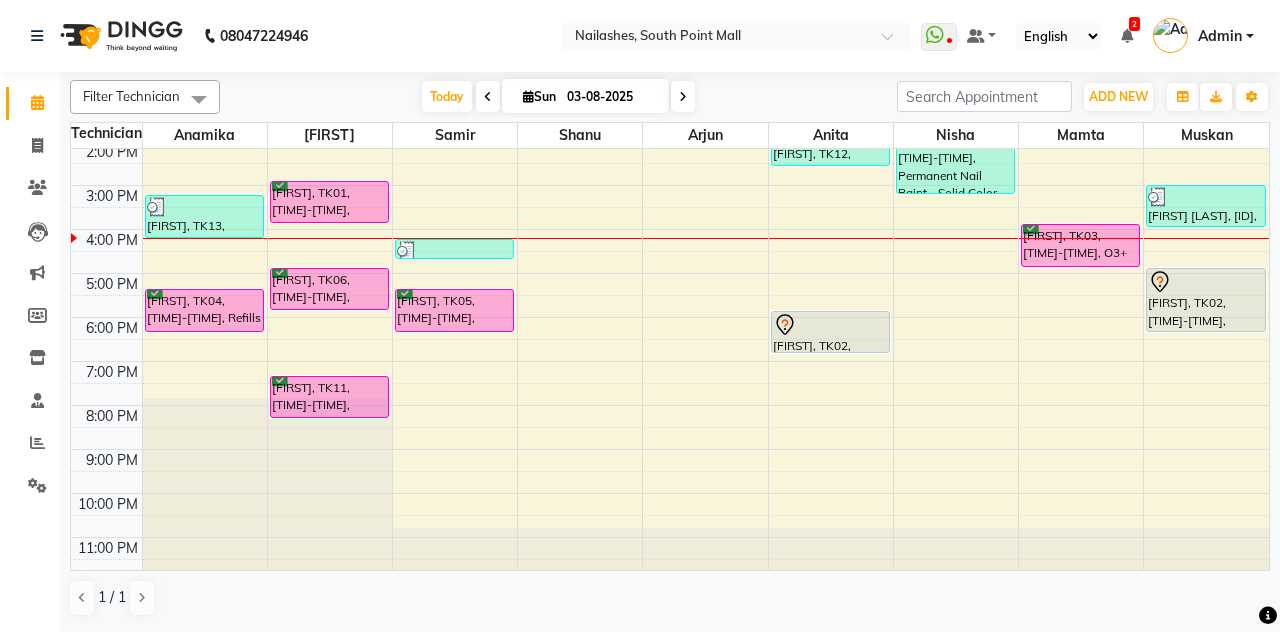 click on "[FIRST], TK03, [TIME]-[TIME], O3+ Age Lock Facial" at bounding box center (1080, 245) 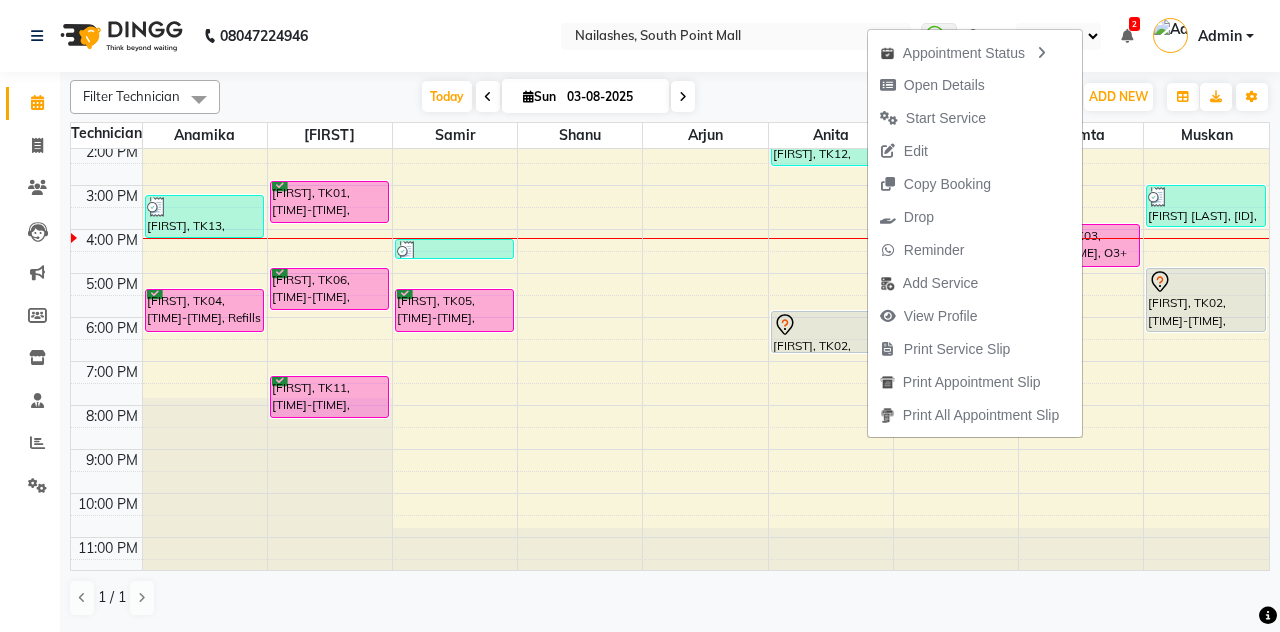 click on "Drop" at bounding box center [975, 217] 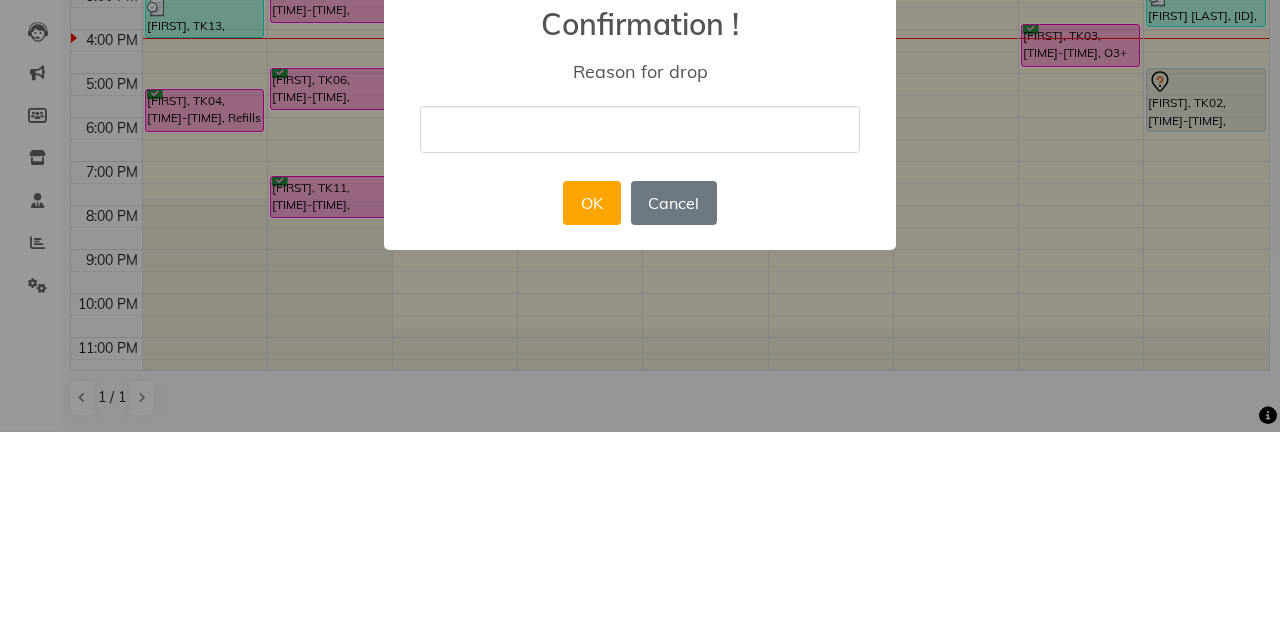 type on "She is not well !!" 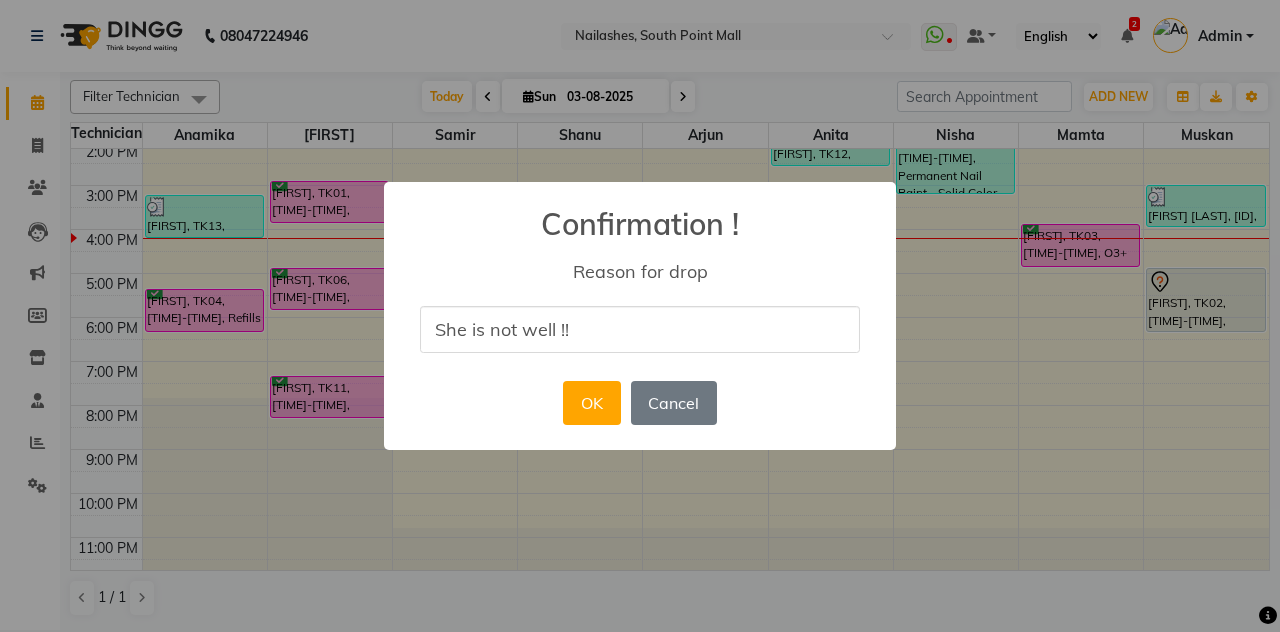 click on "OK" at bounding box center (591, 403) 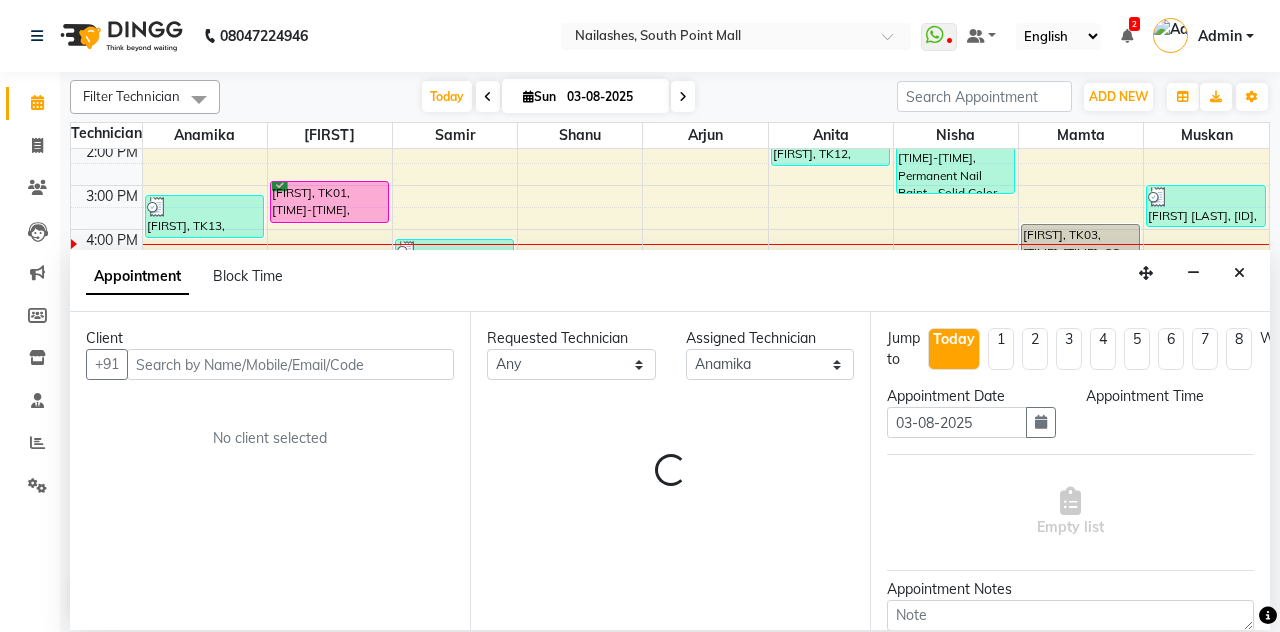 click at bounding box center (1239, 273) 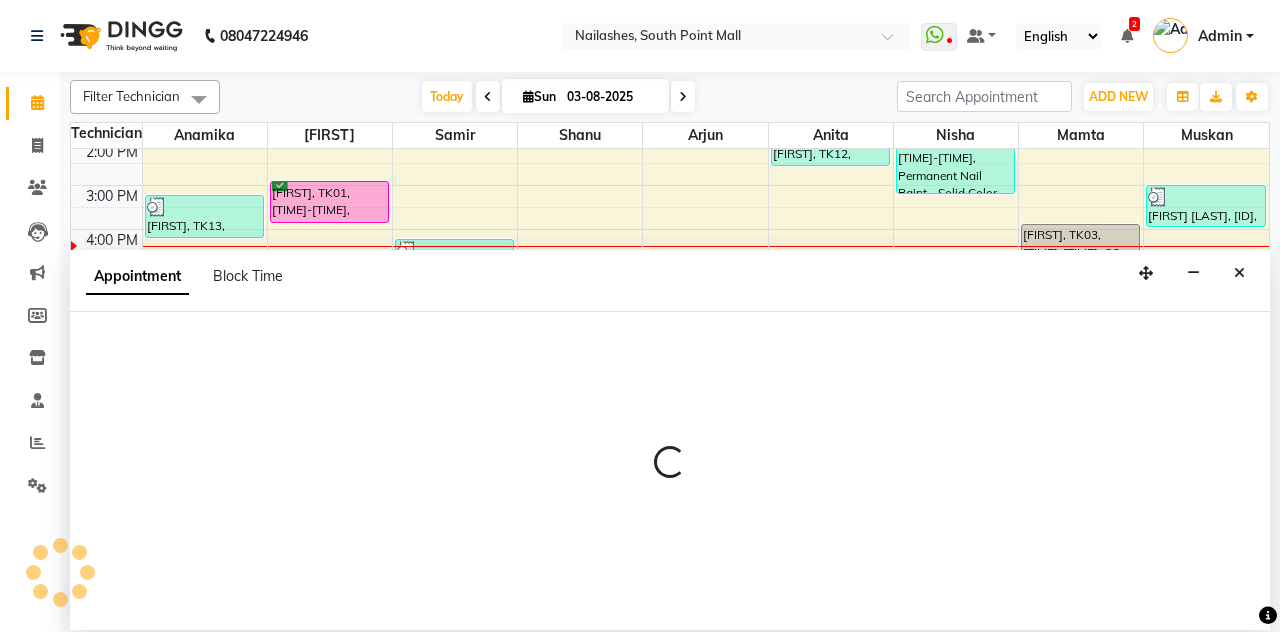 select on "78821" 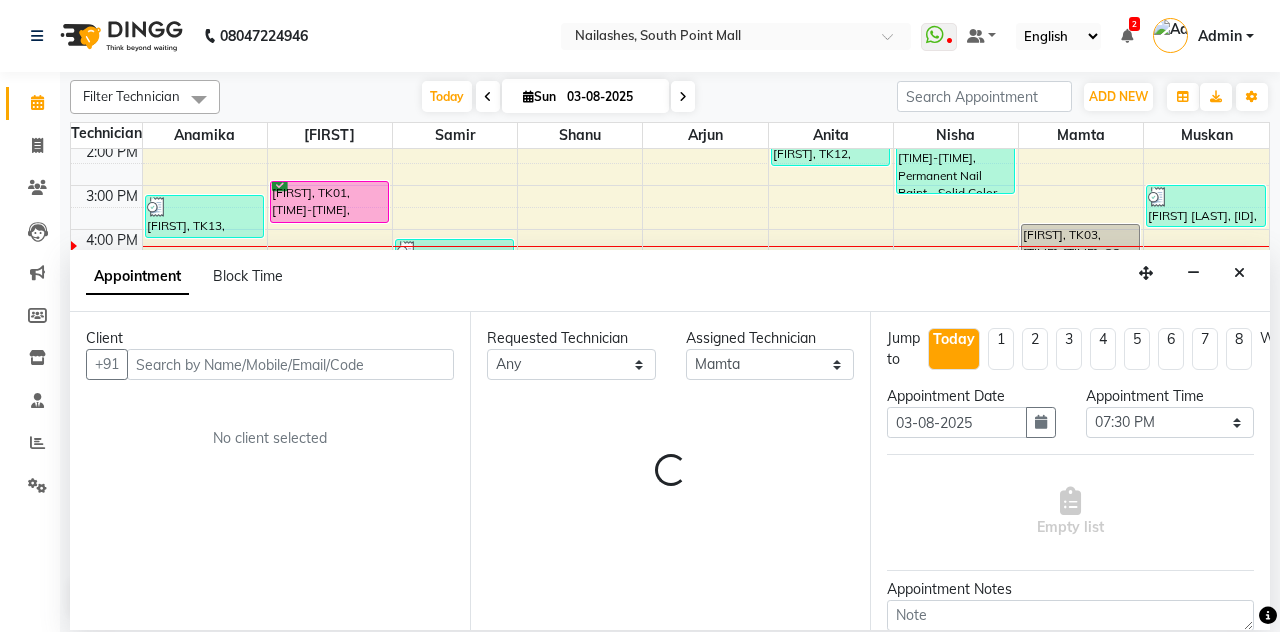 click on "Appointment Block Time" at bounding box center [670, 281] 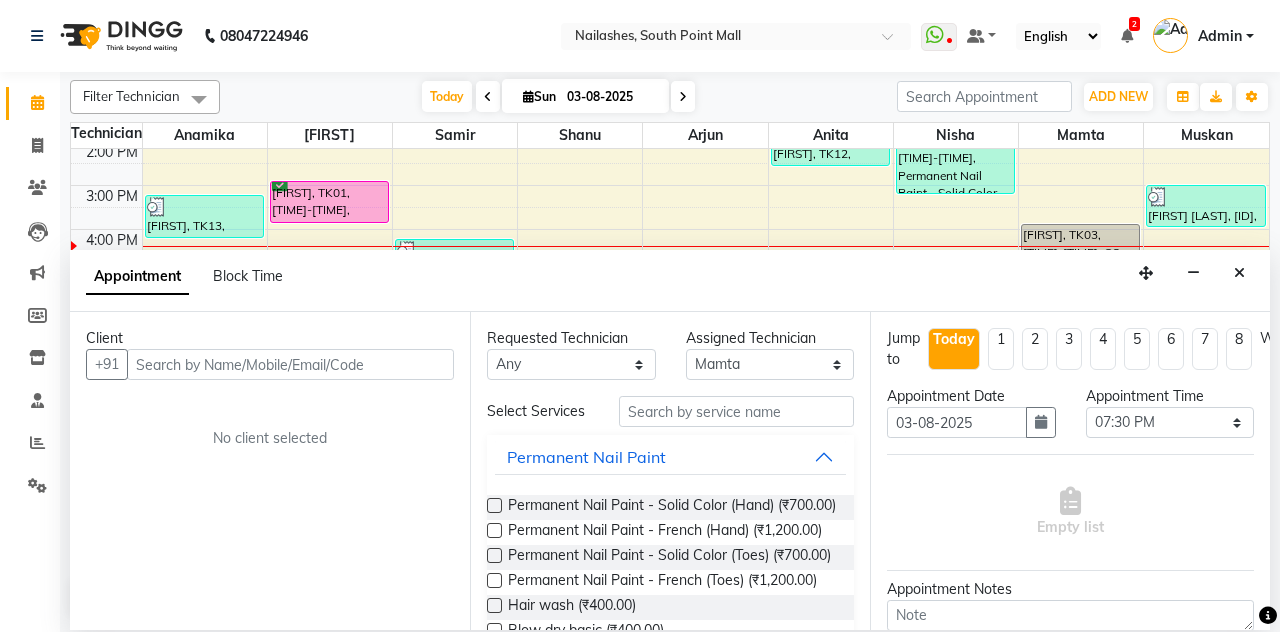 click at bounding box center (1239, 273) 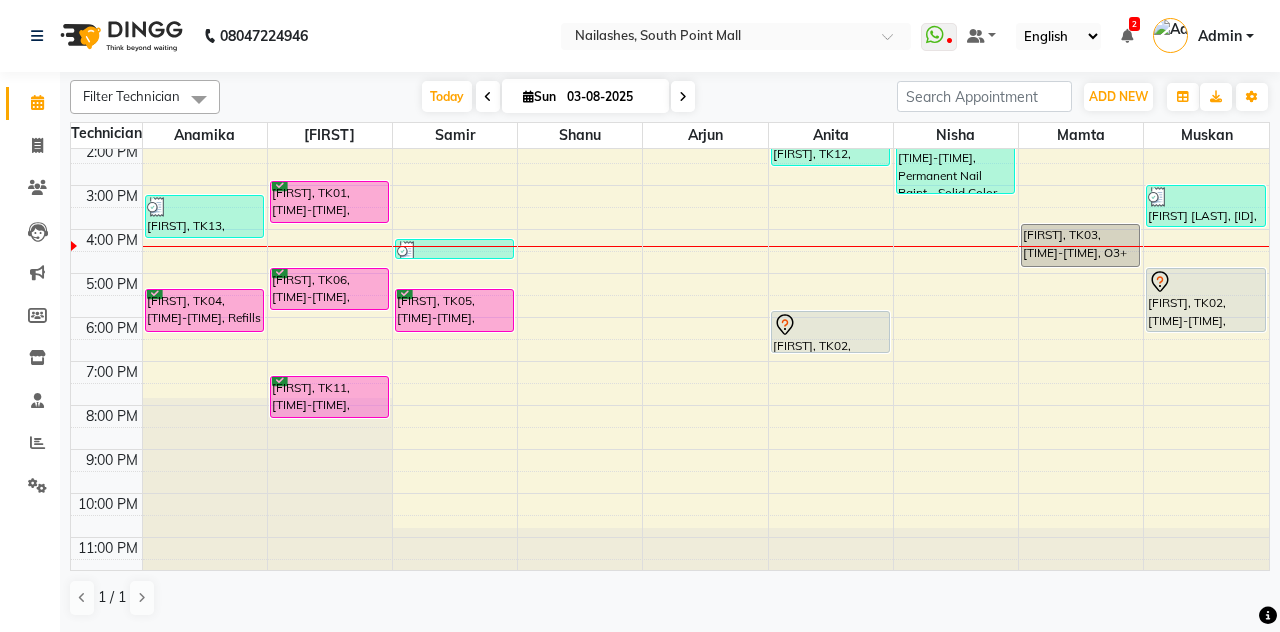 select on "[POSTAL_CODE]" 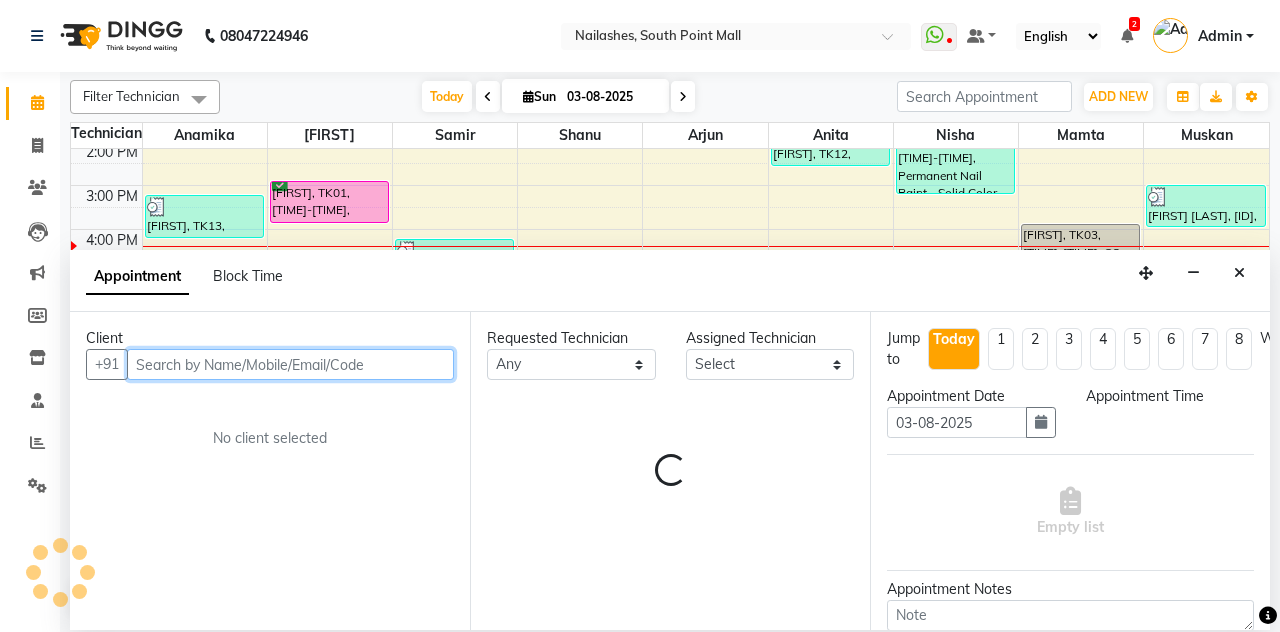 select on "1110" 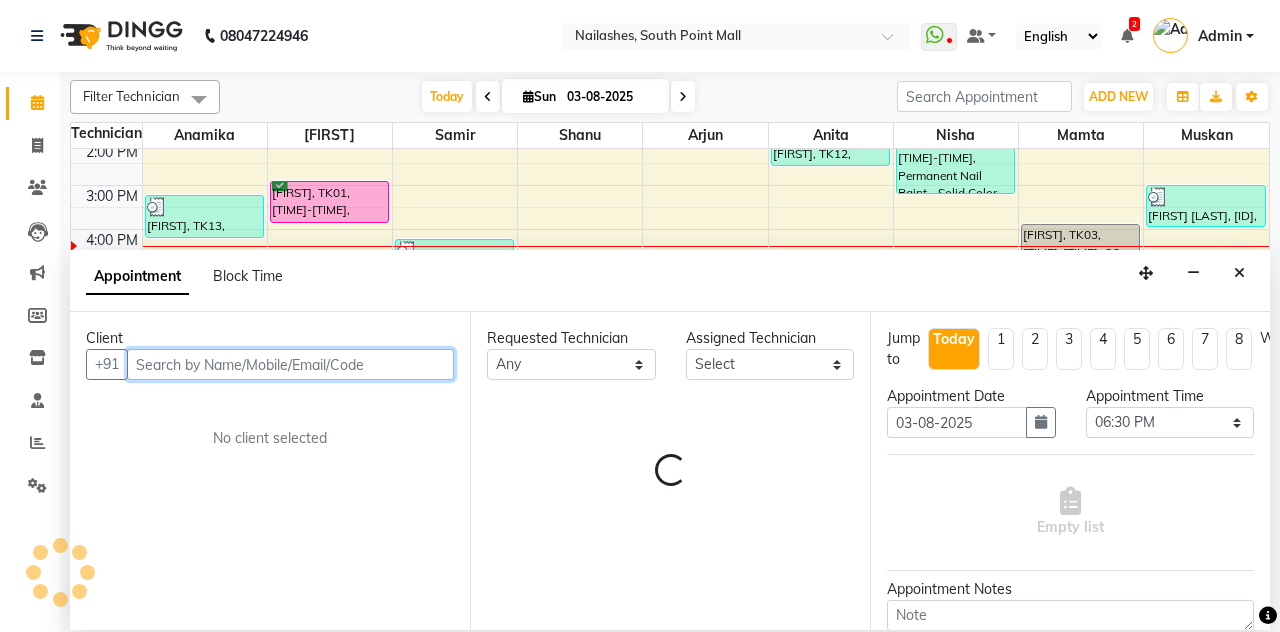 scroll, scrollTop: 0, scrollLeft: 0, axis: both 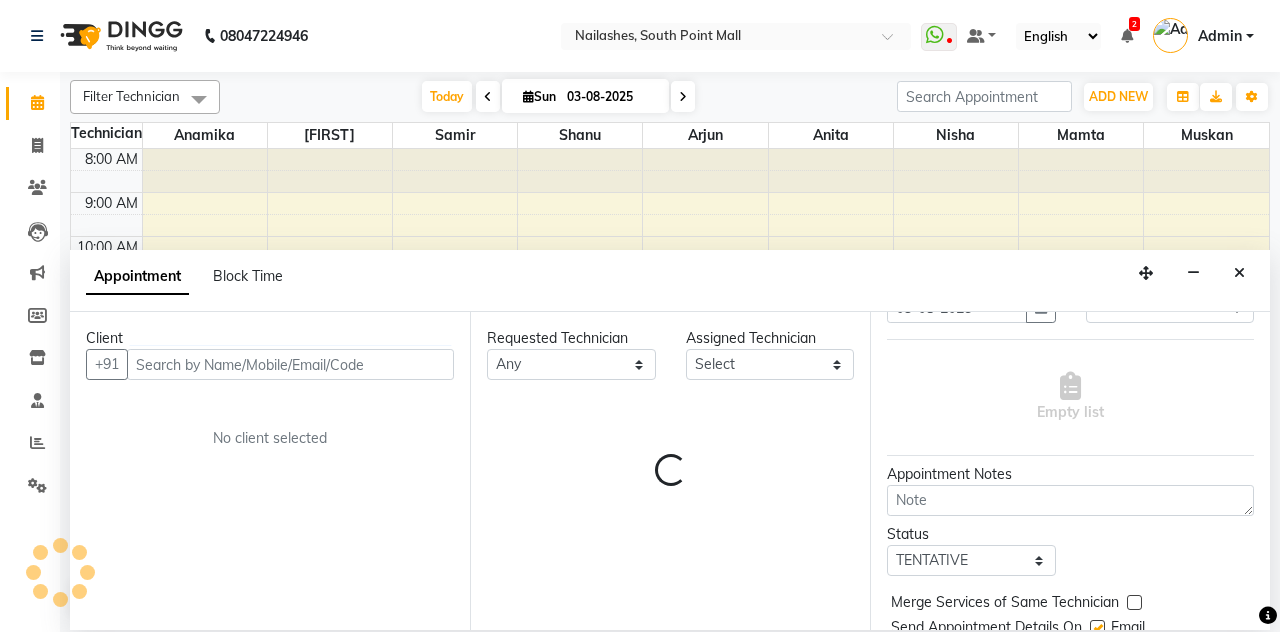 click at bounding box center (1239, 273) 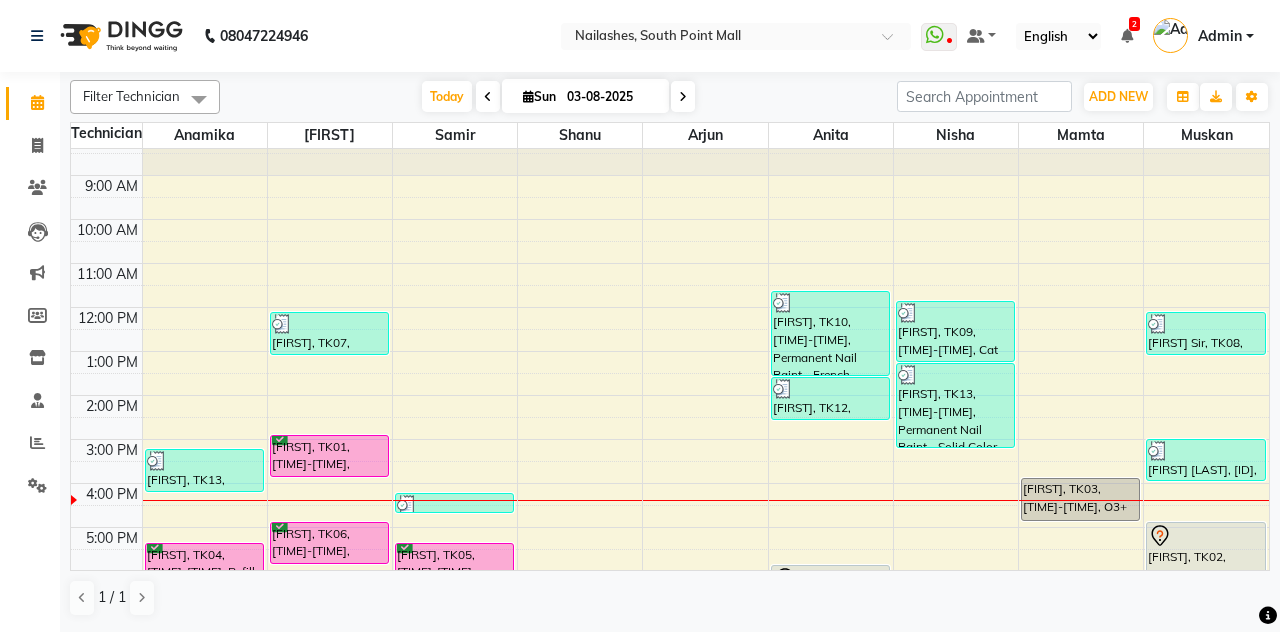scroll, scrollTop: 16, scrollLeft: 0, axis: vertical 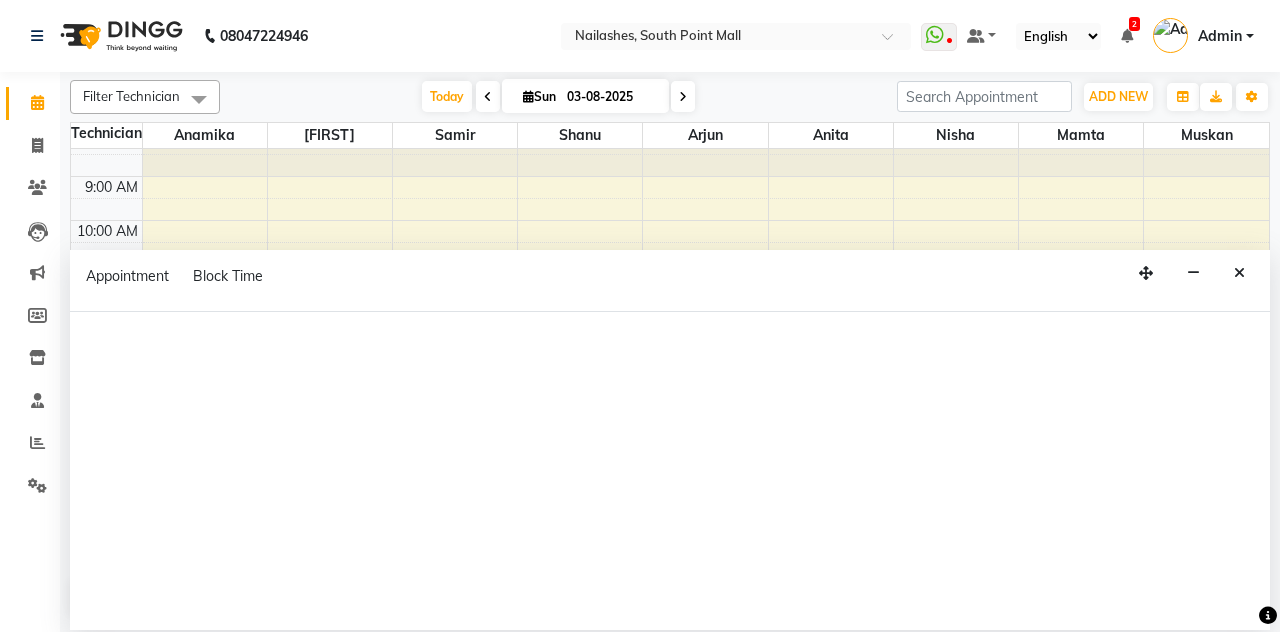 select on "[POSTAL_CODE]" 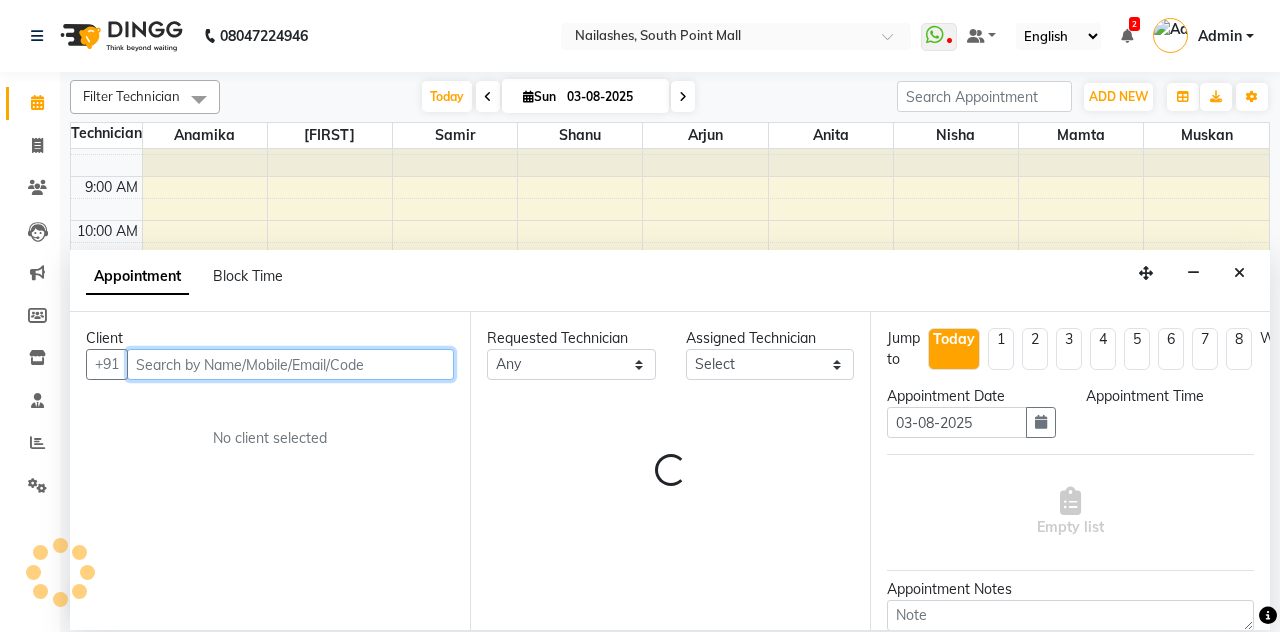select on "750" 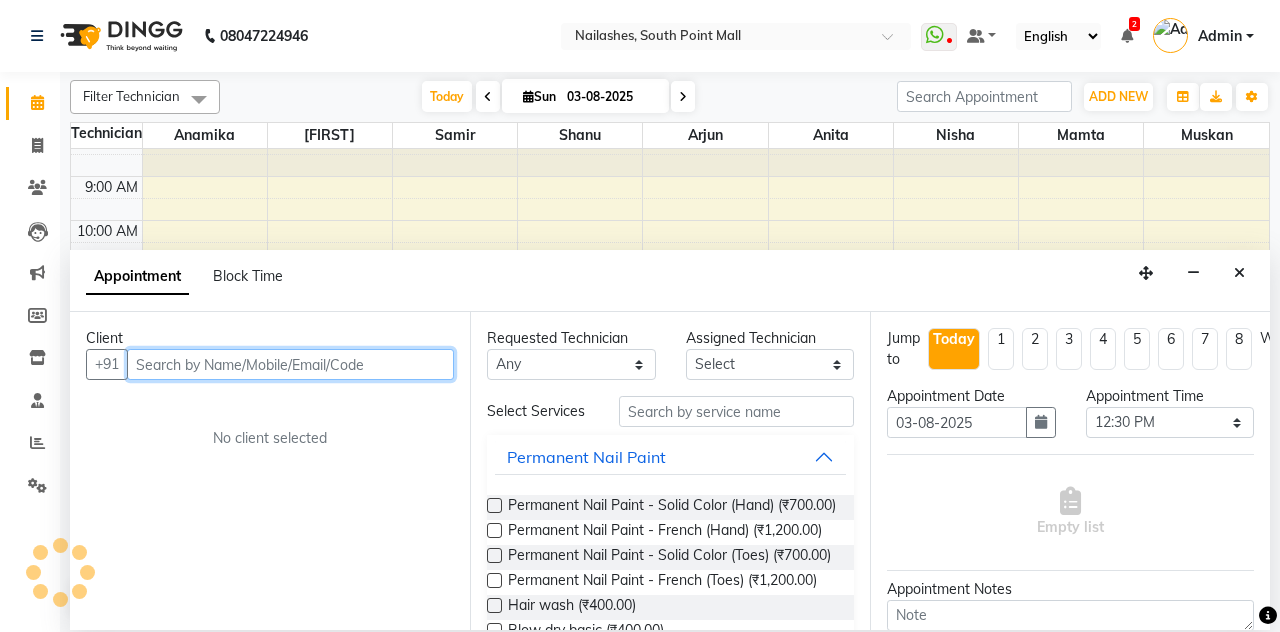 scroll, scrollTop: 153, scrollLeft: 0, axis: vertical 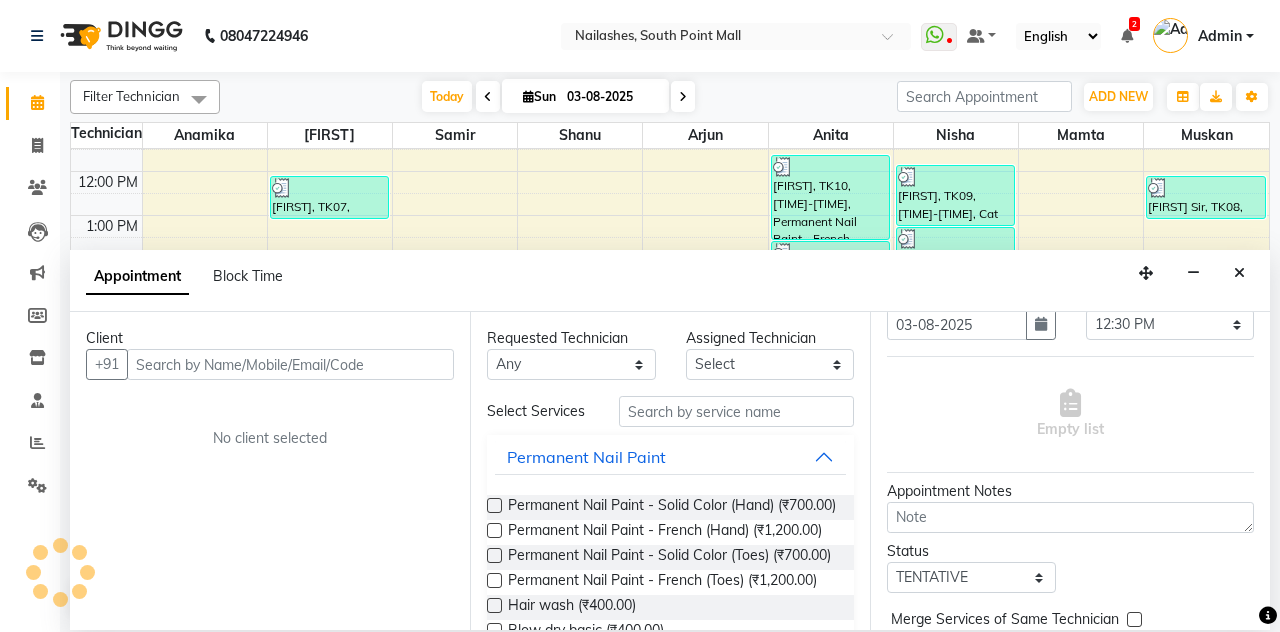 click at bounding box center (1239, 273) 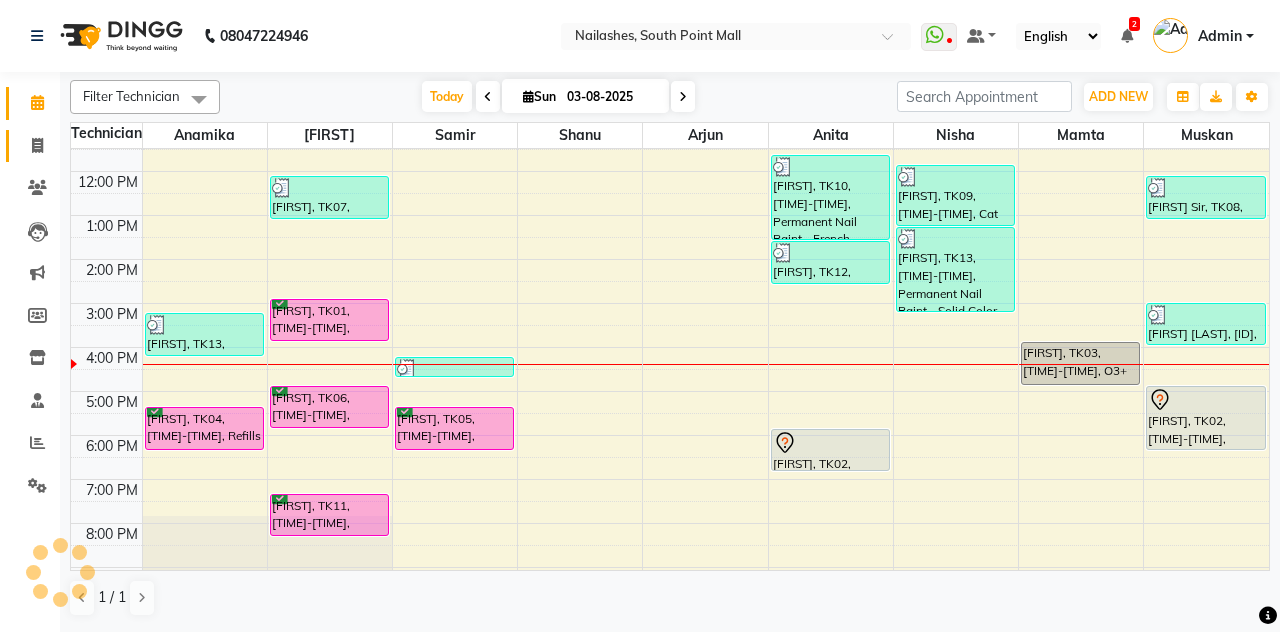 click 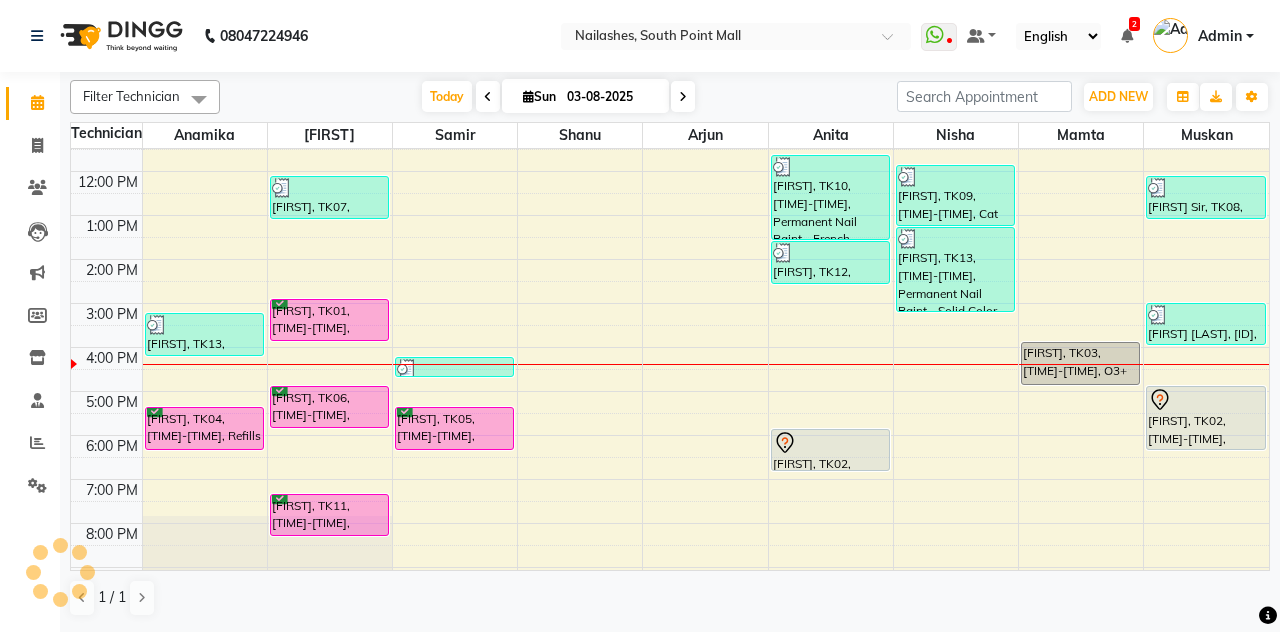 select on "service" 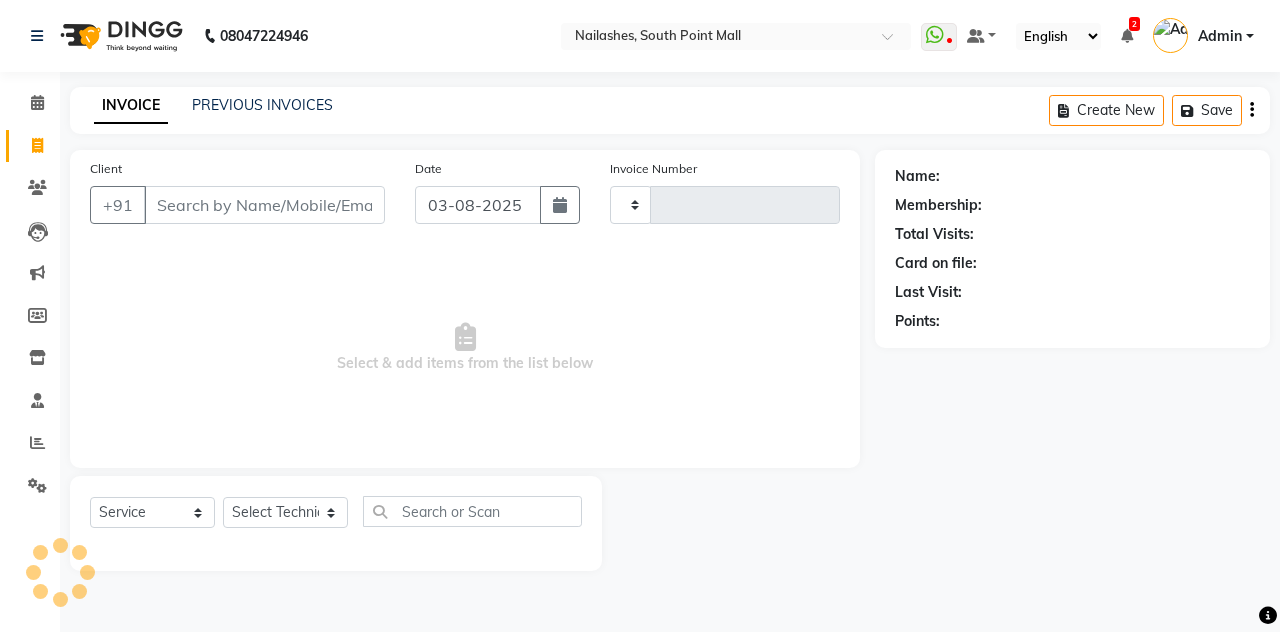 type on "1845" 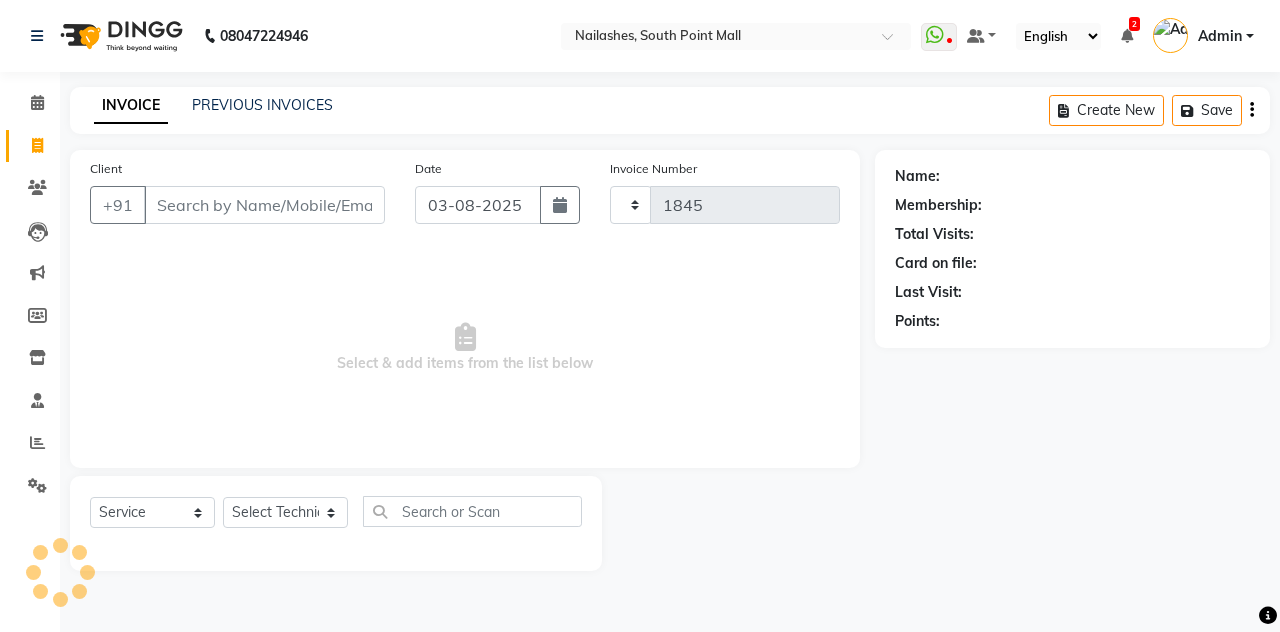 select on "3926" 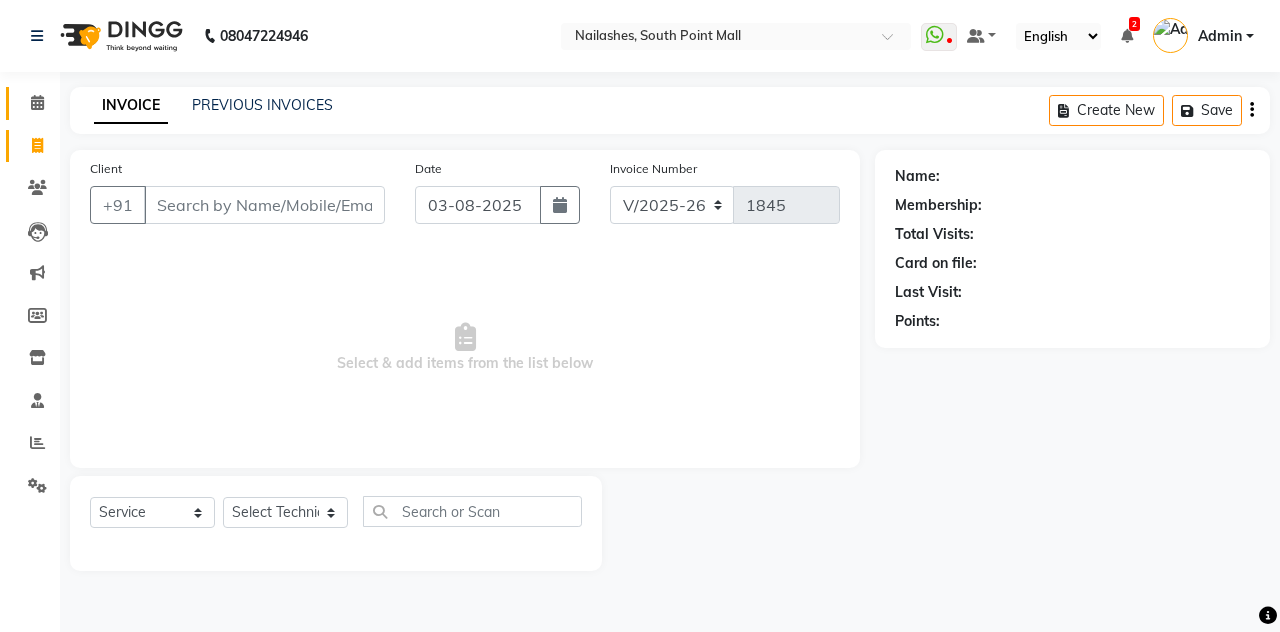 click 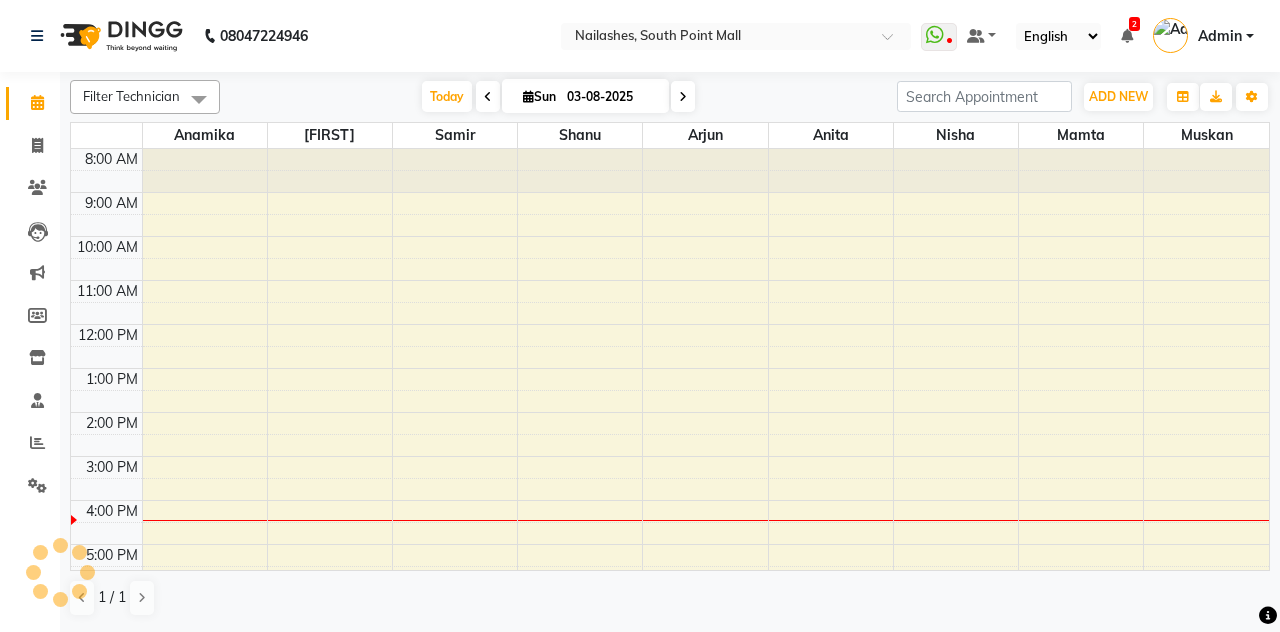 click at bounding box center [528, 96] 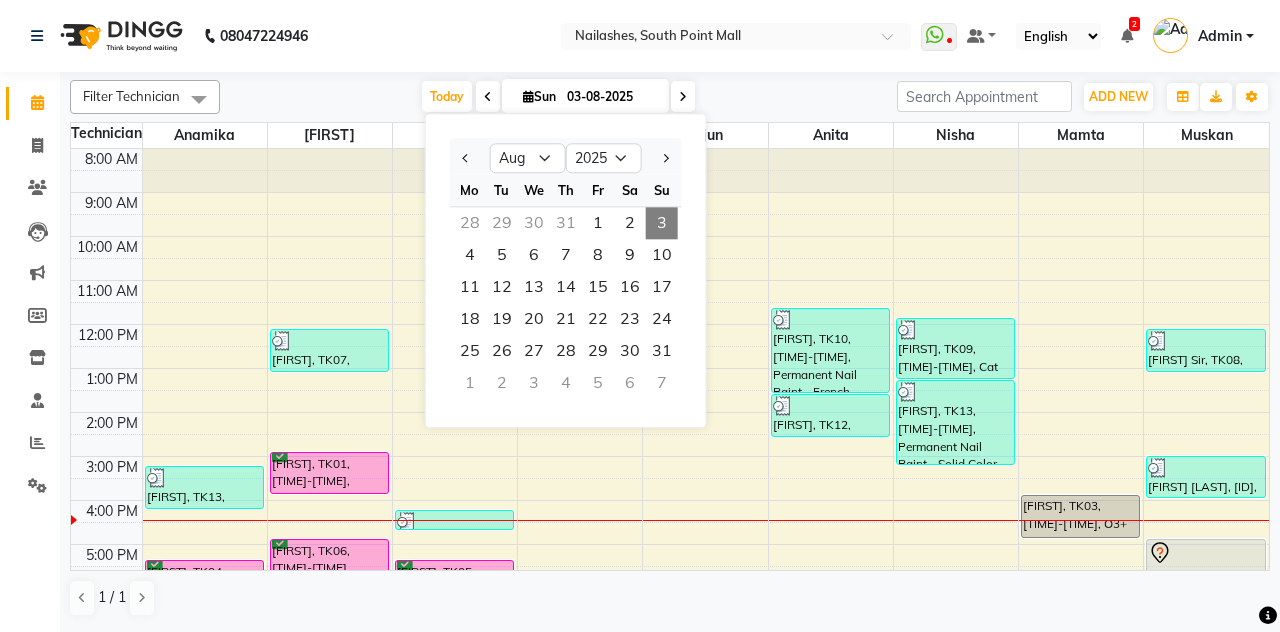 click on "2" at bounding box center (630, 223) 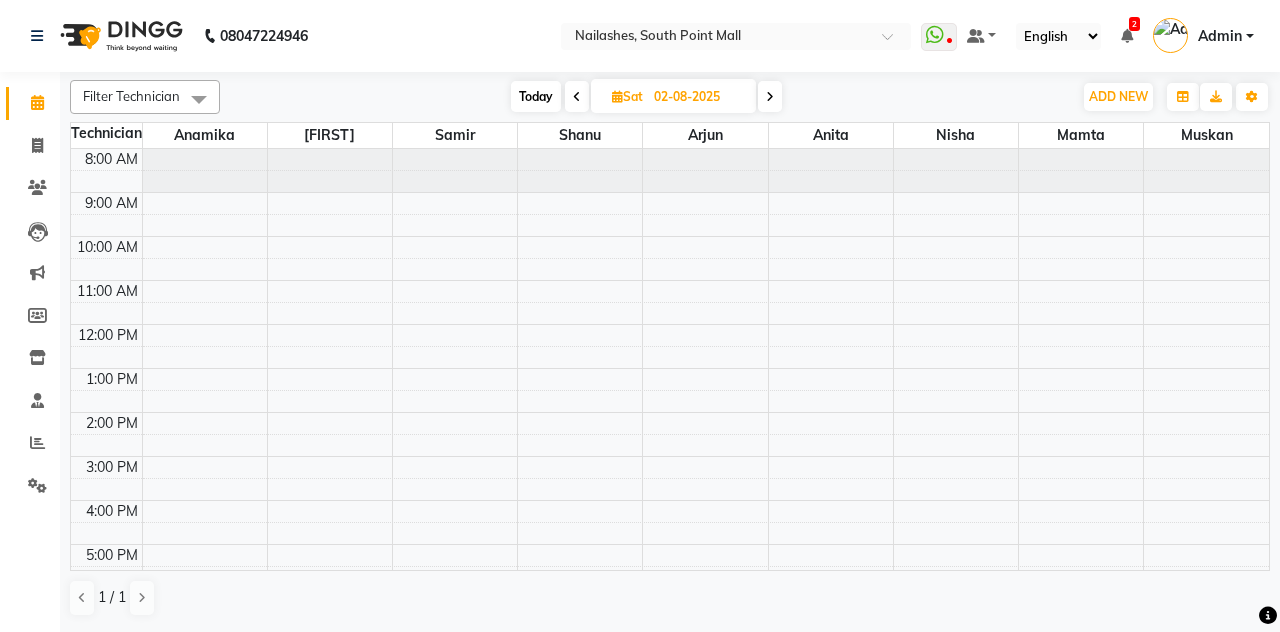 scroll, scrollTop: 271, scrollLeft: 0, axis: vertical 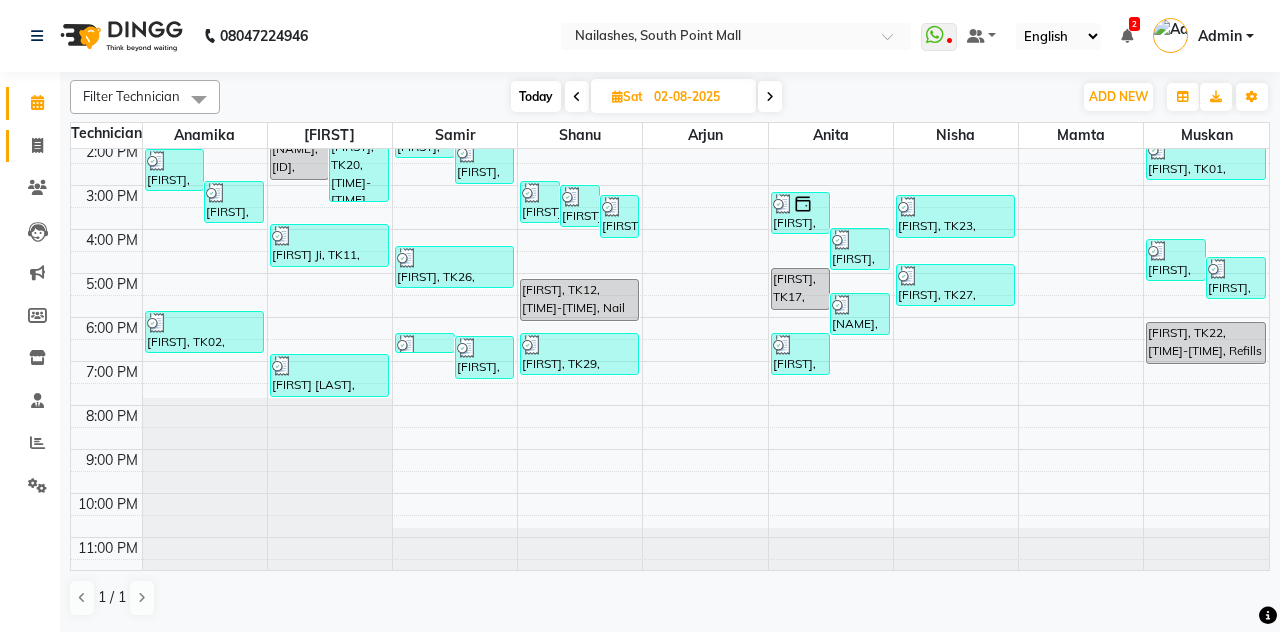 click 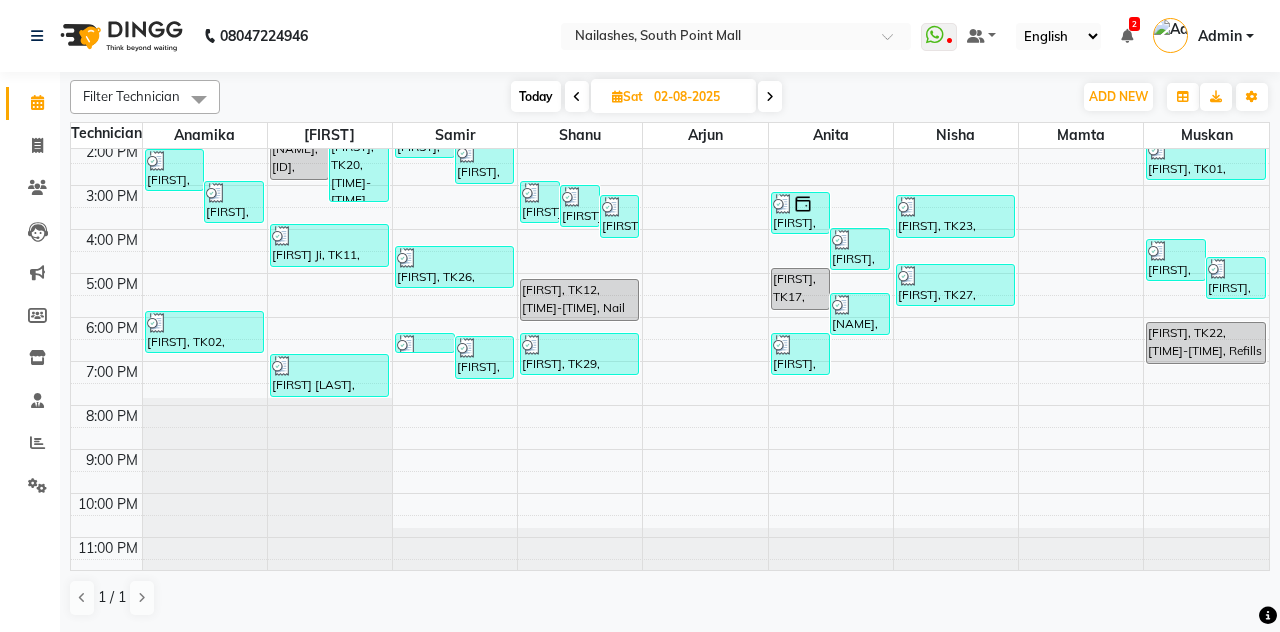 select on "service" 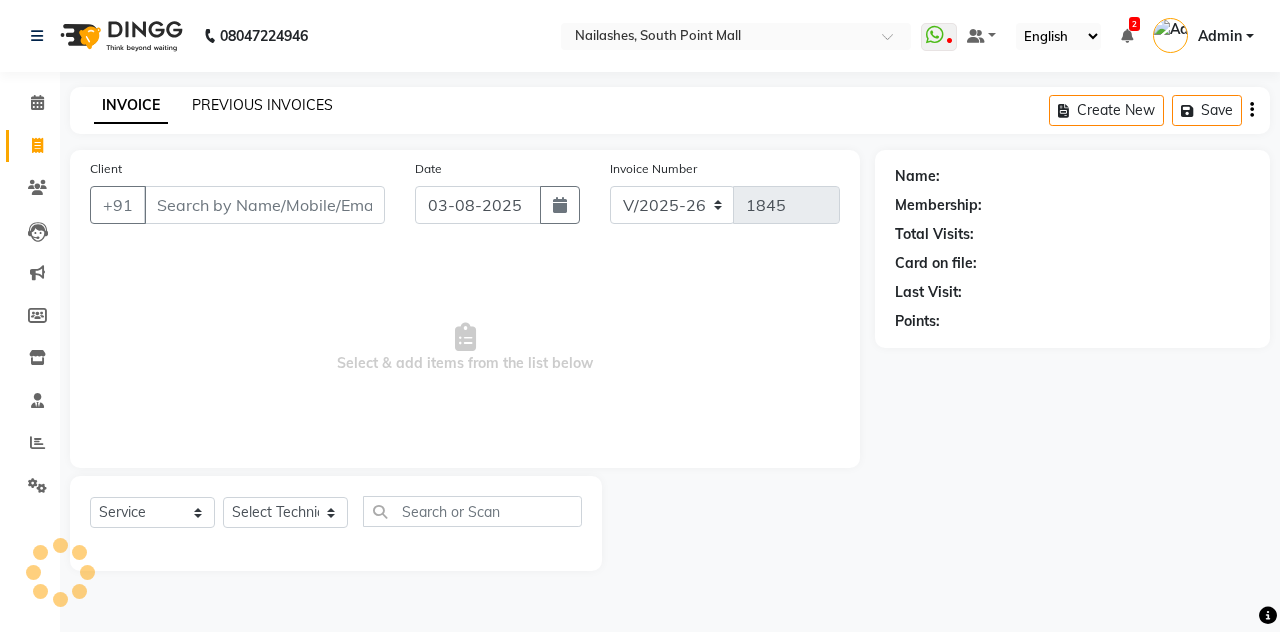 click on "PREVIOUS INVOICES" 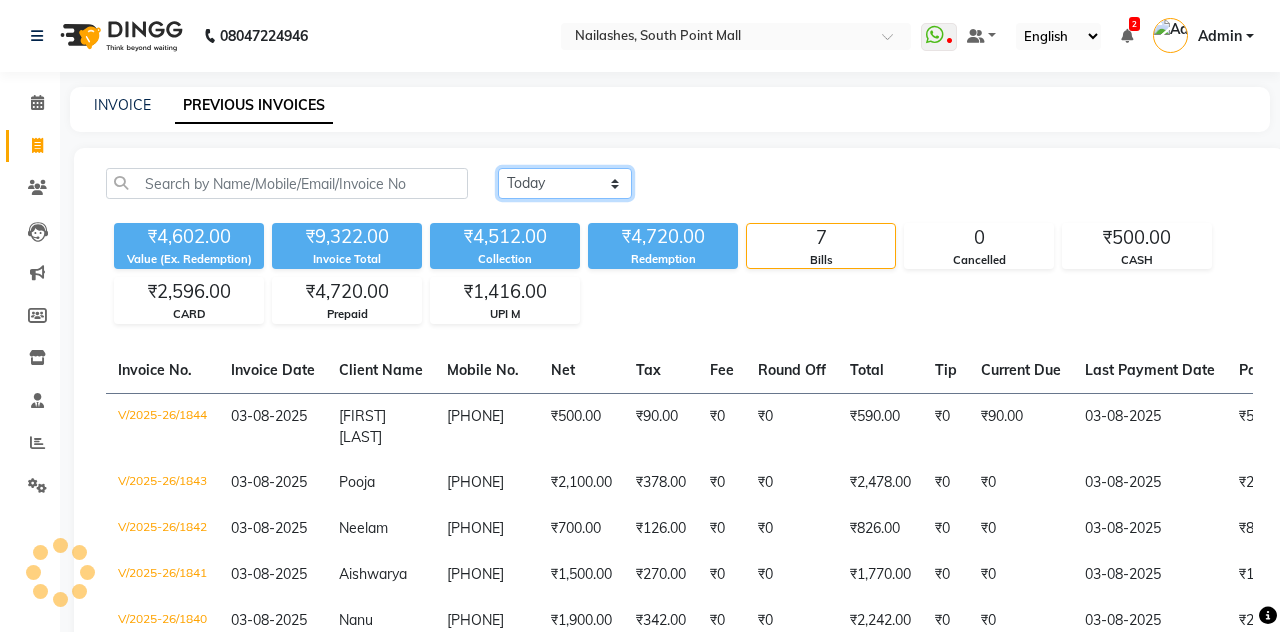 click on "Today Yesterday Custom Range" 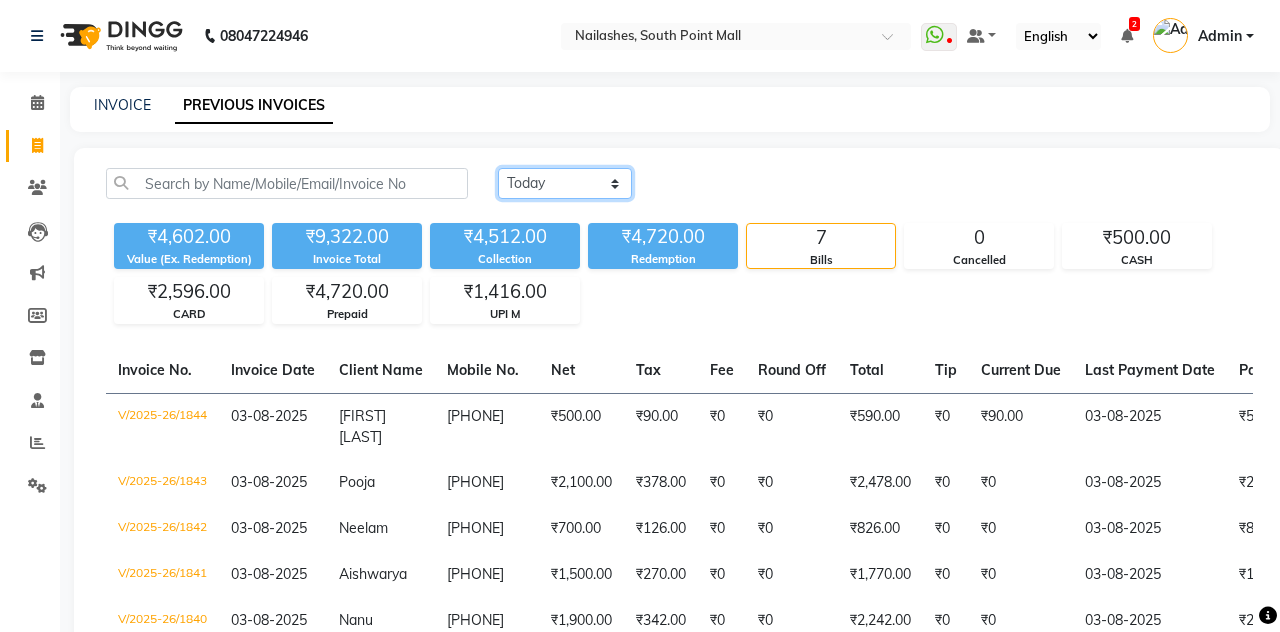 select on "yesterday" 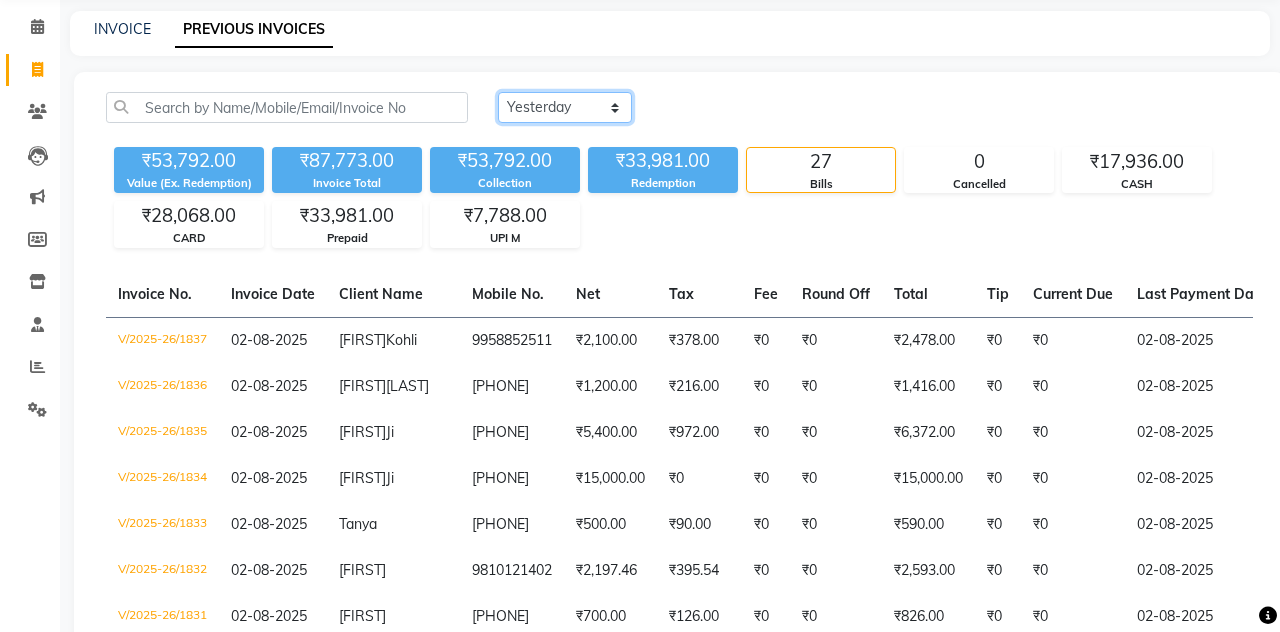 scroll, scrollTop: 0, scrollLeft: 0, axis: both 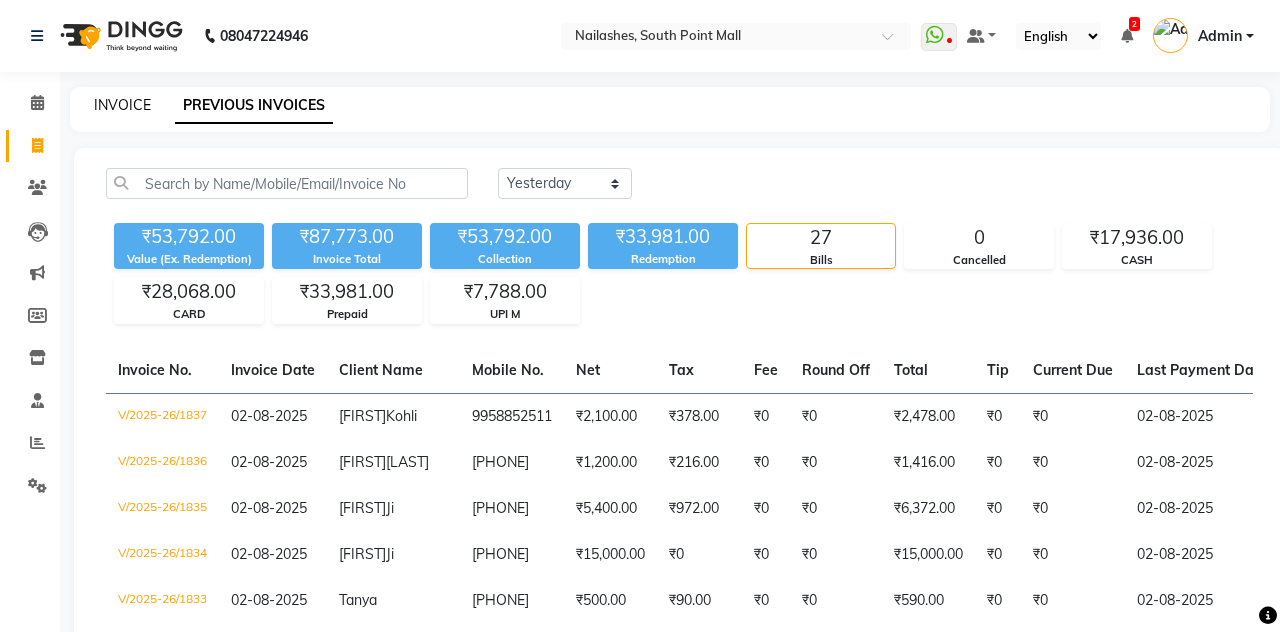 click on "INVOICE" 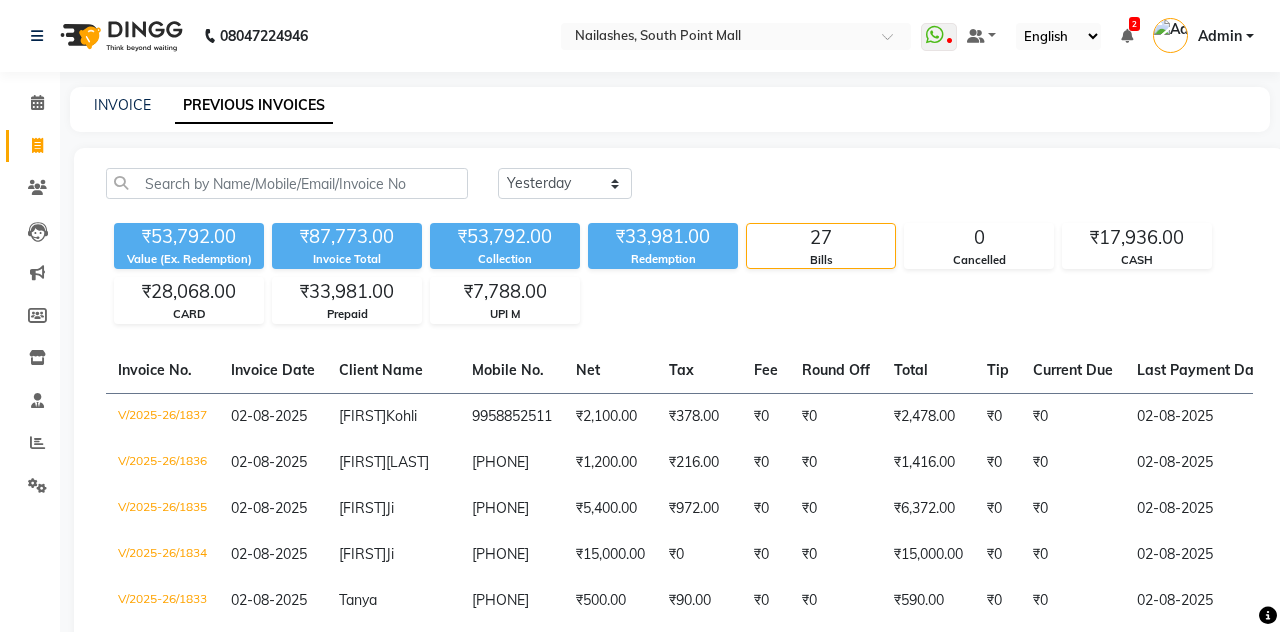 select on "service" 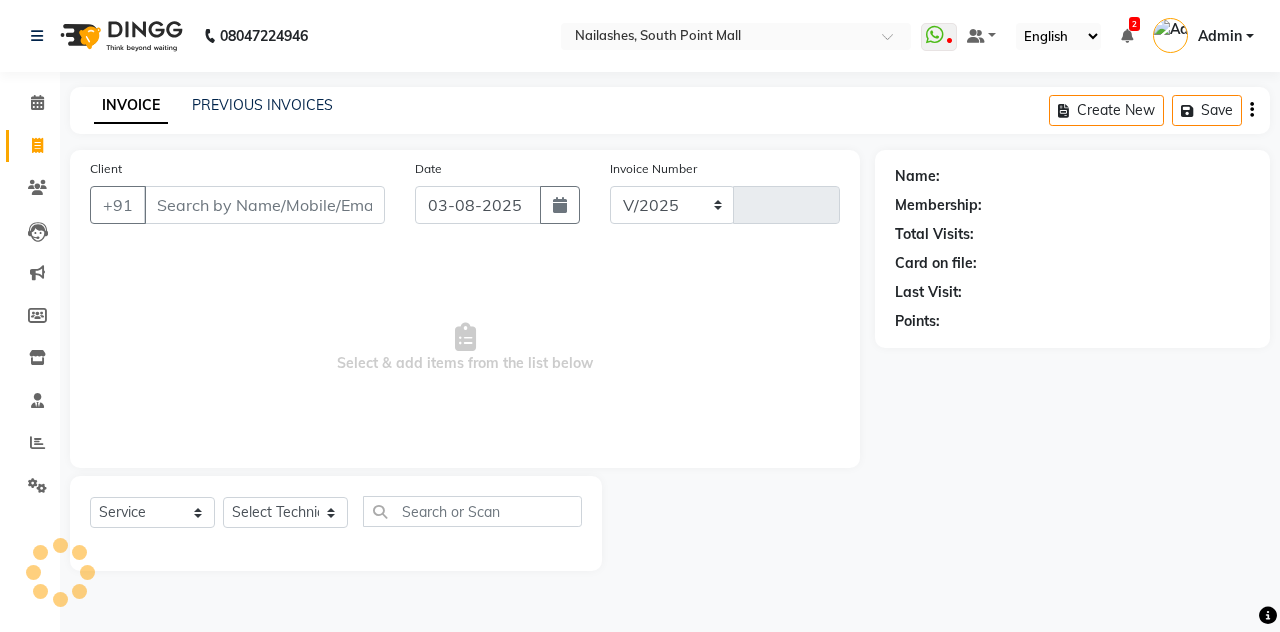 select on "3926" 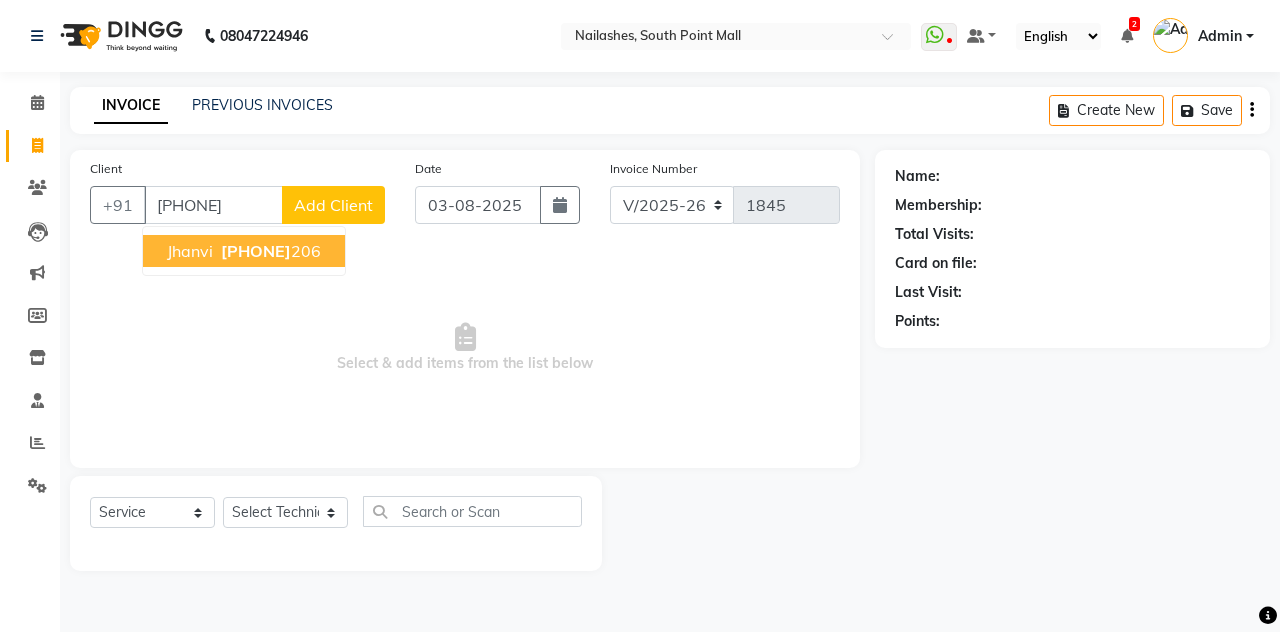 click on "[PHONE]" at bounding box center [269, 251] 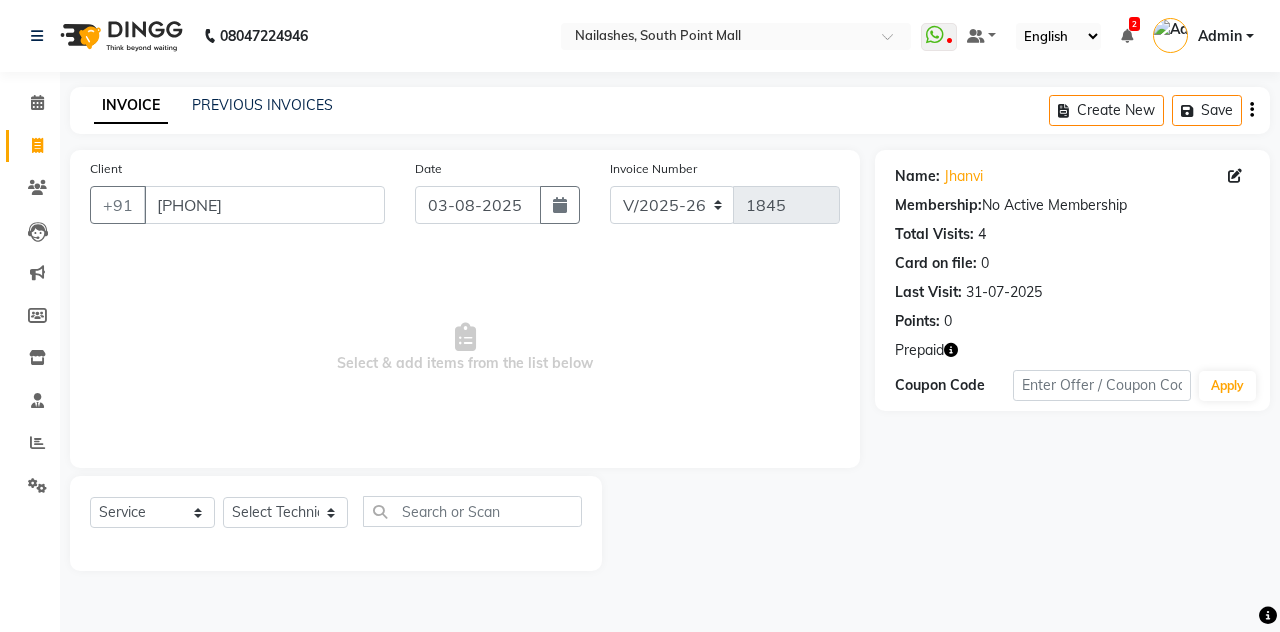 click 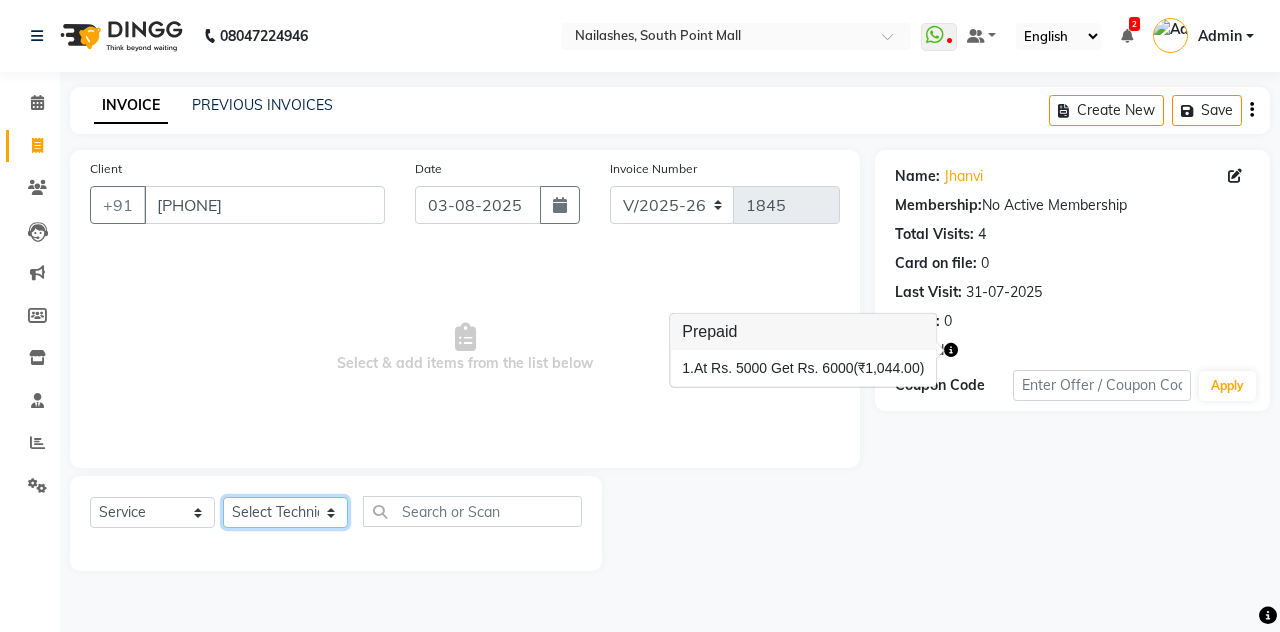 click on "Select Technician Admin [NAME] [NAME] [NAME] [NAME] Manager [NAME] [NAME] [NAME] [NAME] [NAME] [NAME]" 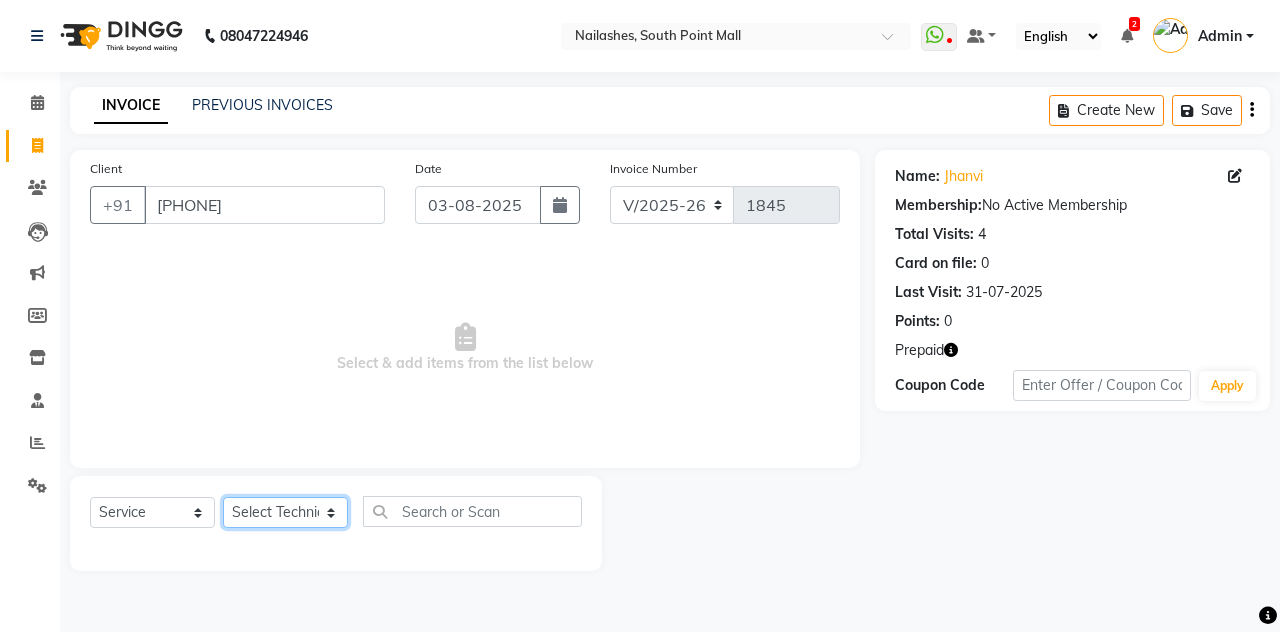 select on "19477" 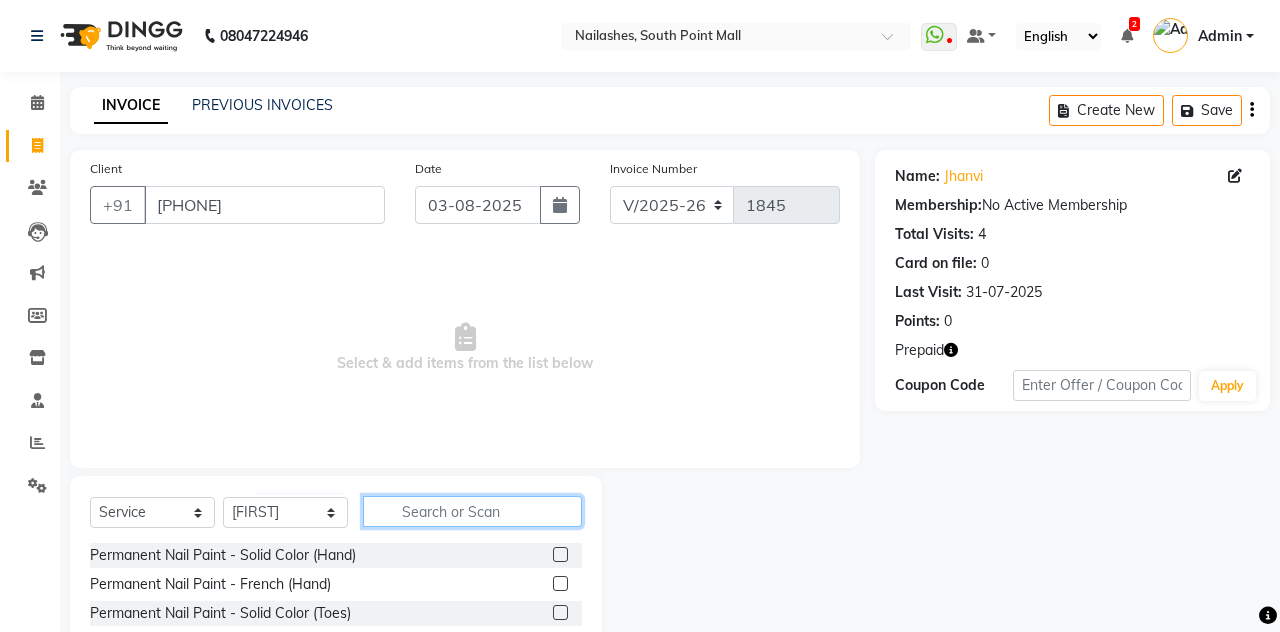 click 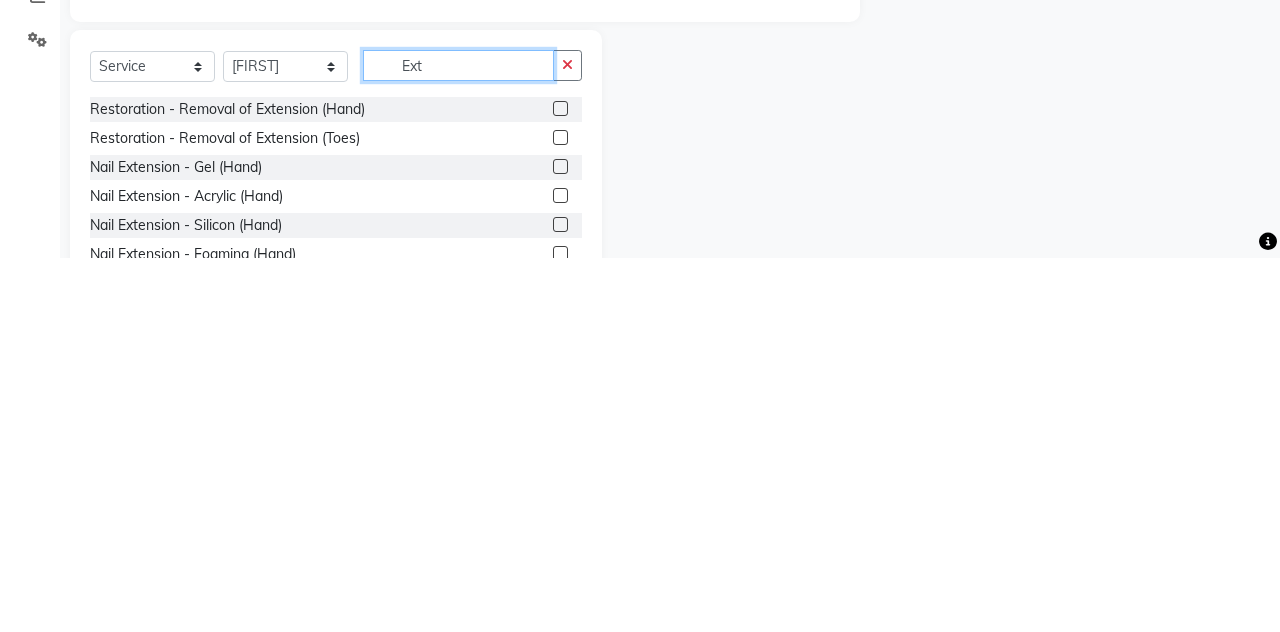 scroll, scrollTop: 78, scrollLeft: 0, axis: vertical 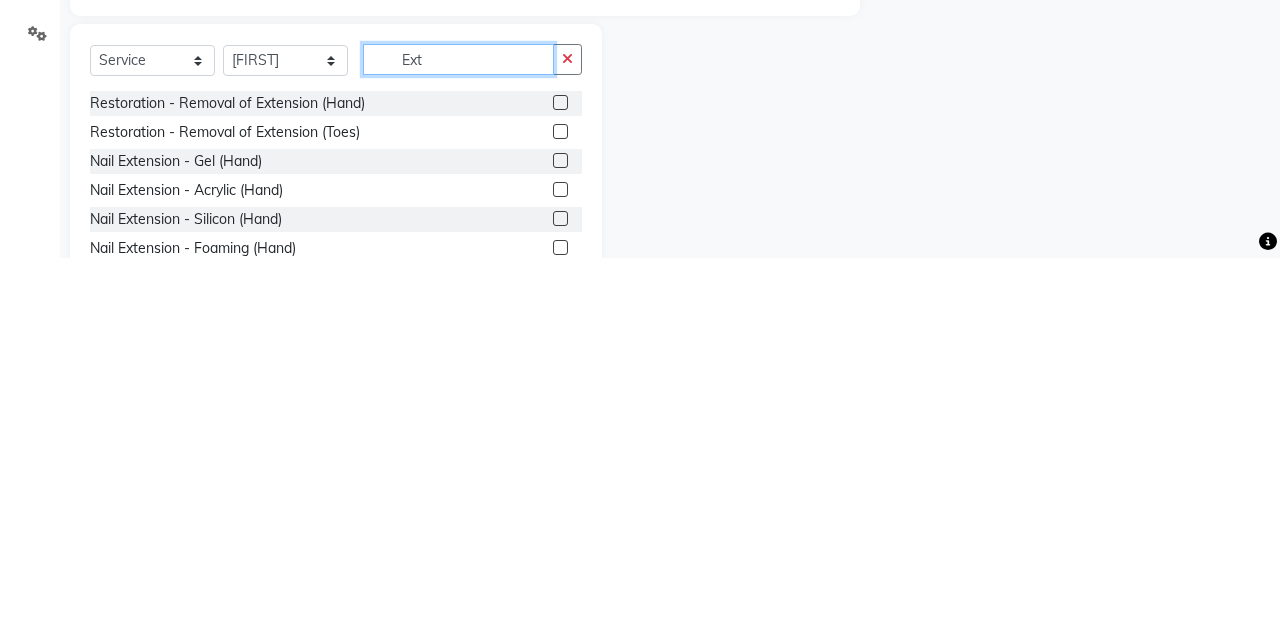type on "Ext" 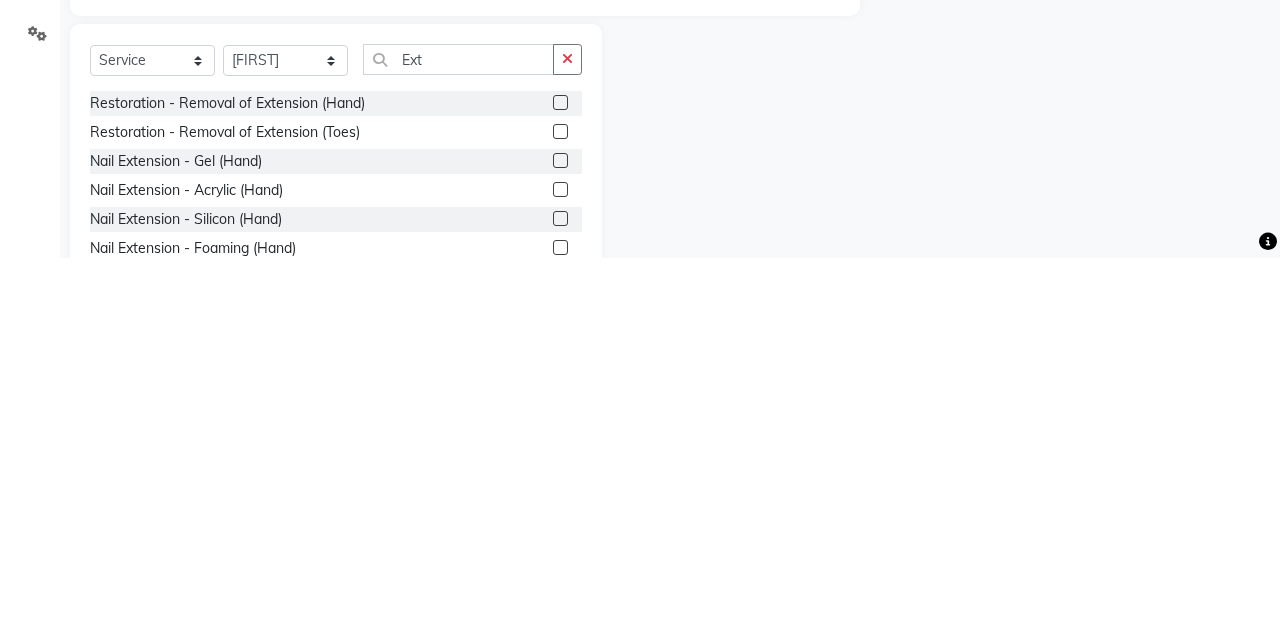 click 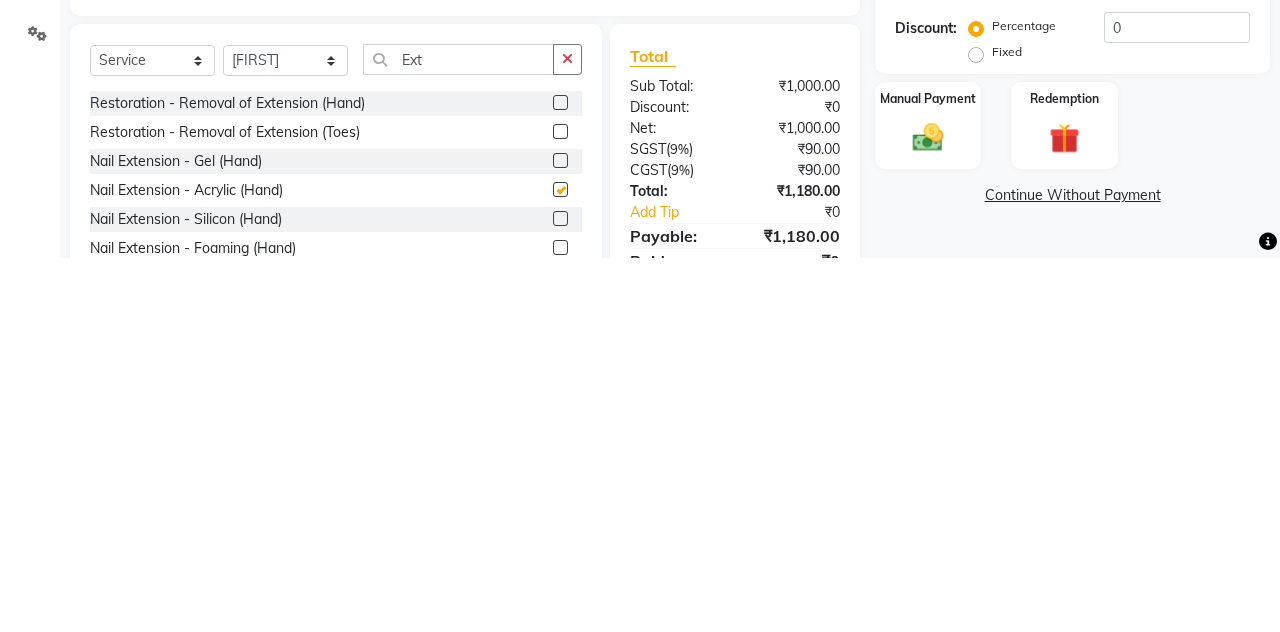 scroll, scrollTop: 78, scrollLeft: 0, axis: vertical 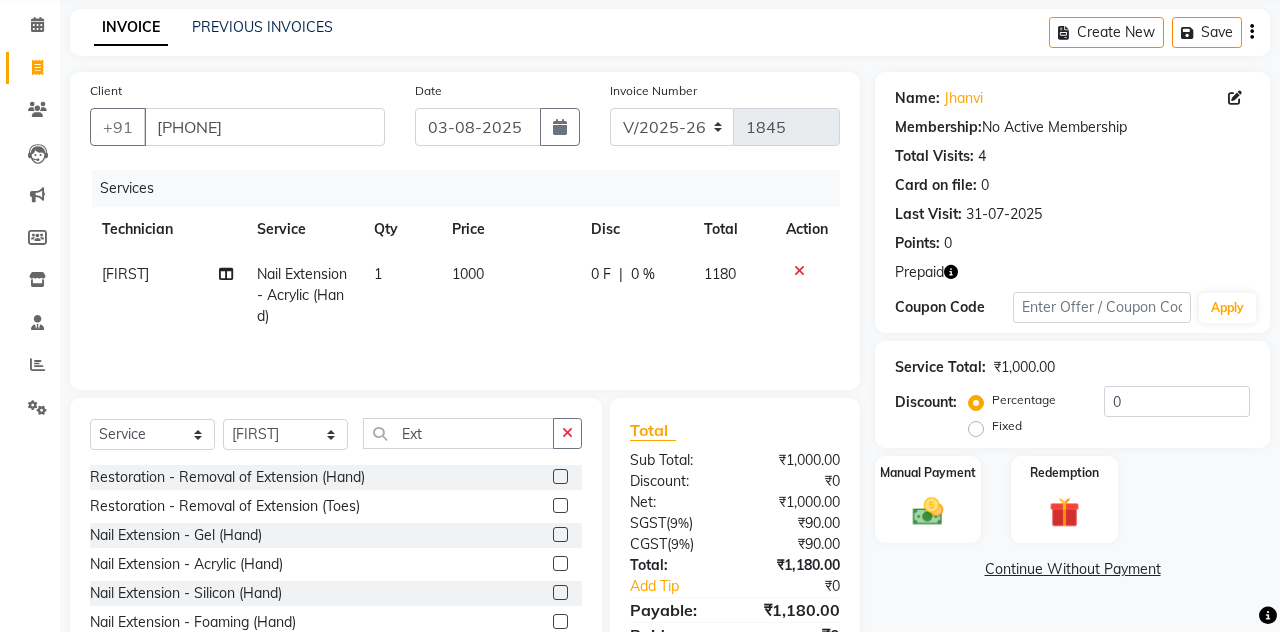 checkbox on "false" 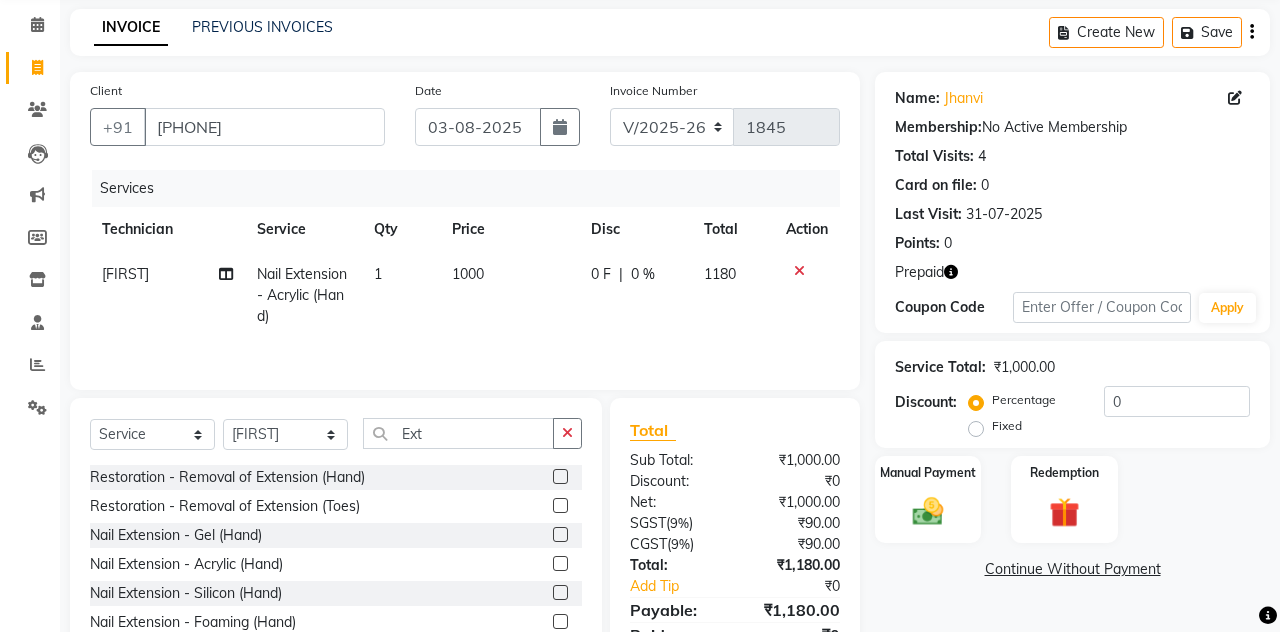click on "1000" 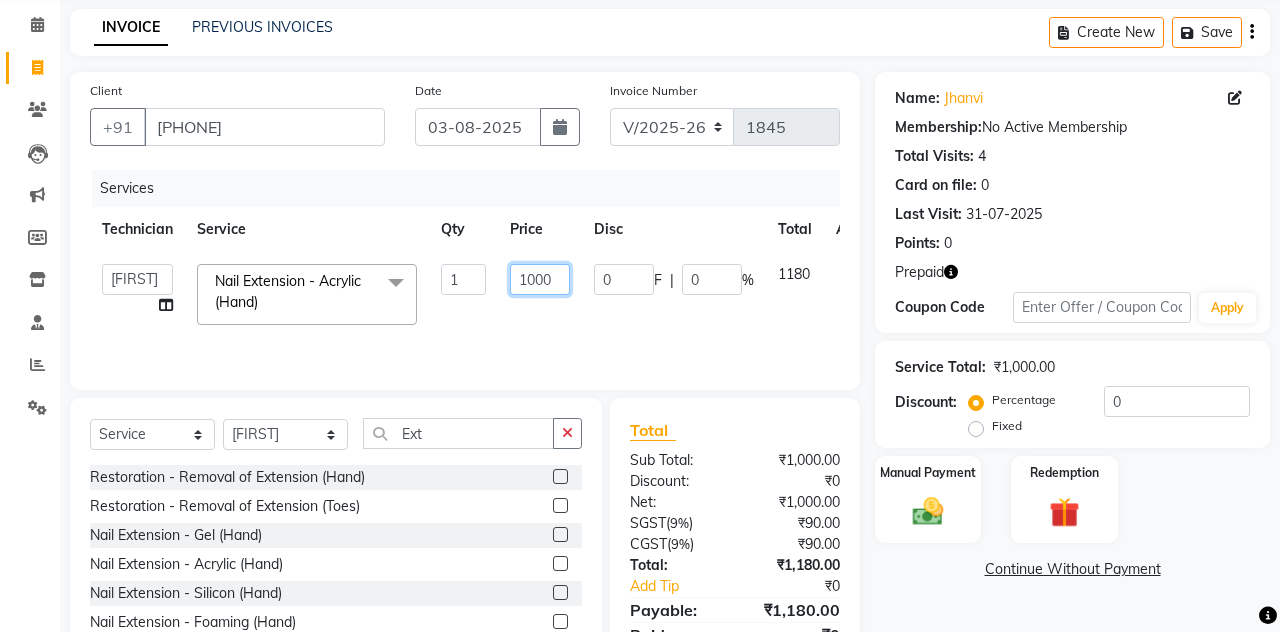 click on "1000" 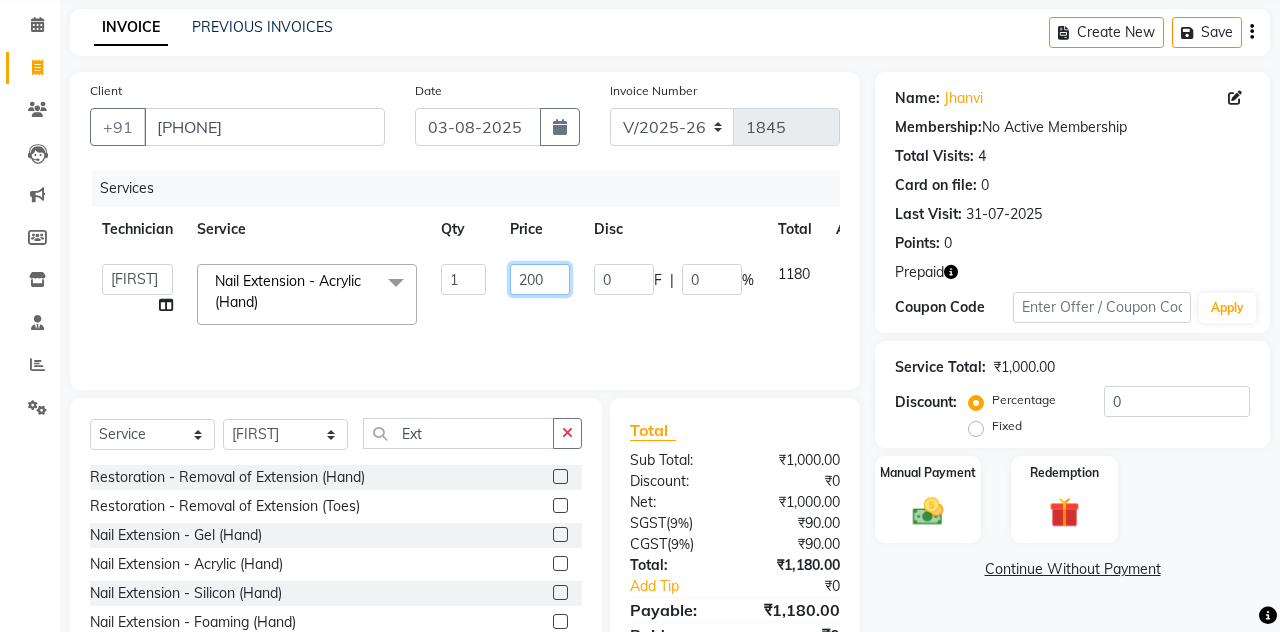 type on "2200" 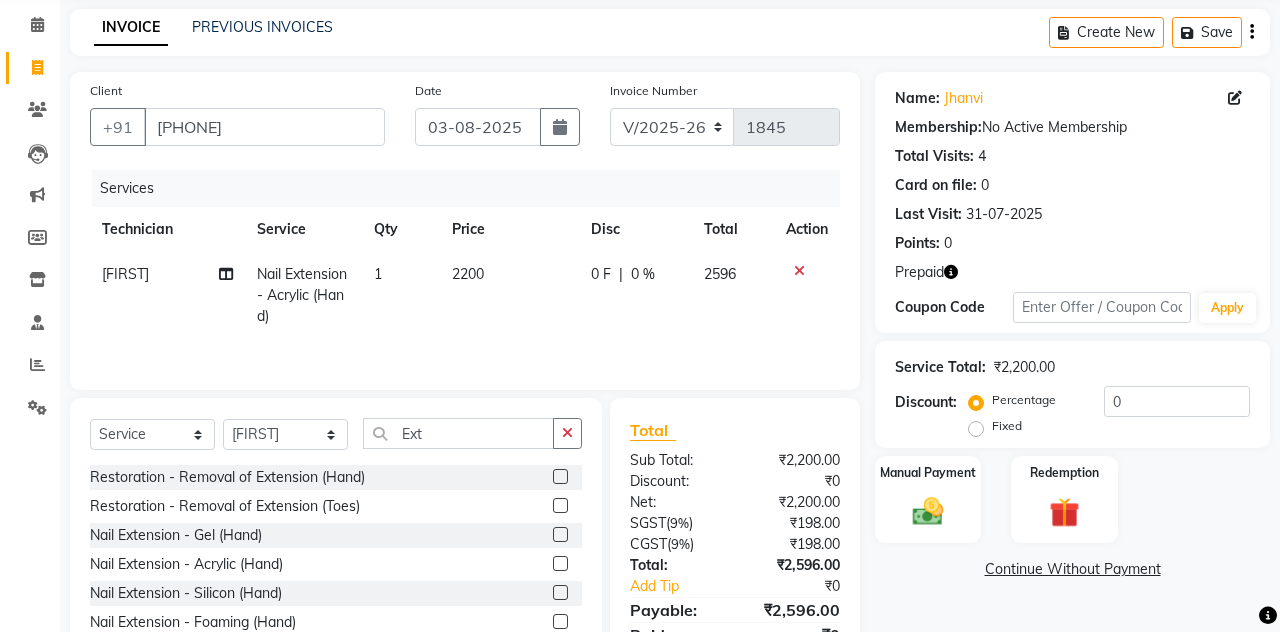 scroll, scrollTop: 72, scrollLeft: 0, axis: vertical 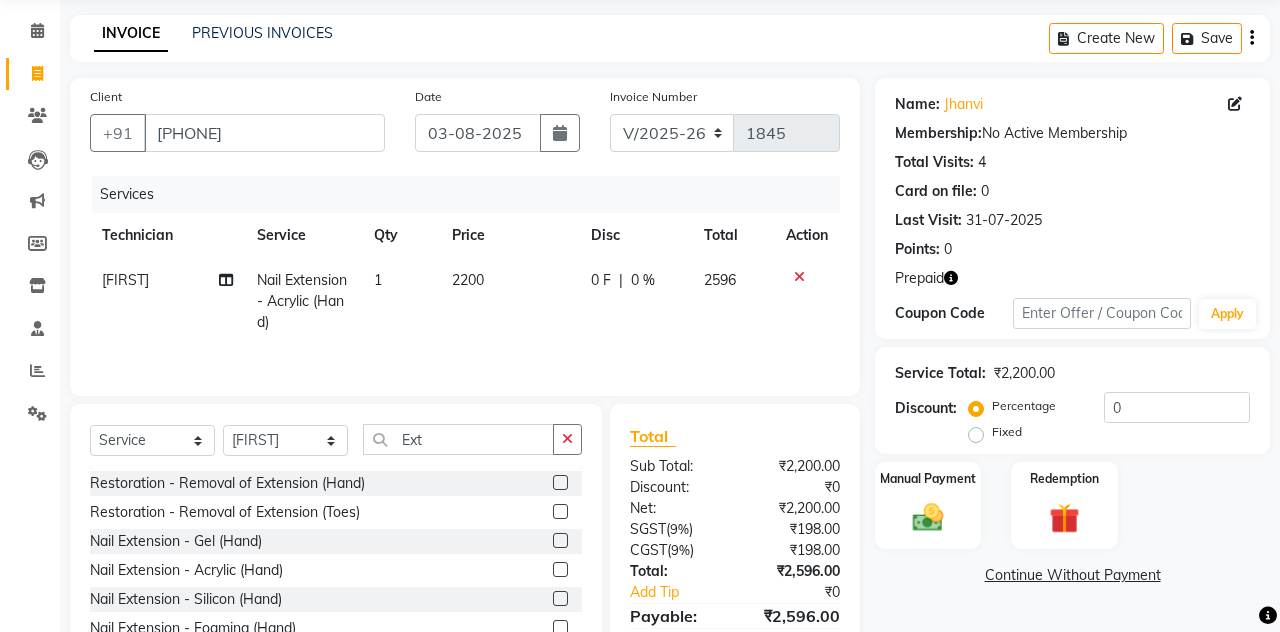 click on "Redemption" 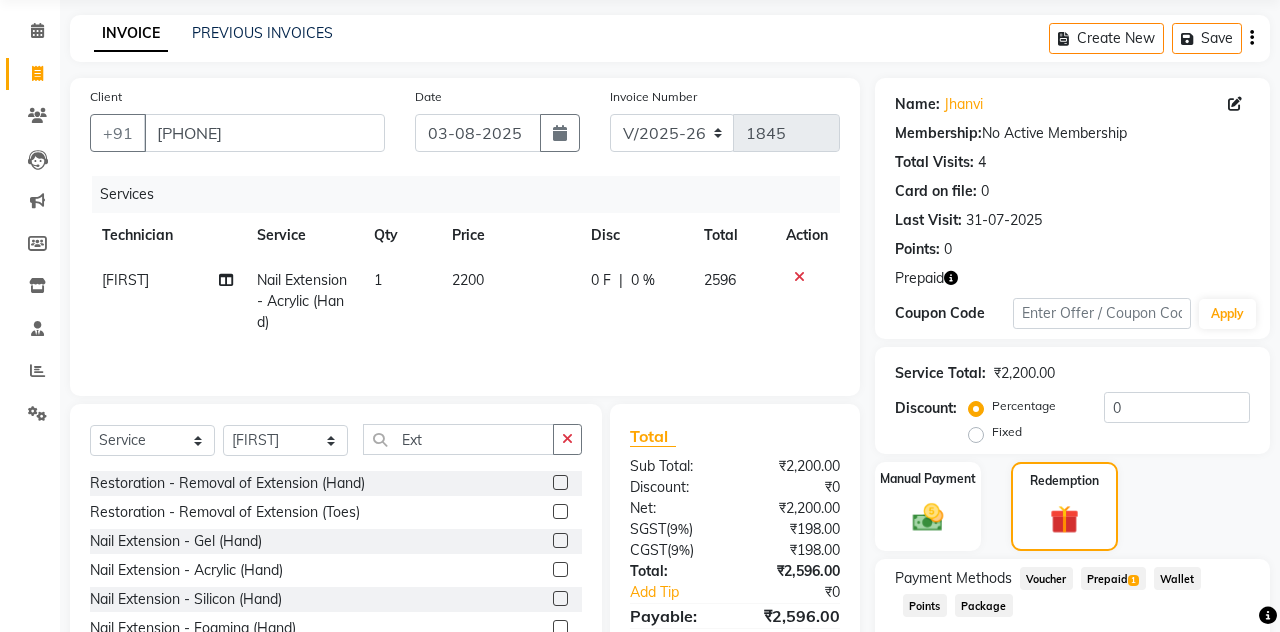 click on "Prepaid  1" 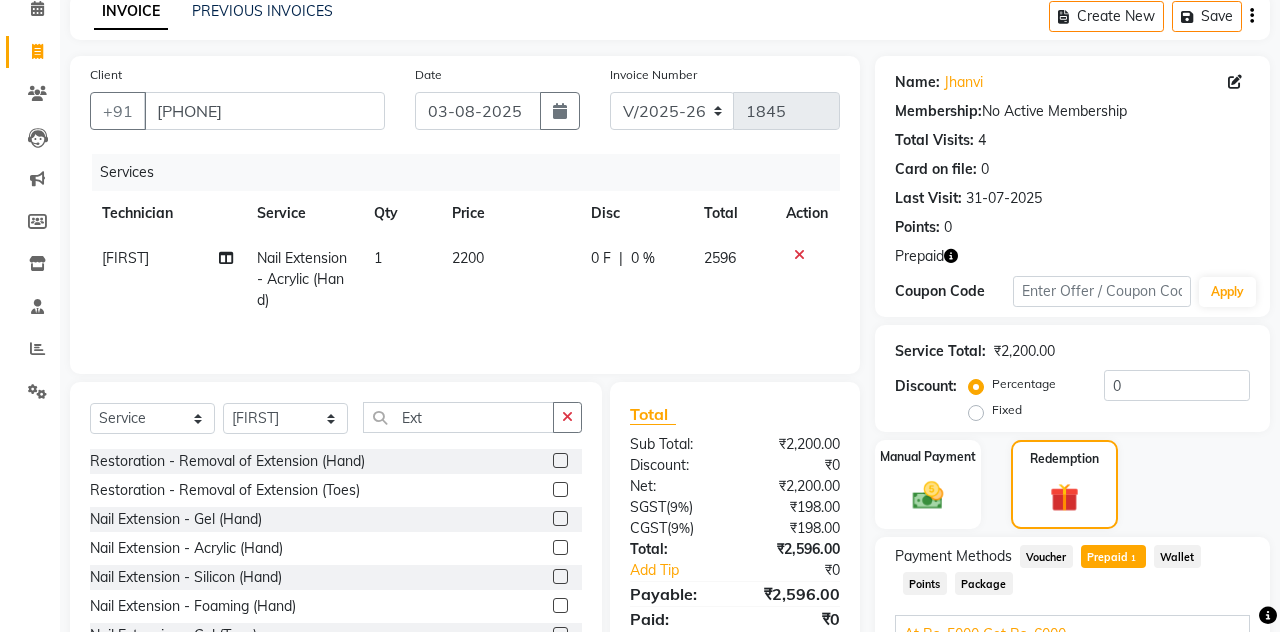 scroll, scrollTop: 156, scrollLeft: 0, axis: vertical 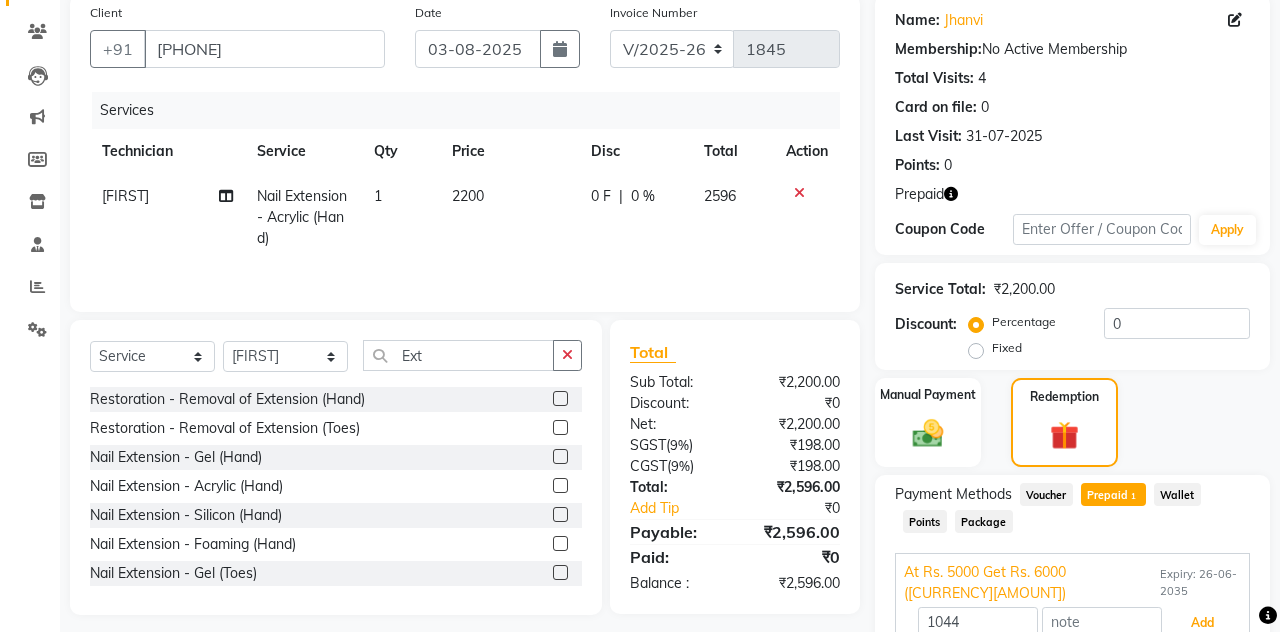 click on "Add" at bounding box center [1202, 623] 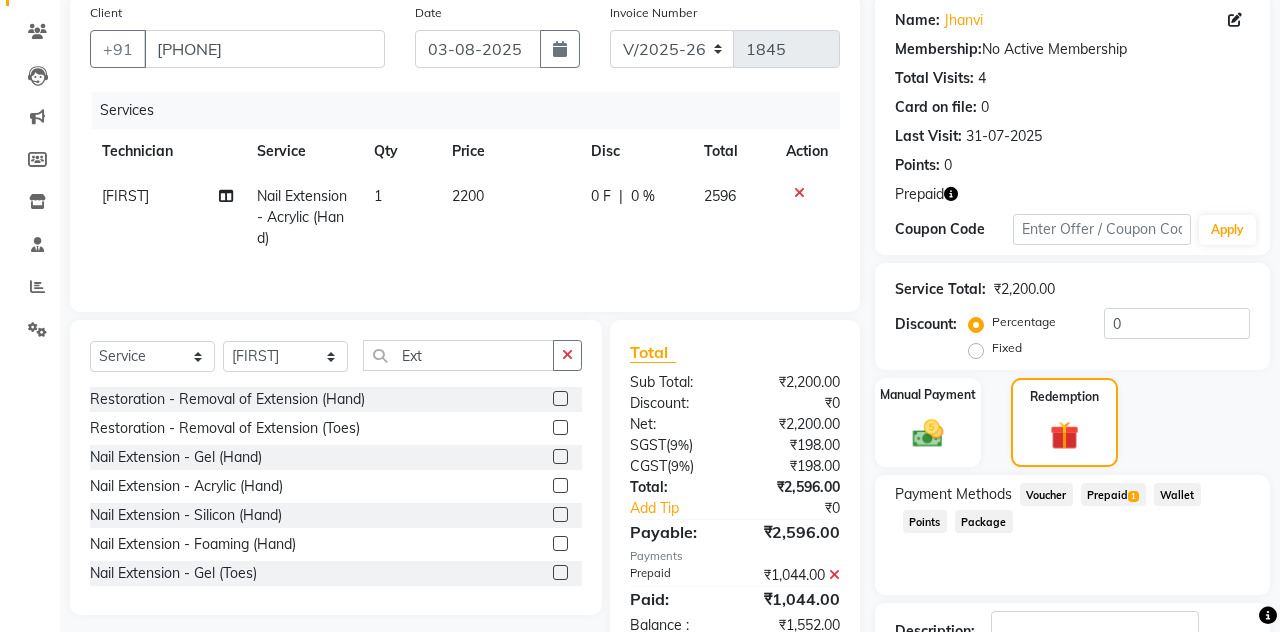 click 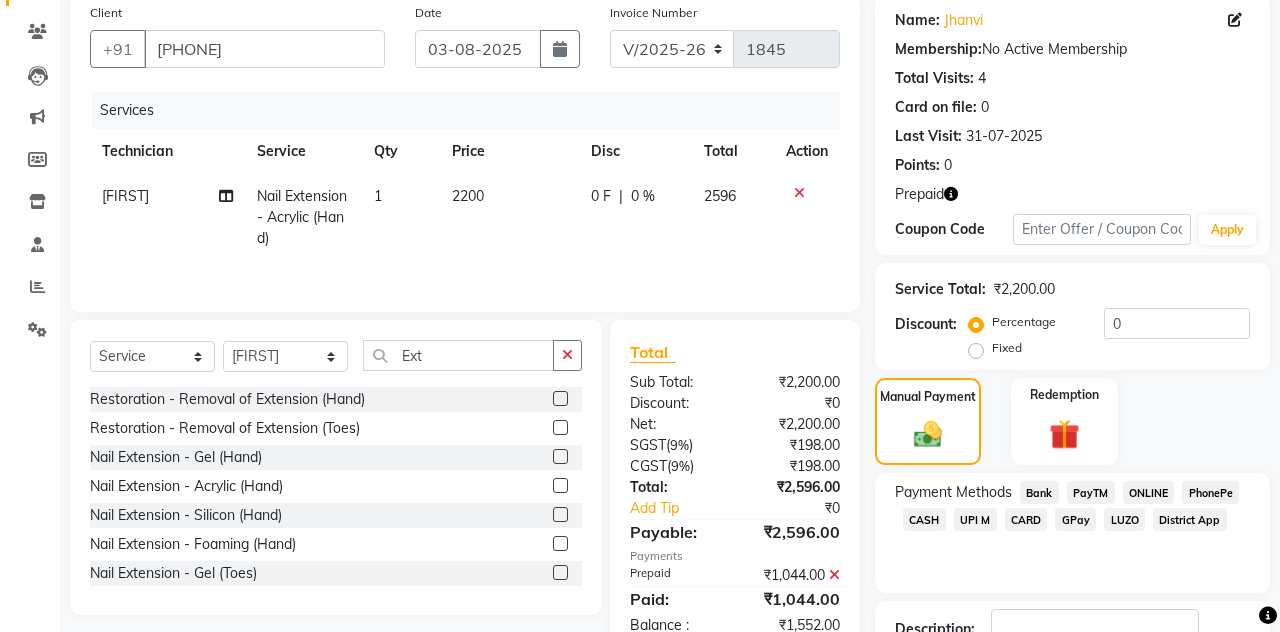 click on "CASH" 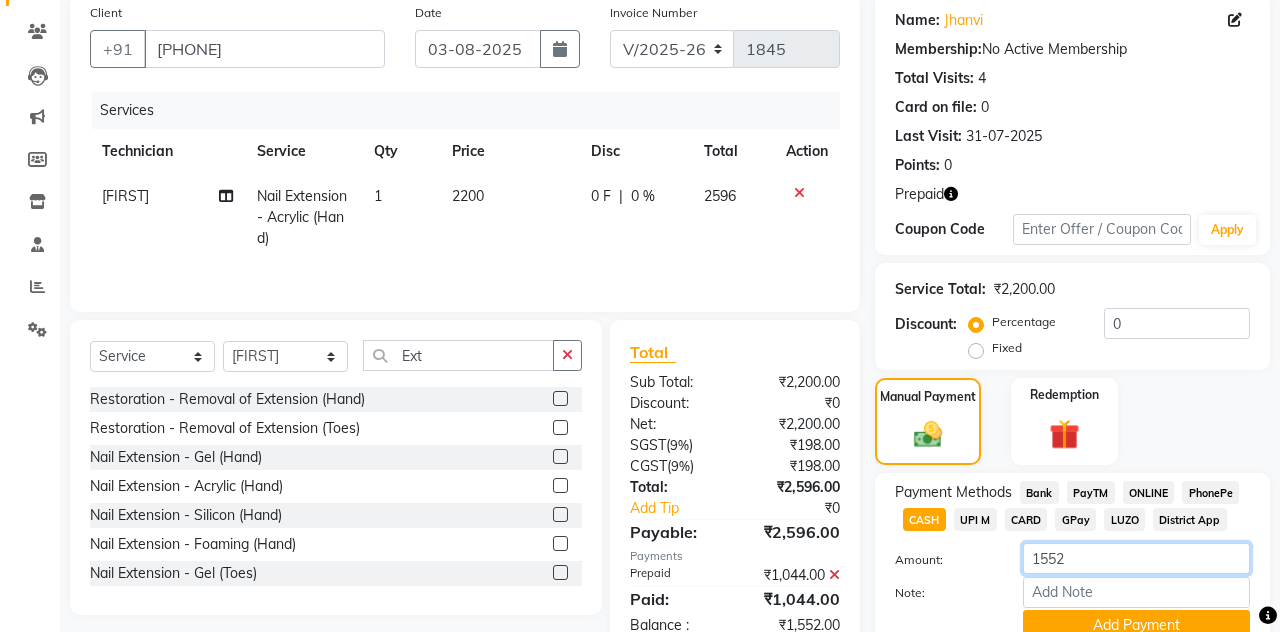 click on "1552" 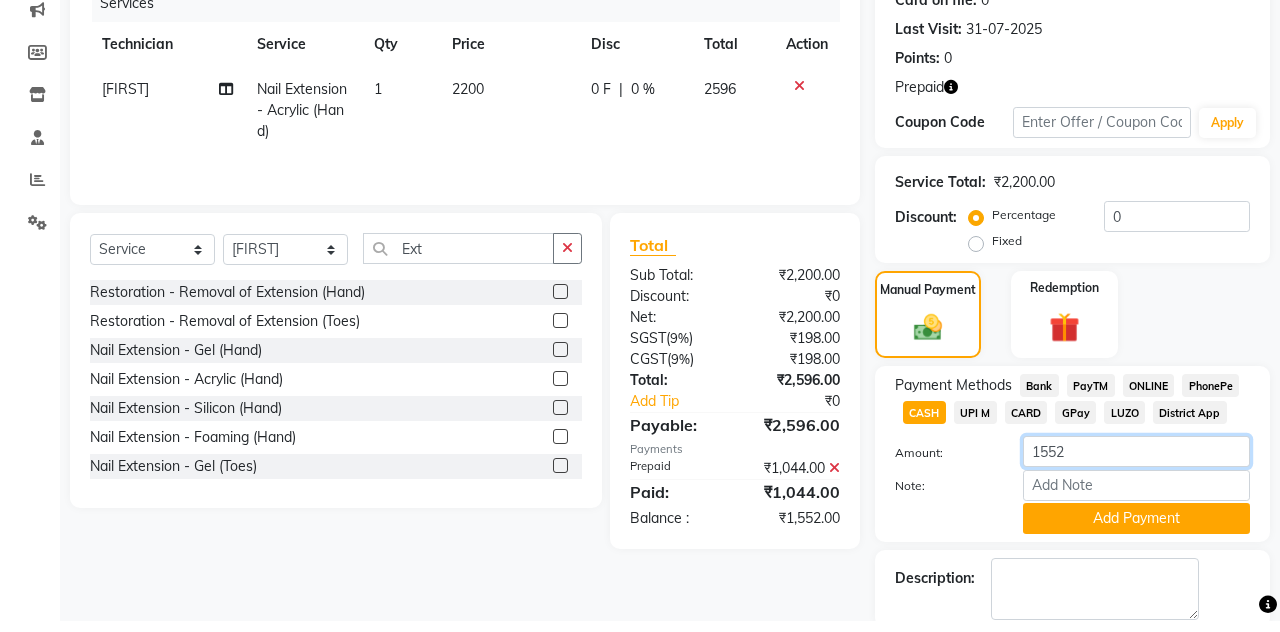 scroll, scrollTop: 254, scrollLeft: 0, axis: vertical 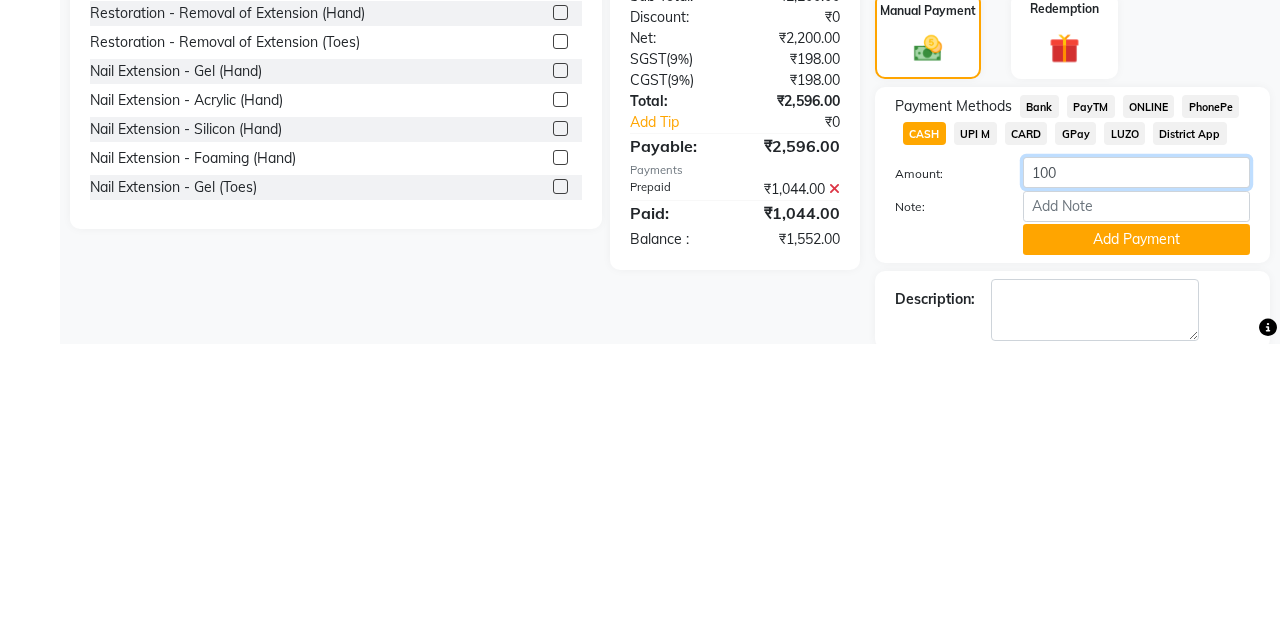 type on "1000" 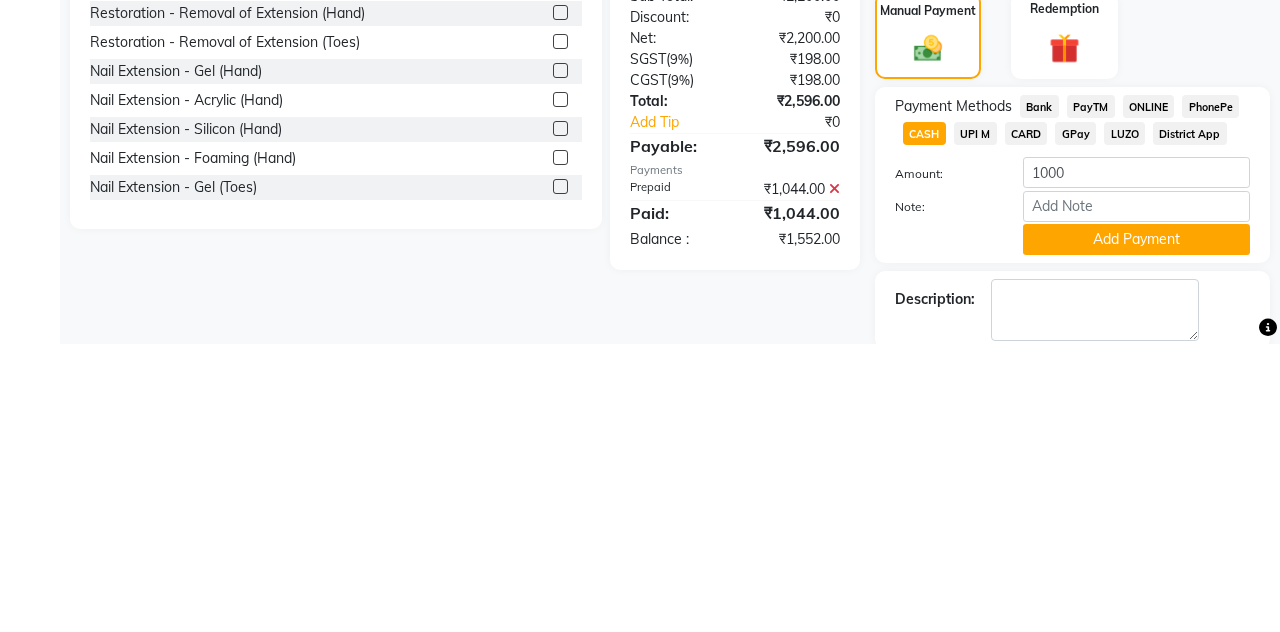 click on "Add Payment" 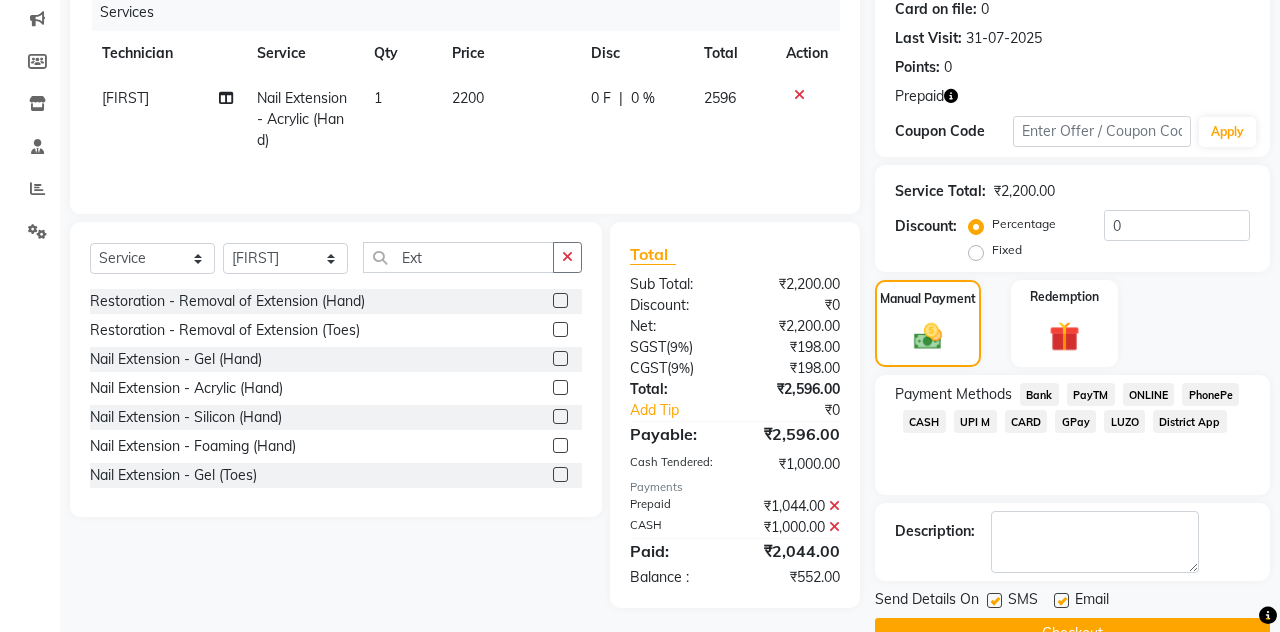 click on "UPI M" 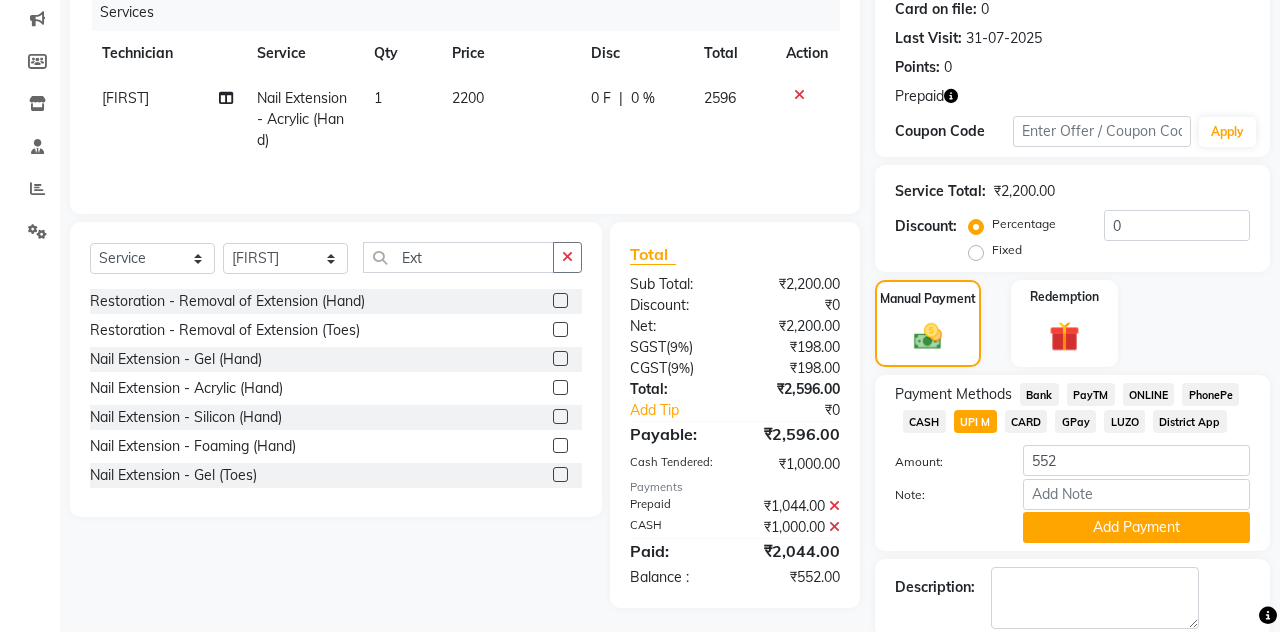 click on "Add Payment" 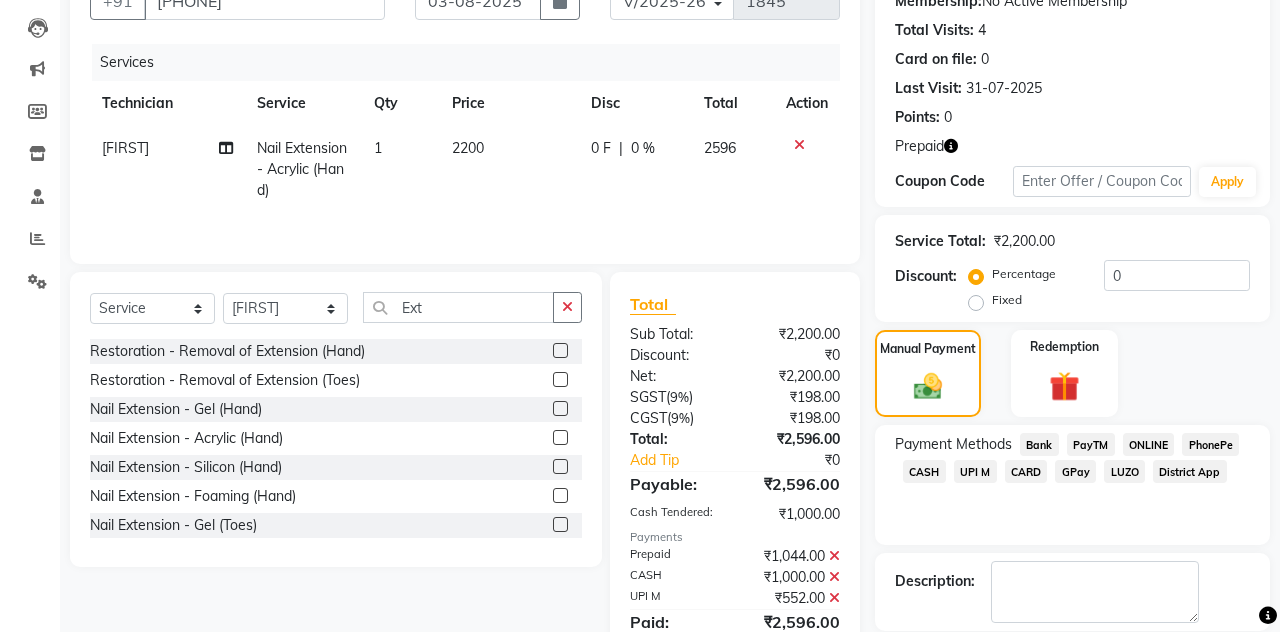 scroll, scrollTop: 196, scrollLeft: 0, axis: vertical 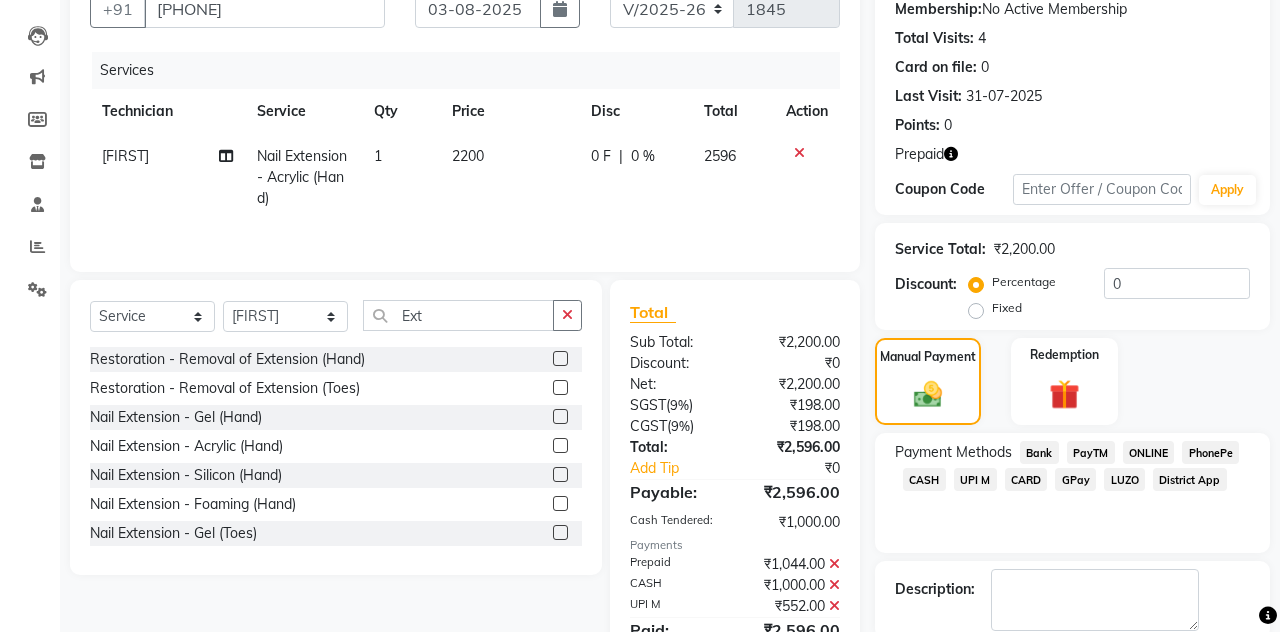 click on "Checkout" 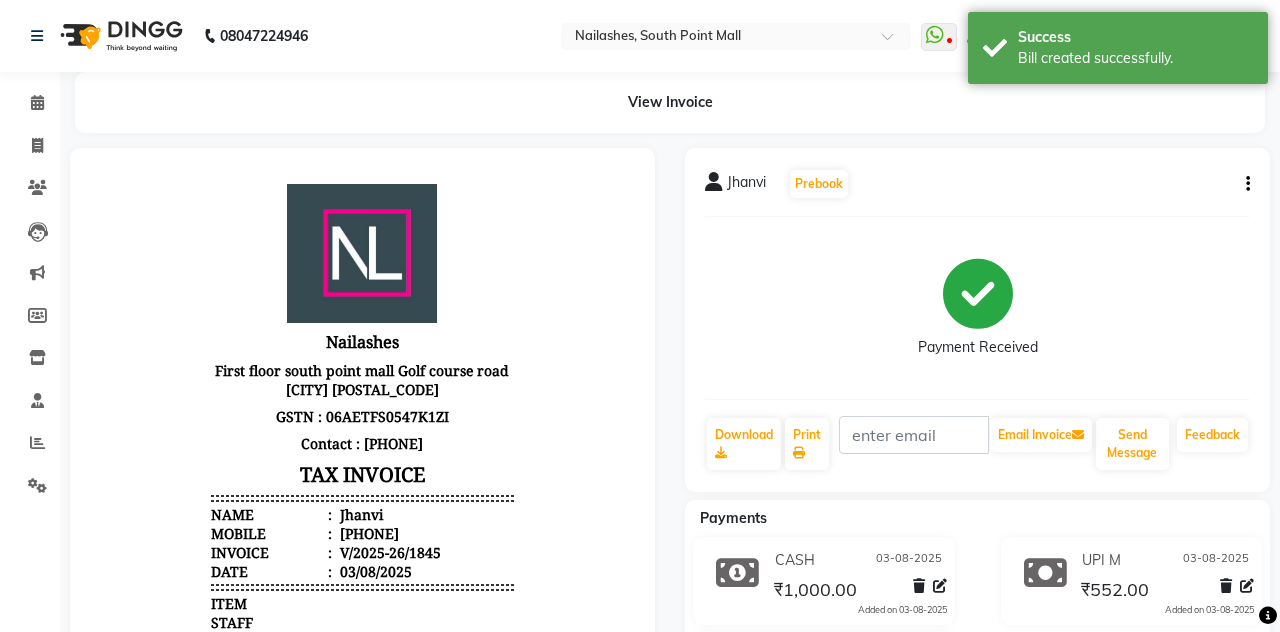 scroll, scrollTop: 0, scrollLeft: 0, axis: both 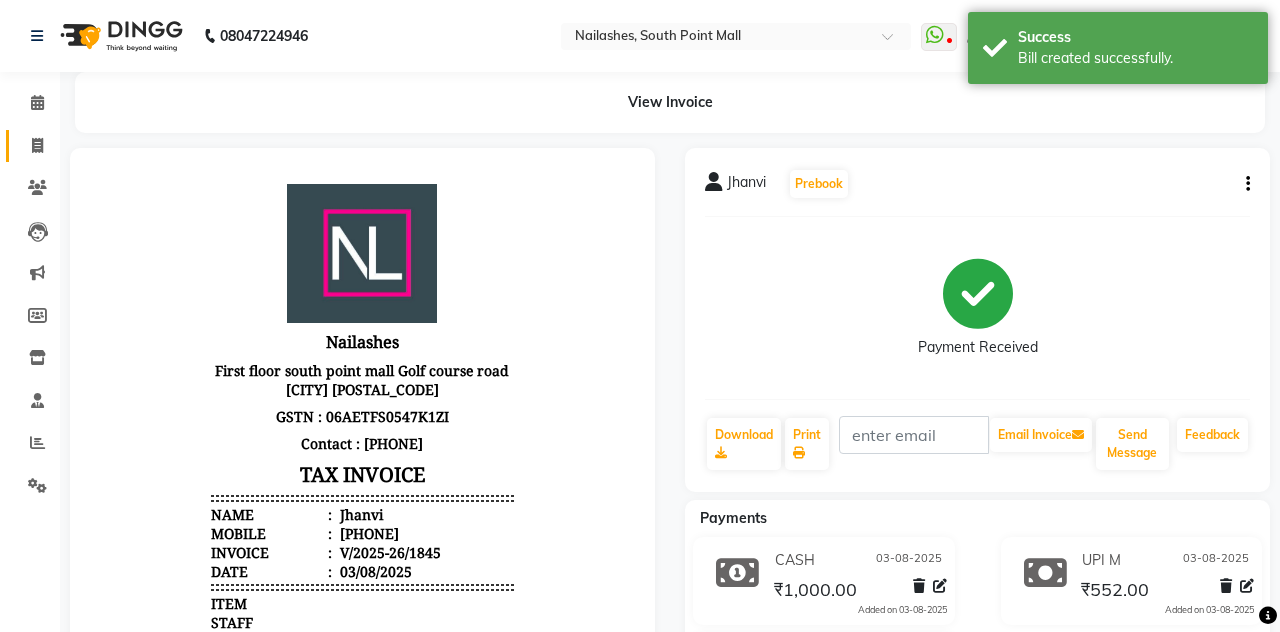 click on "Invoice" 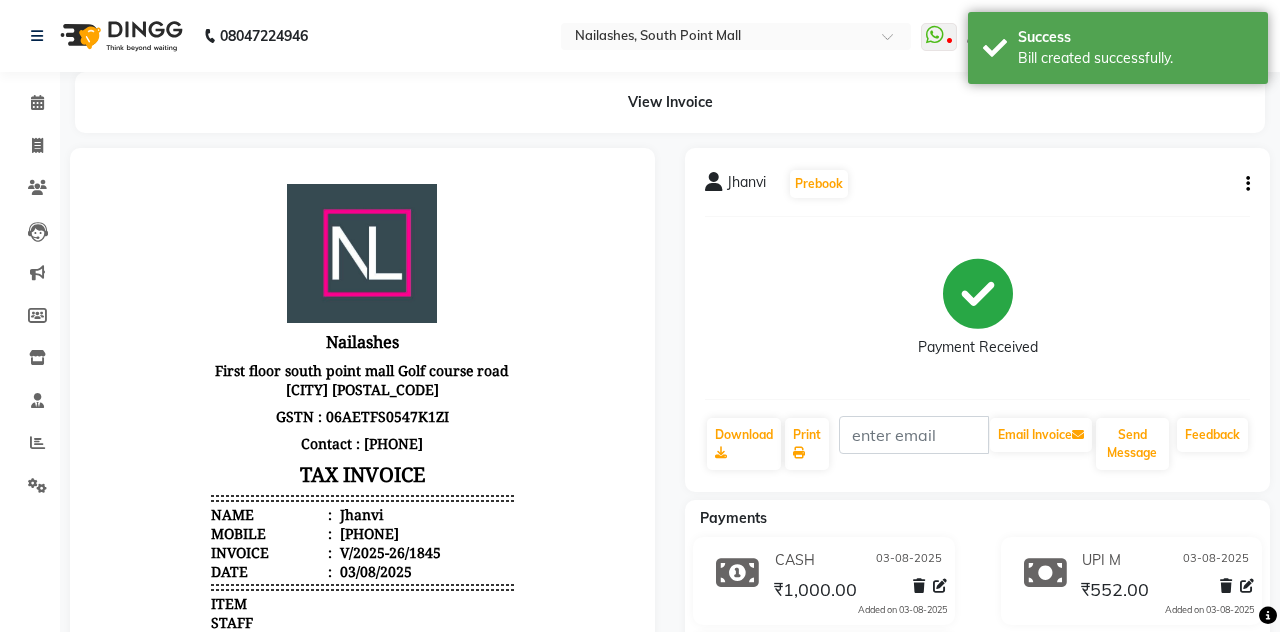 select on "3926" 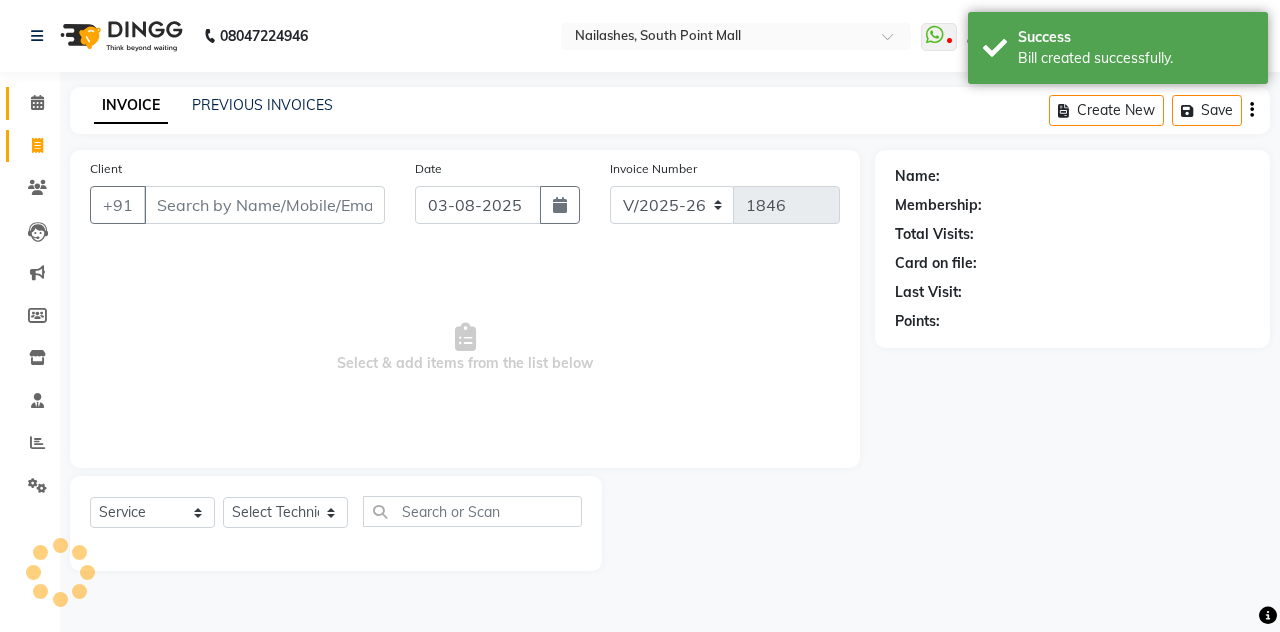 click on "Calendar" 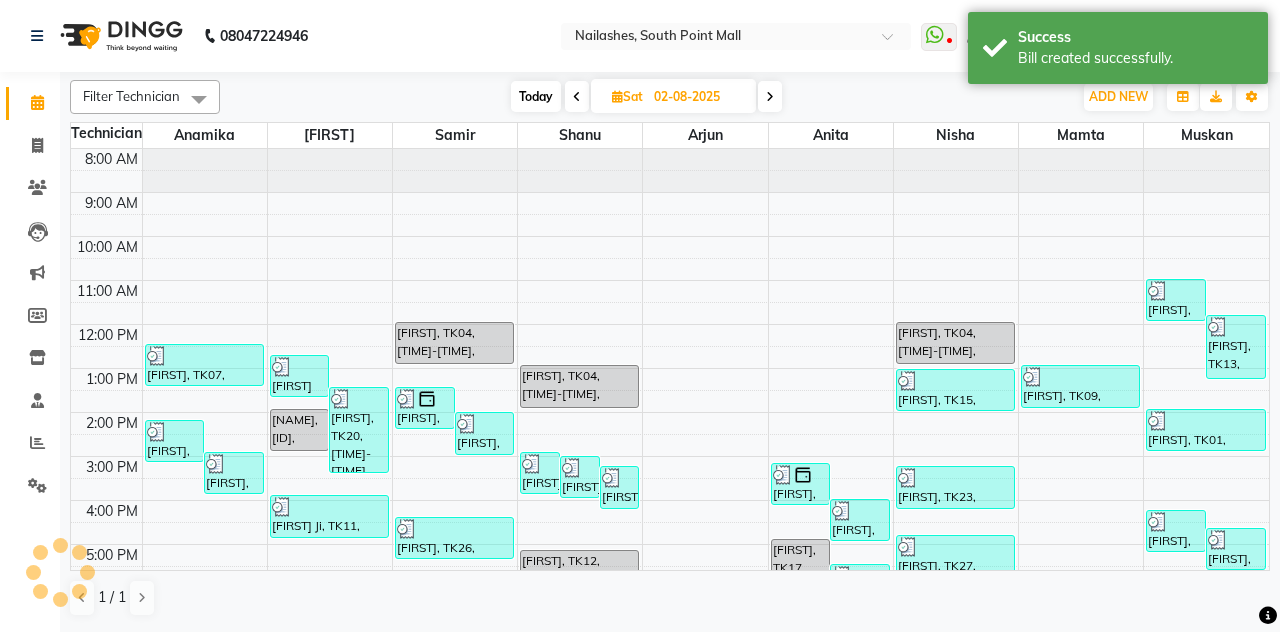 scroll, scrollTop: 271, scrollLeft: 0, axis: vertical 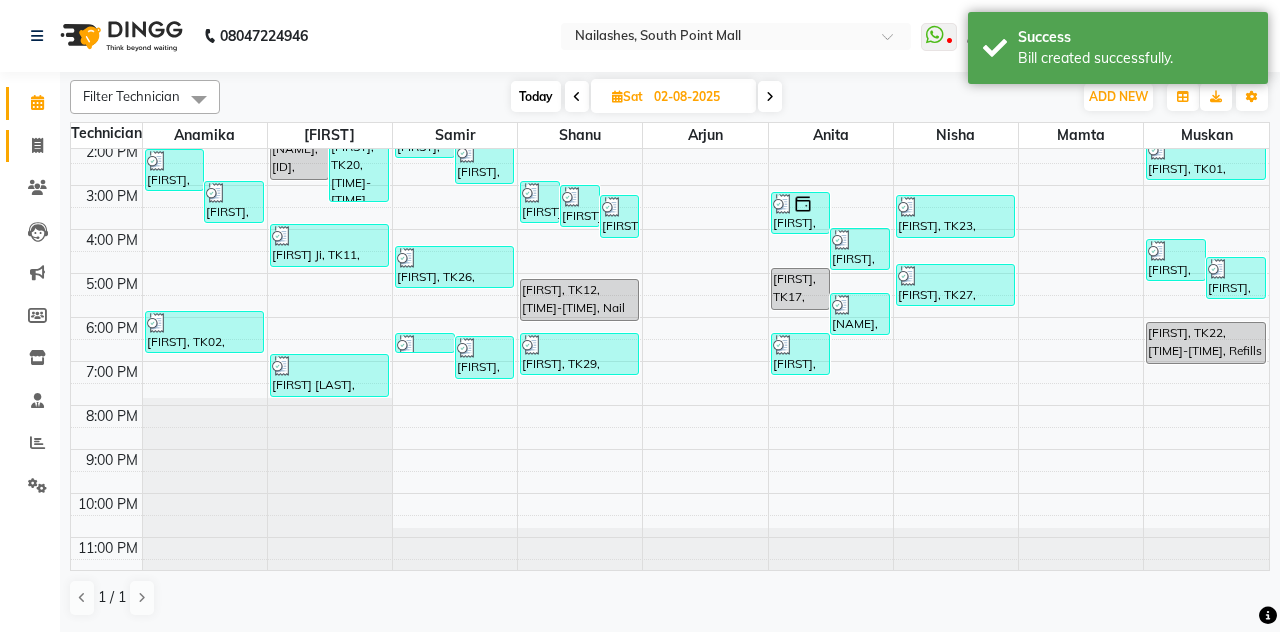 click 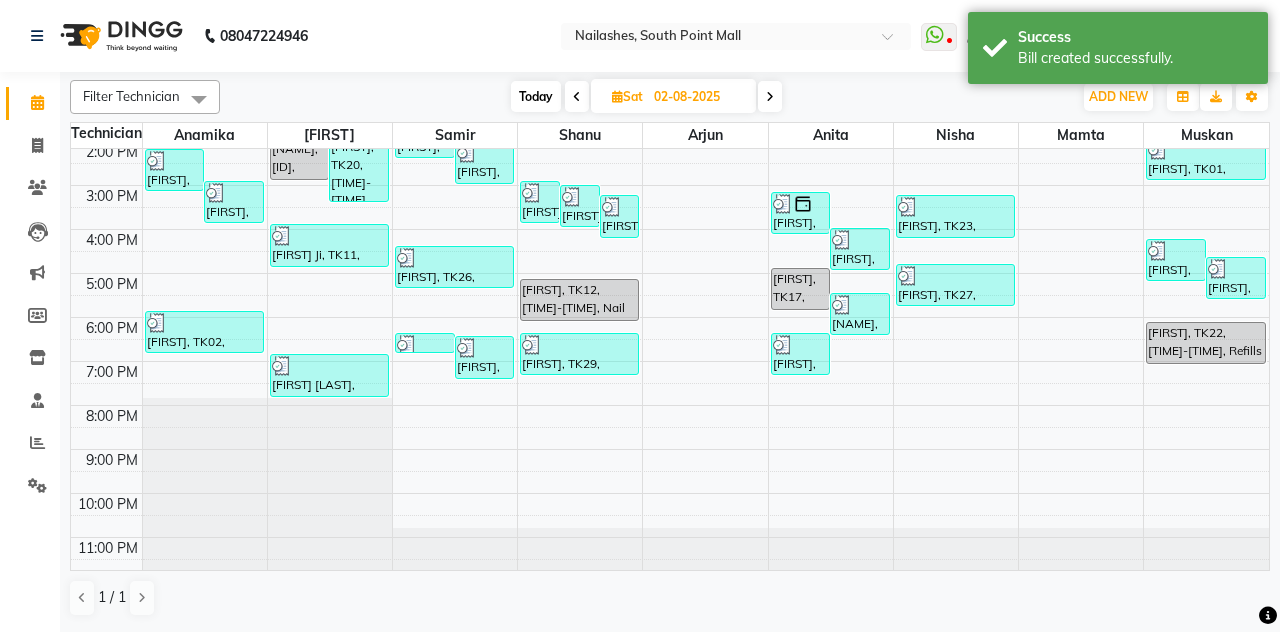 select on "service" 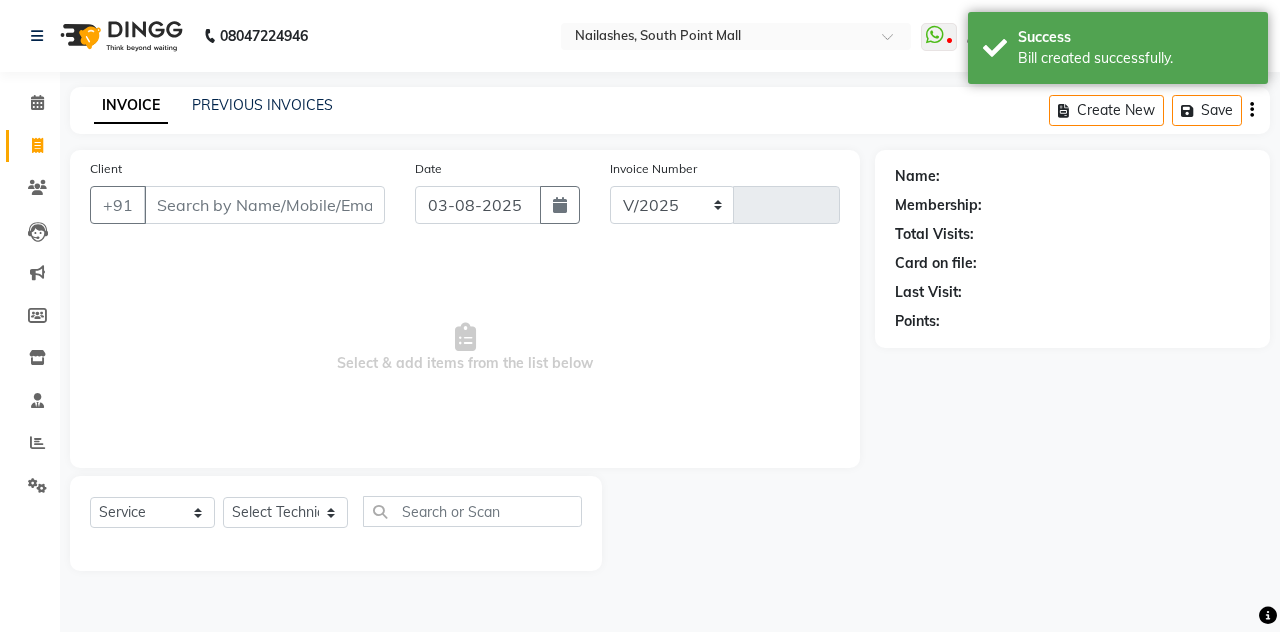 select on "3926" 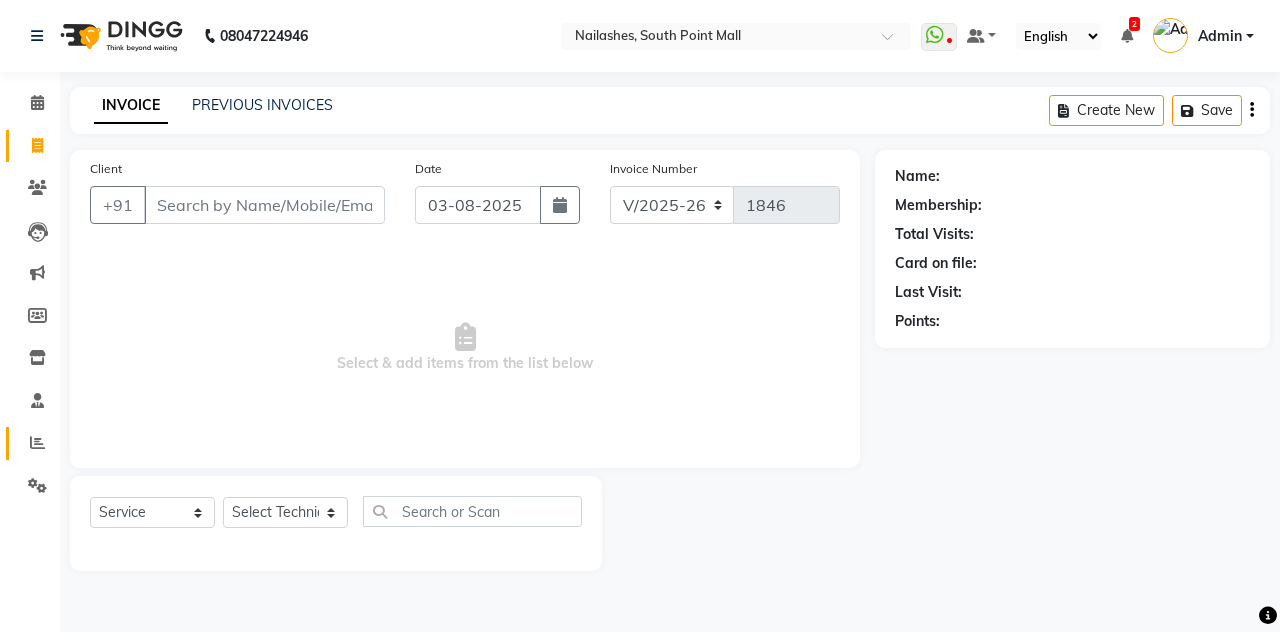 click 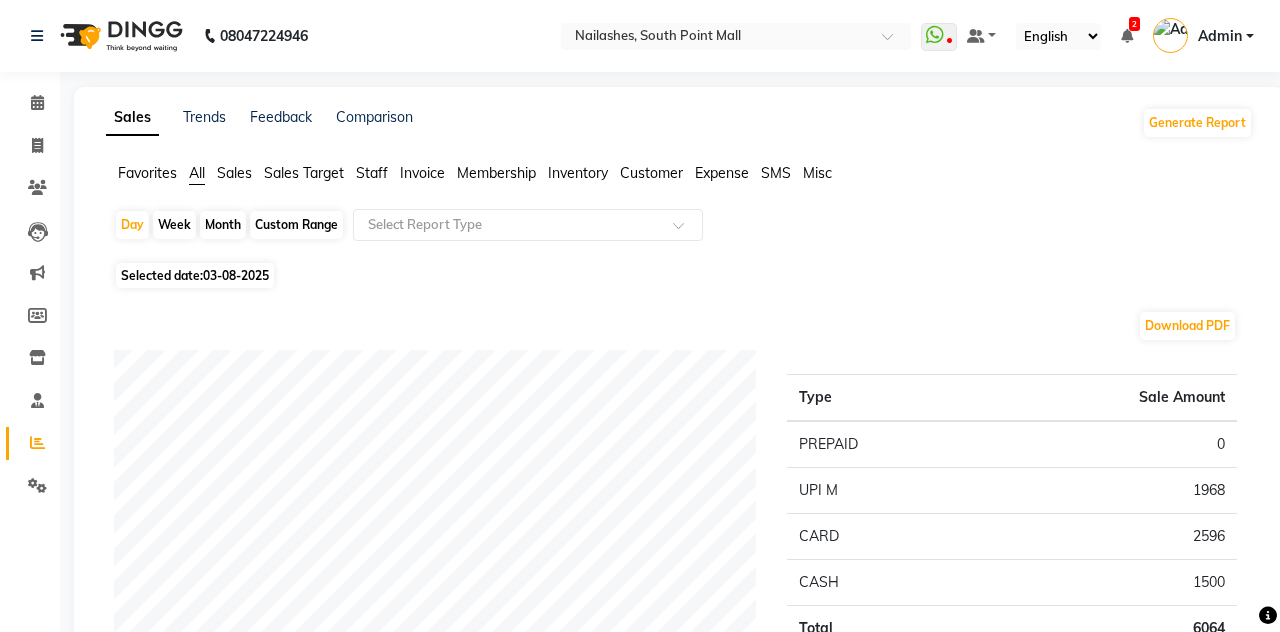 click on "Month" 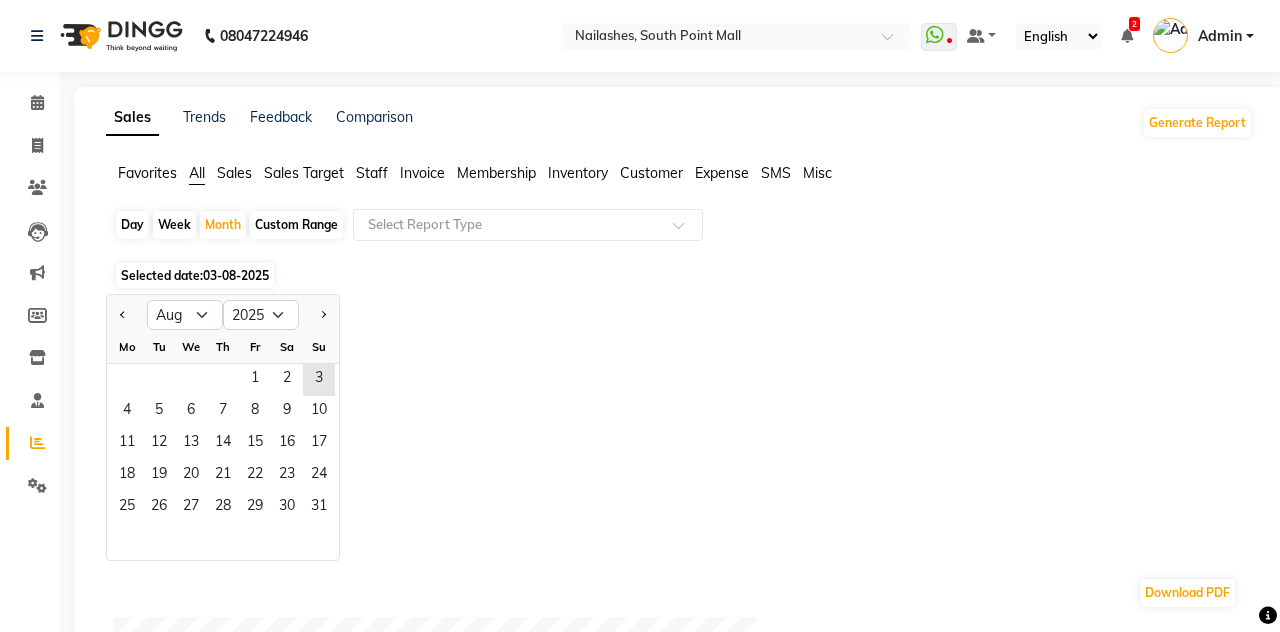 click on "3" 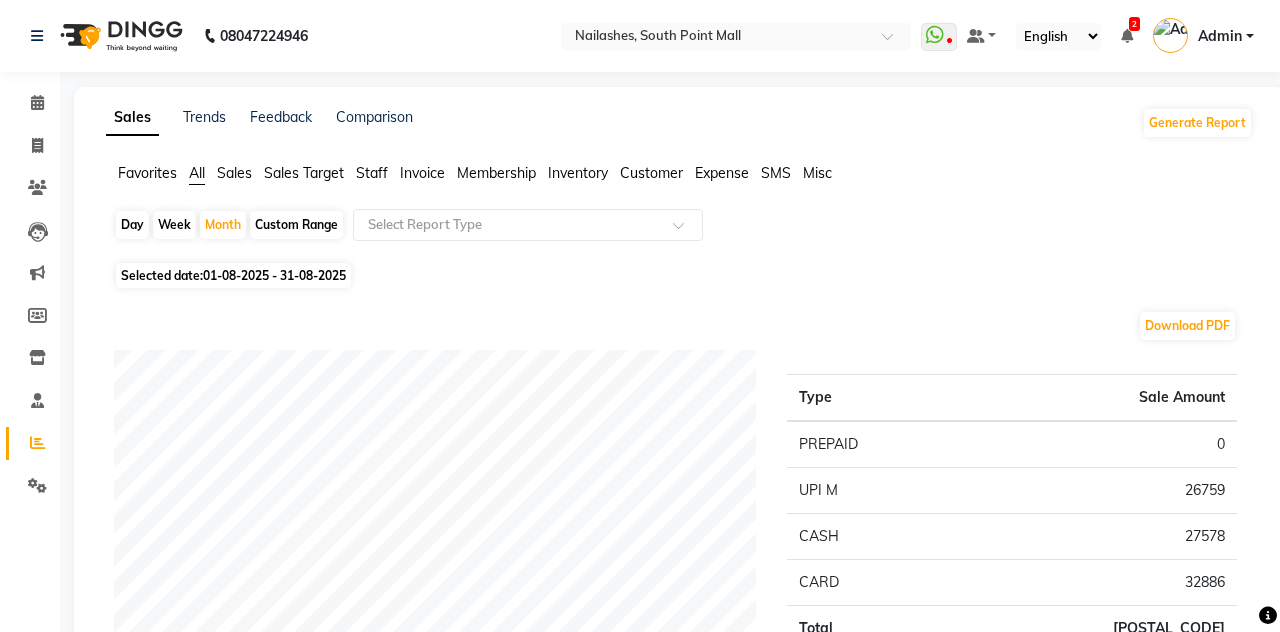 click 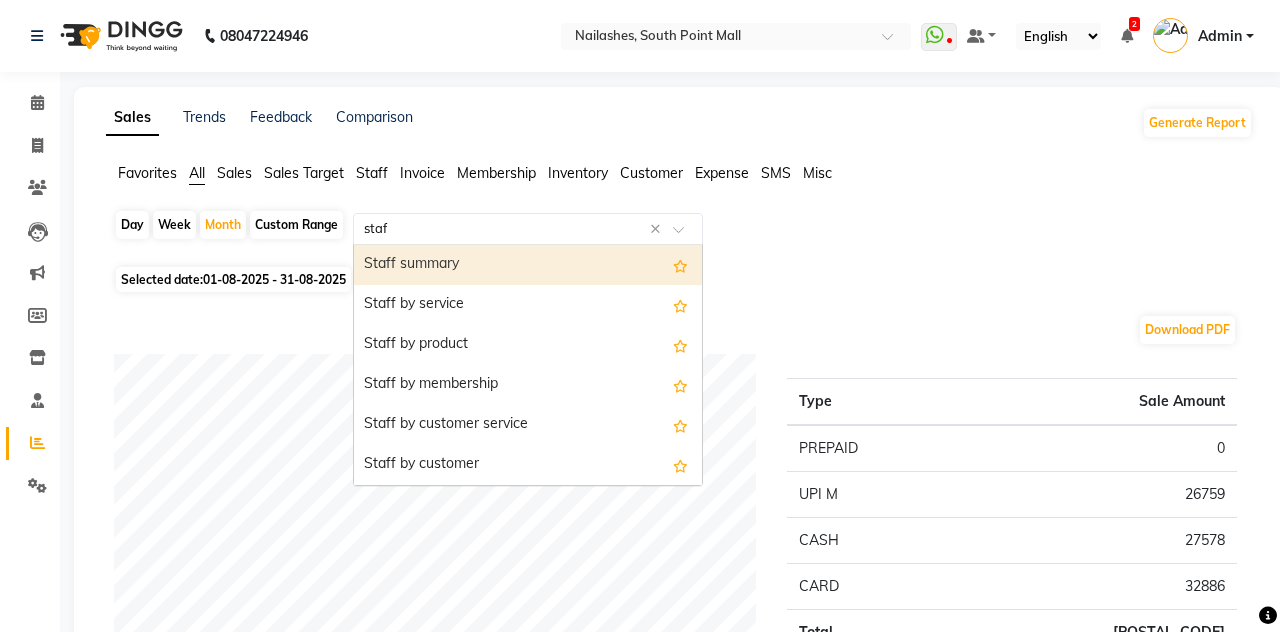type on "staff" 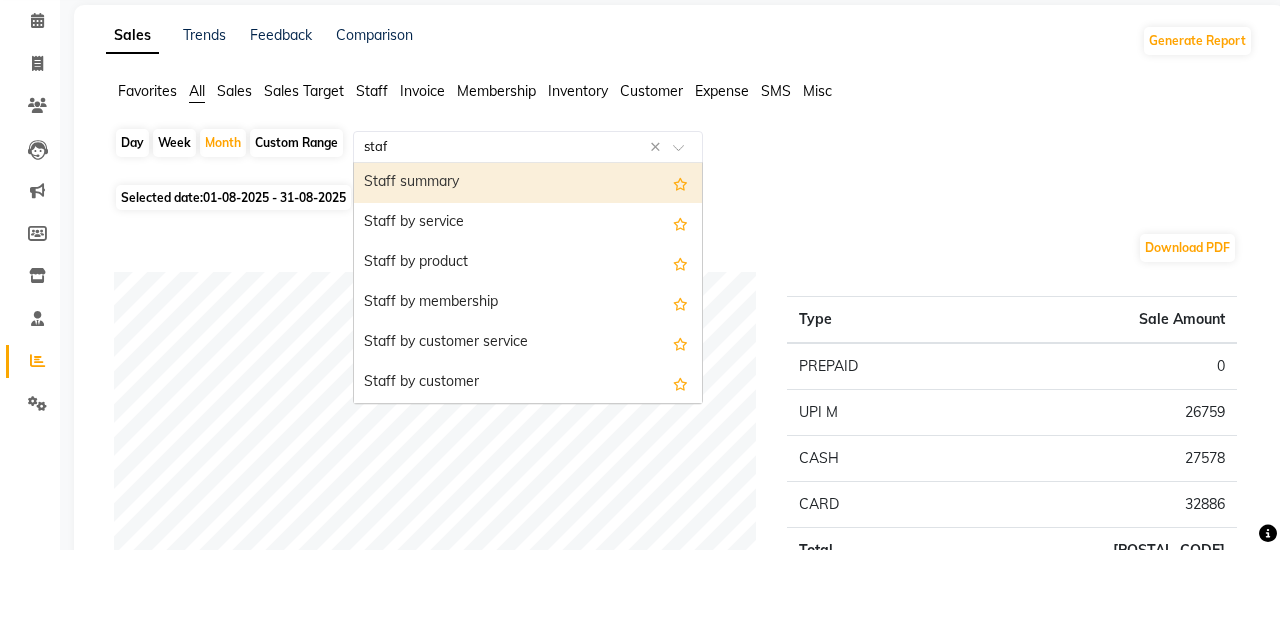 type on "staff" 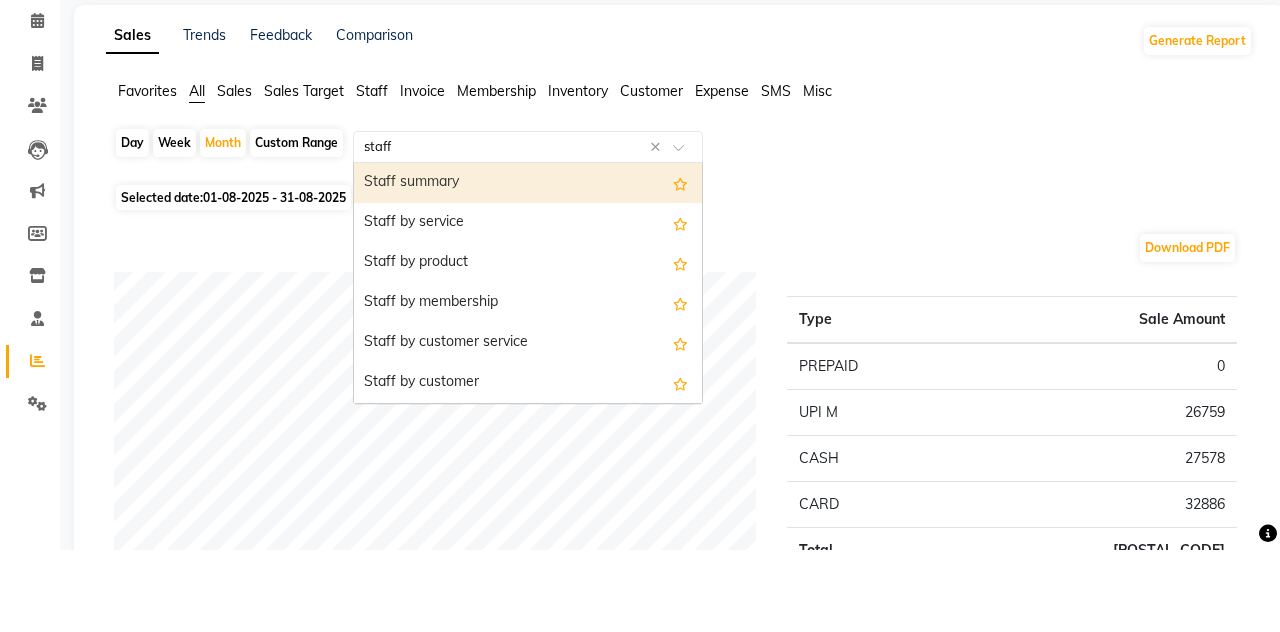 click on "Staff summary" at bounding box center (528, 265) 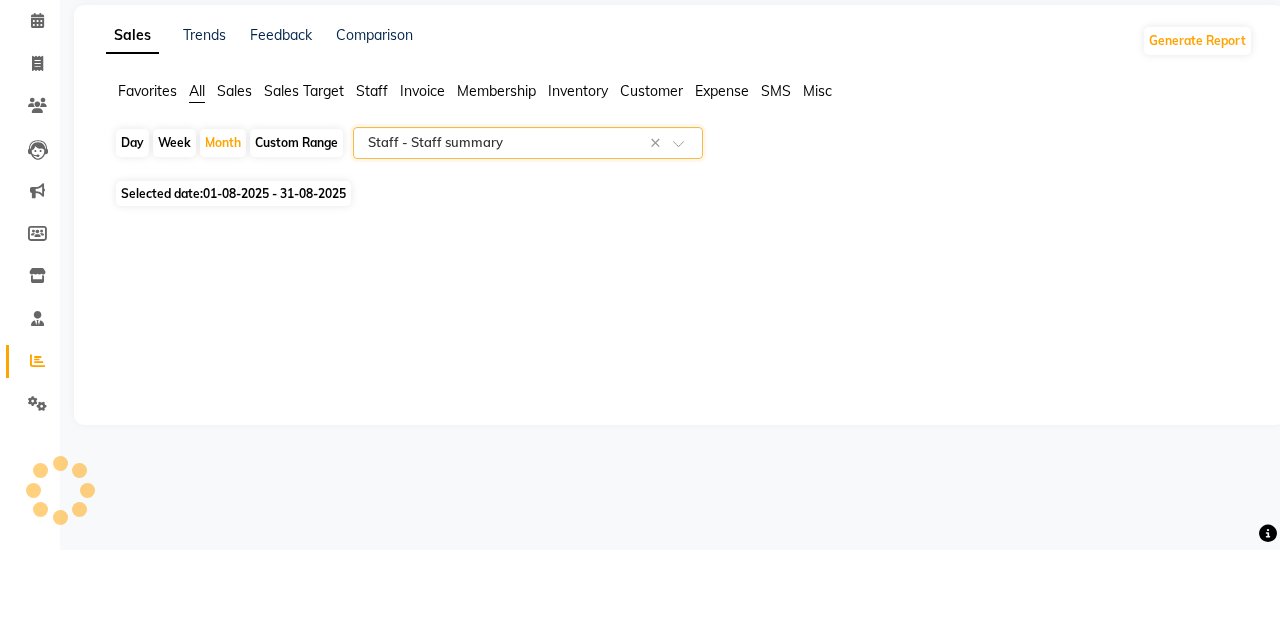 select on "full_report" 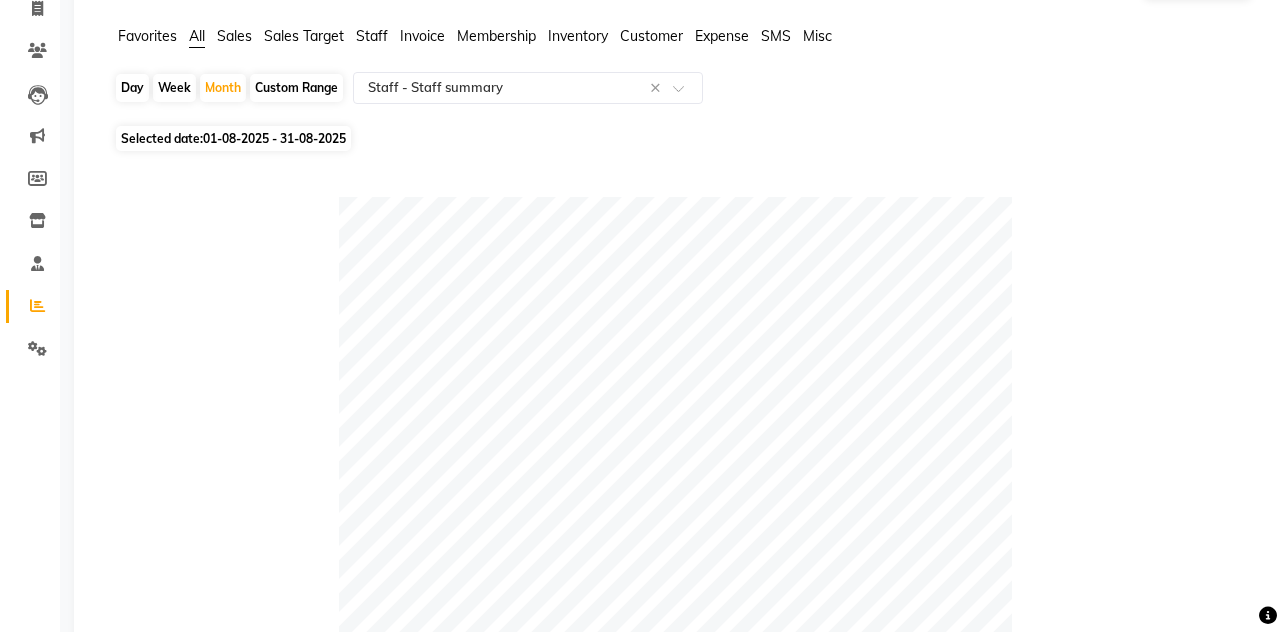 scroll, scrollTop: 0, scrollLeft: 0, axis: both 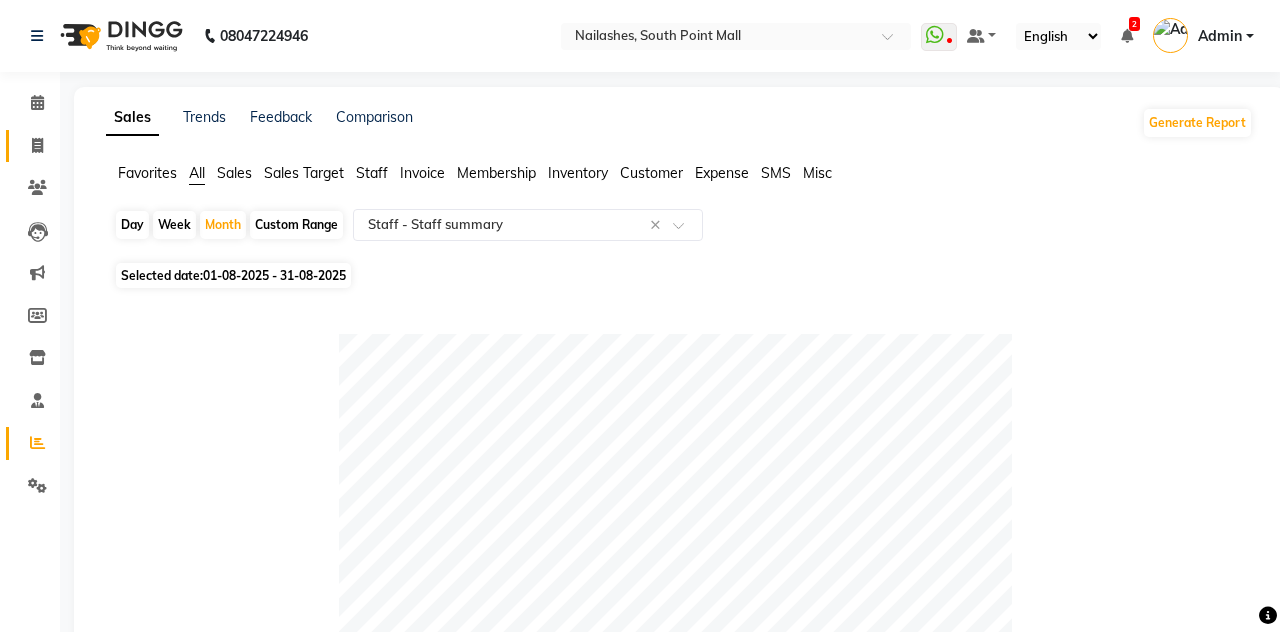 click 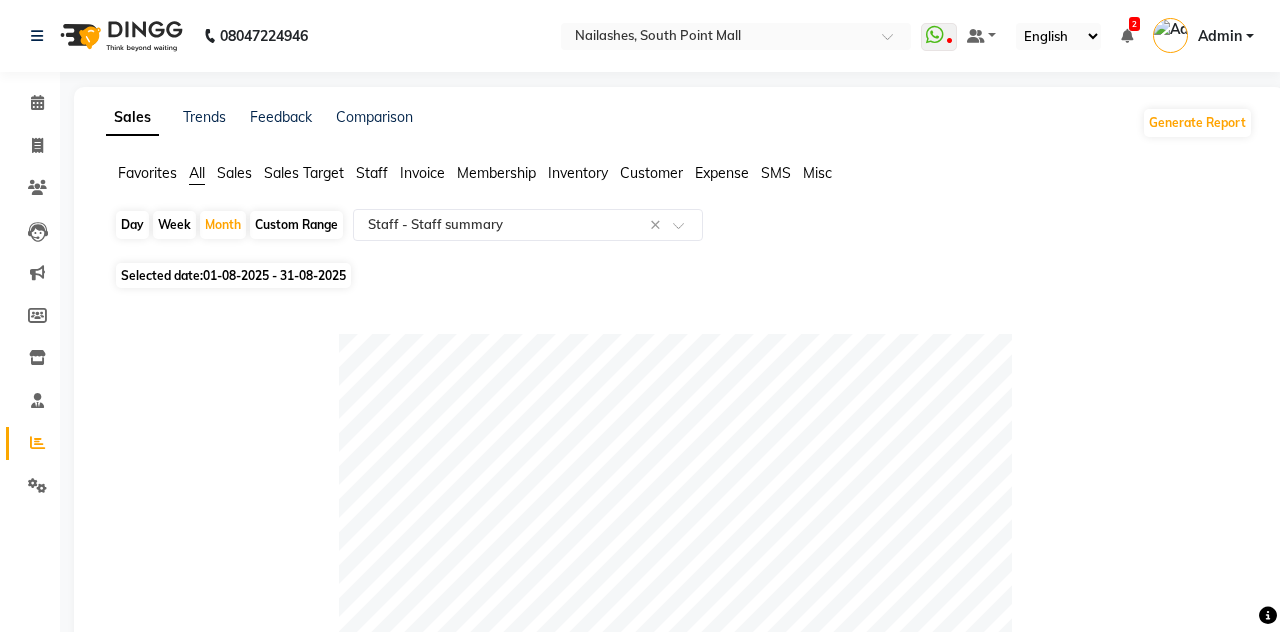 select on "service" 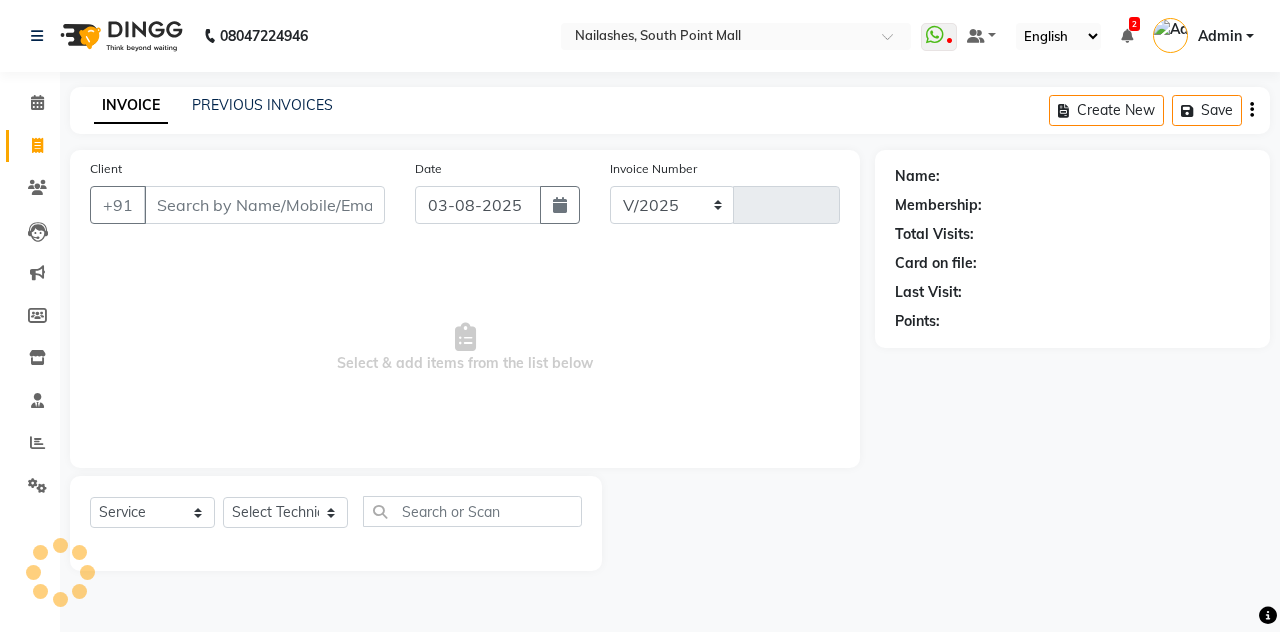 select on "3926" 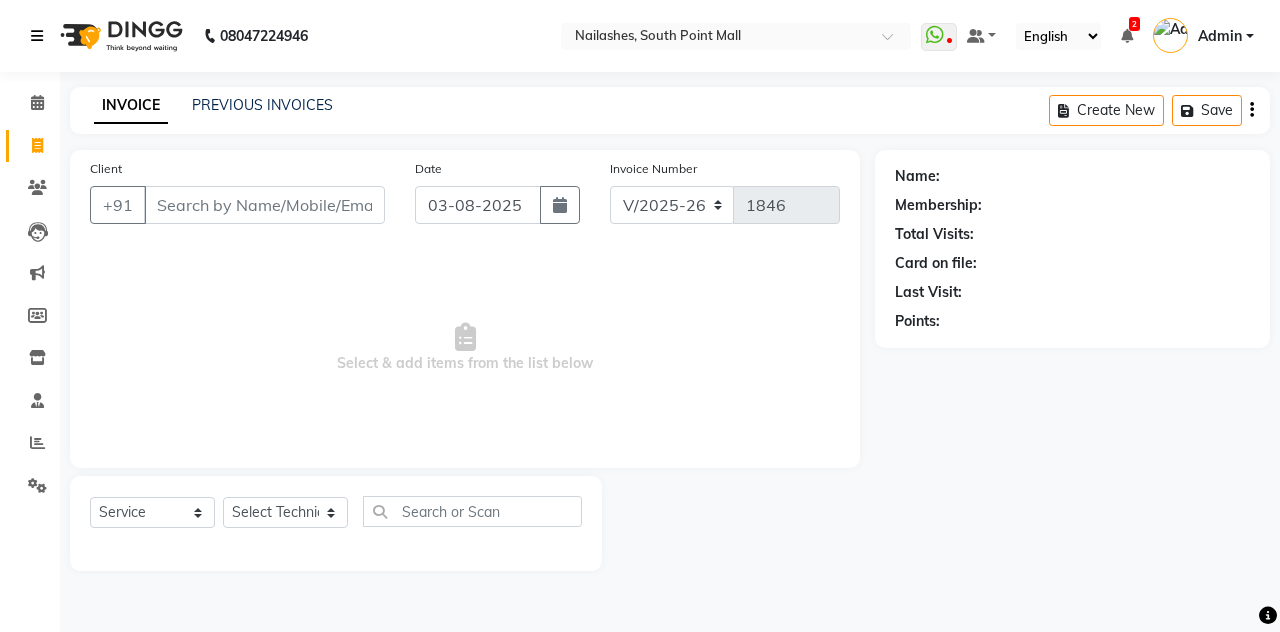 click at bounding box center [37, 36] 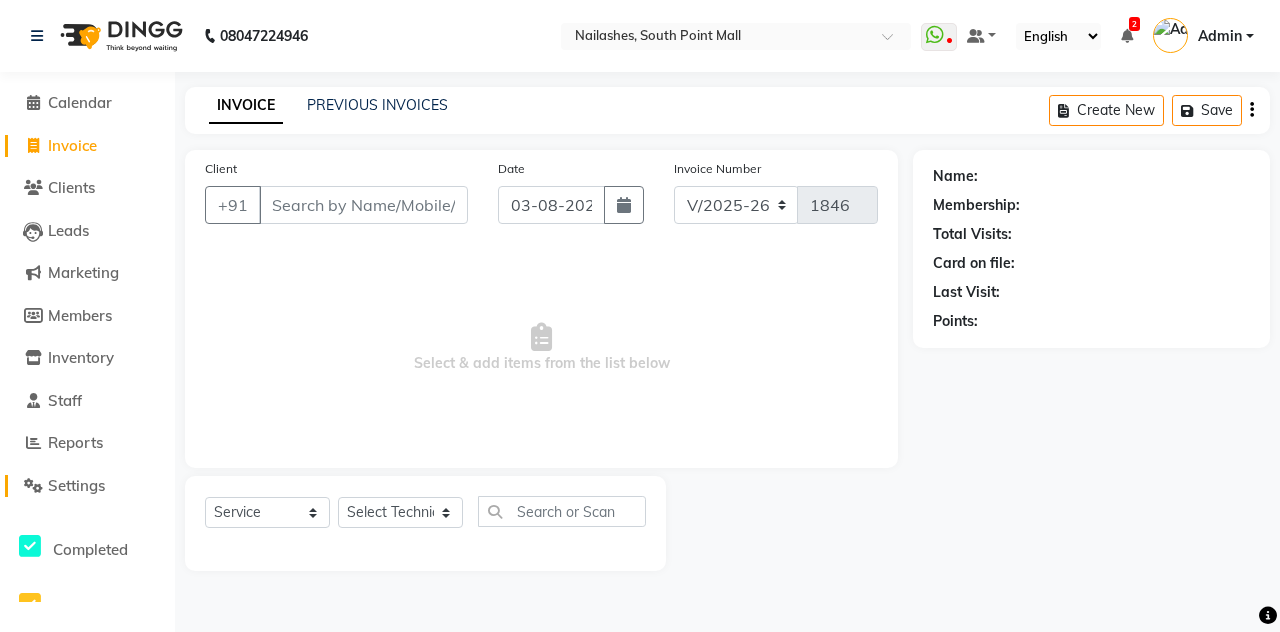 click on "Settings" 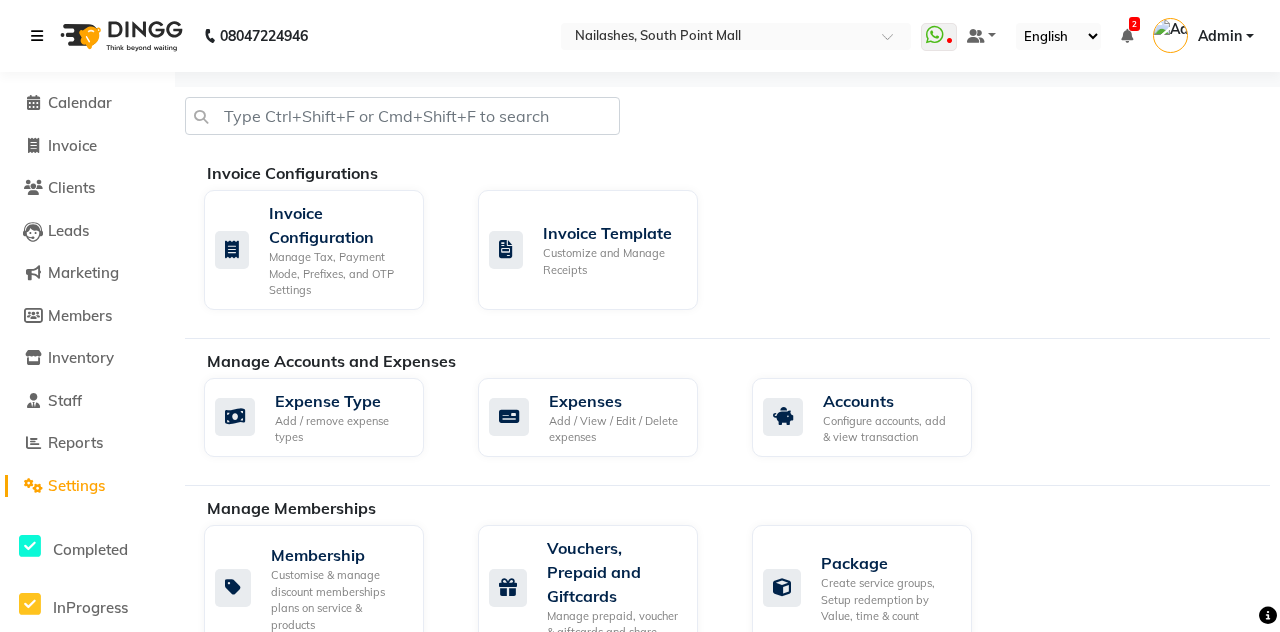 click at bounding box center [41, 36] 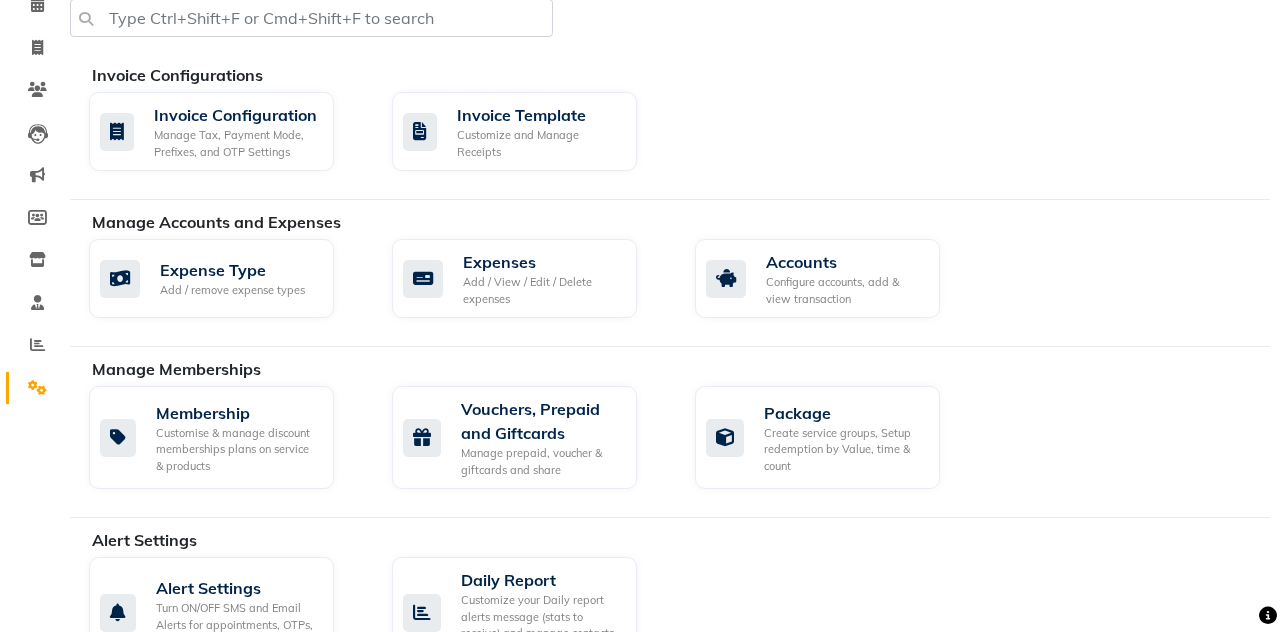 scroll, scrollTop: 99, scrollLeft: 0, axis: vertical 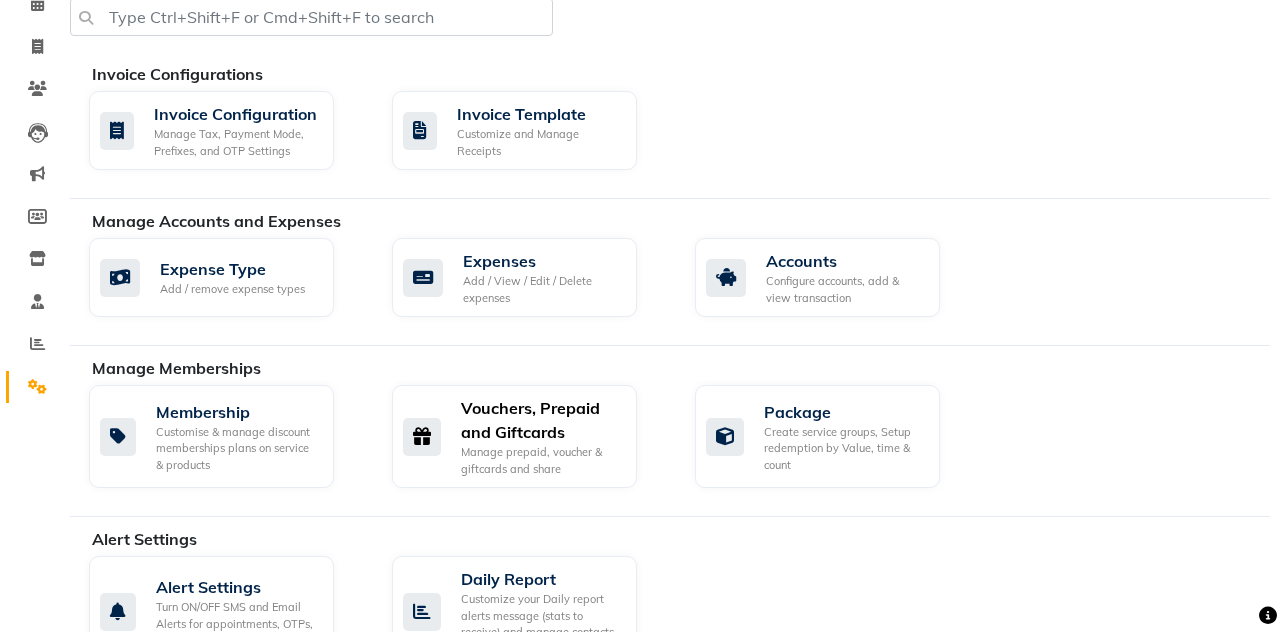 click on "Vouchers, Prepaid and Giftcards Manage prepaid, voucher & giftcards and share" 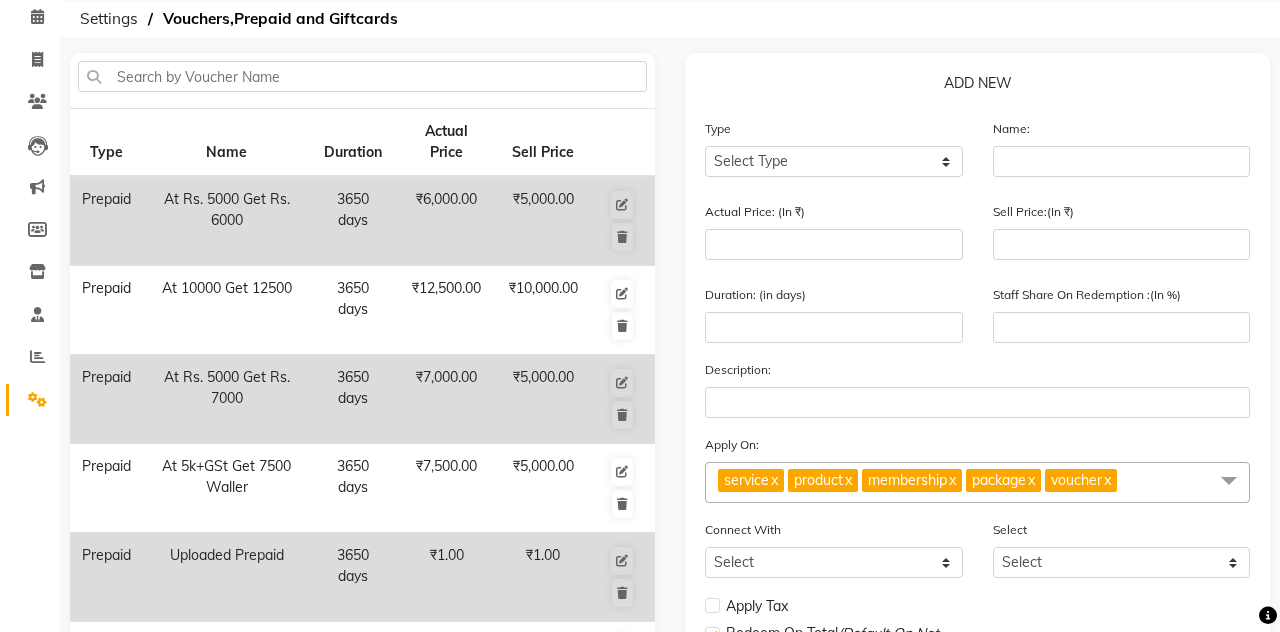scroll, scrollTop: 0, scrollLeft: 0, axis: both 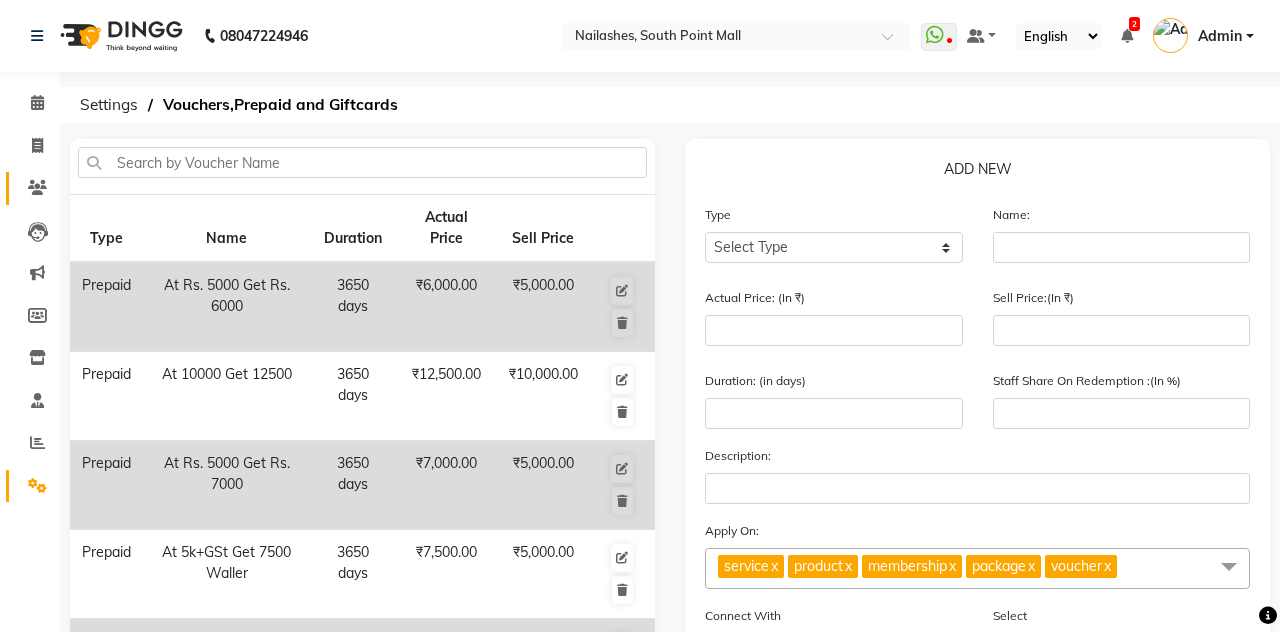 click 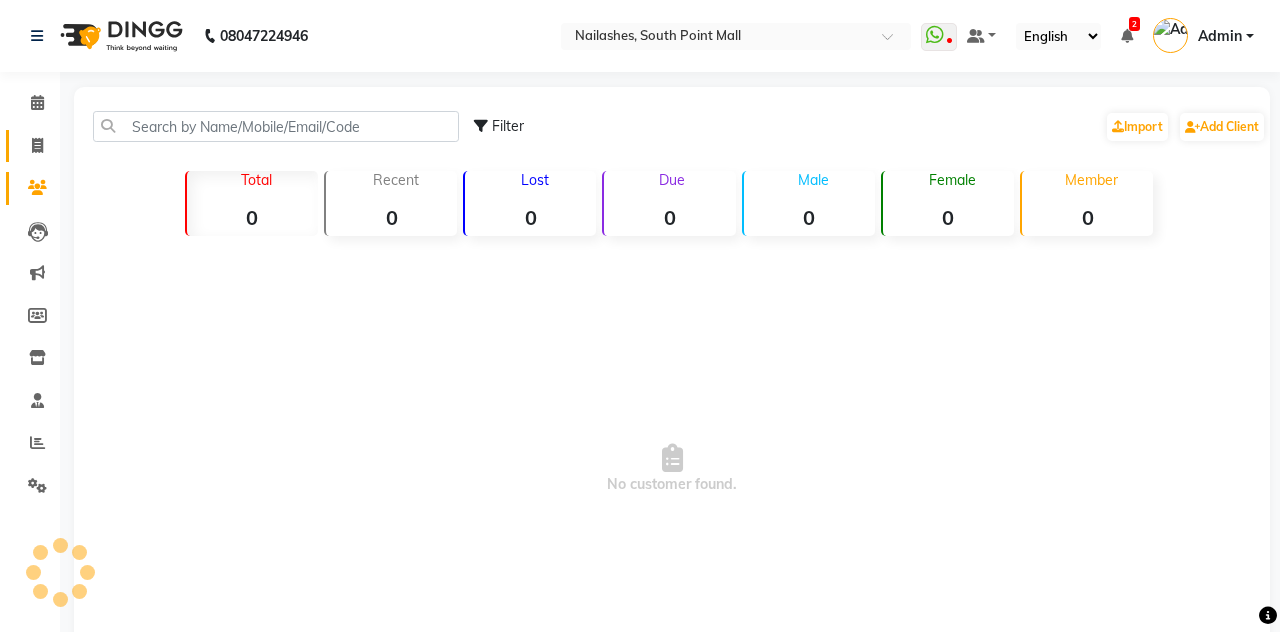 click on "Invoice" 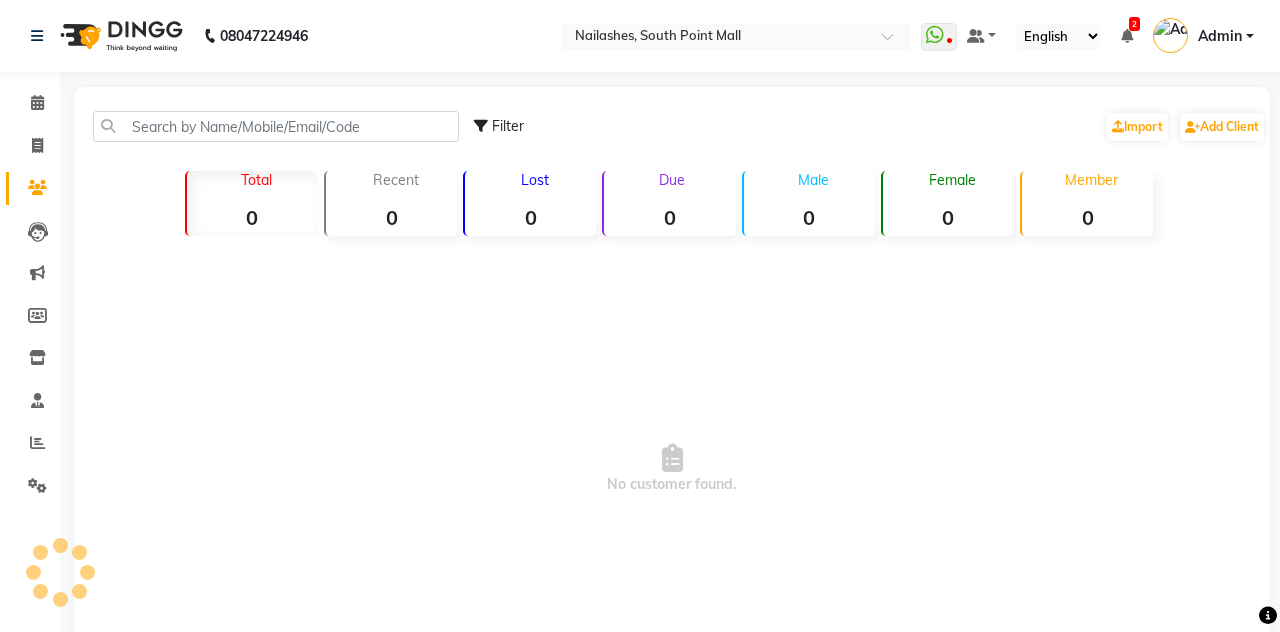 select on "service" 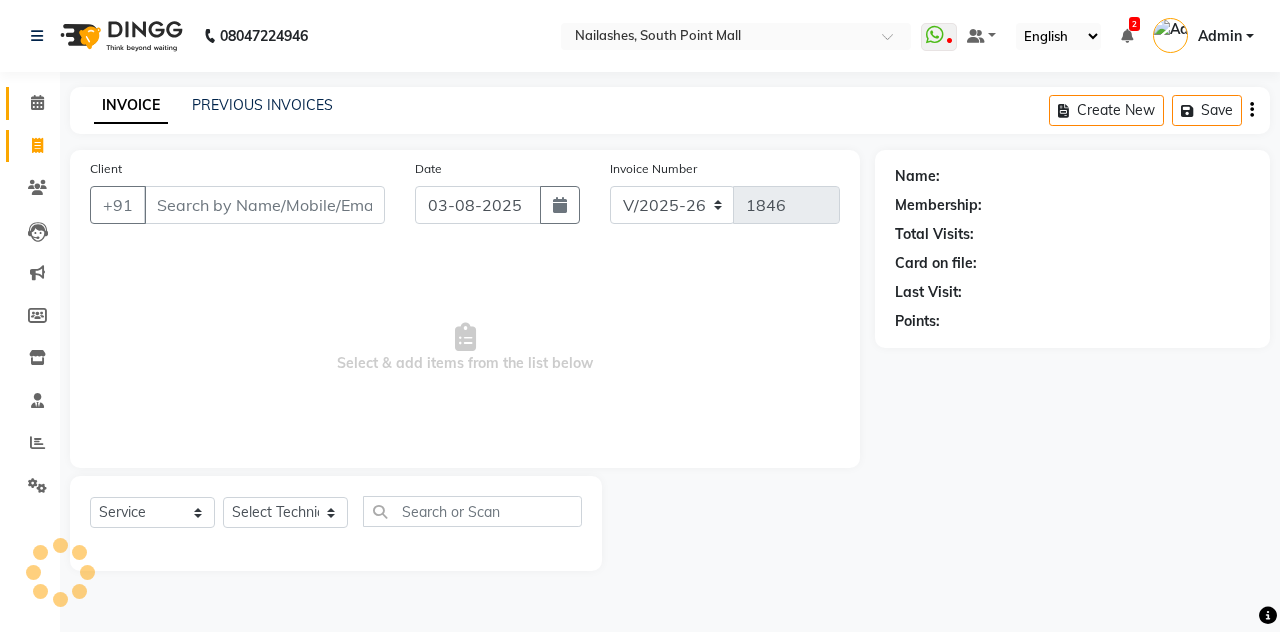 click 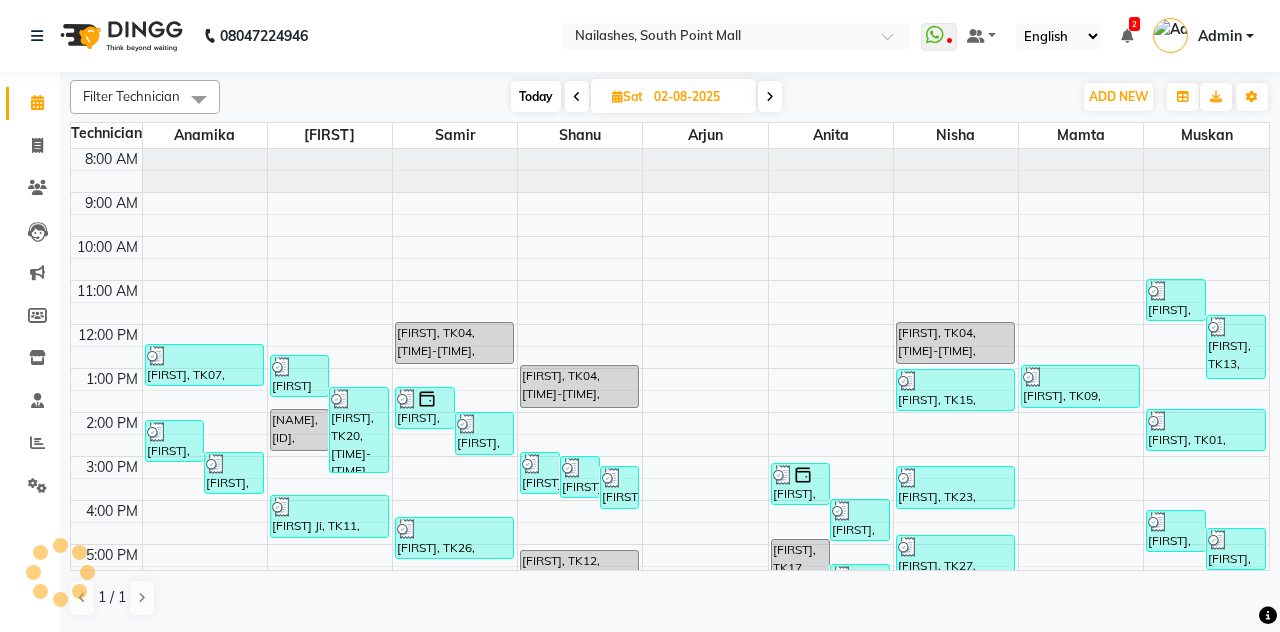 scroll, scrollTop: 0, scrollLeft: 0, axis: both 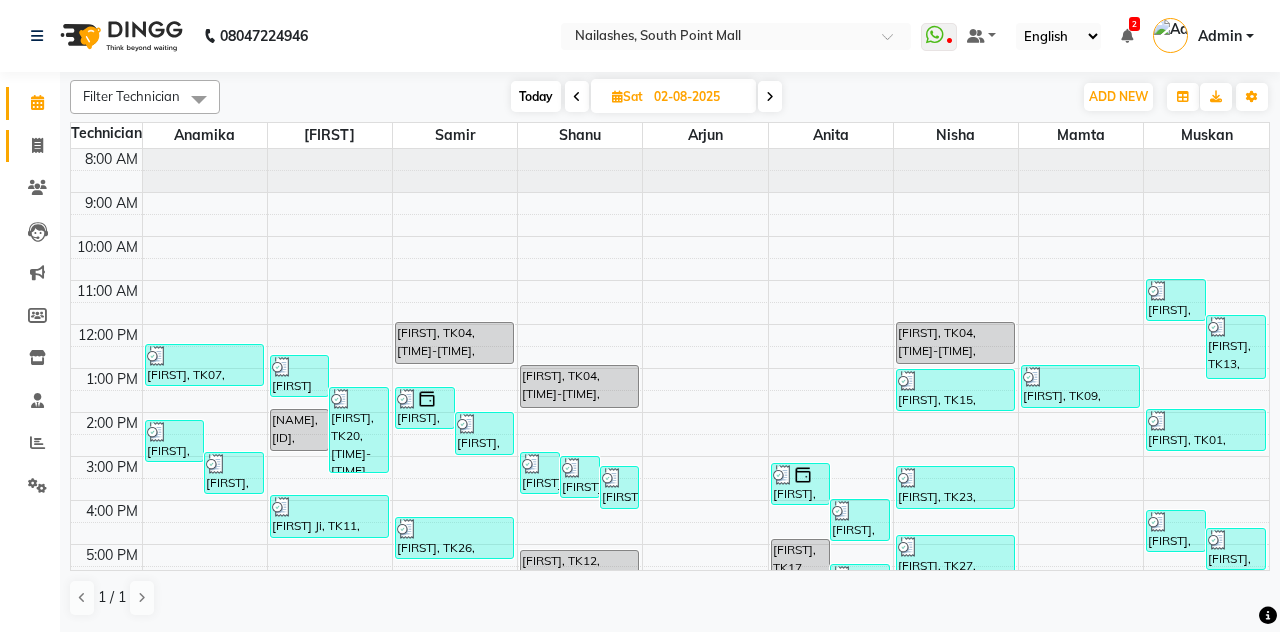 click 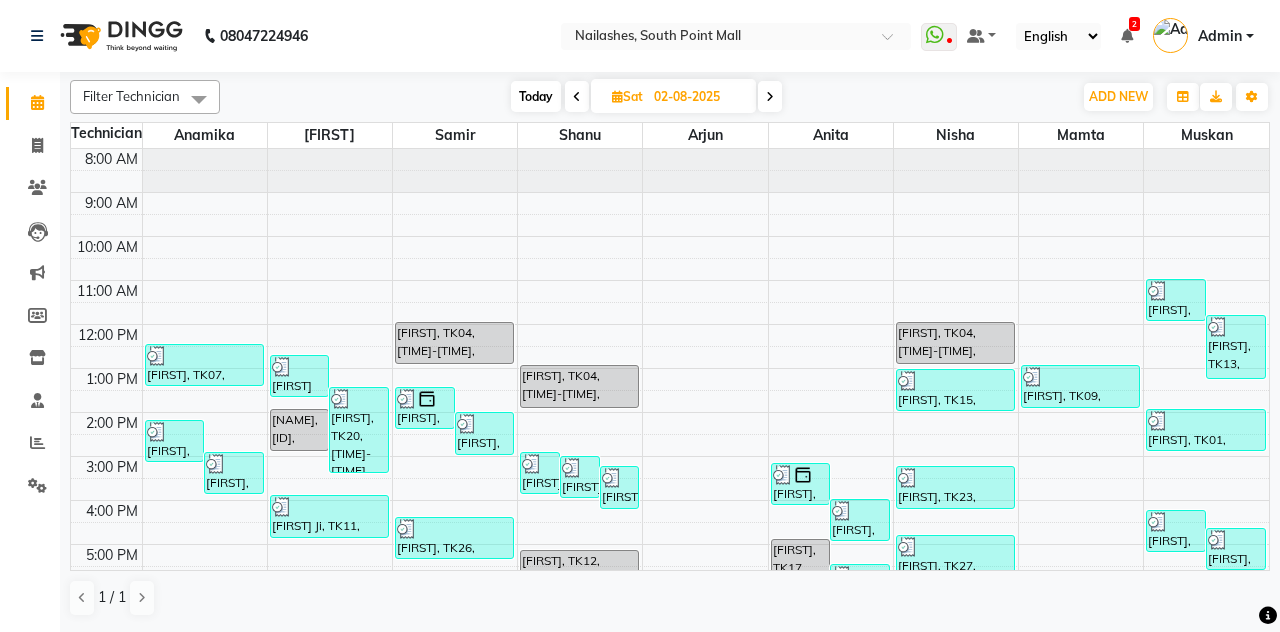 select on "service" 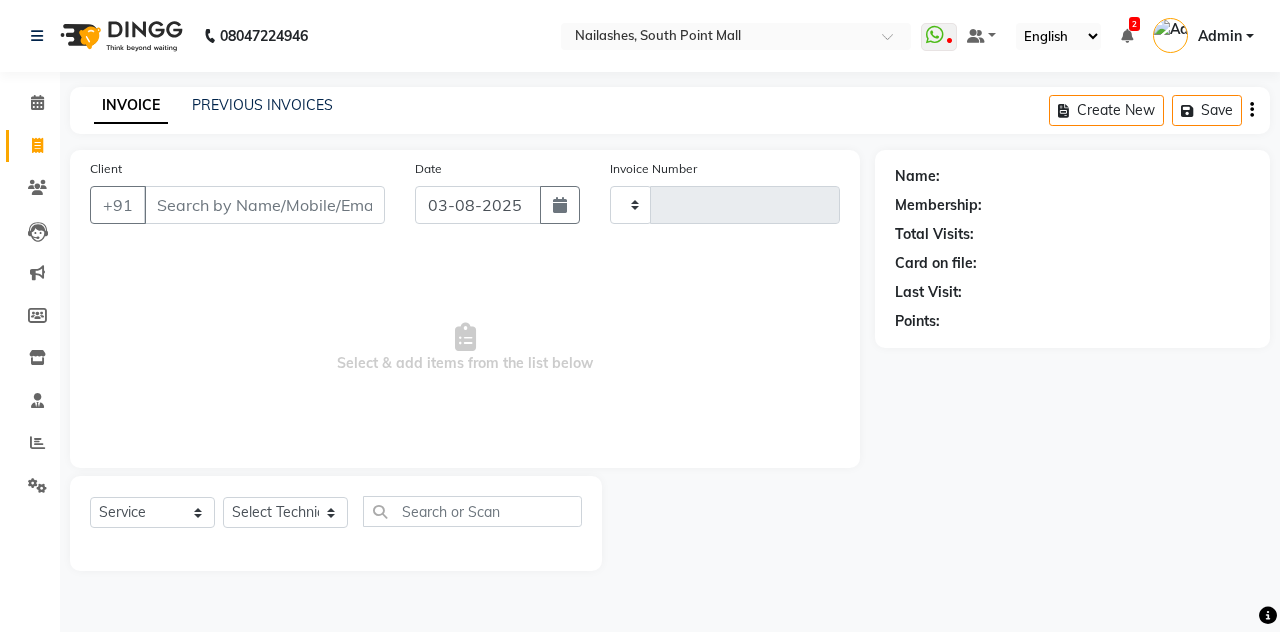 type on "1846" 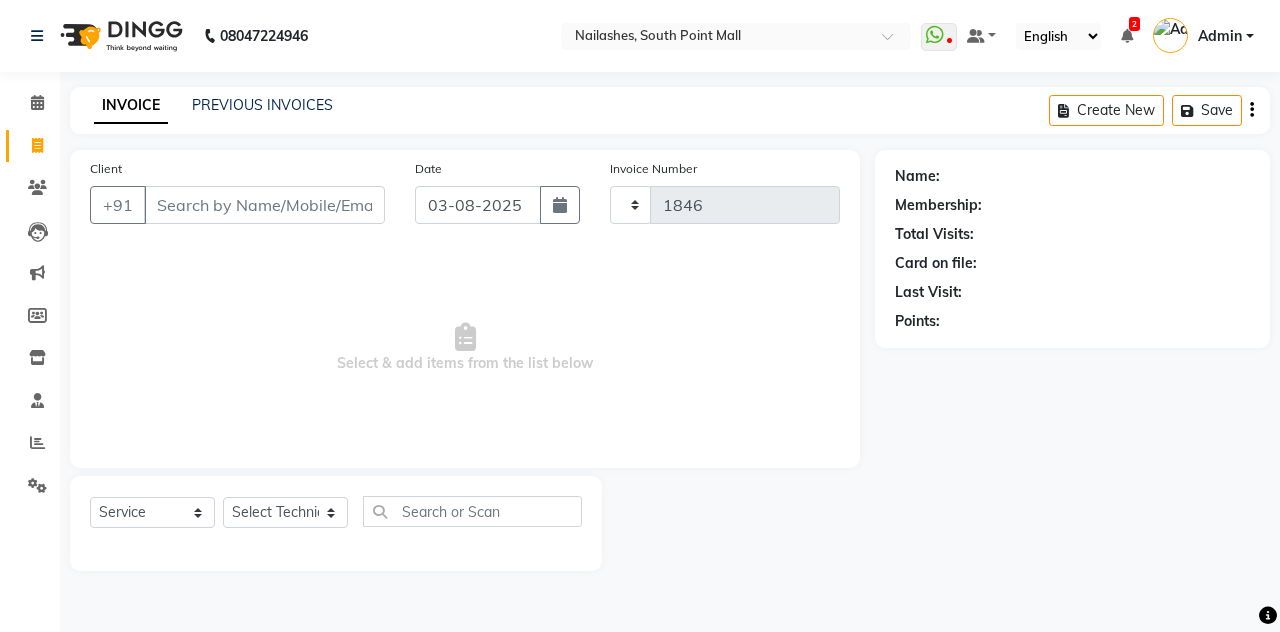 select on "3926" 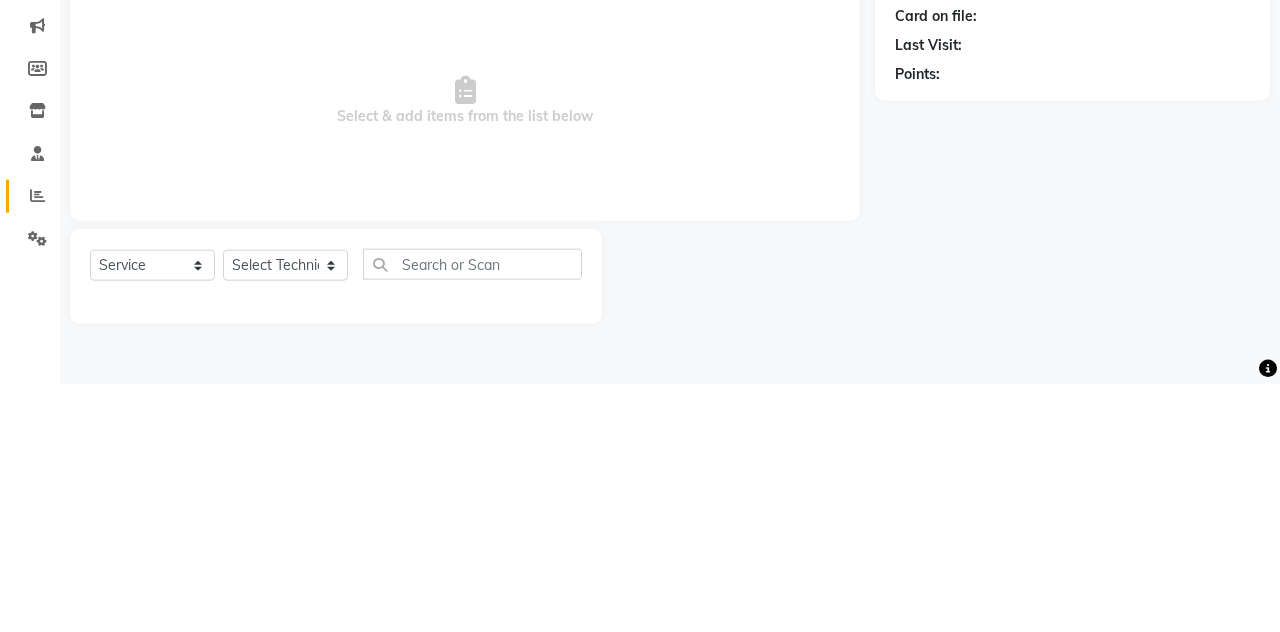 click 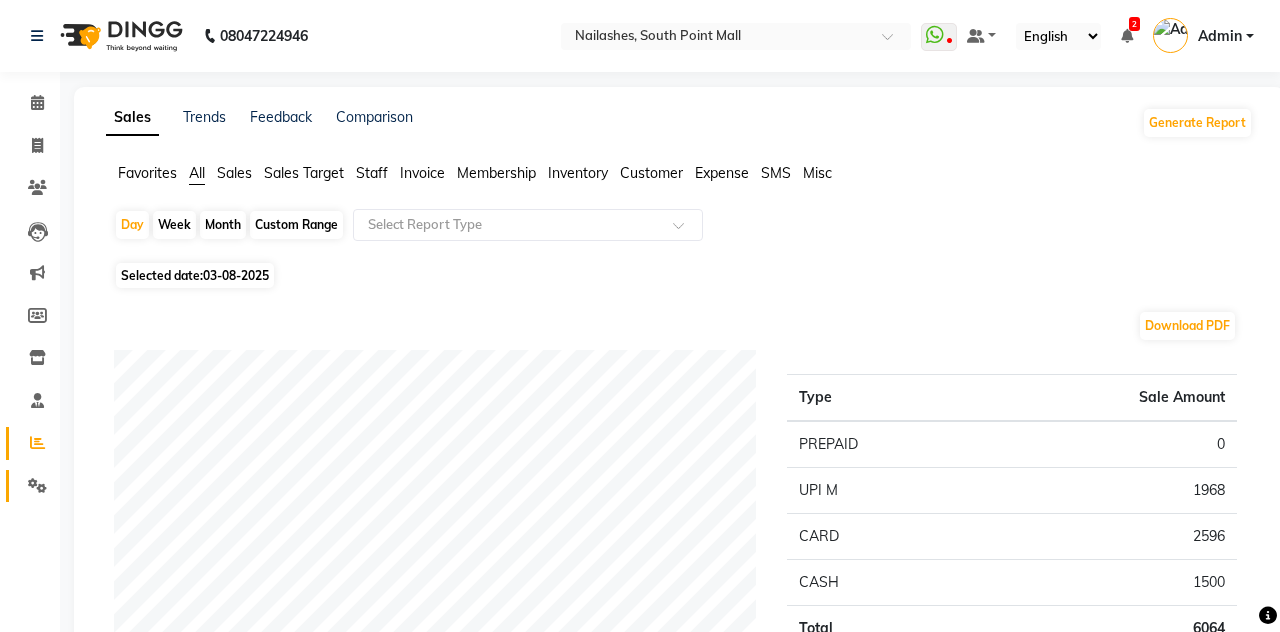 click 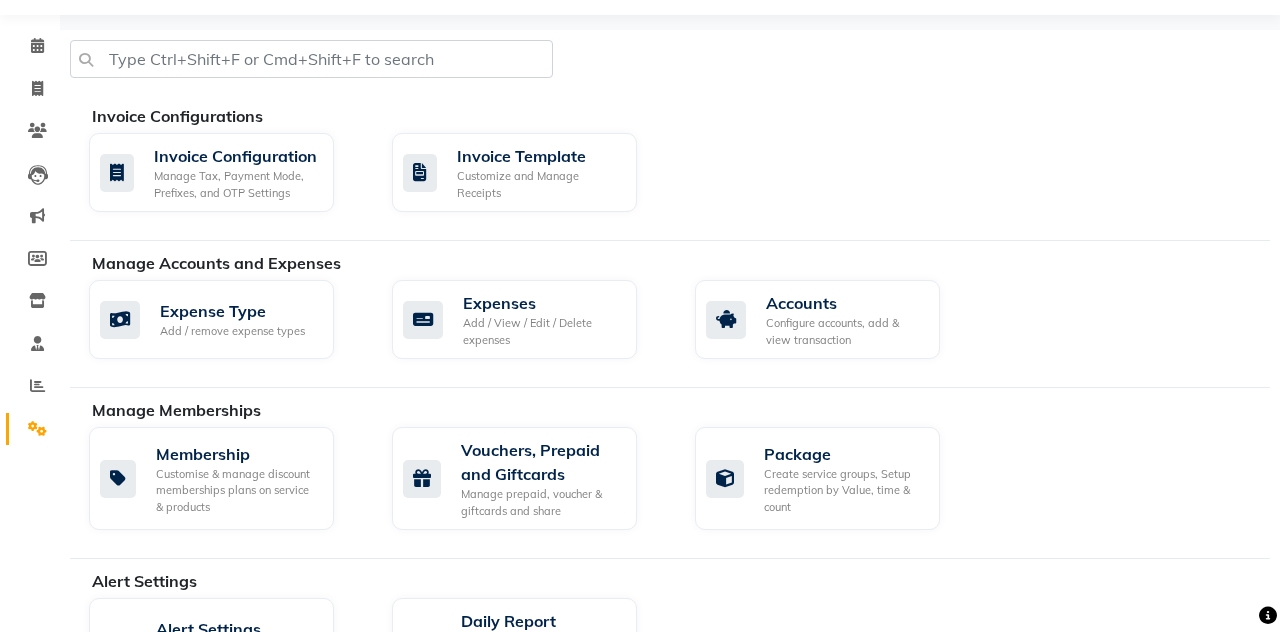 scroll, scrollTop: 63, scrollLeft: 0, axis: vertical 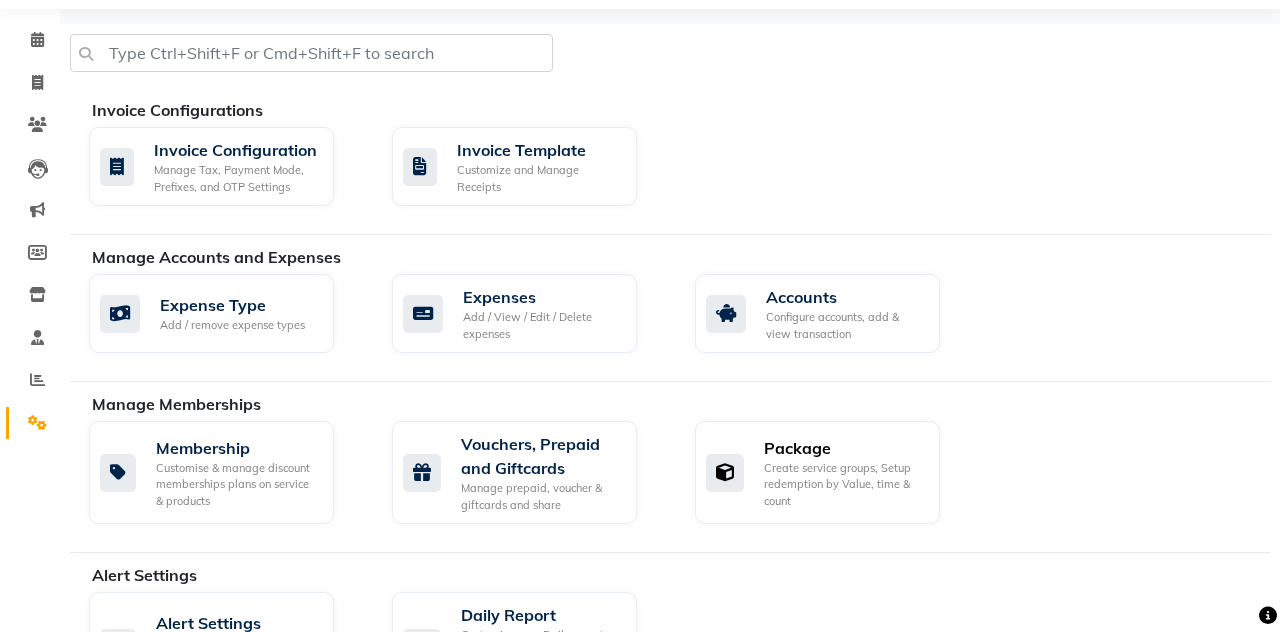 click on "Create service groups, Setup redemption by Value, time & count" 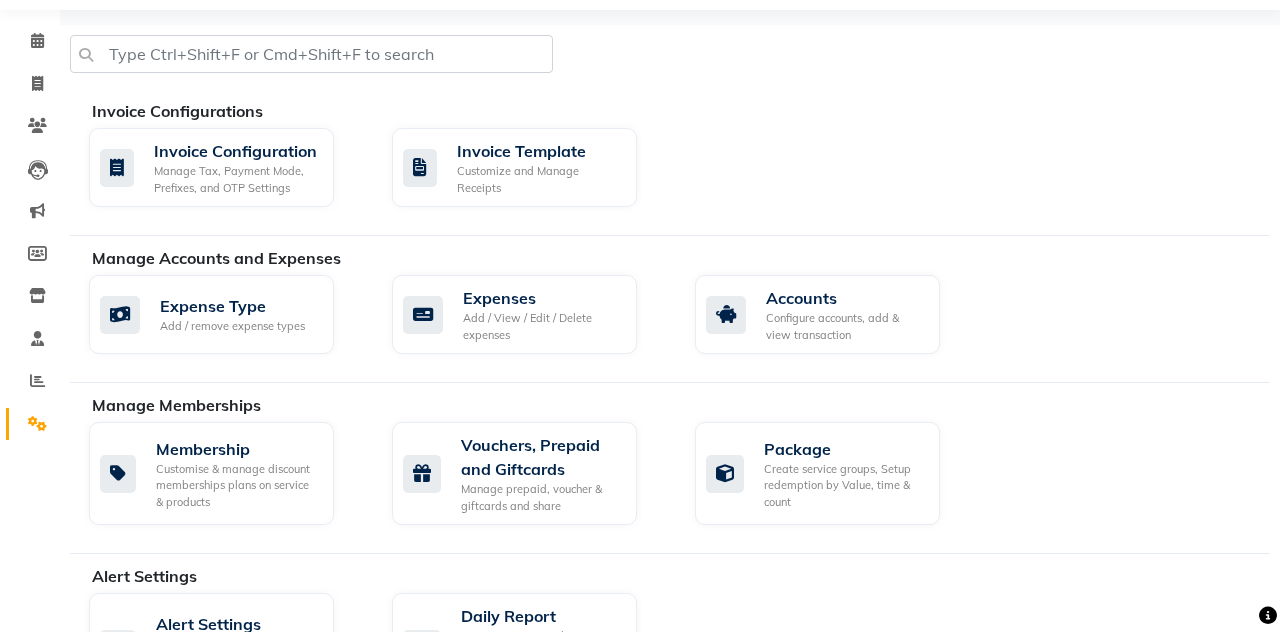 scroll, scrollTop: 0, scrollLeft: 0, axis: both 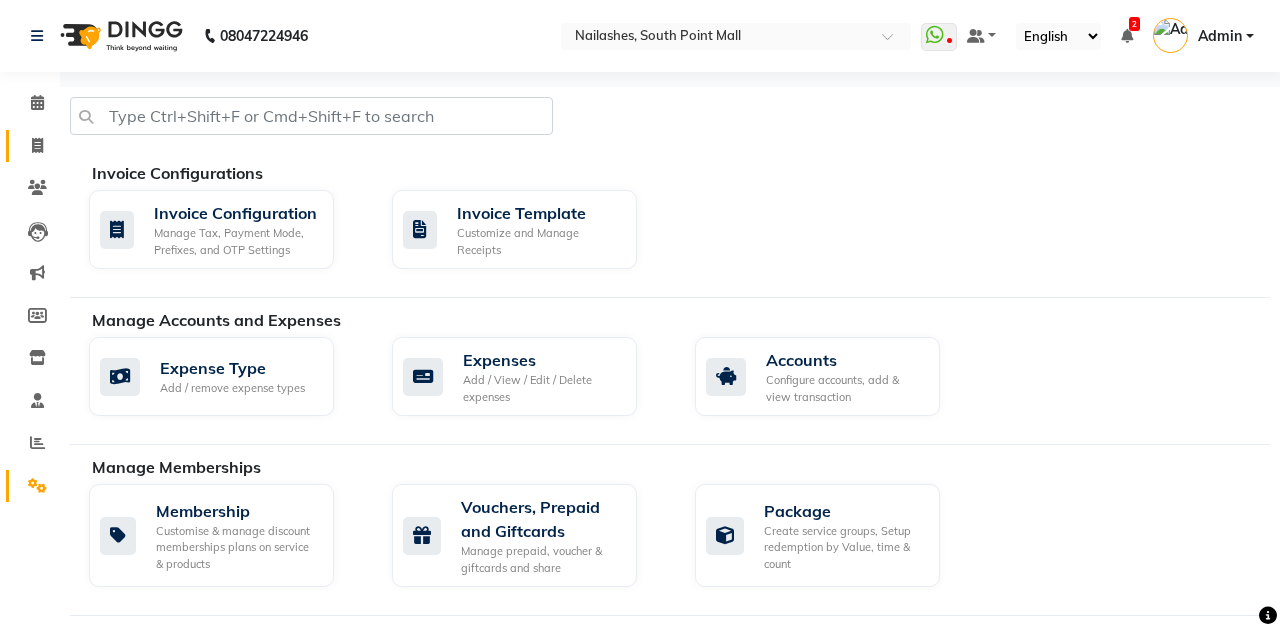 click 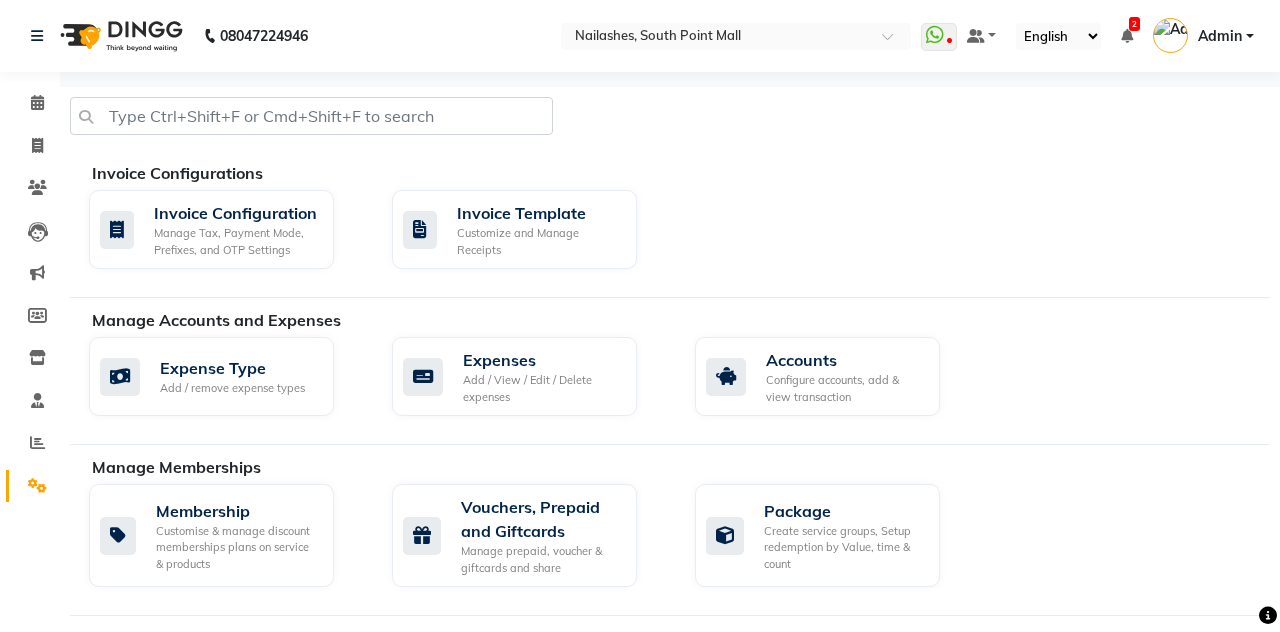 select on "service" 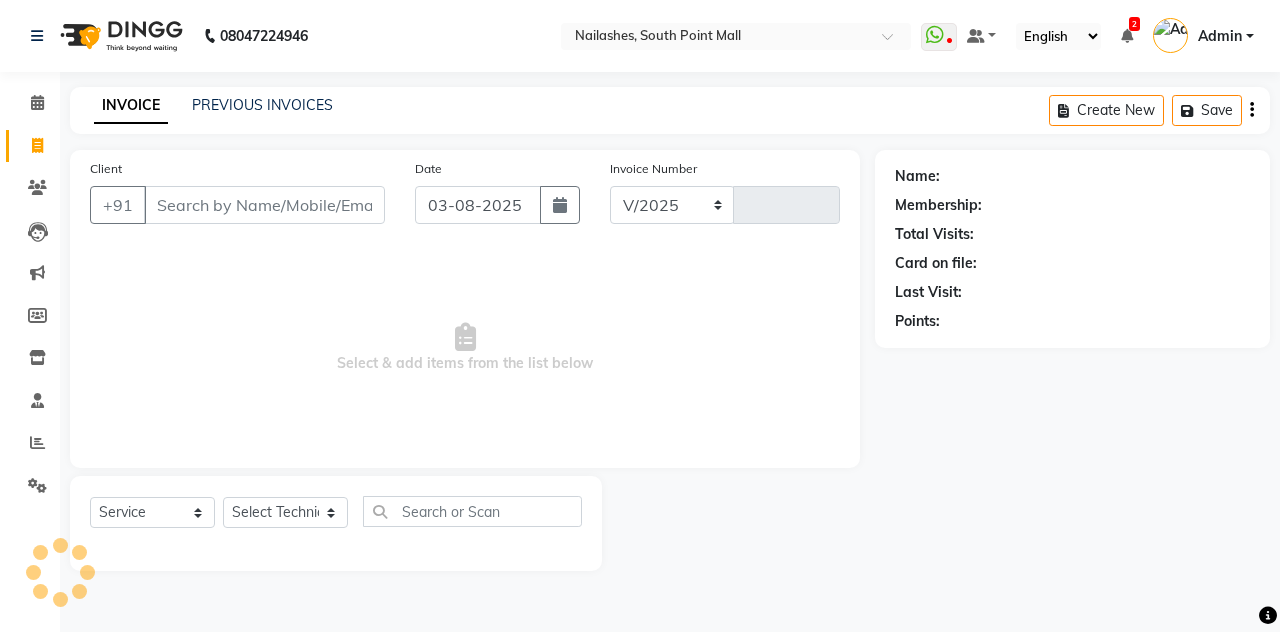 select on "3926" 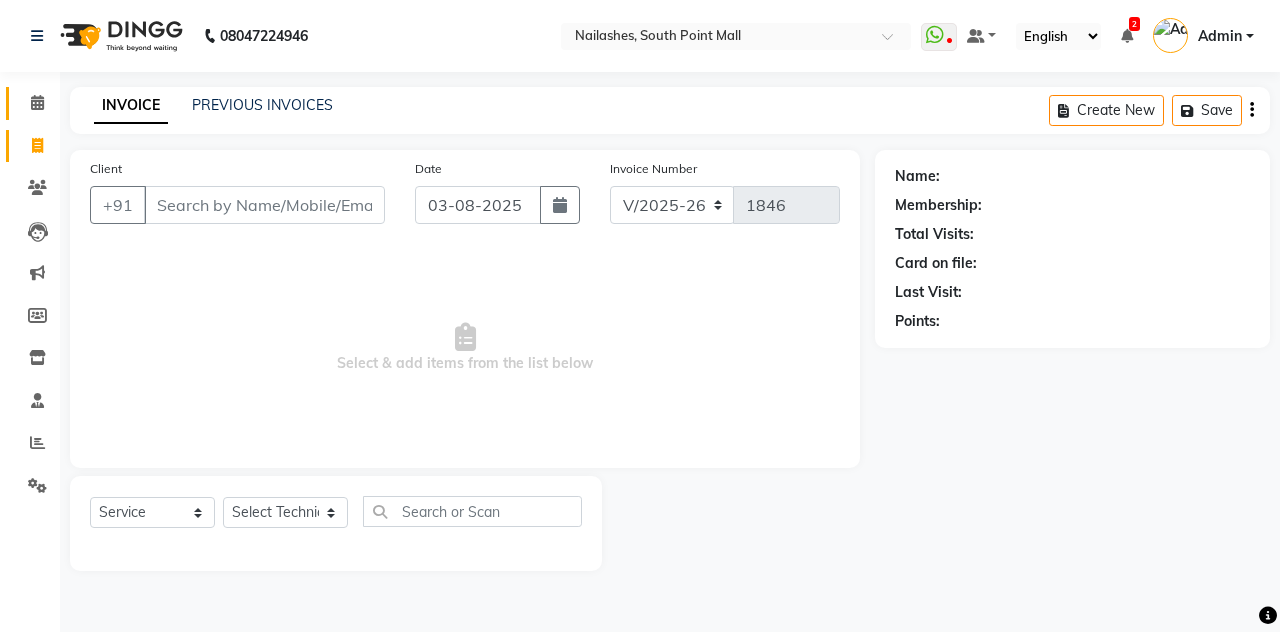 click on "Calendar" 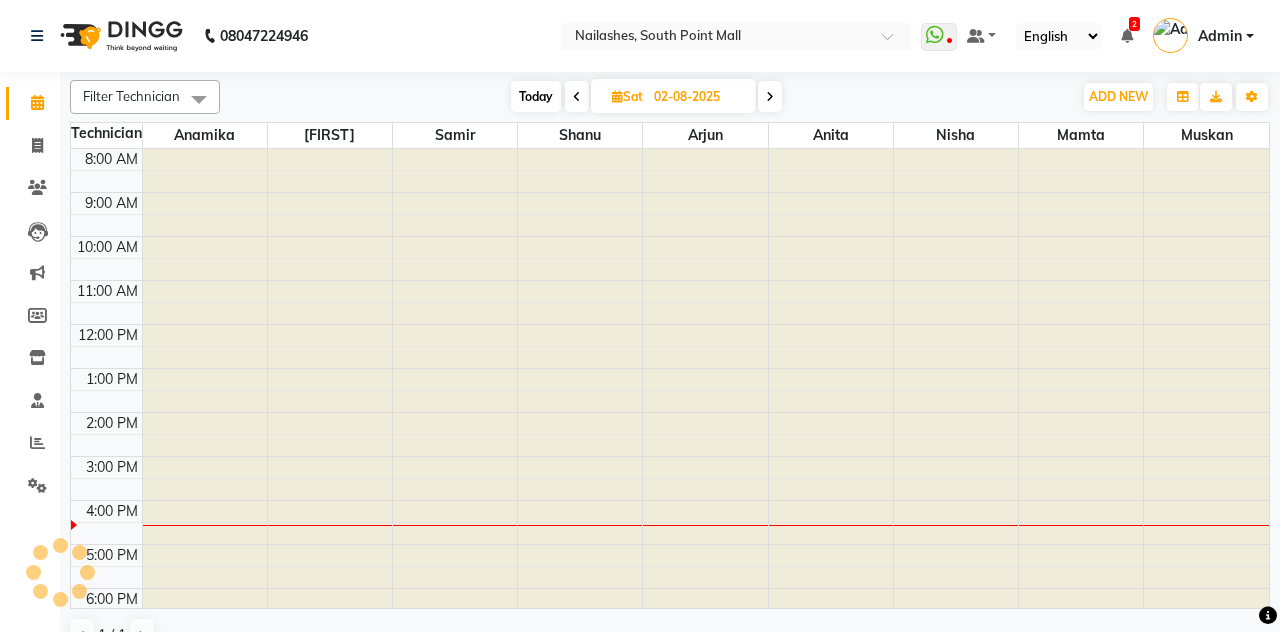 scroll, scrollTop: 0, scrollLeft: 0, axis: both 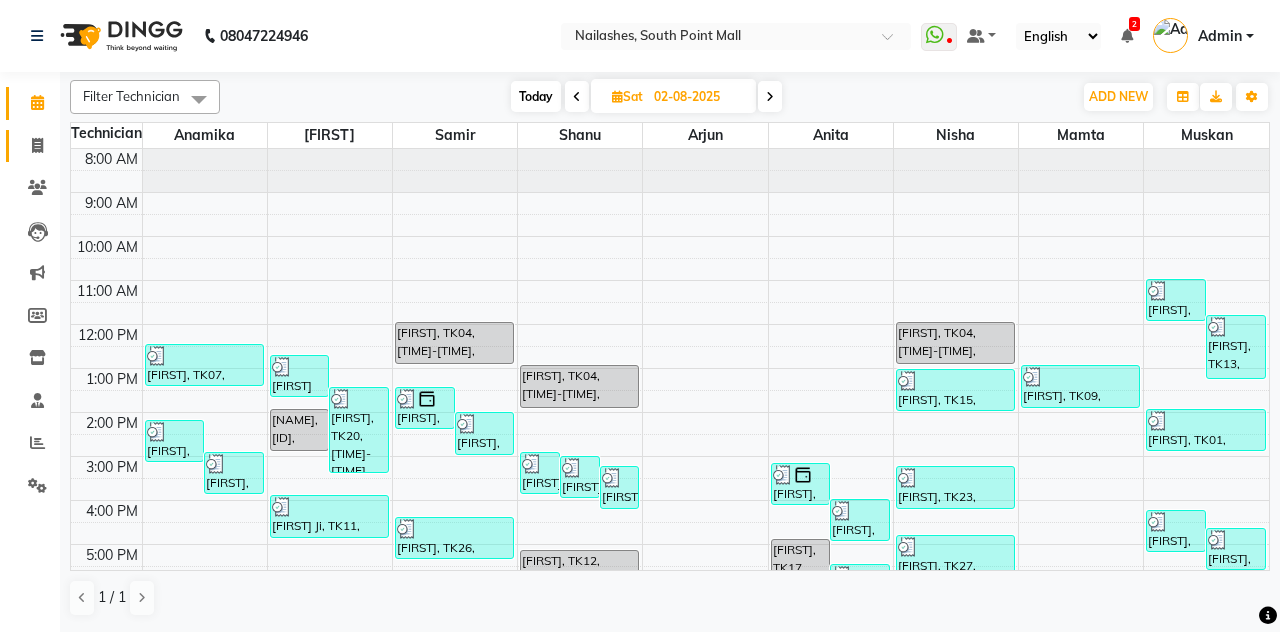 click 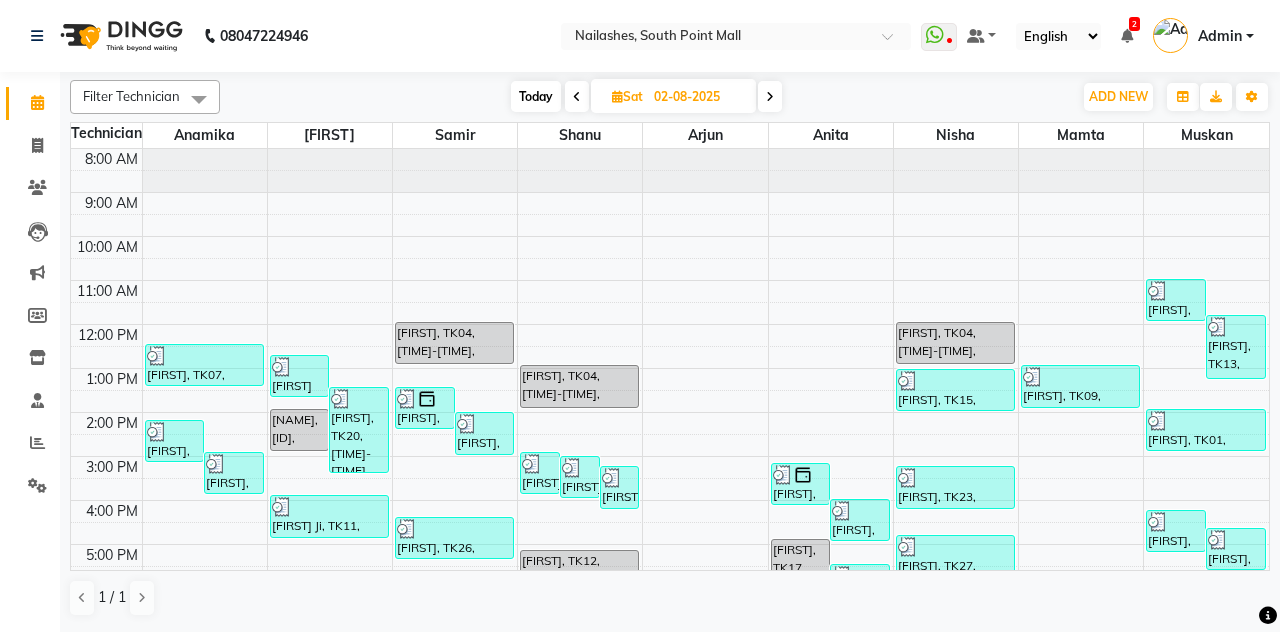 select on "service" 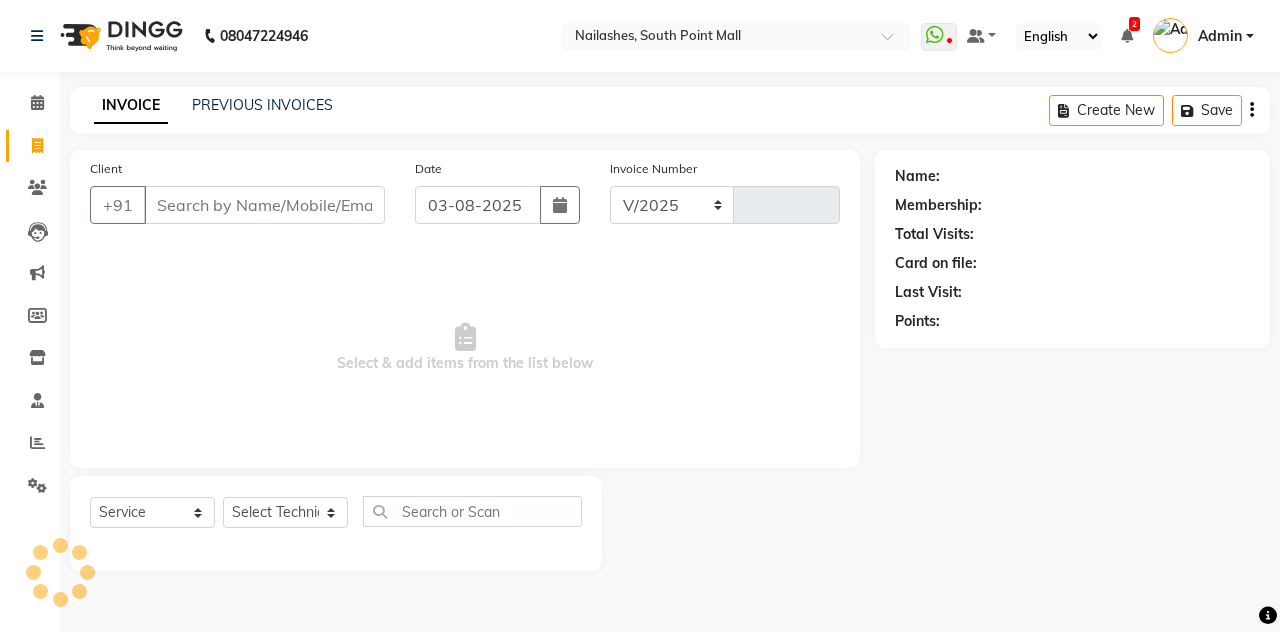 select on "3926" 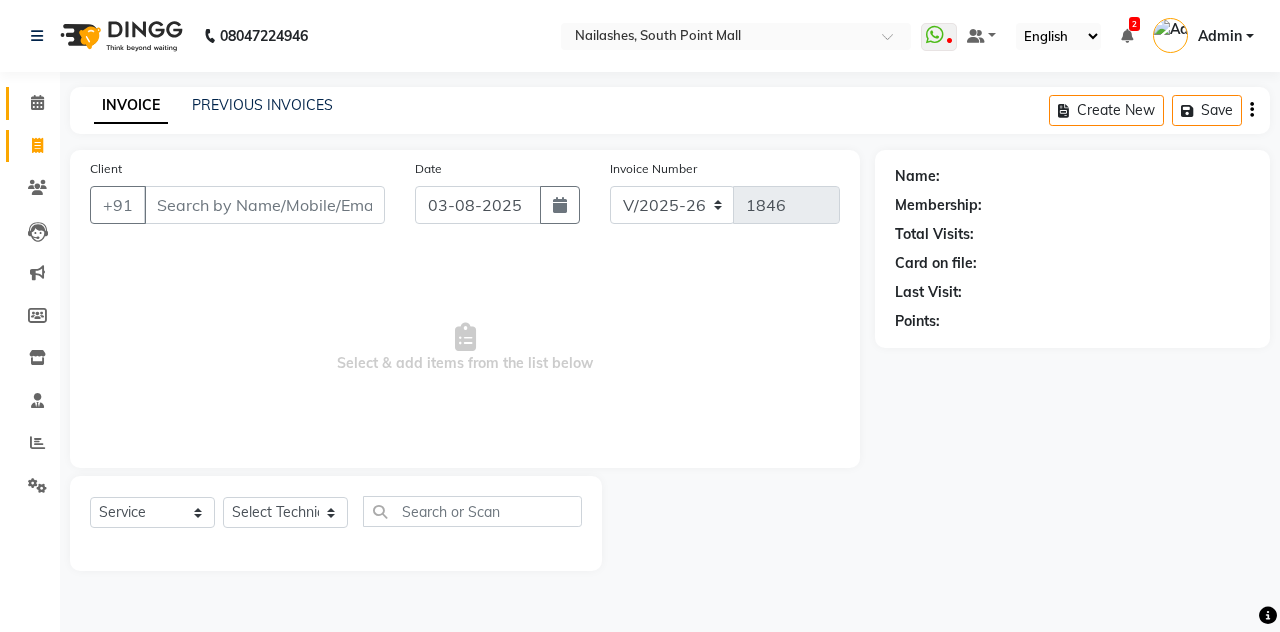click 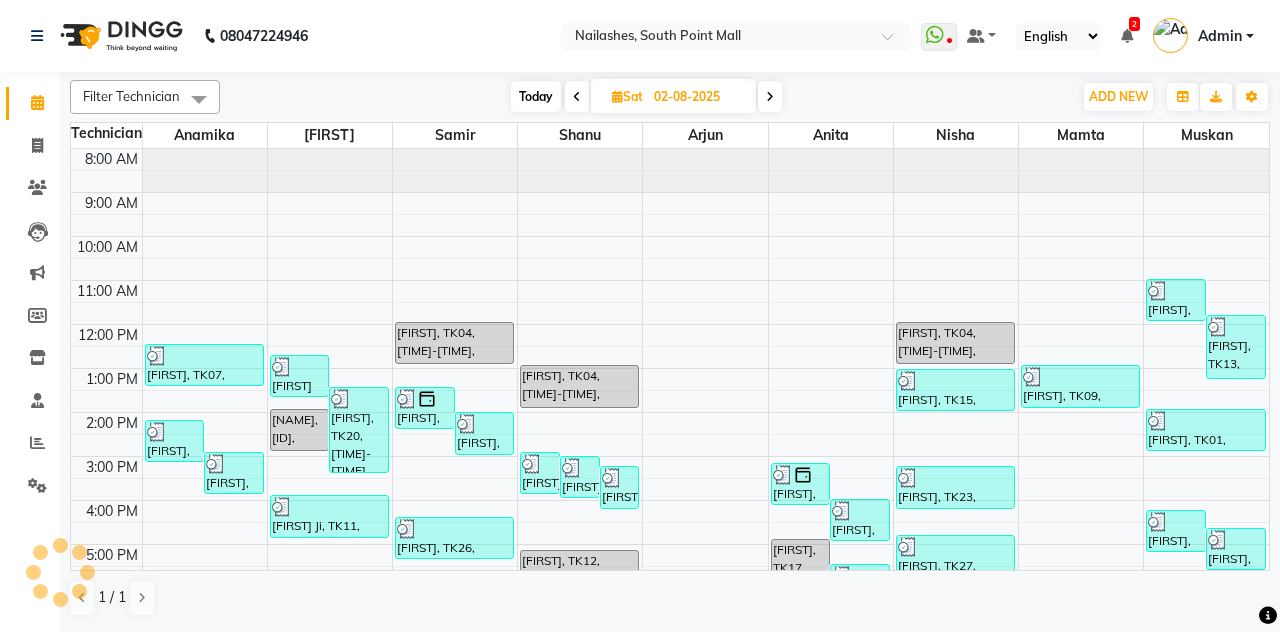 scroll, scrollTop: 233, scrollLeft: 0, axis: vertical 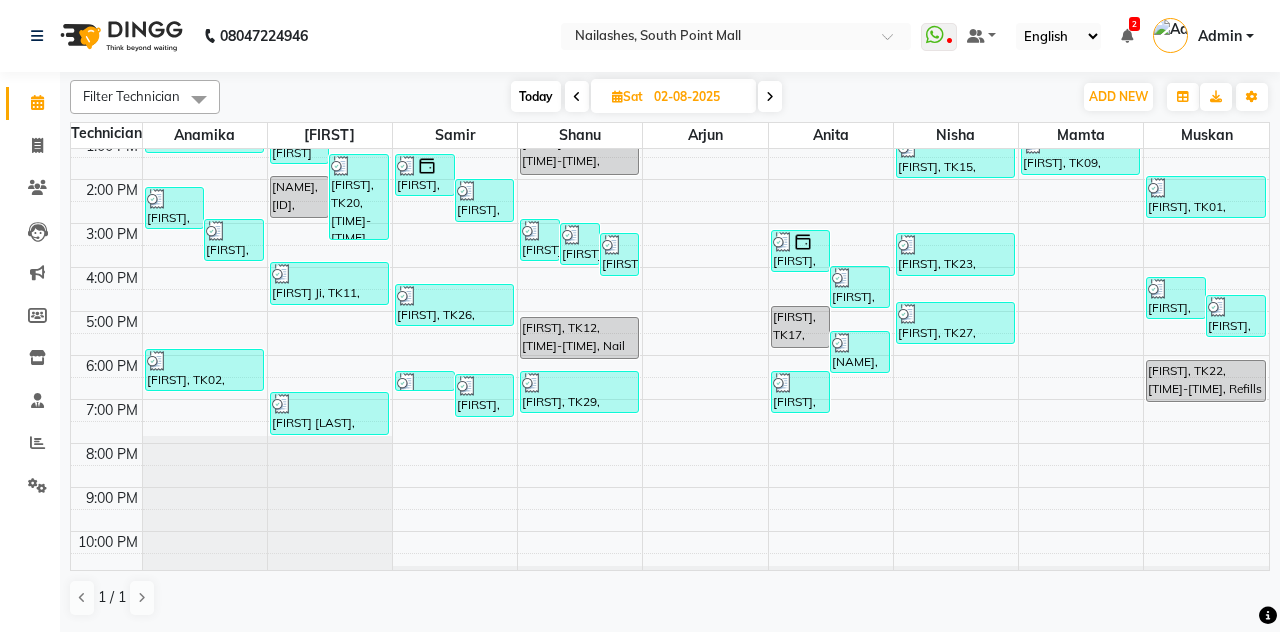 click on "Today" at bounding box center (536, 96) 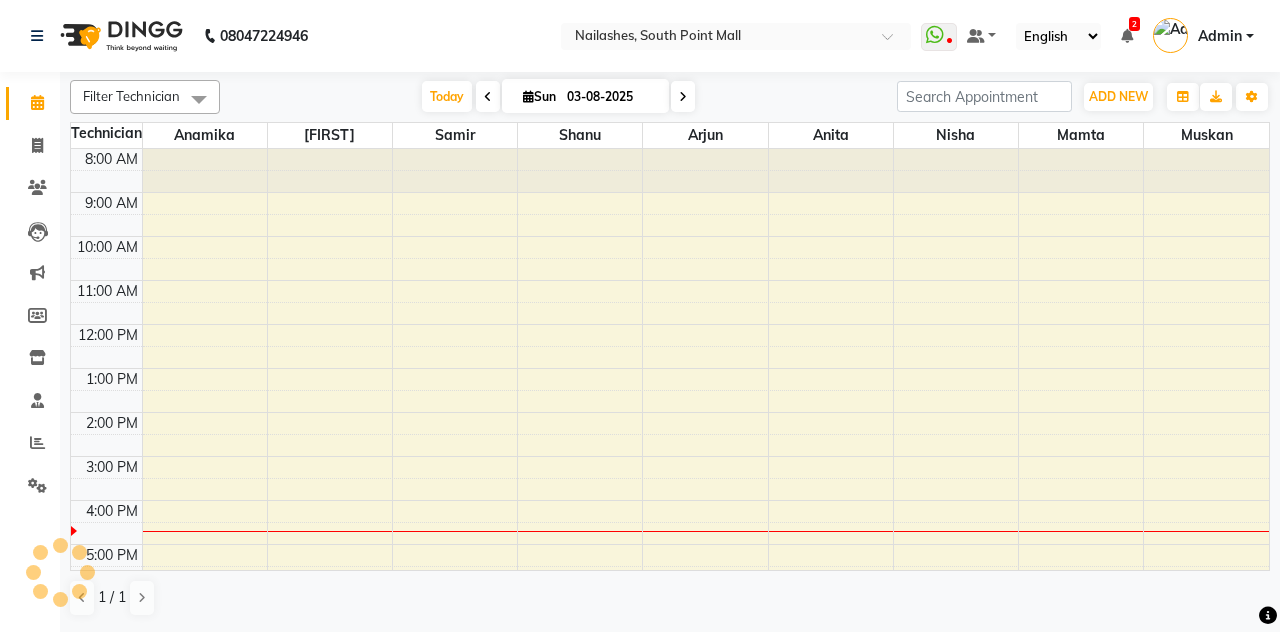 scroll, scrollTop: 271, scrollLeft: 0, axis: vertical 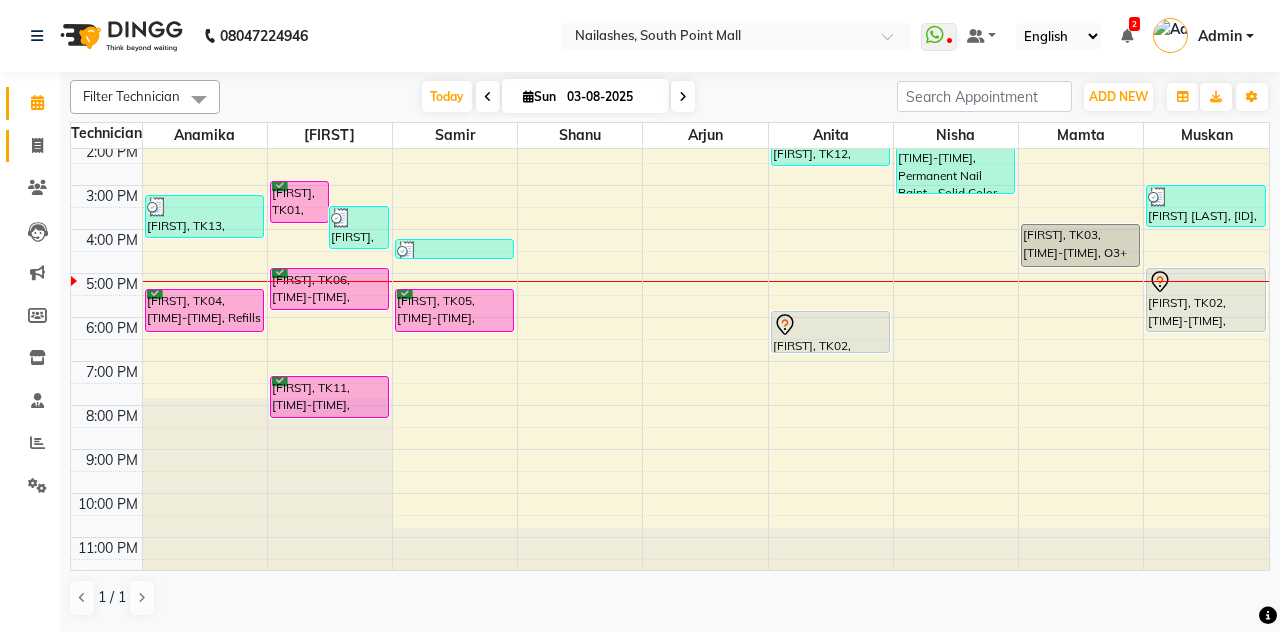 click 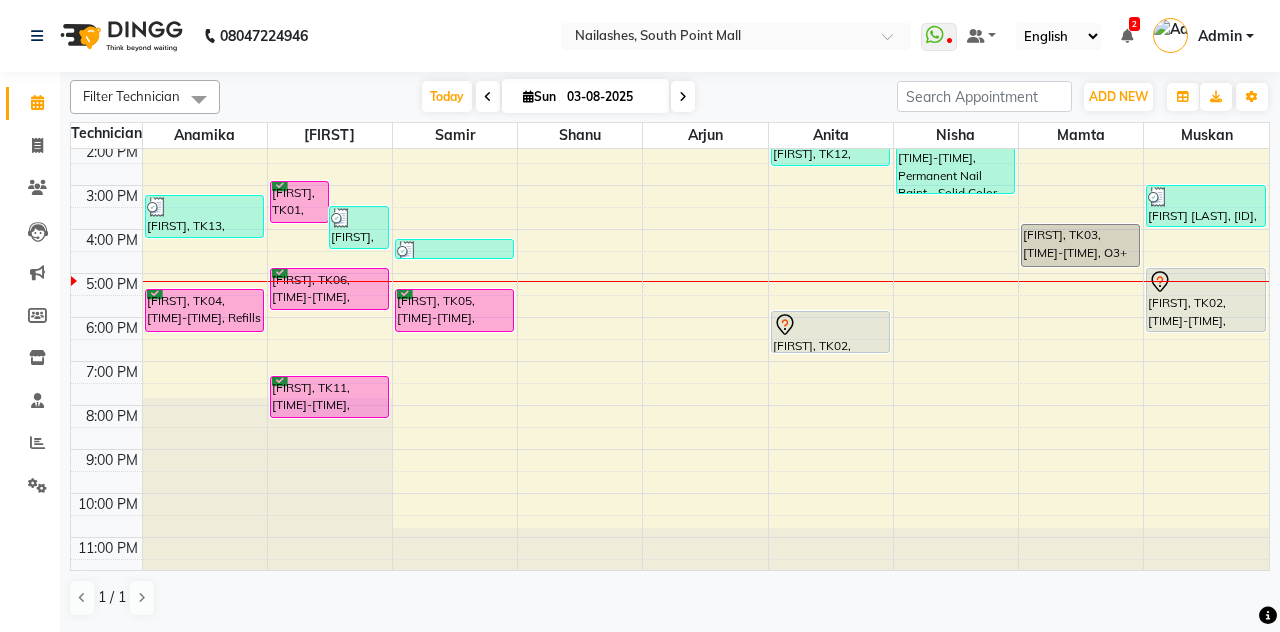 select on "service" 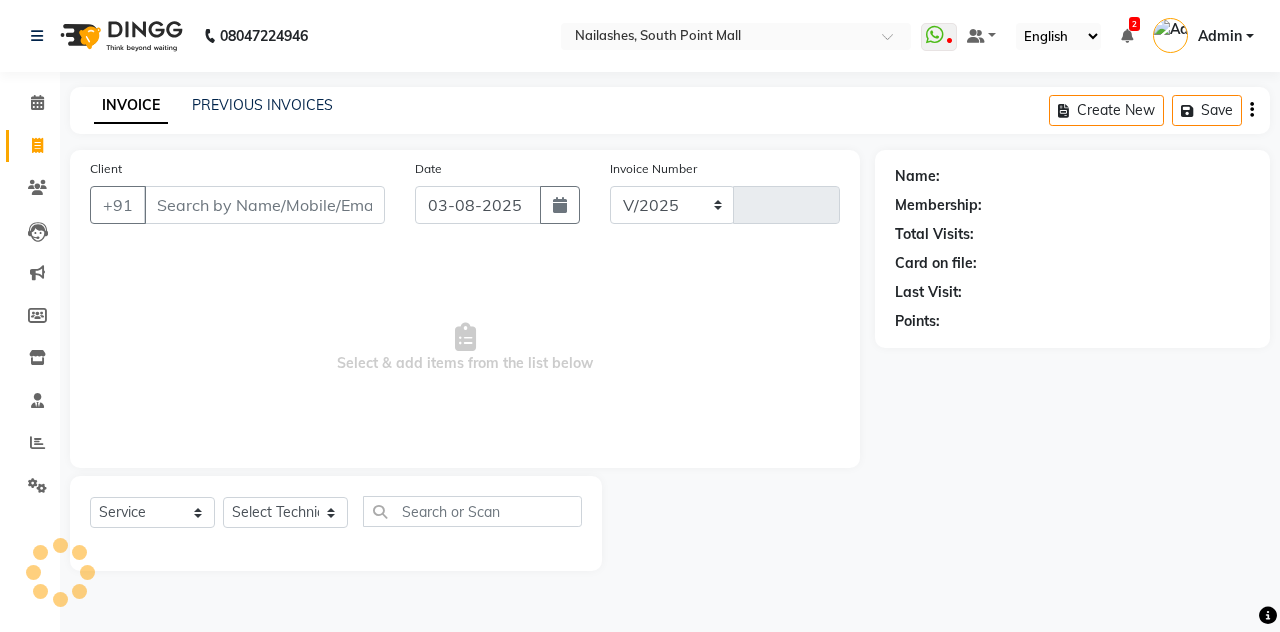 select on "3926" 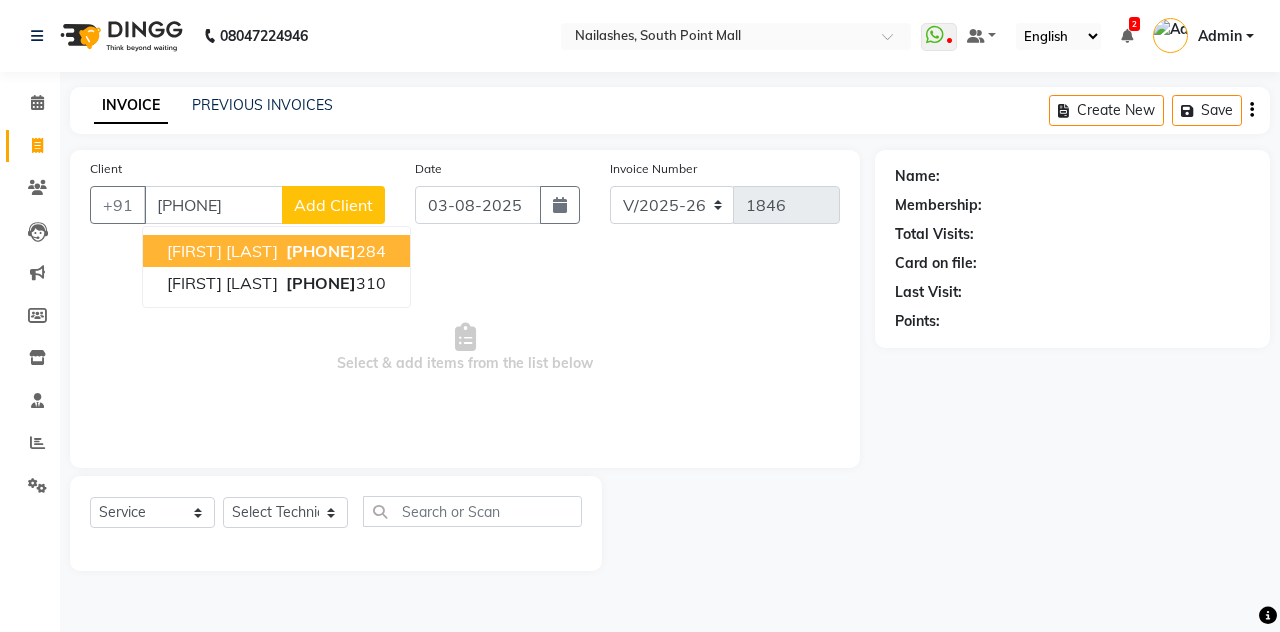 click on "[FIRST] [LAST]   [PHONE]" at bounding box center (276, 251) 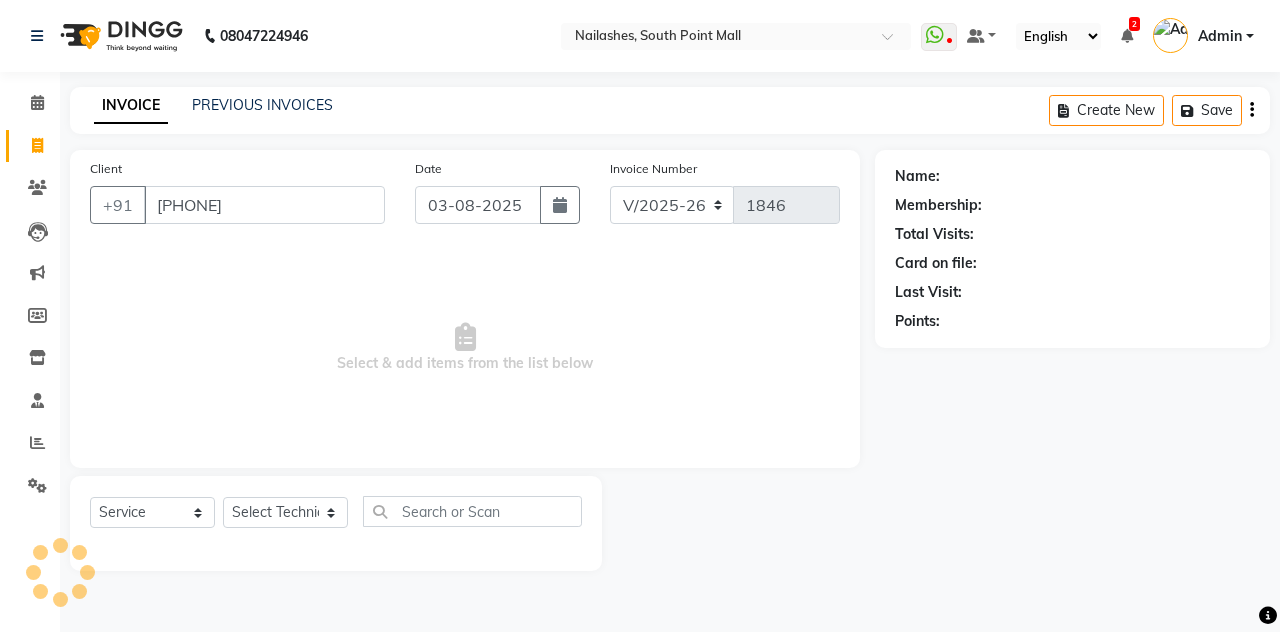 type on "[PHONE]" 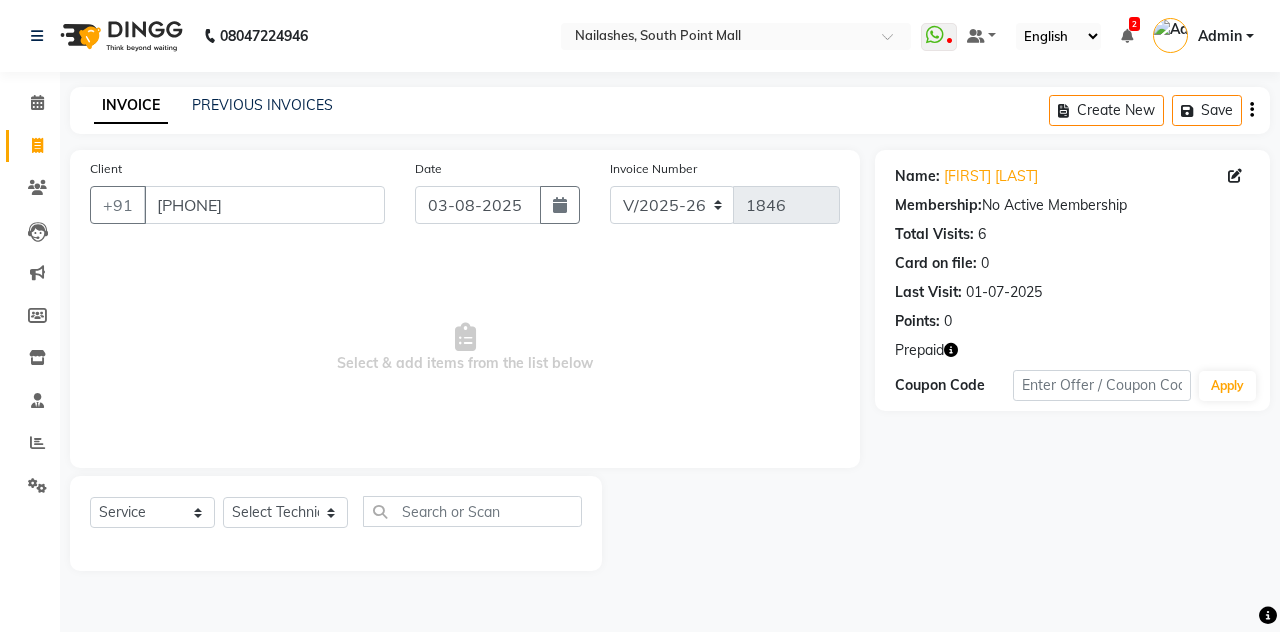 click 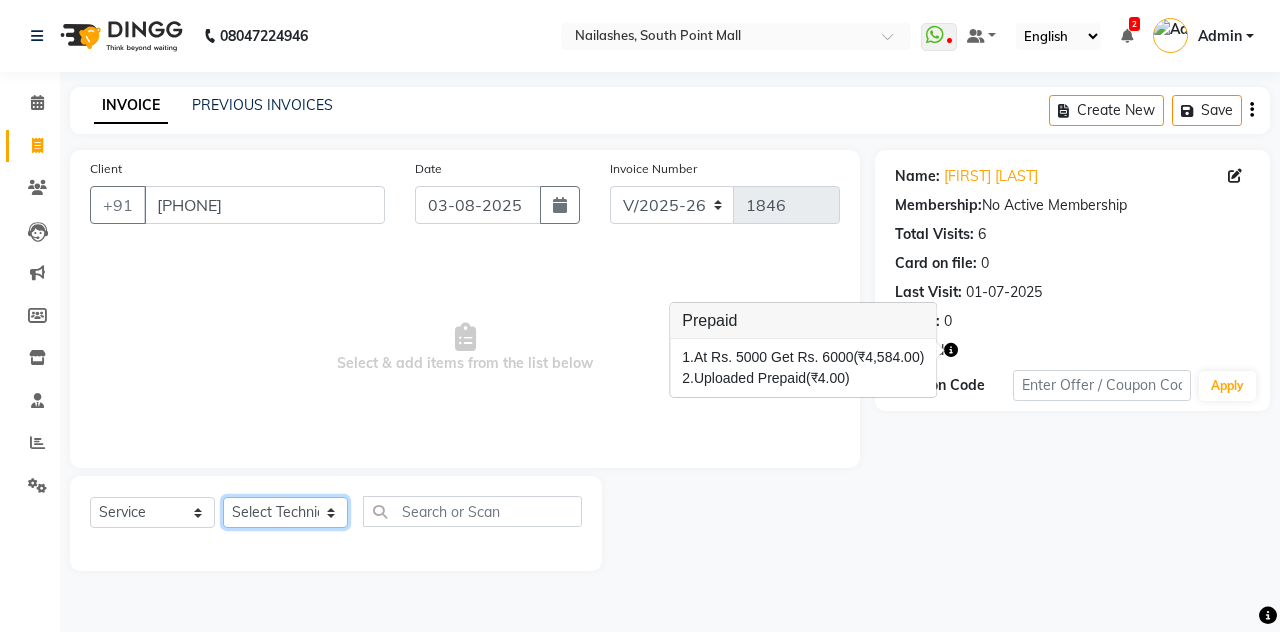 click on "Select Technician Admin [NAME] [NAME] [NAME] [NAME] Manager [NAME] [NAME] [NAME] [NAME] [NAME] [NAME]" 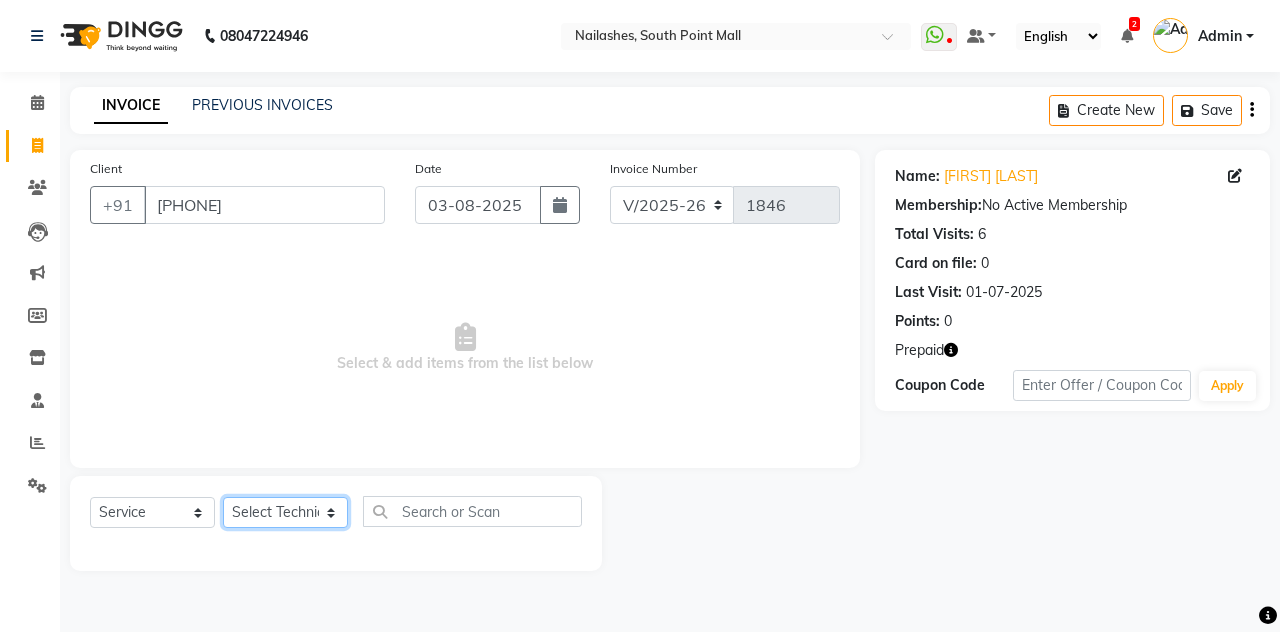 select on "38034" 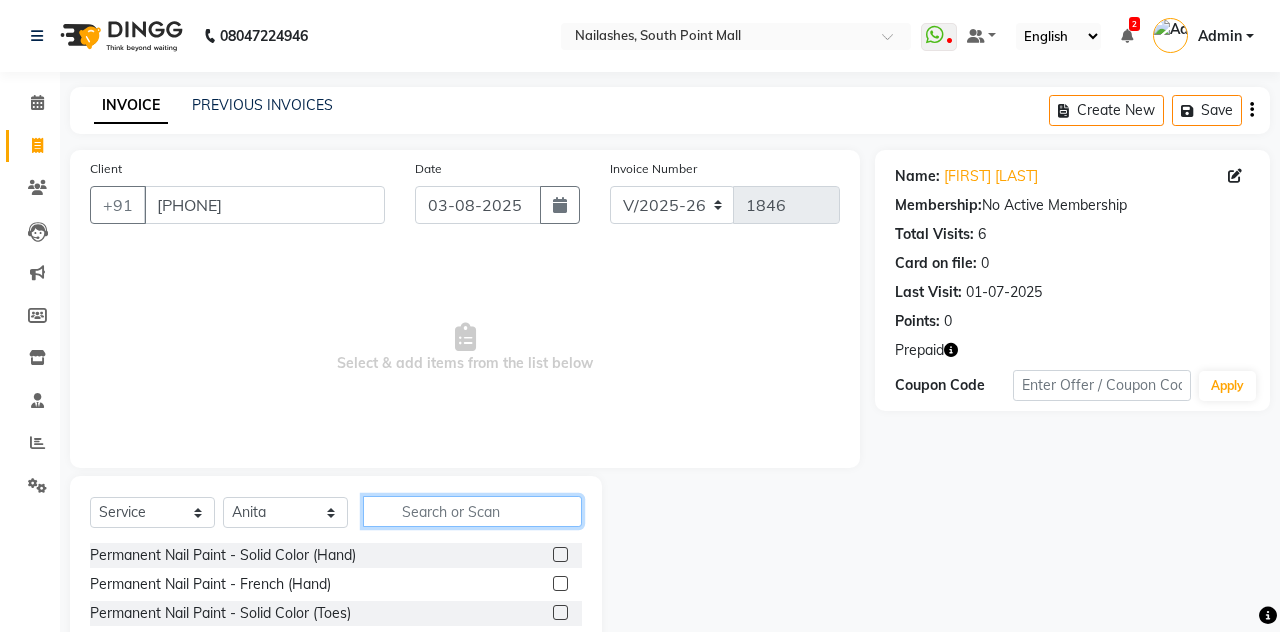 click 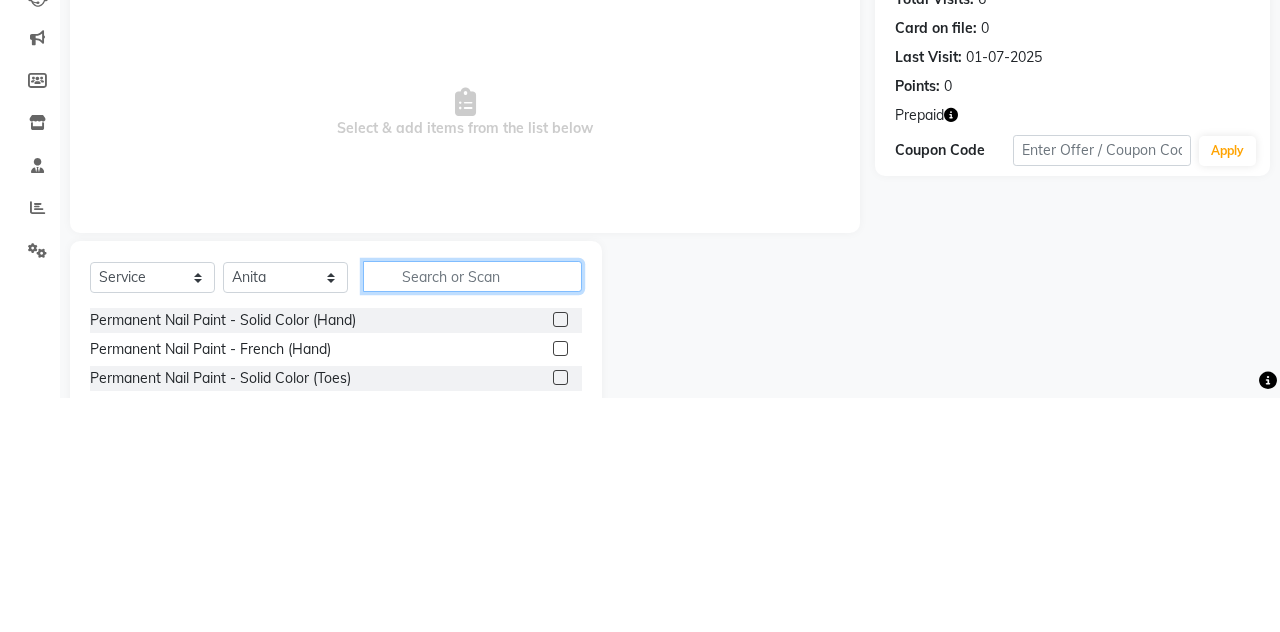 scroll, scrollTop: 31, scrollLeft: 0, axis: vertical 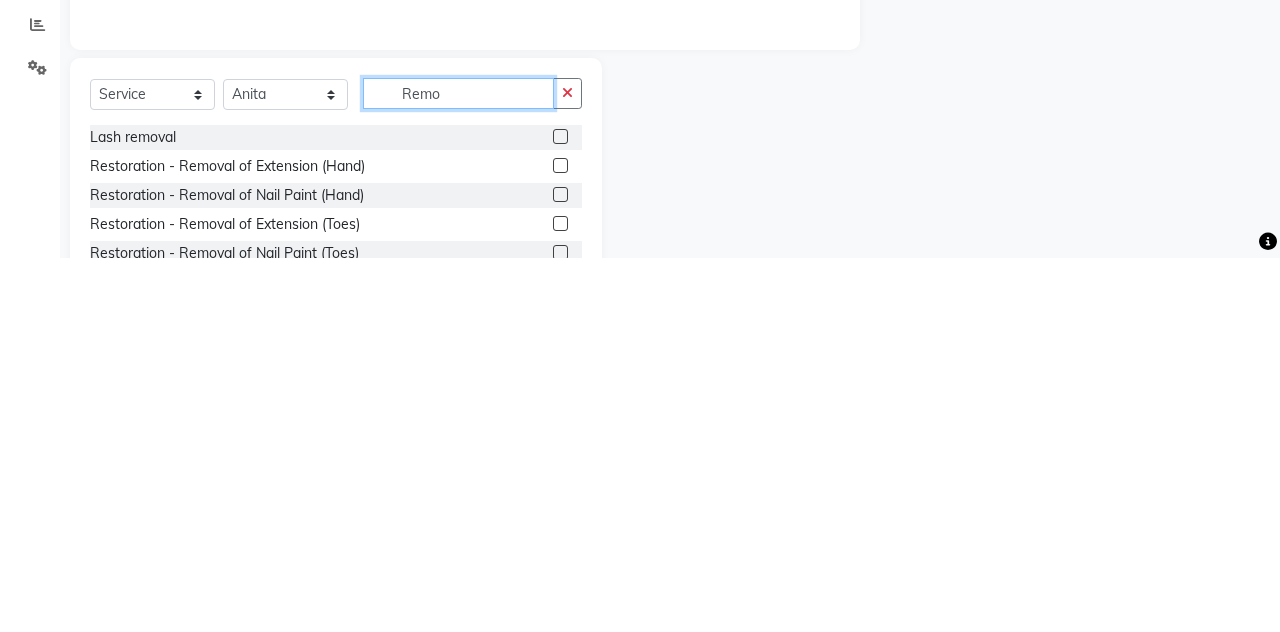 type on "Remo" 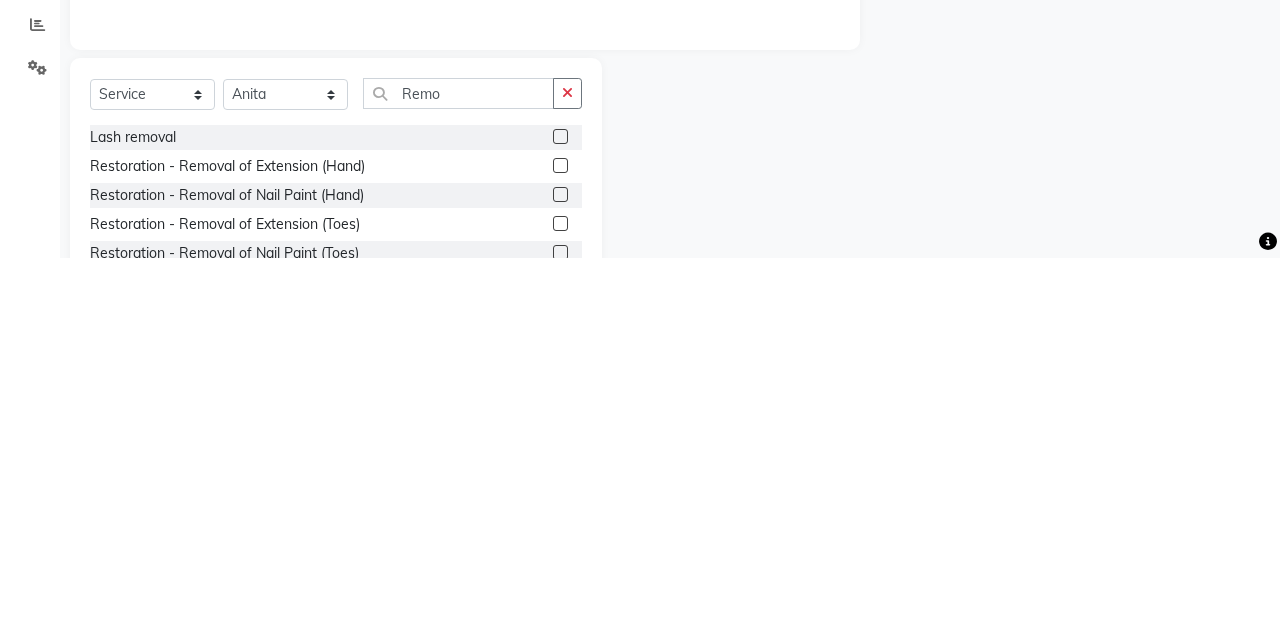 click 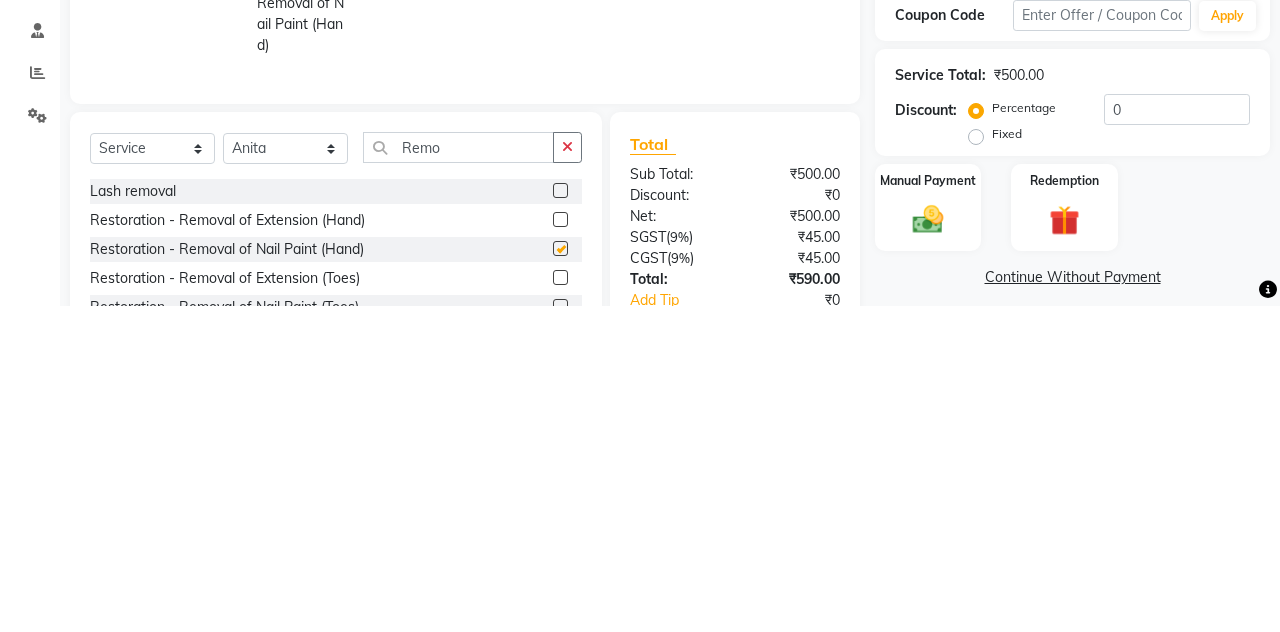 scroll, scrollTop: 44, scrollLeft: 0, axis: vertical 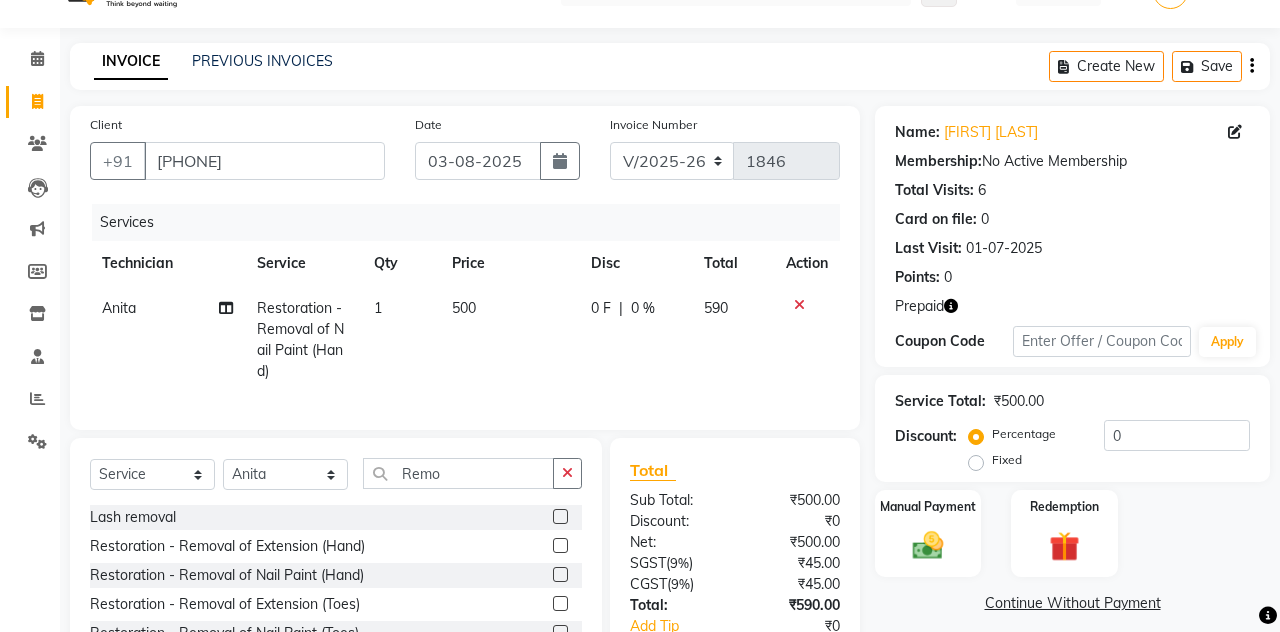 checkbox on "false" 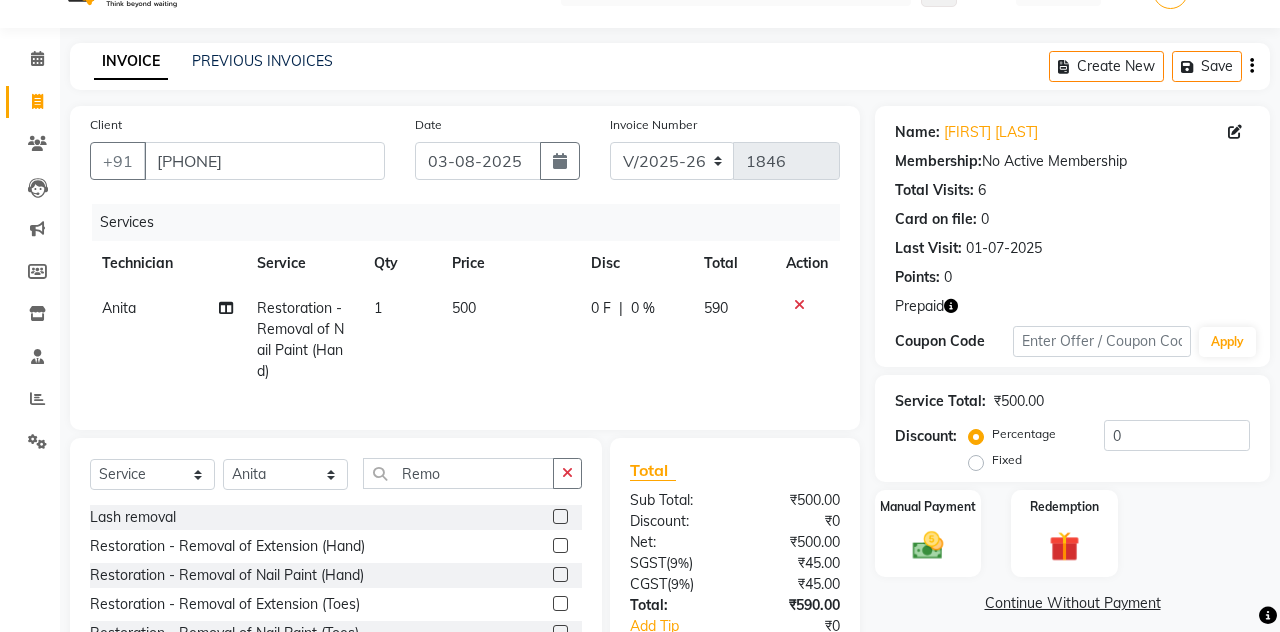 scroll, scrollTop: 76, scrollLeft: 0, axis: vertical 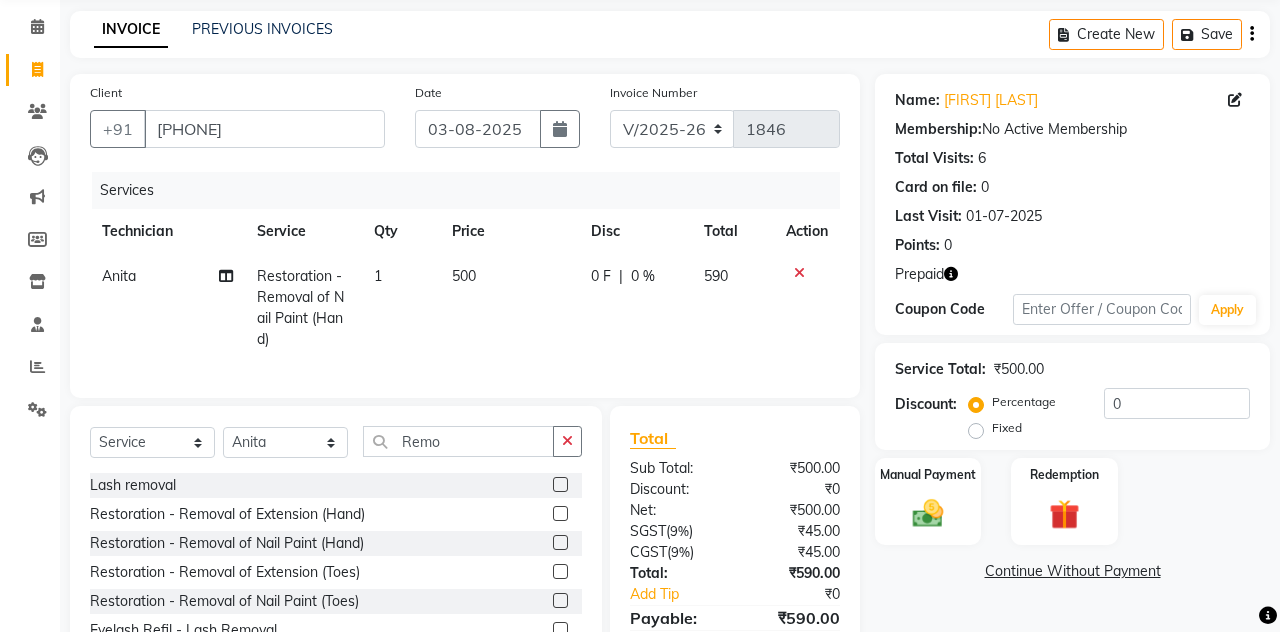 click 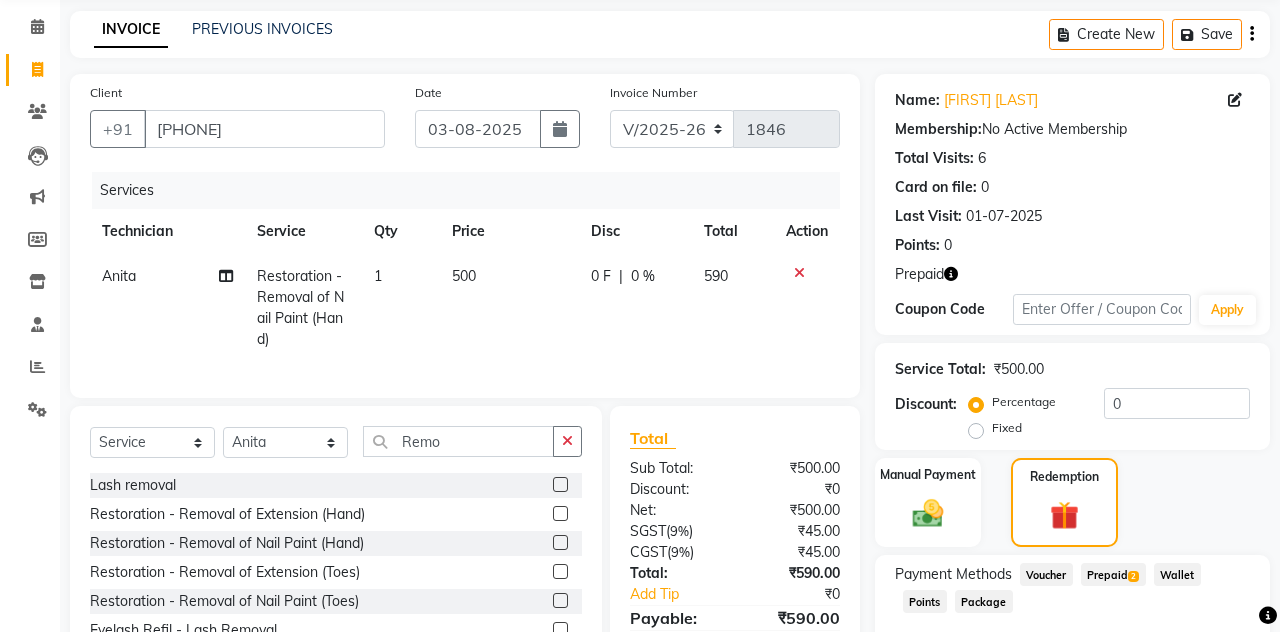 click on "Prepaid  2" 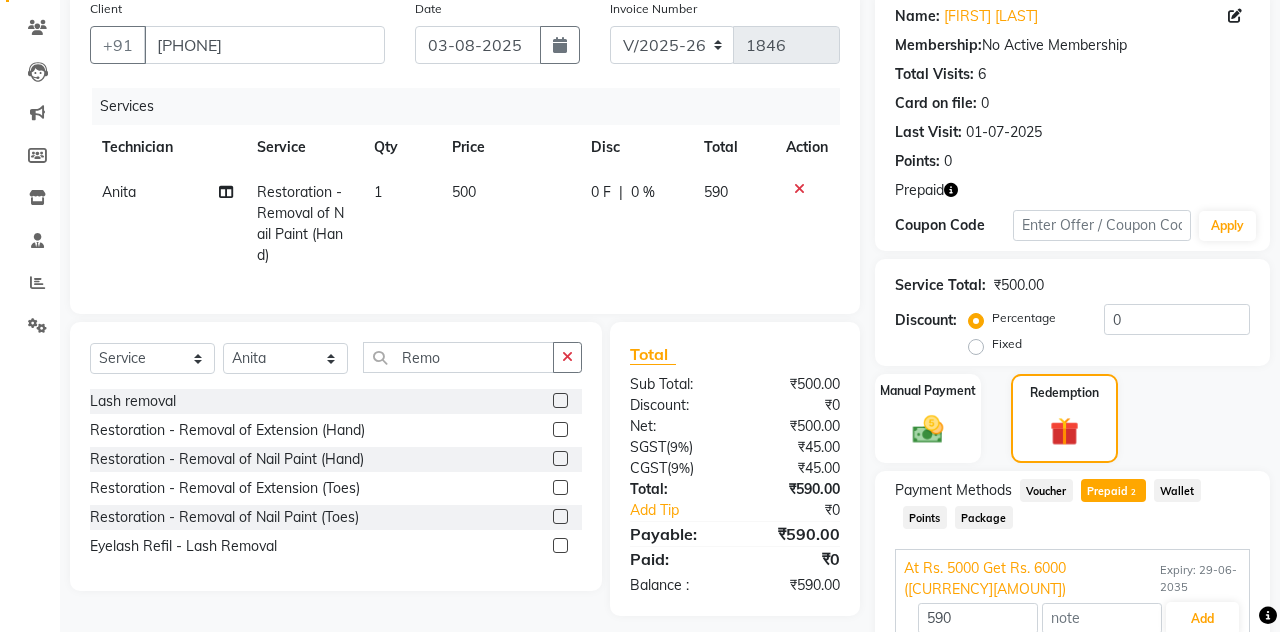 scroll, scrollTop: 202, scrollLeft: 0, axis: vertical 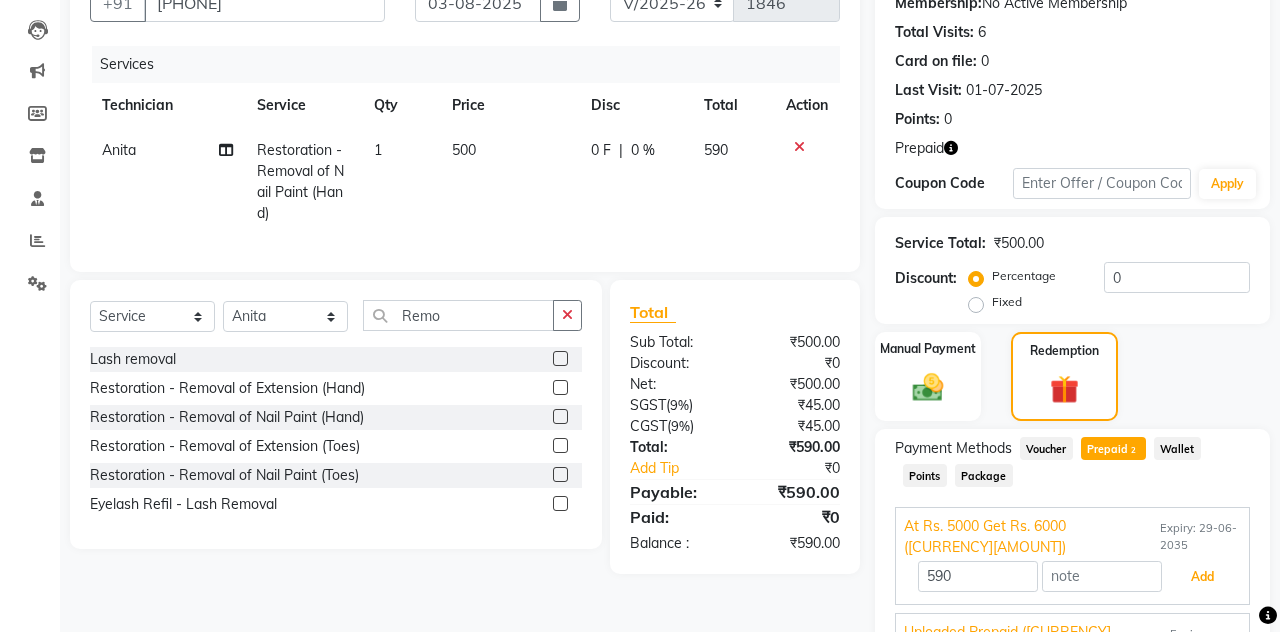 click on "Add" at bounding box center (1202, 577) 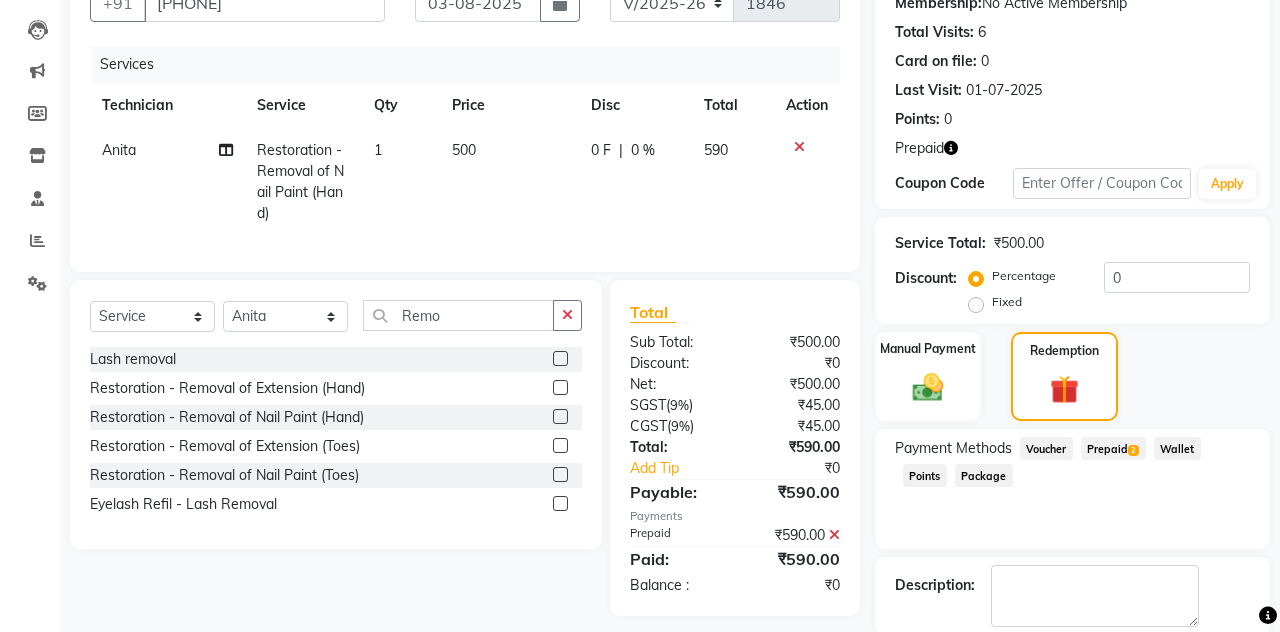 click on "Checkout" 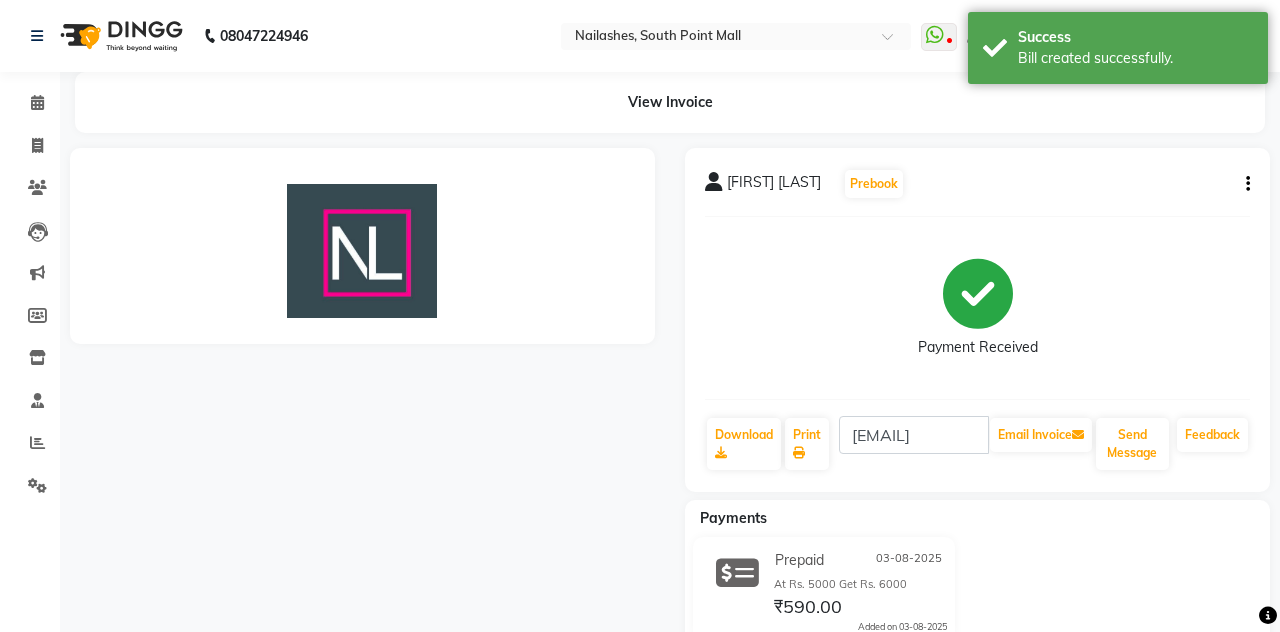 scroll, scrollTop: 0, scrollLeft: 0, axis: both 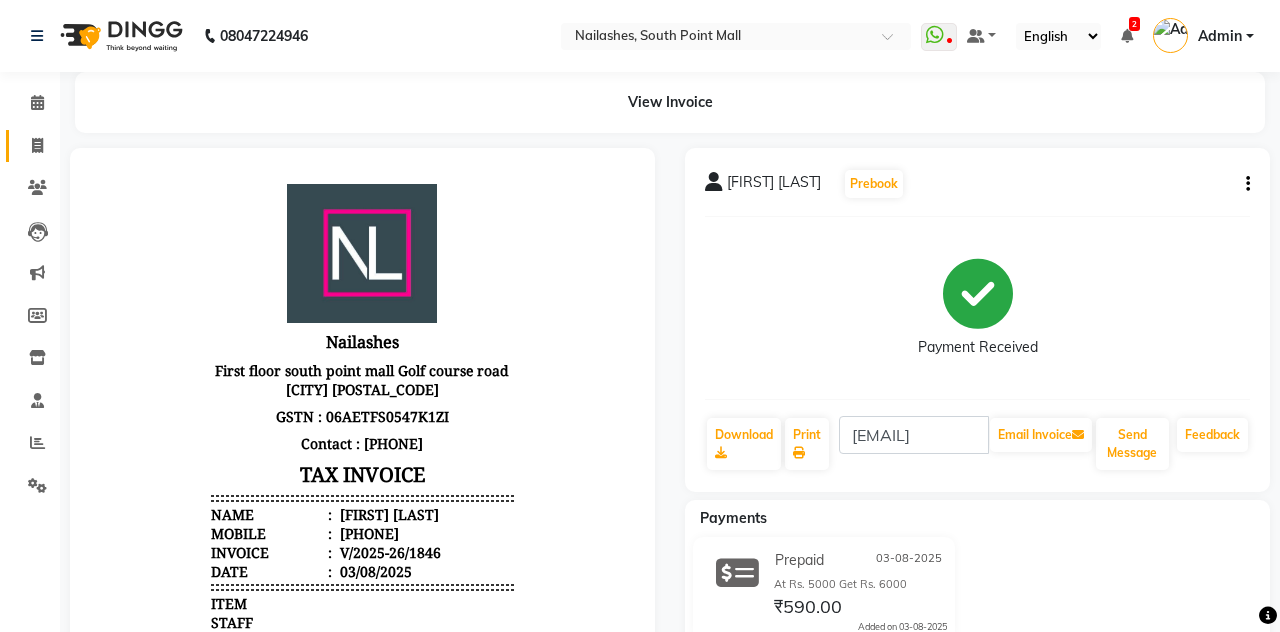 click 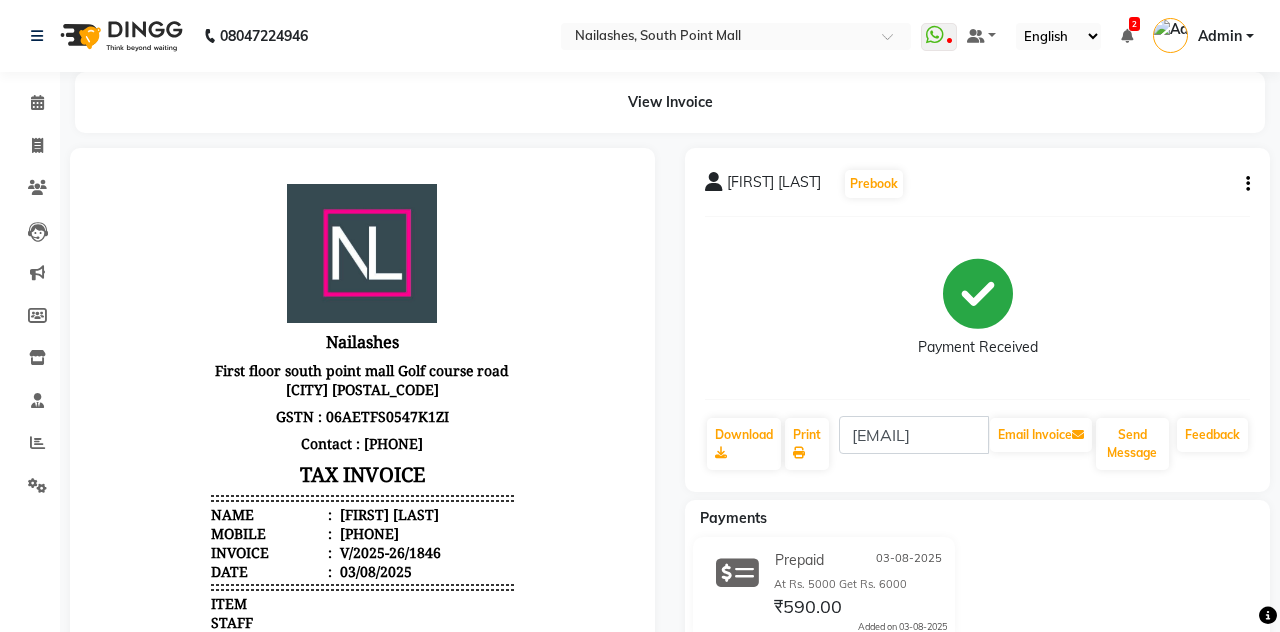 select on "service" 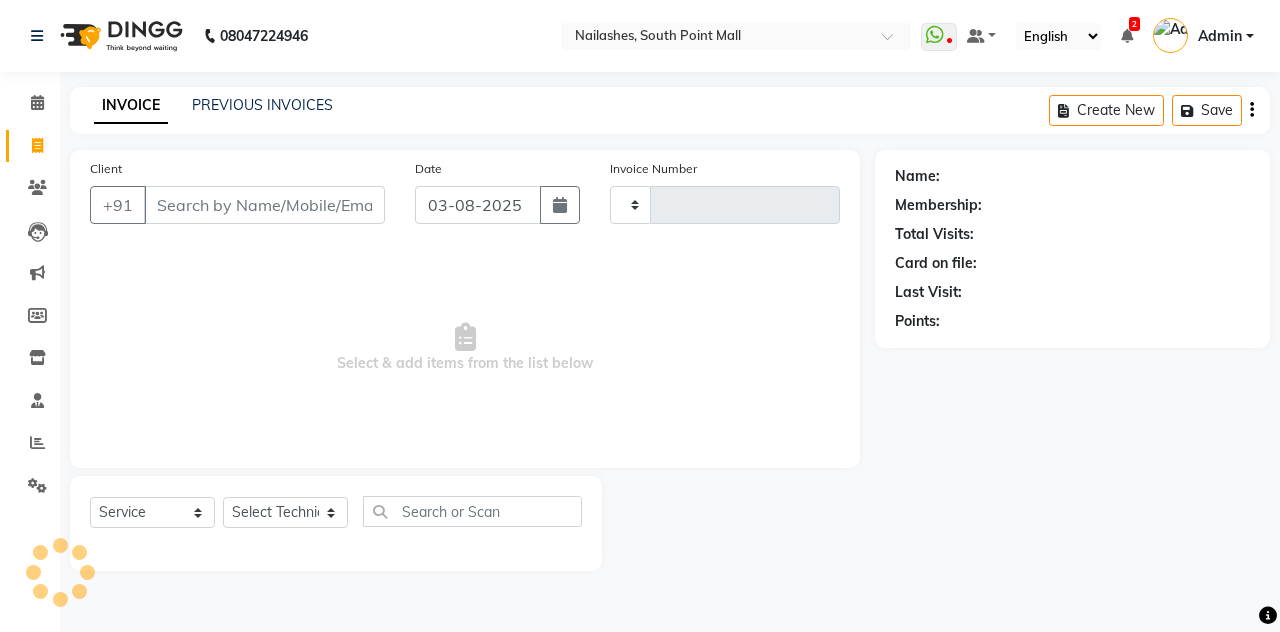 scroll, scrollTop: 8, scrollLeft: 0, axis: vertical 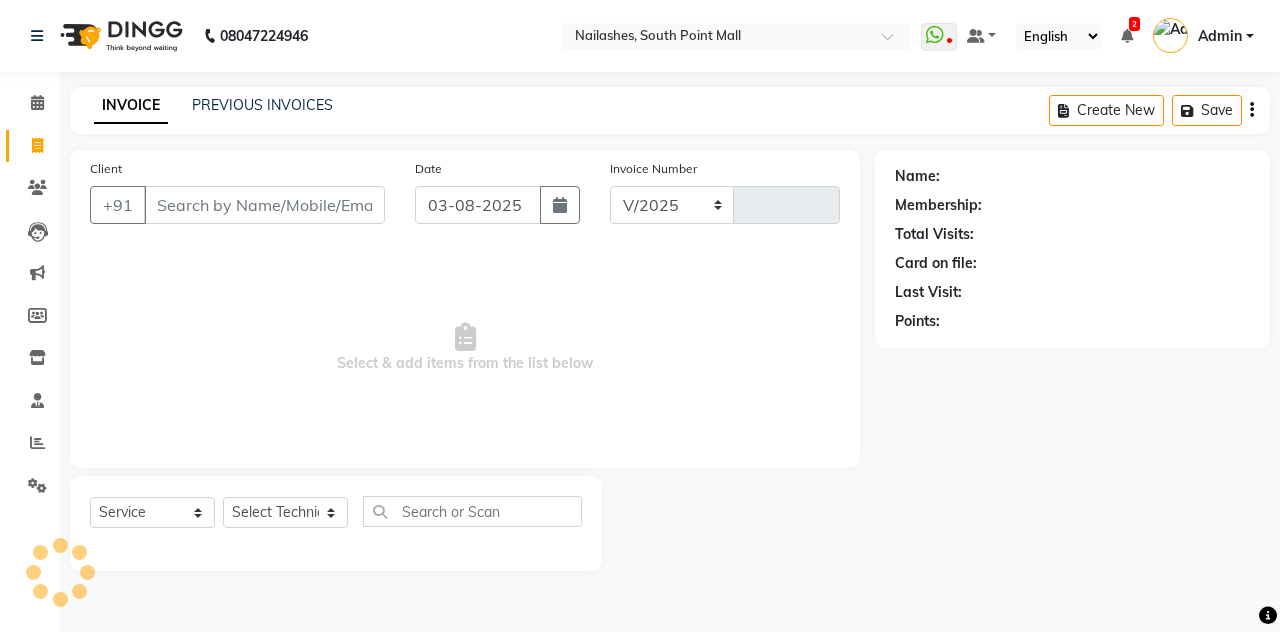 select on "3926" 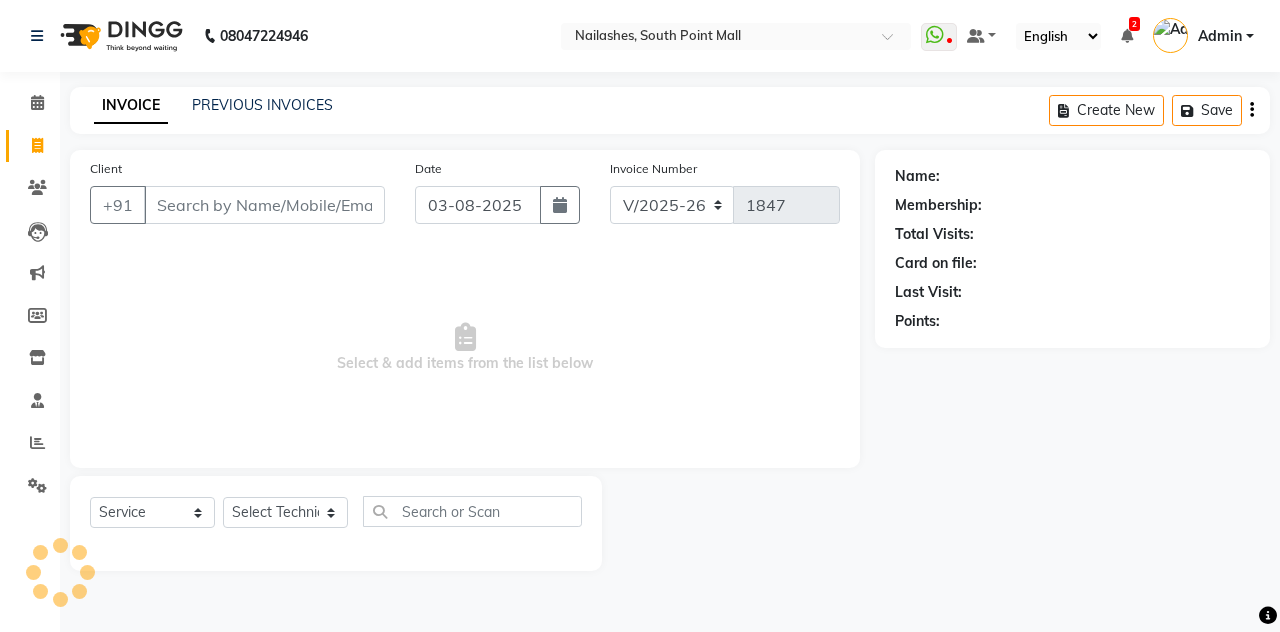 scroll, scrollTop: 0, scrollLeft: 0, axis: both 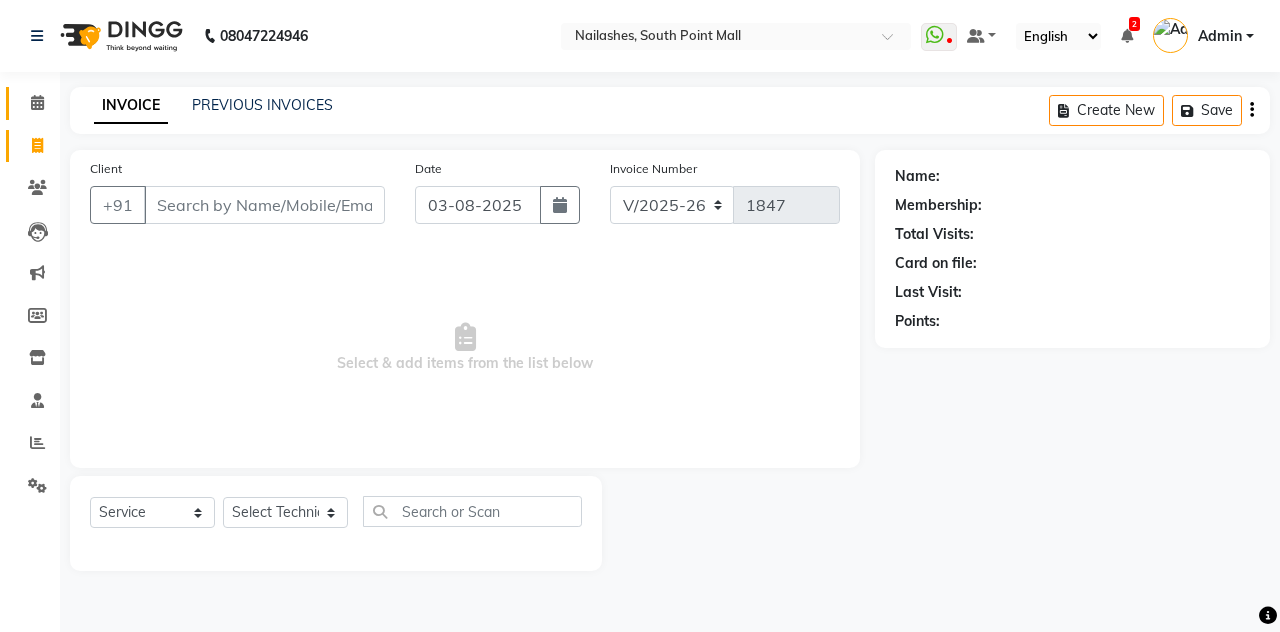 click 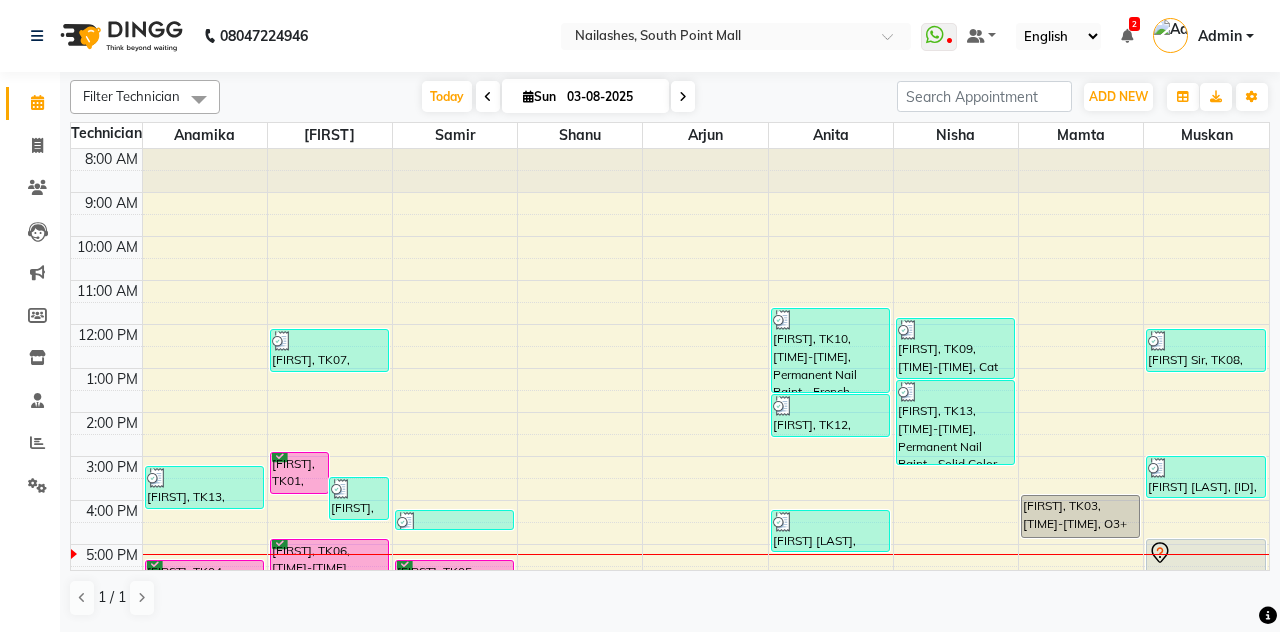 scroll, scrollTop: 271, scrollLeft: 0, axis: vertical 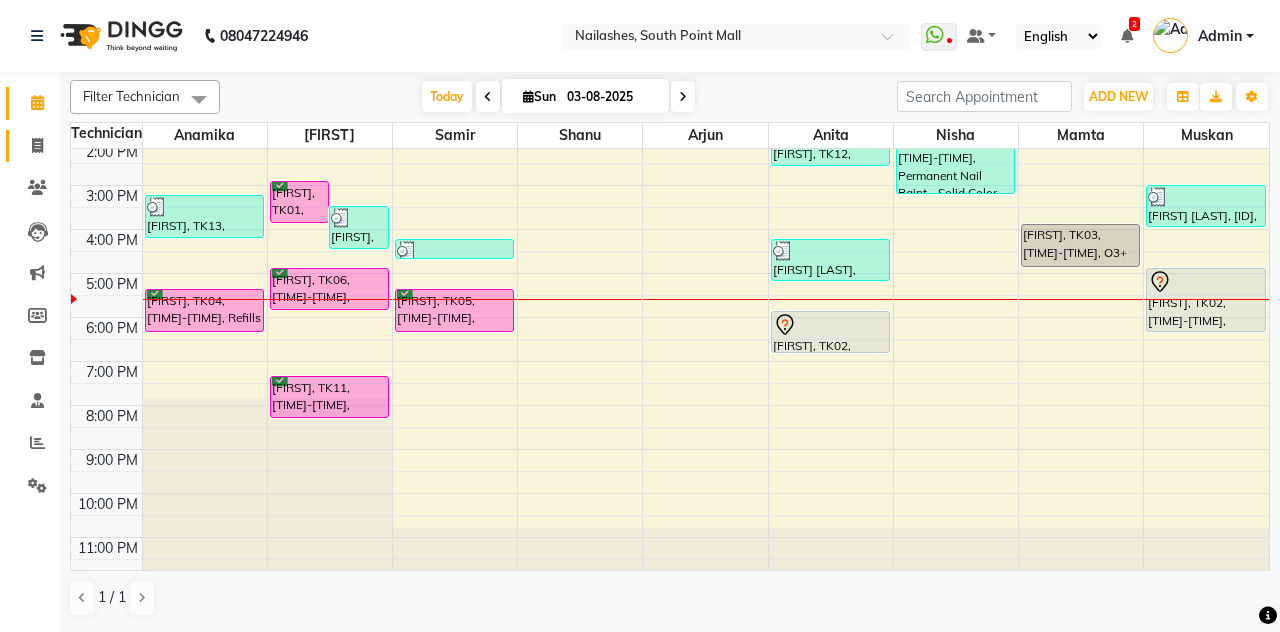 click 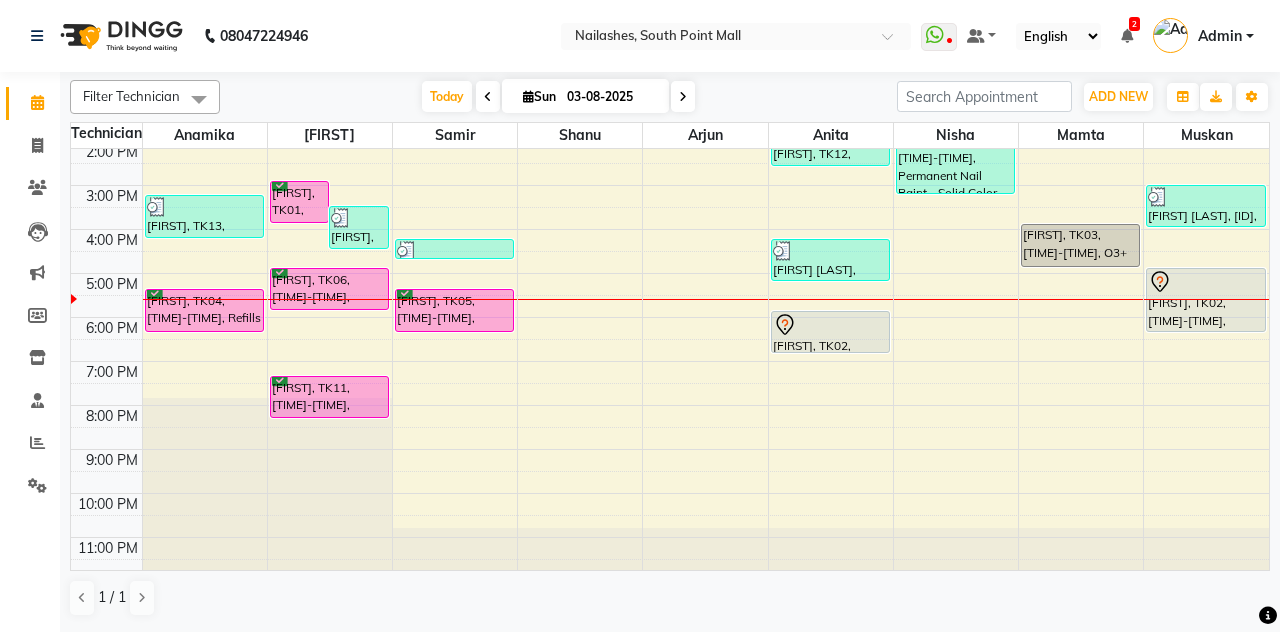 select on "service" 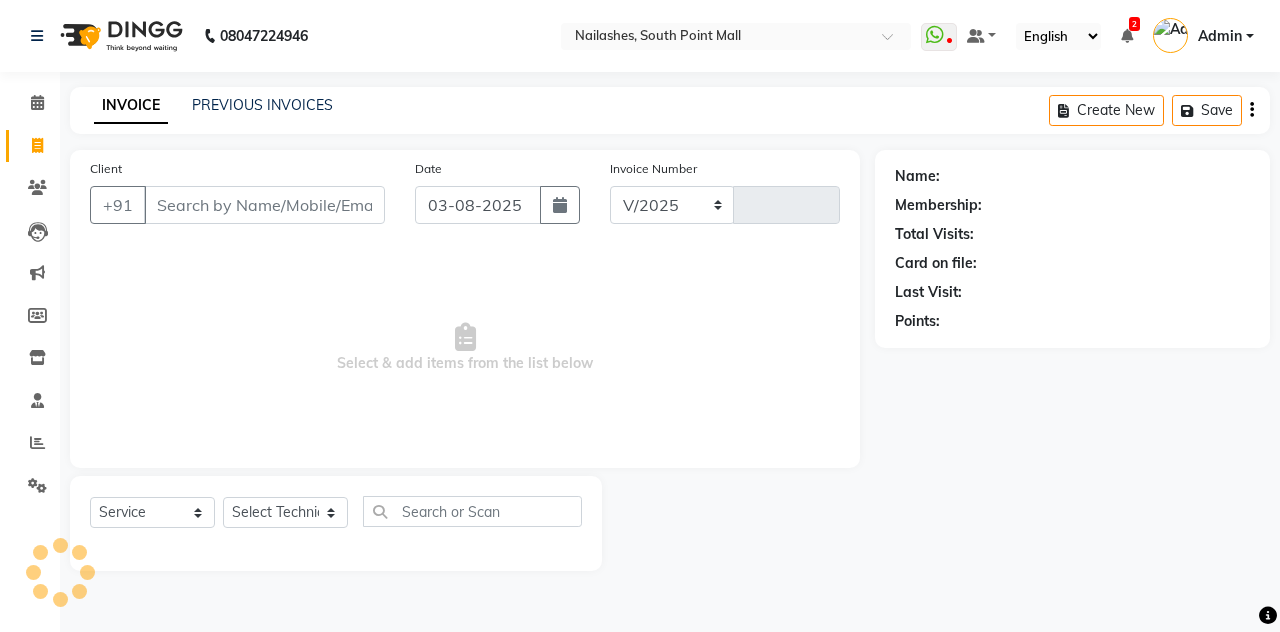 select on "3926" 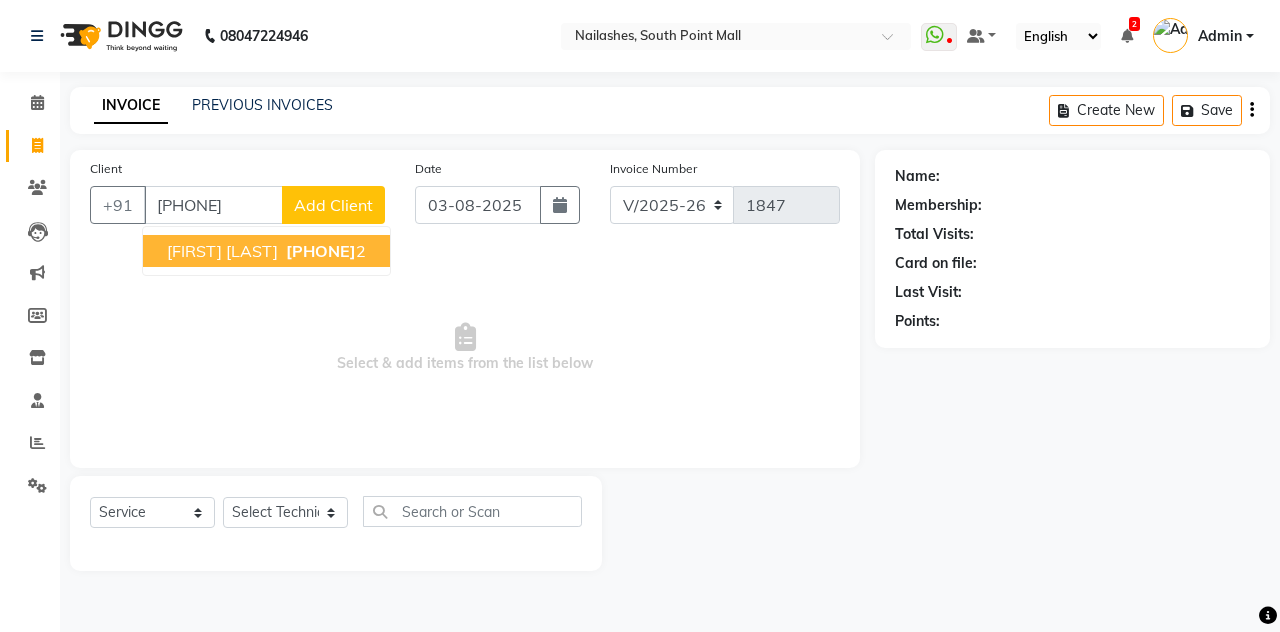 click on "[PHONE]" at bounding box center (324, 251) 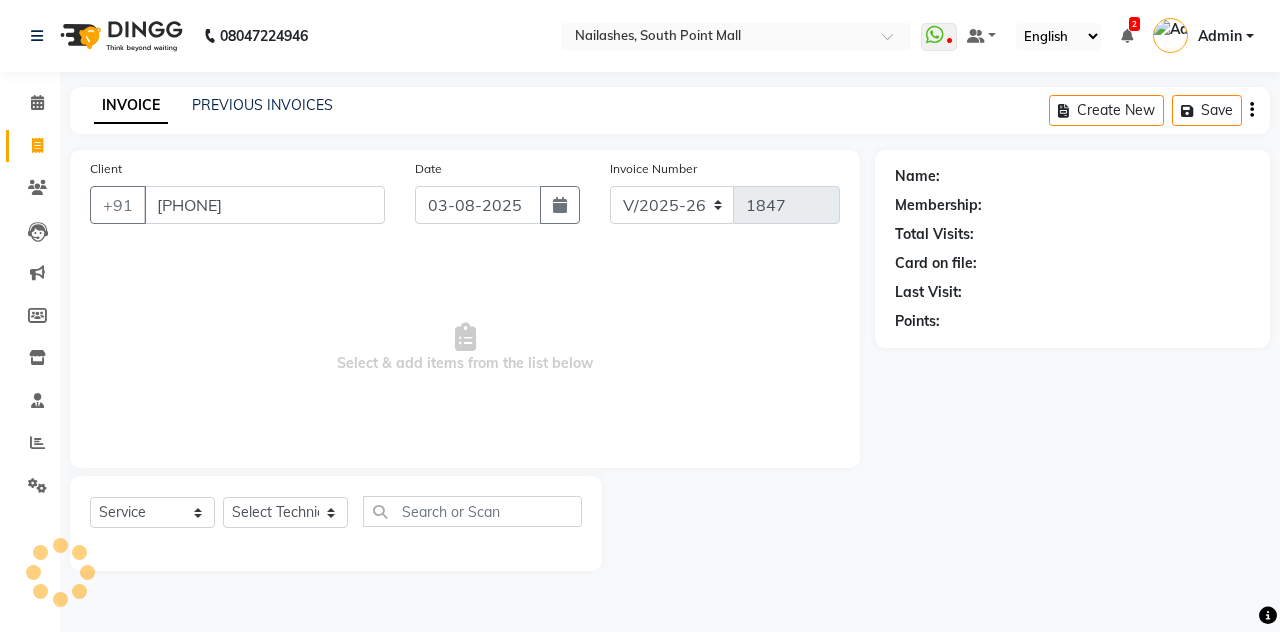 type on "[PHONE]" 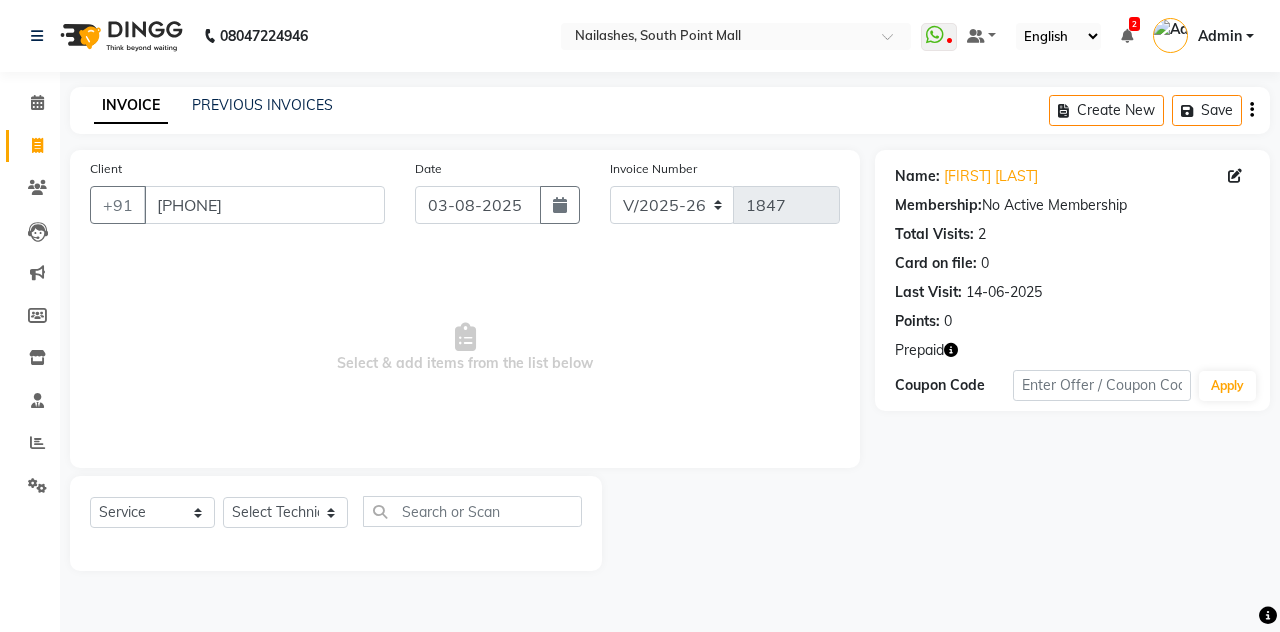 click 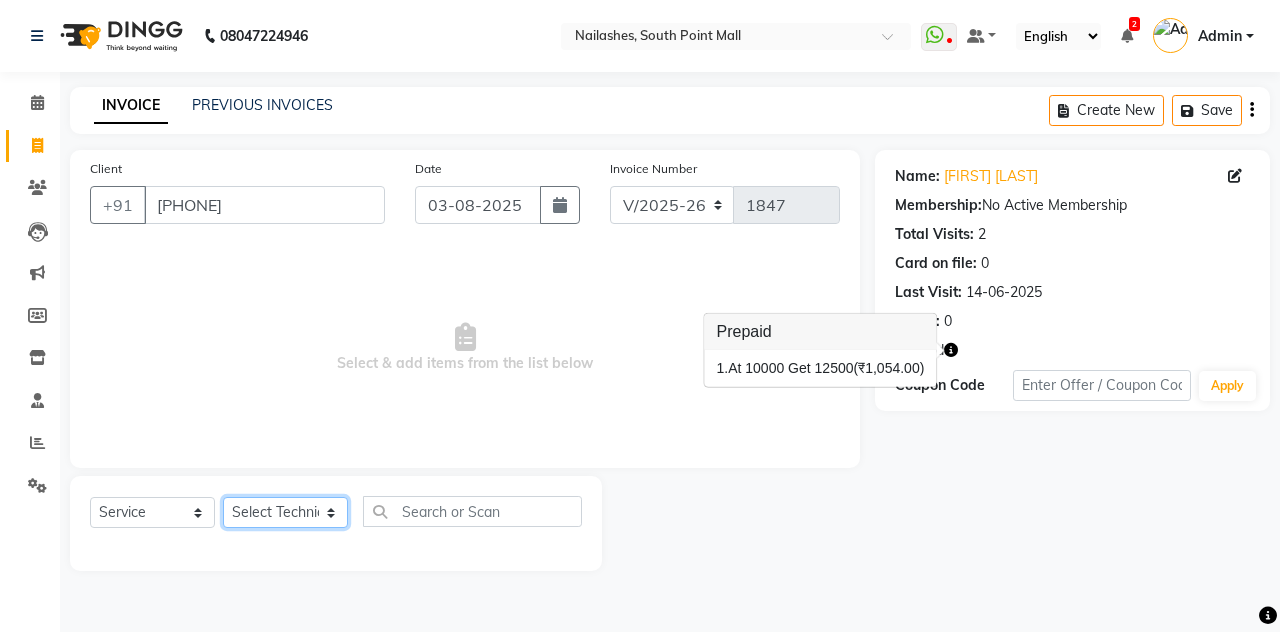 click on "Select Technician Admin [NAME] [NAME] [NAME] [NAME] Manager [NAME] [NAME] [NAME] [NAME] [NAME] [NAME]" 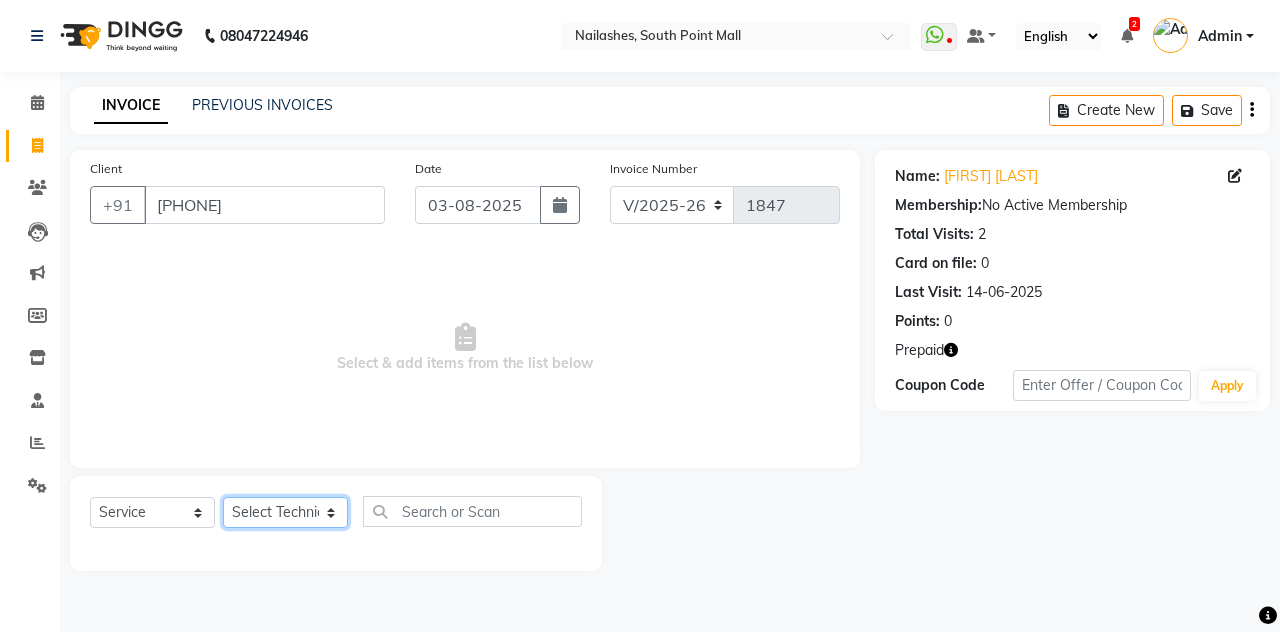 select on "19576" 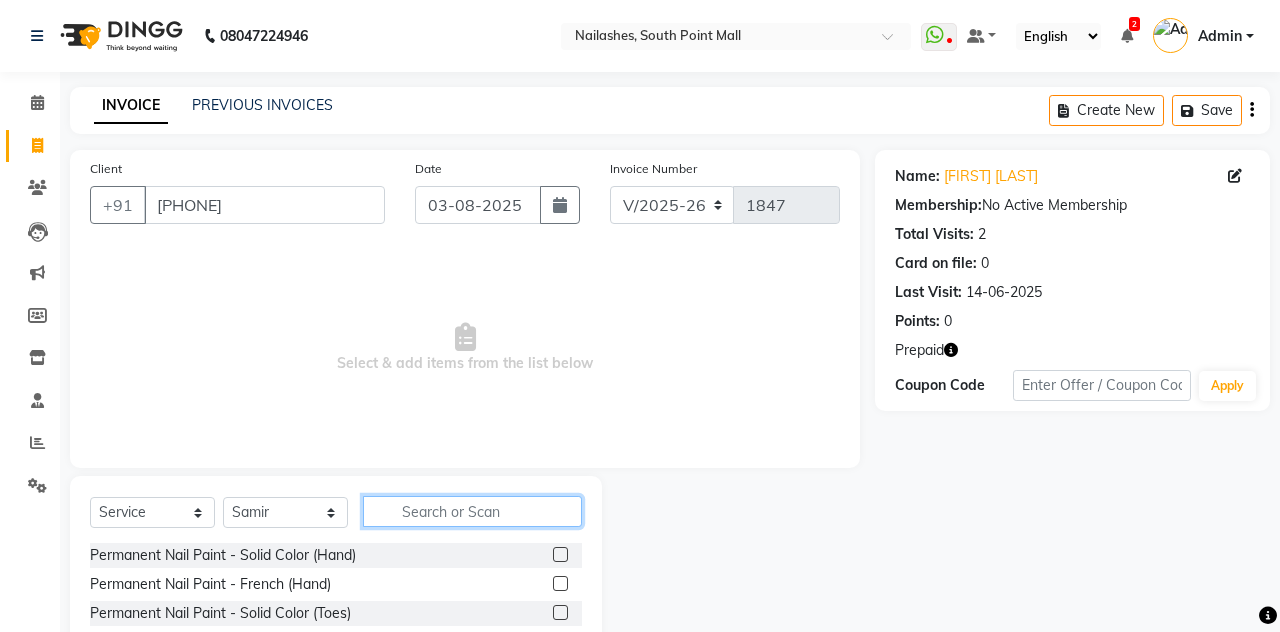 click 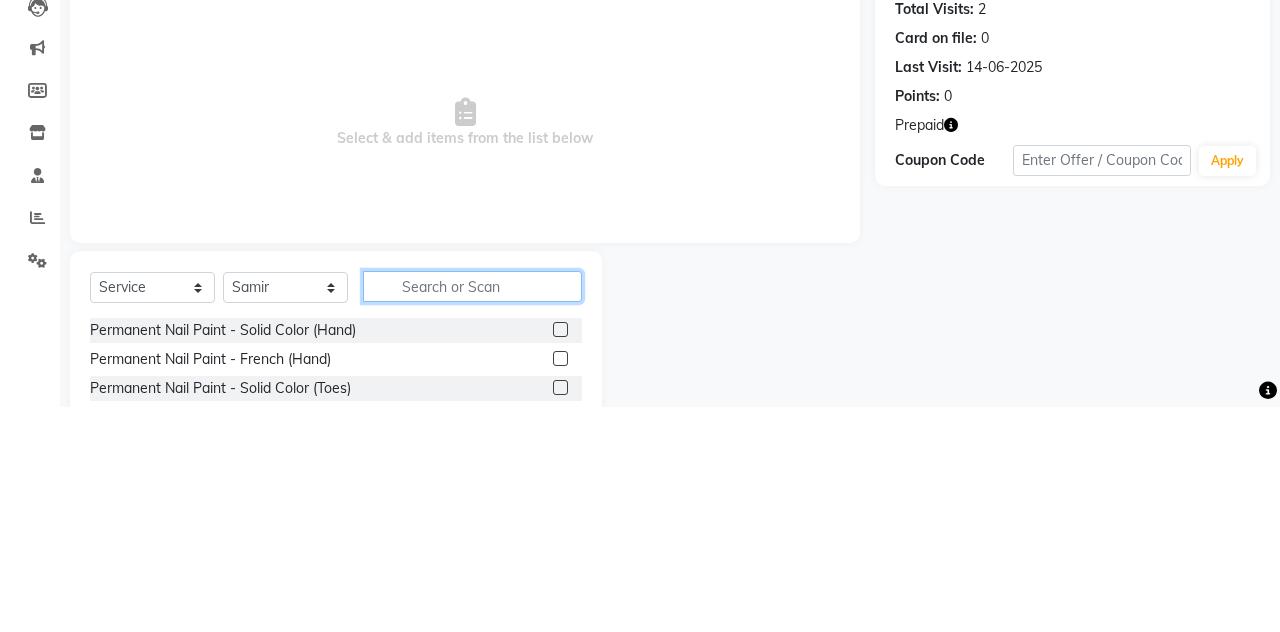 scroll, scrollTop: 31, scrollLeft: 0, axis: vertical 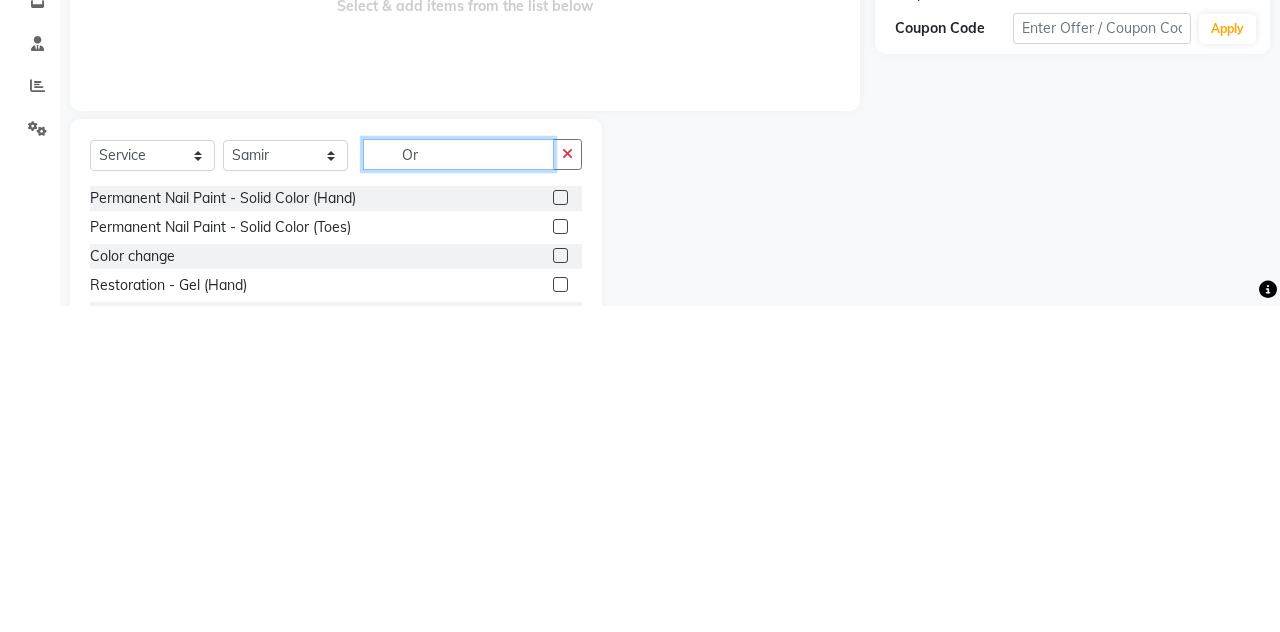 type on "O" 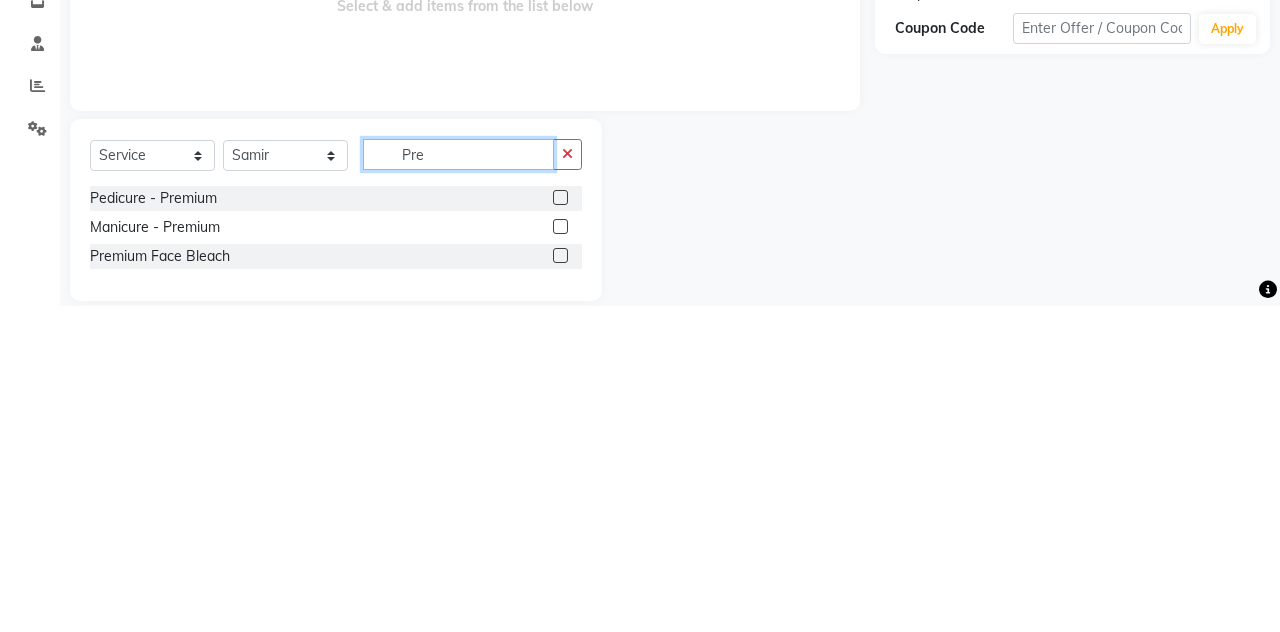 type on "Pre" 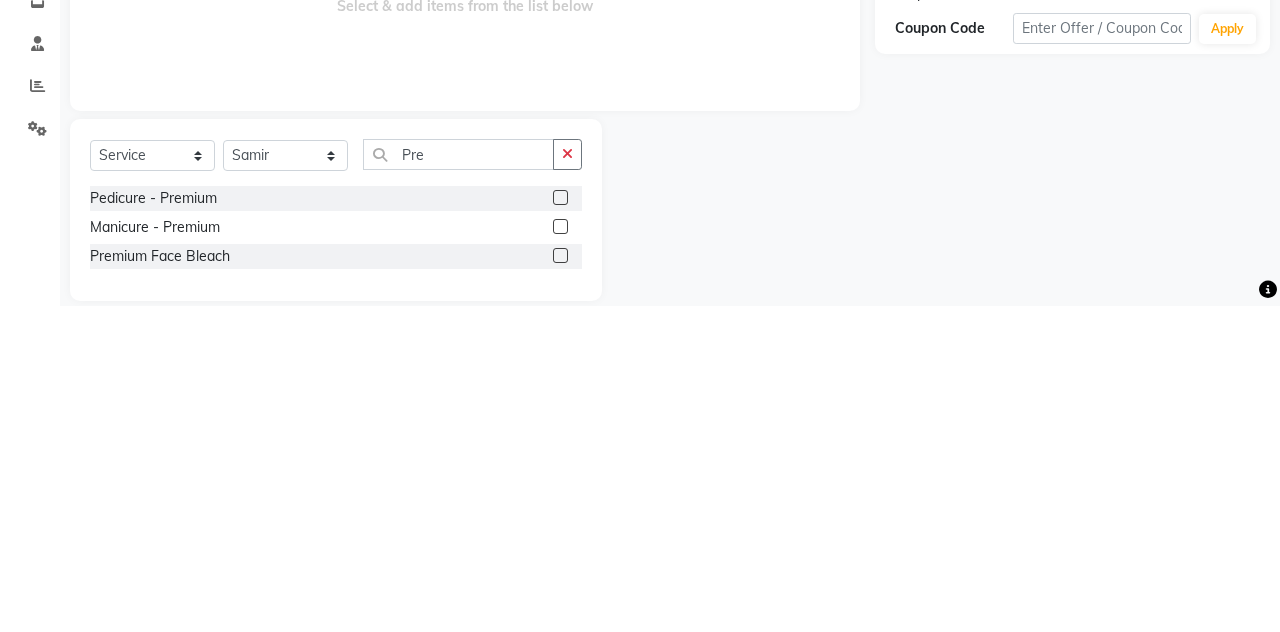 click 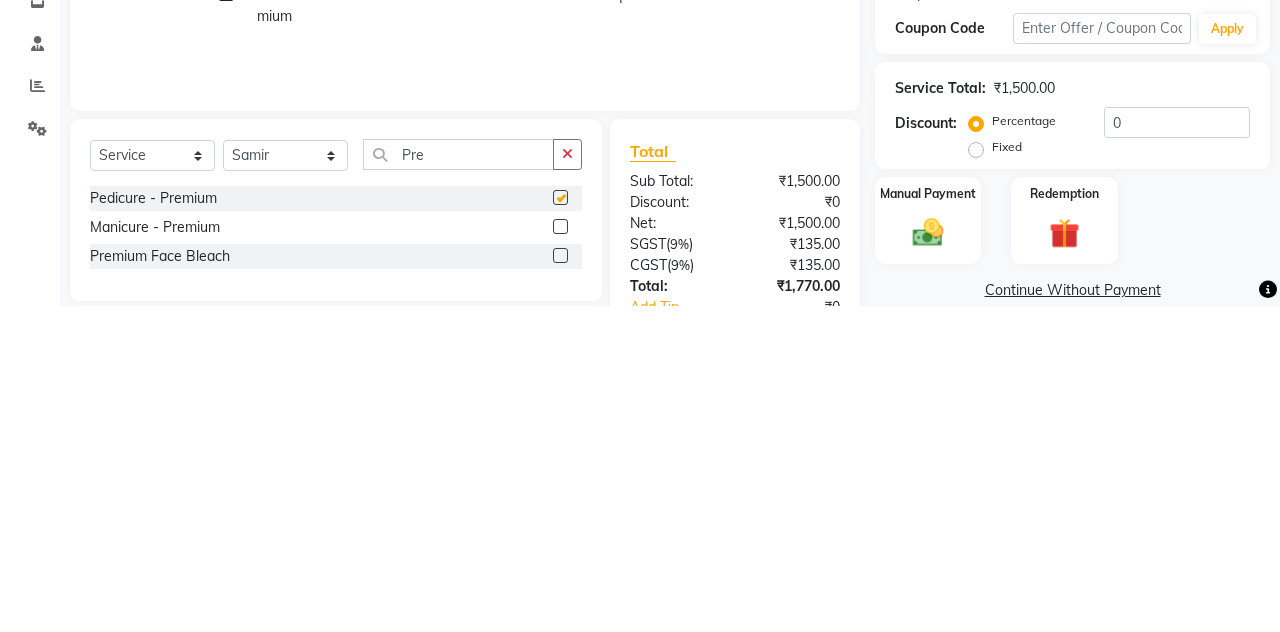 scroll, scrollTop: 31, scrollLeft: 0, axis: vertical 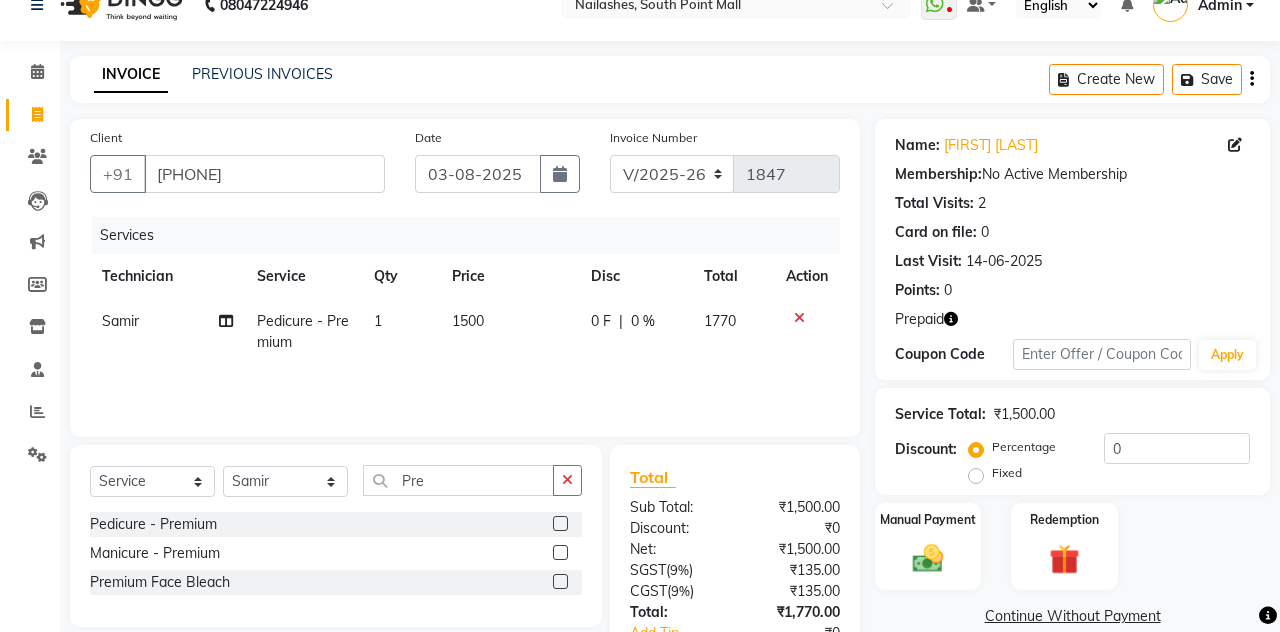 checkbox on "false" 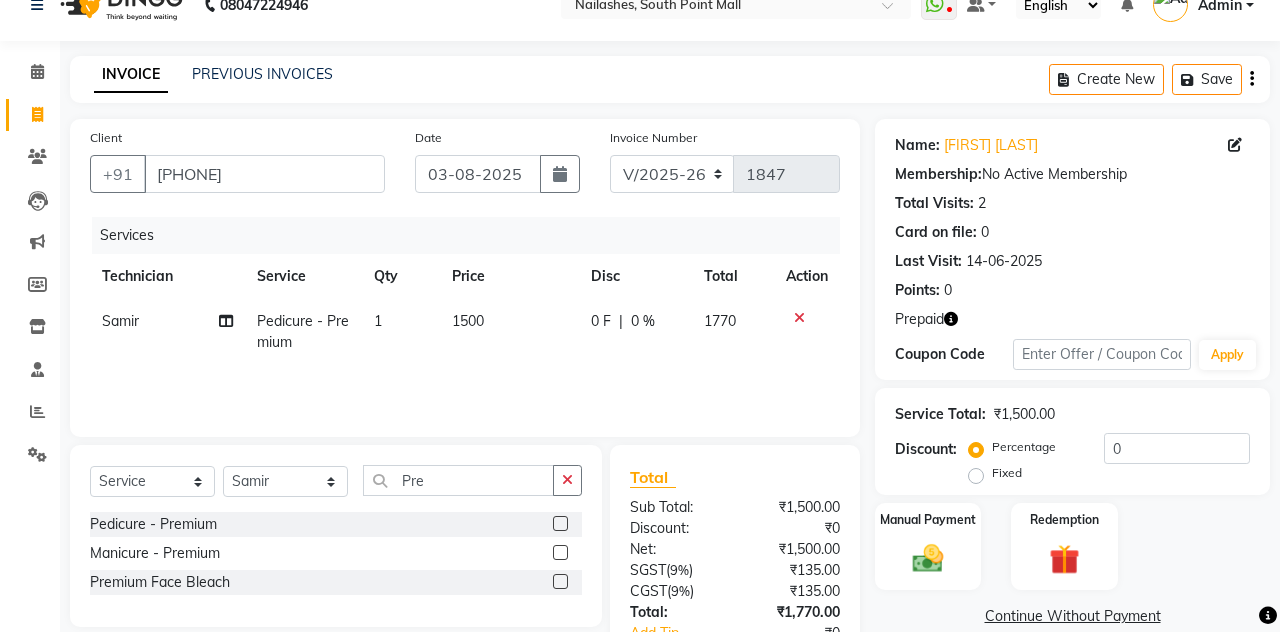 click on "1500" 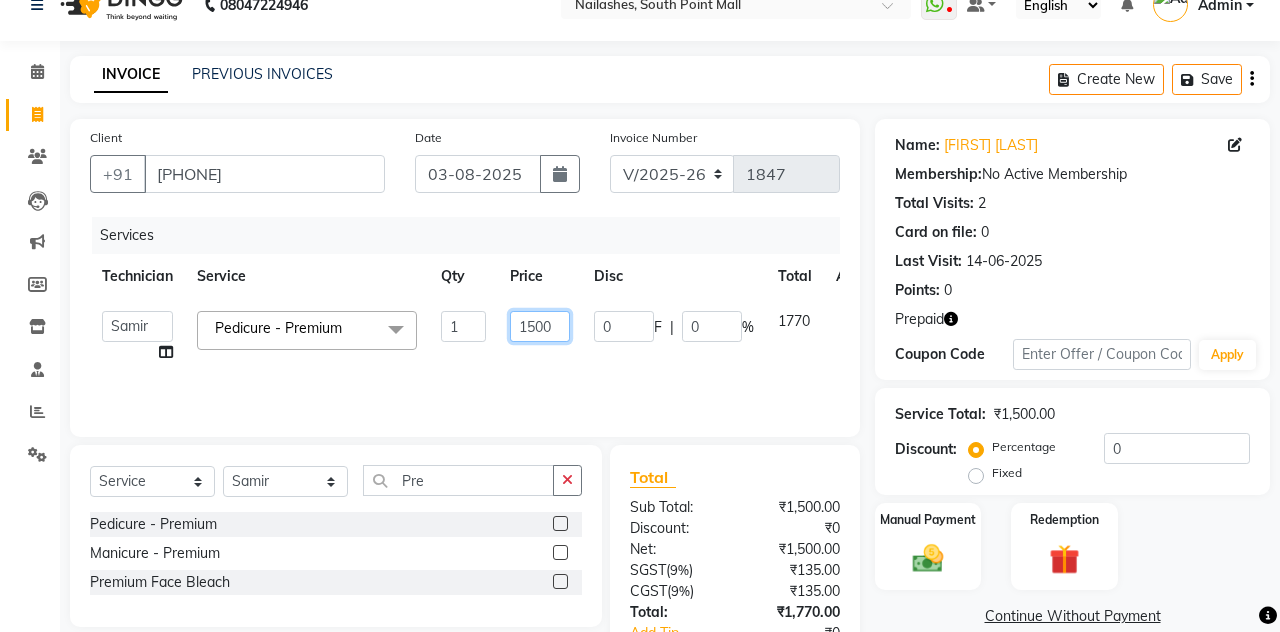 click on "1500" 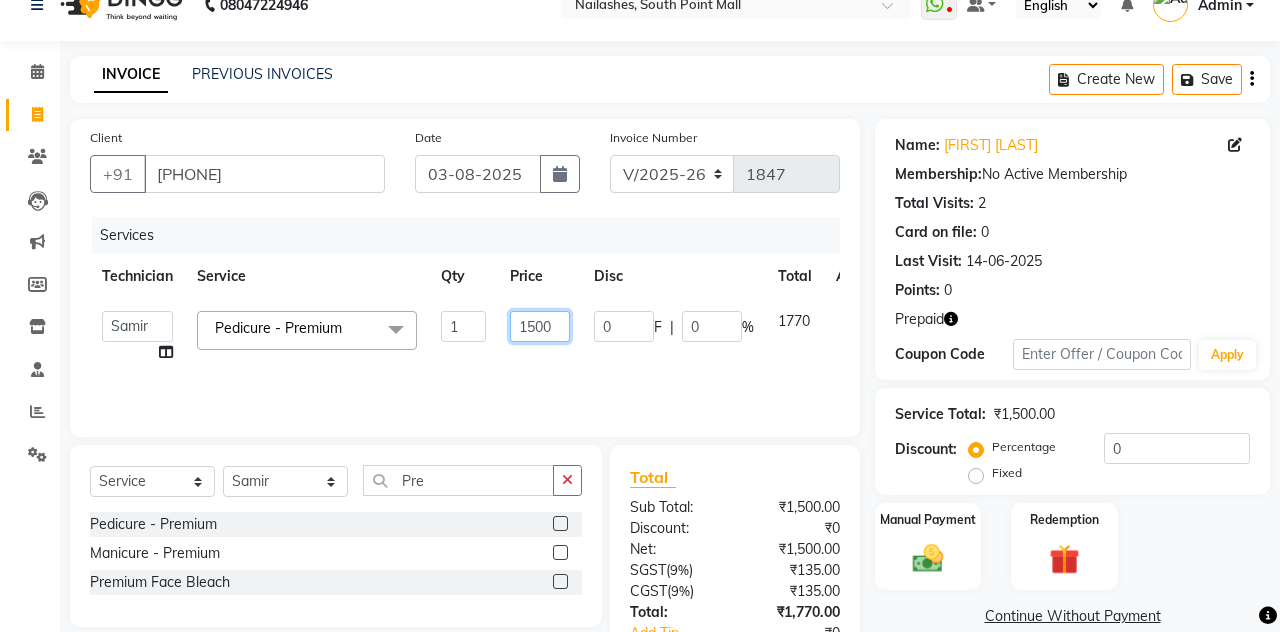 scroll, scrollTop: 31, scrollLeft: 0, axis: vertical 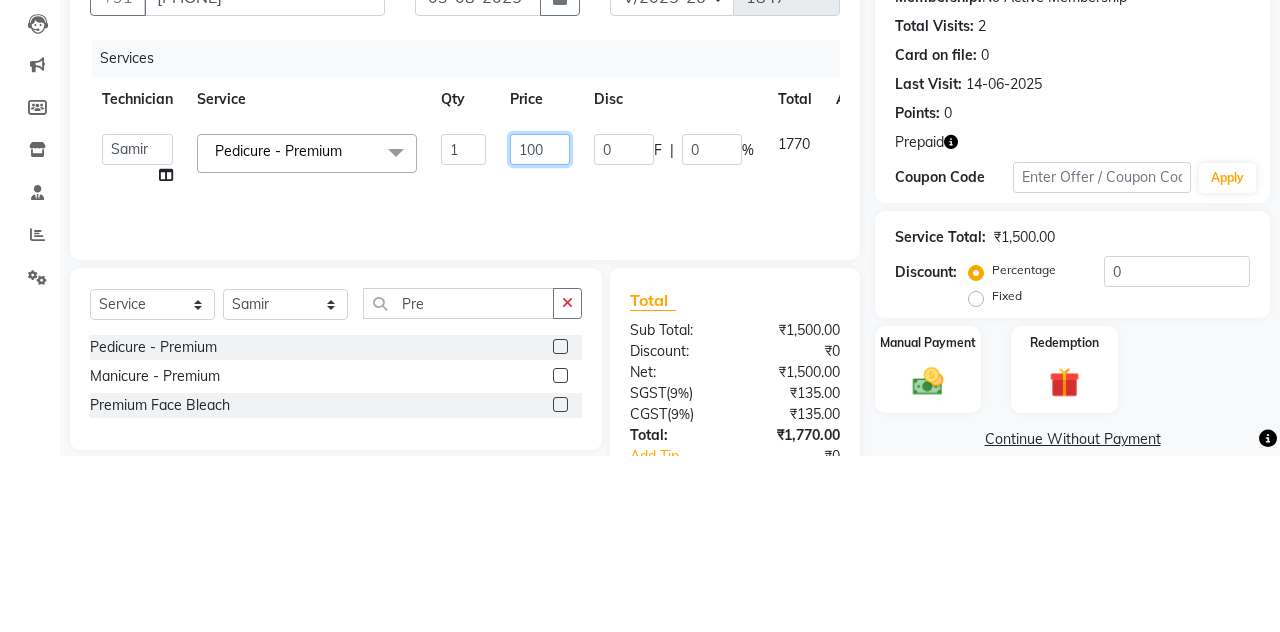 type on "1600" 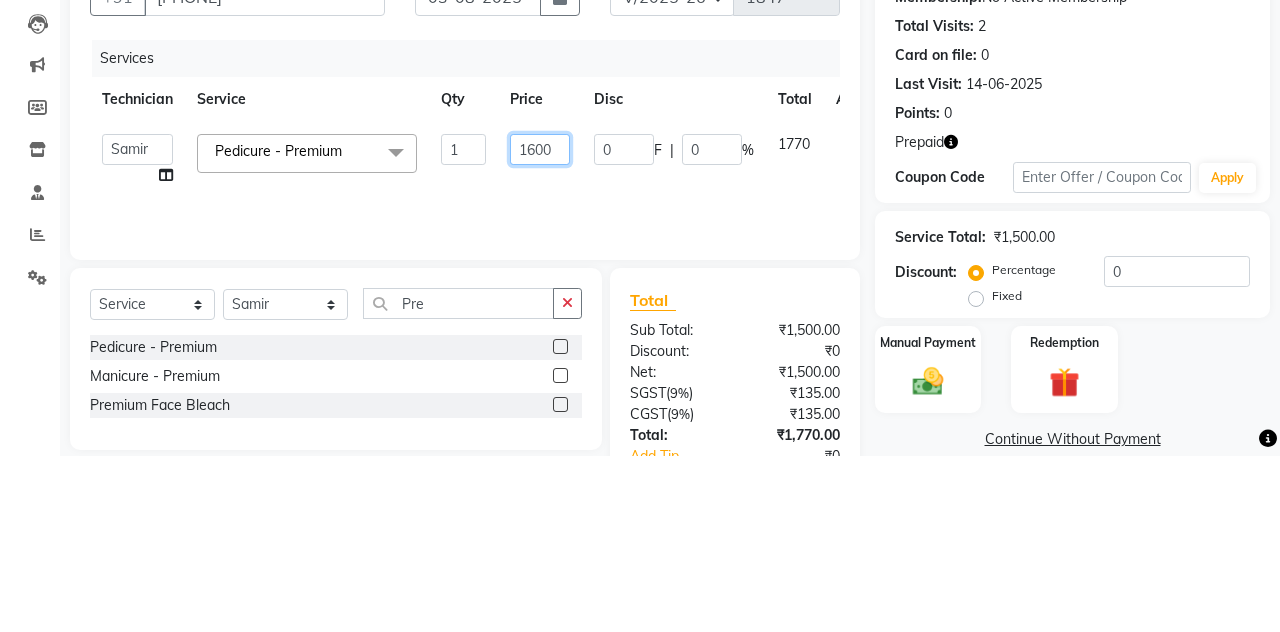 scroll, scrollTop: 31, scrollLeft: 0, axis: vertical 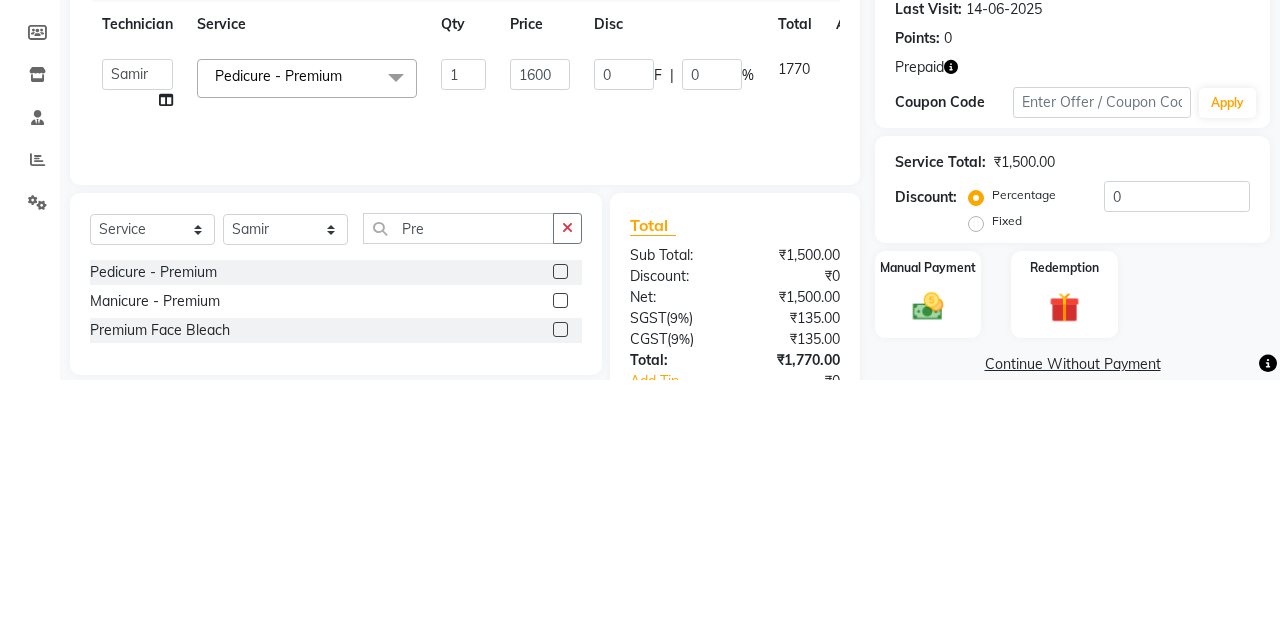 click 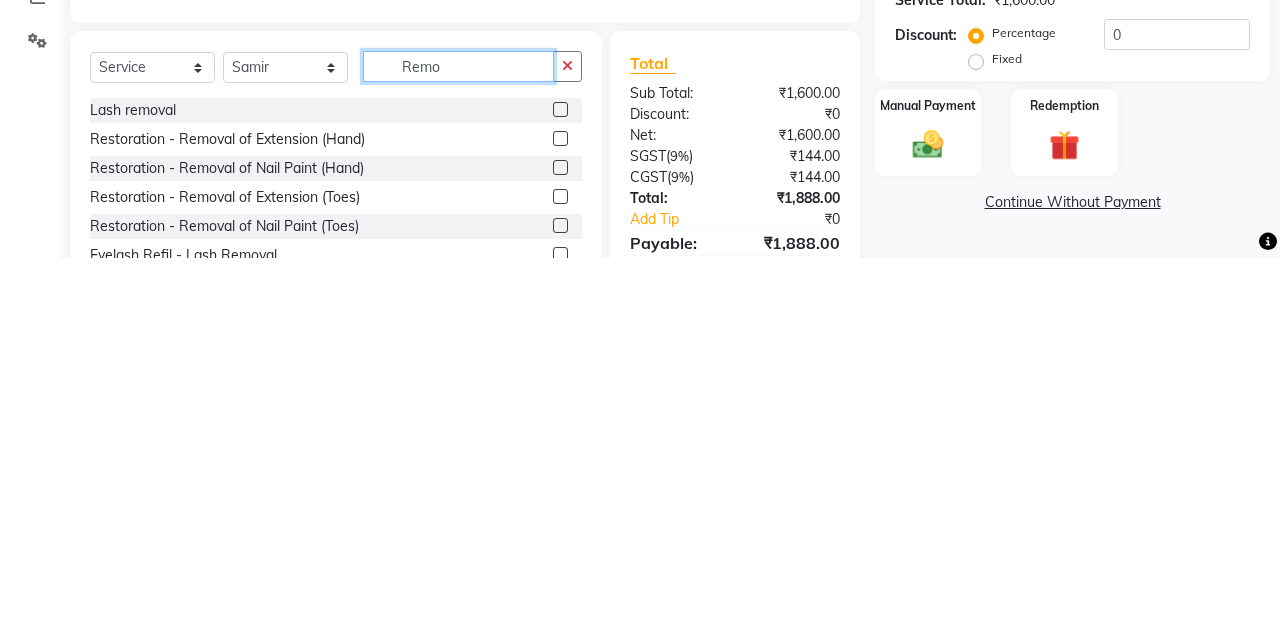 scroll, scrollTop: 92, scrollLeft: 0, axis: vertical 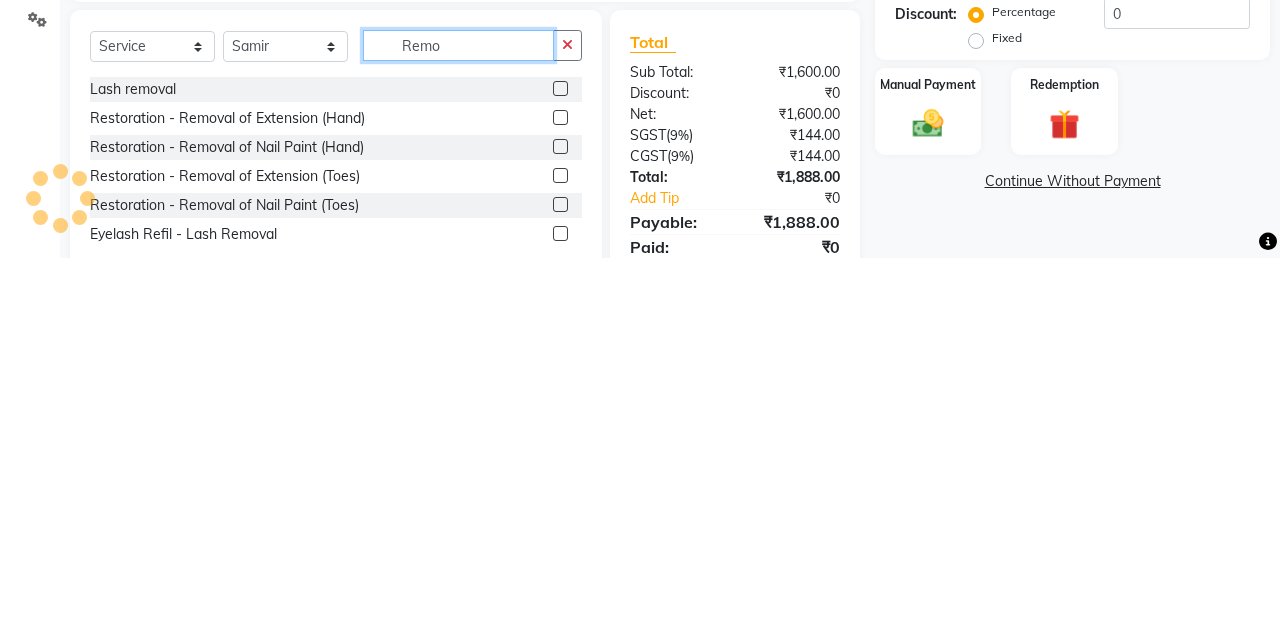 type on "Remo" 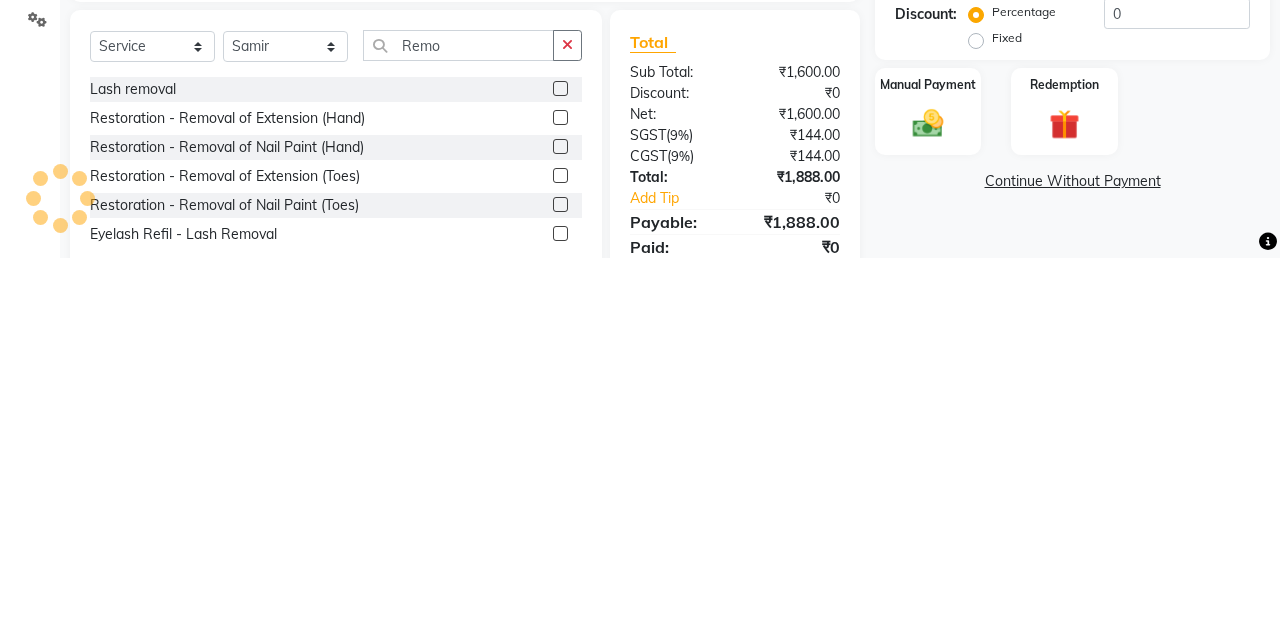 click 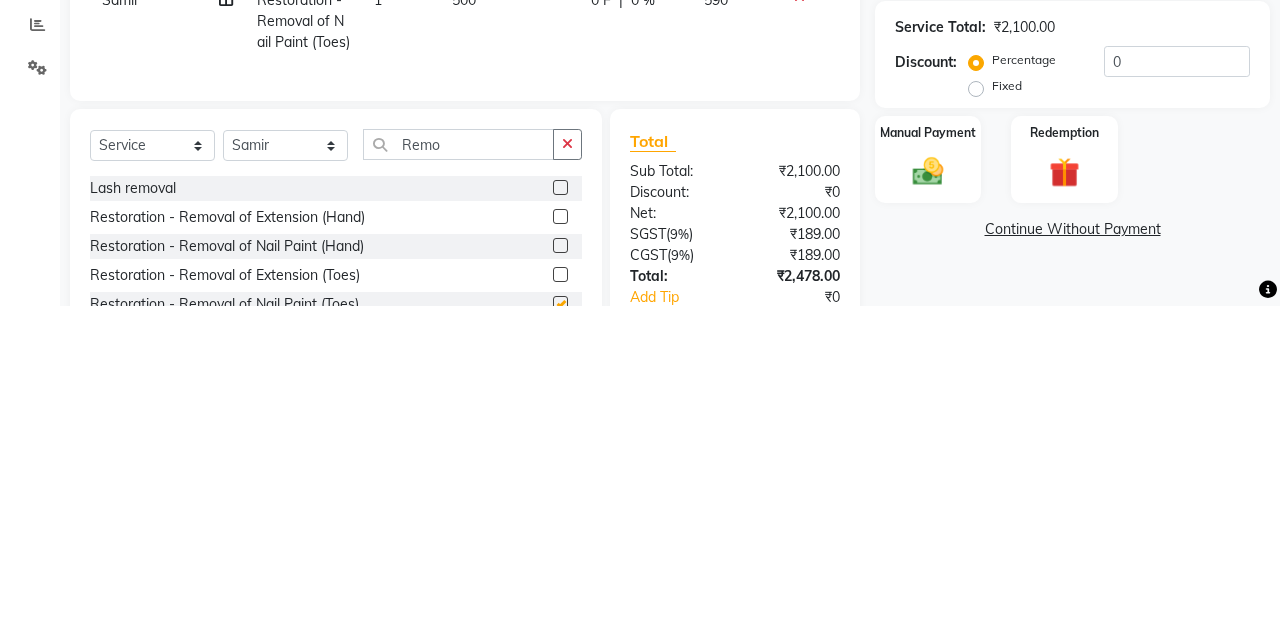 scroll, scrollTop: 92, scrollLeft: 0, axis: vertical 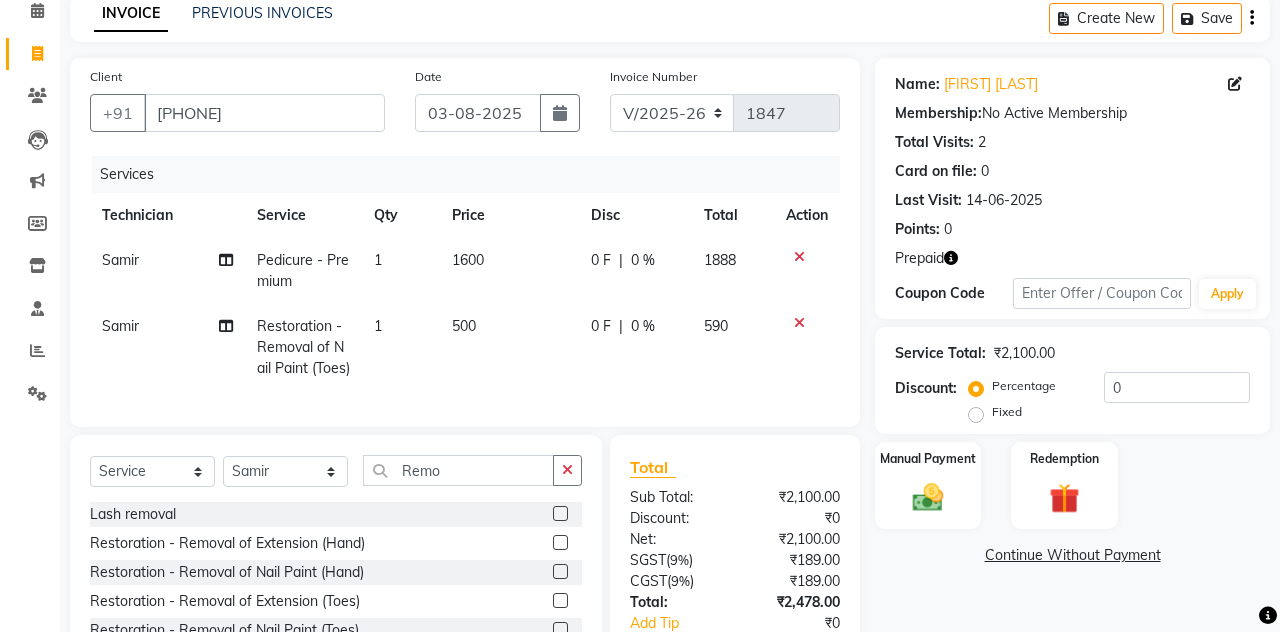 checkbox on "false" 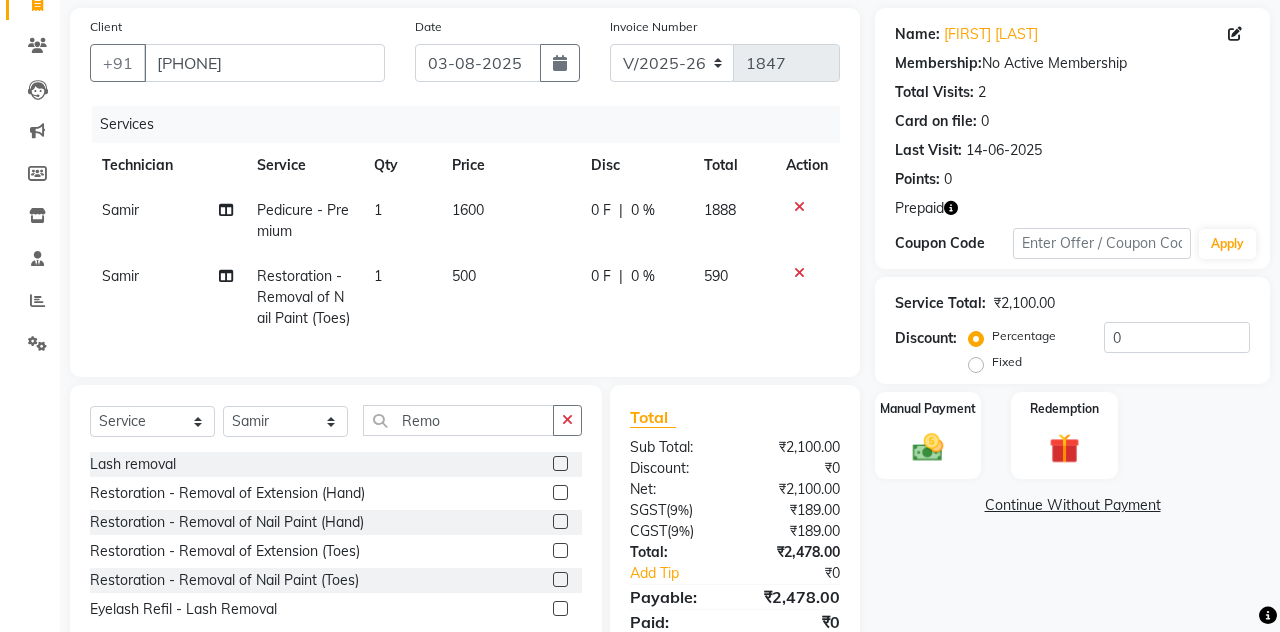 click 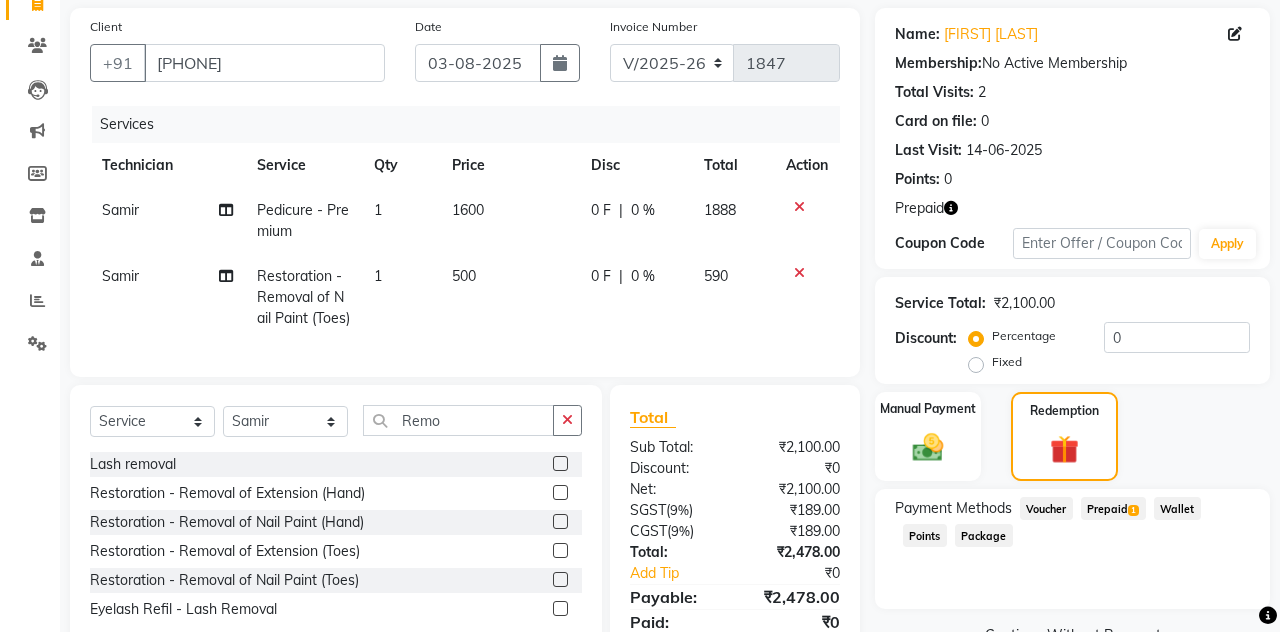 click on "1" 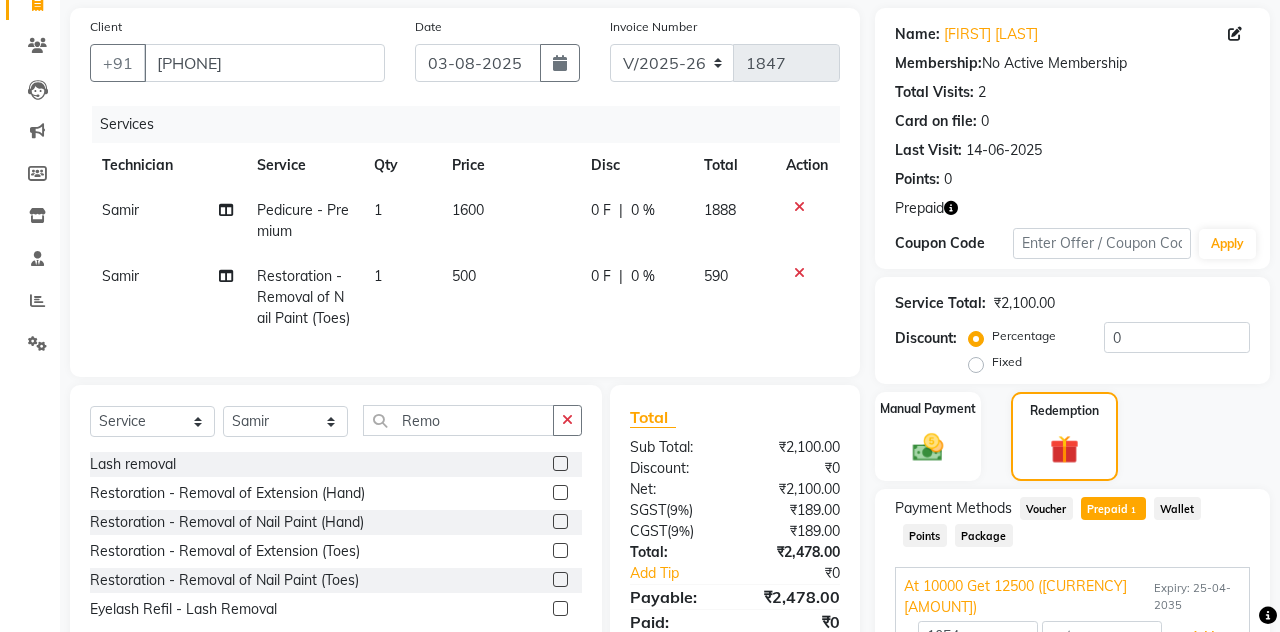 click on "Add" at bounding box center (1202, 637) 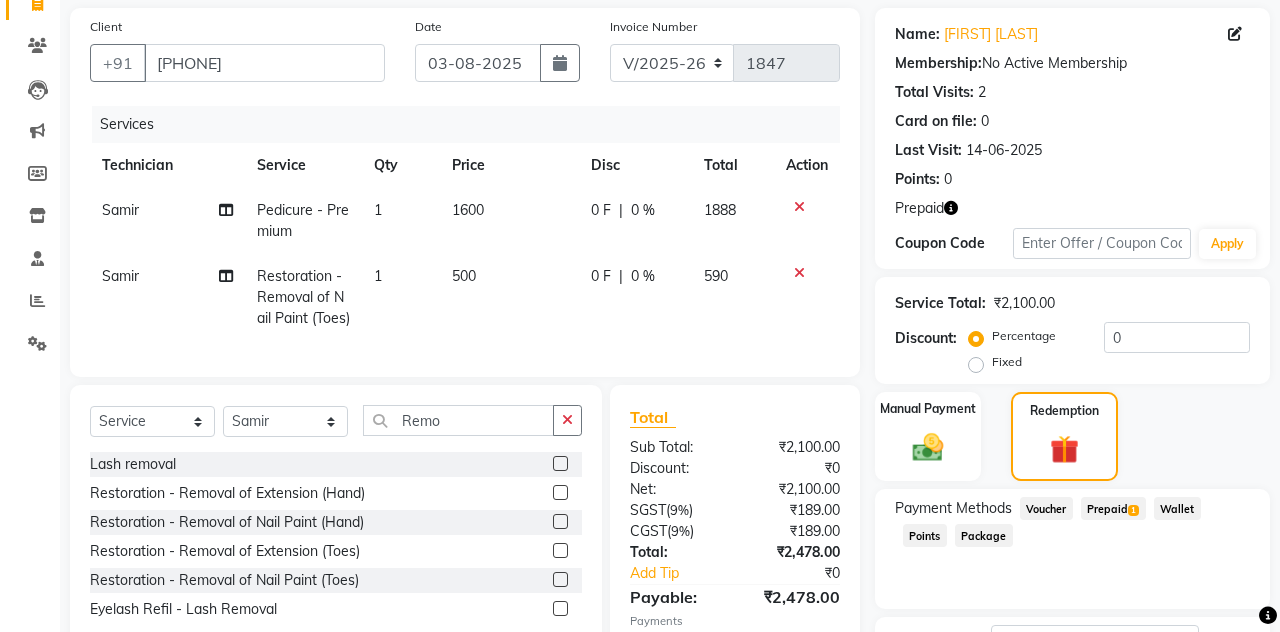 click 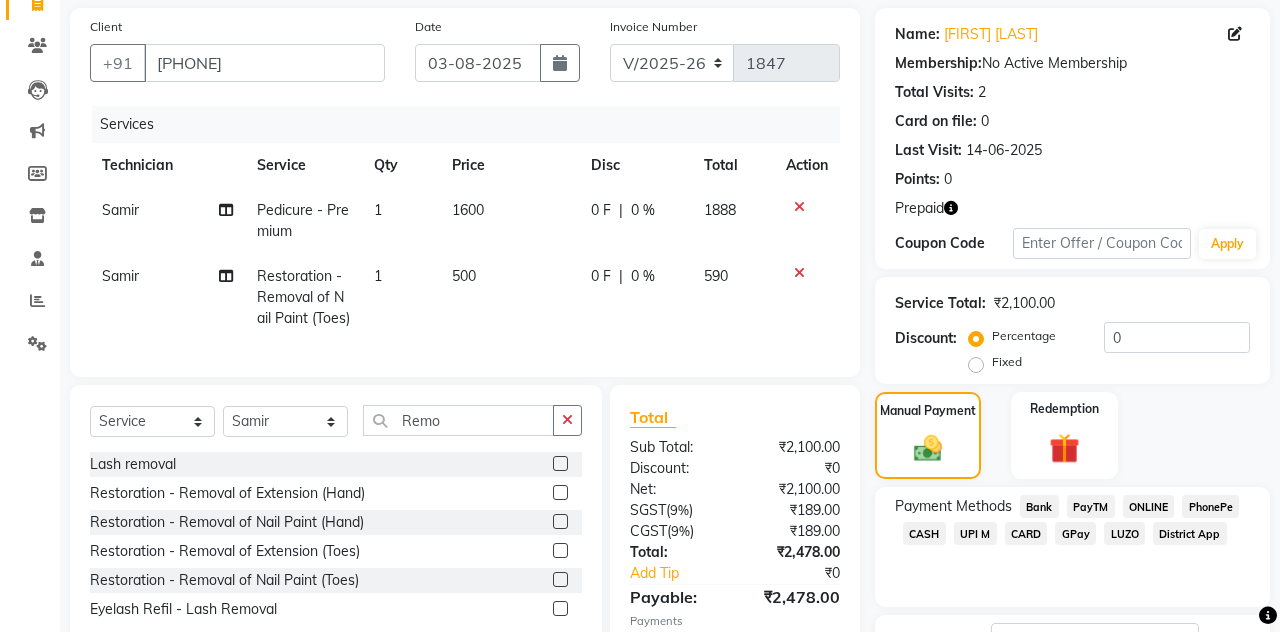 click on "CARD" 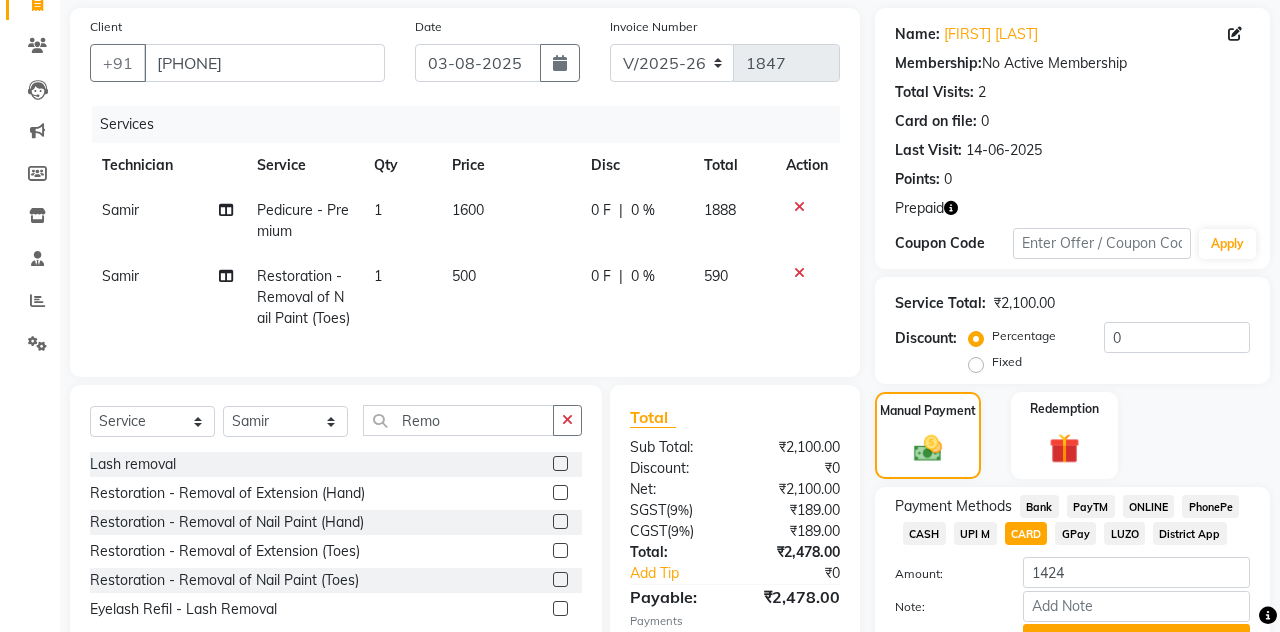 click on "Add Payment" 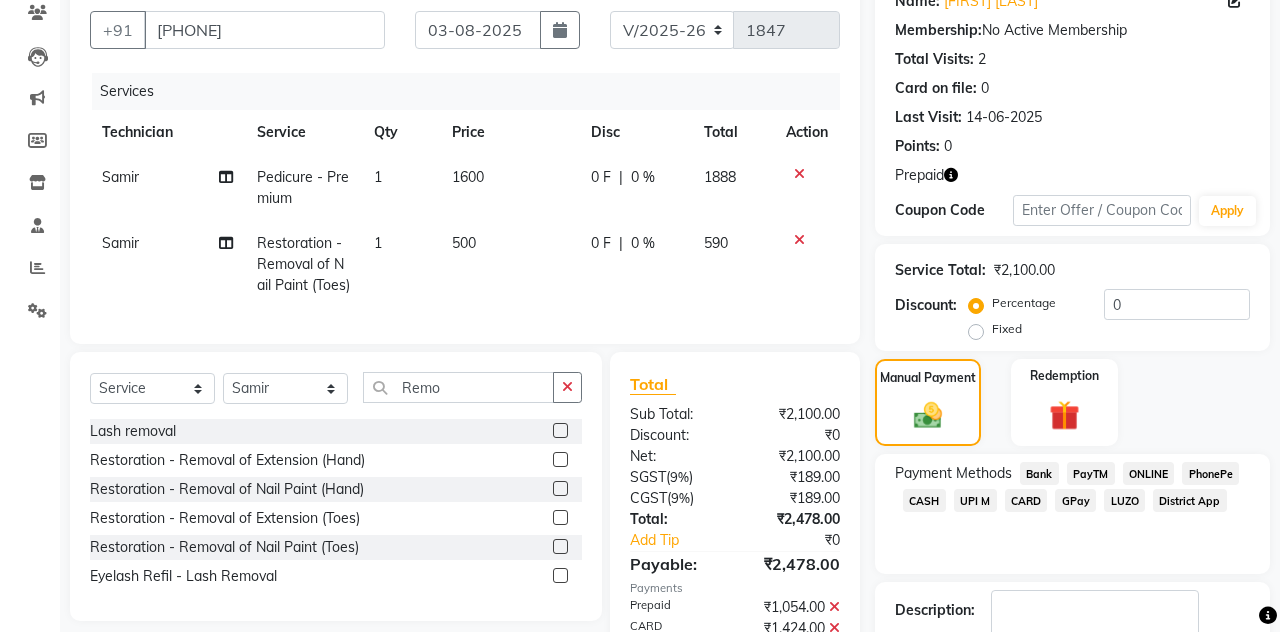 scroll, scrollTop: 205, scrollLeft: 0, axis: vertical 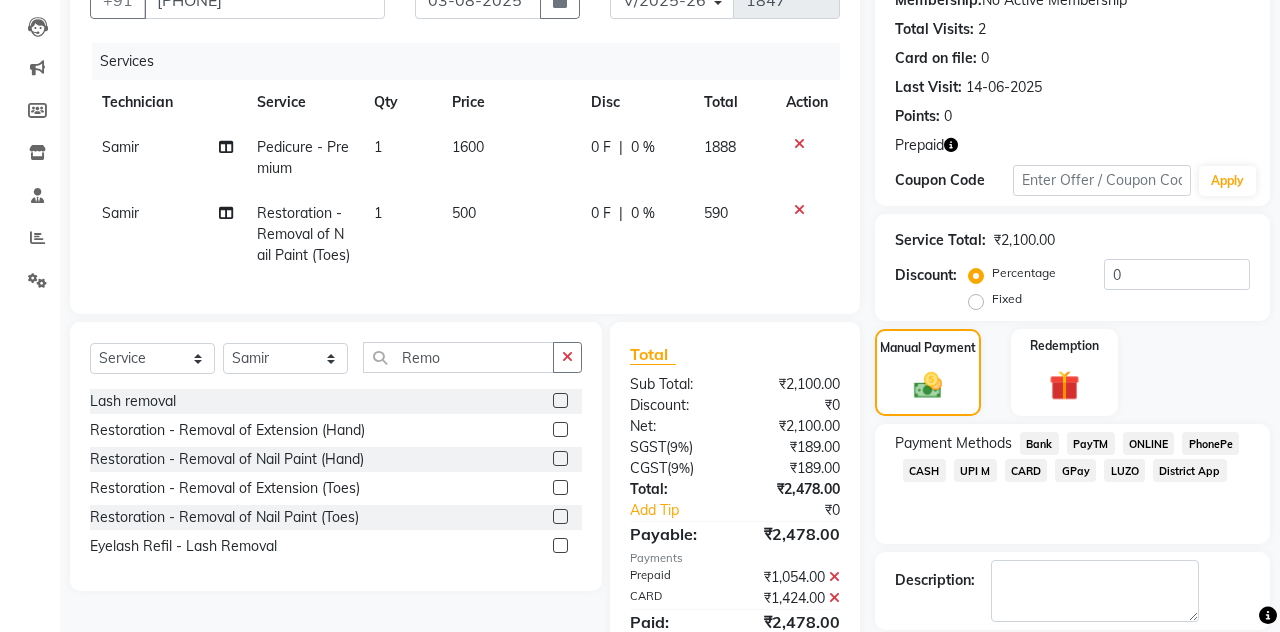 click on "Checkout" 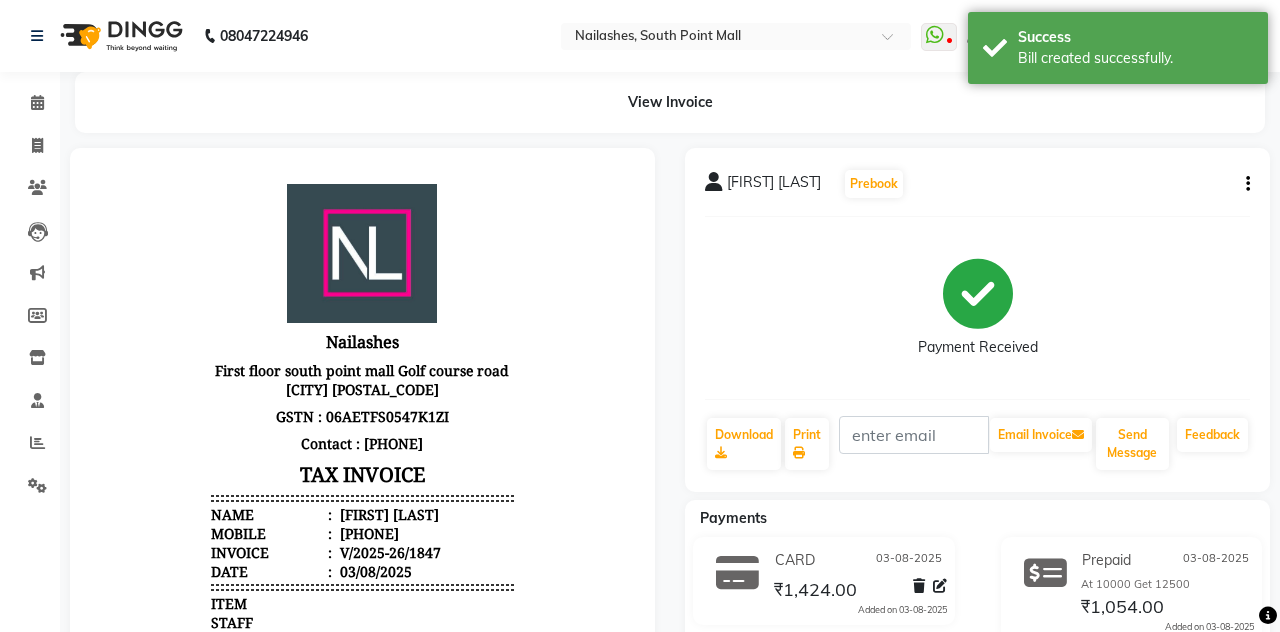 scroll, scrollTop: 0, scrollLeft: 0, axis: both 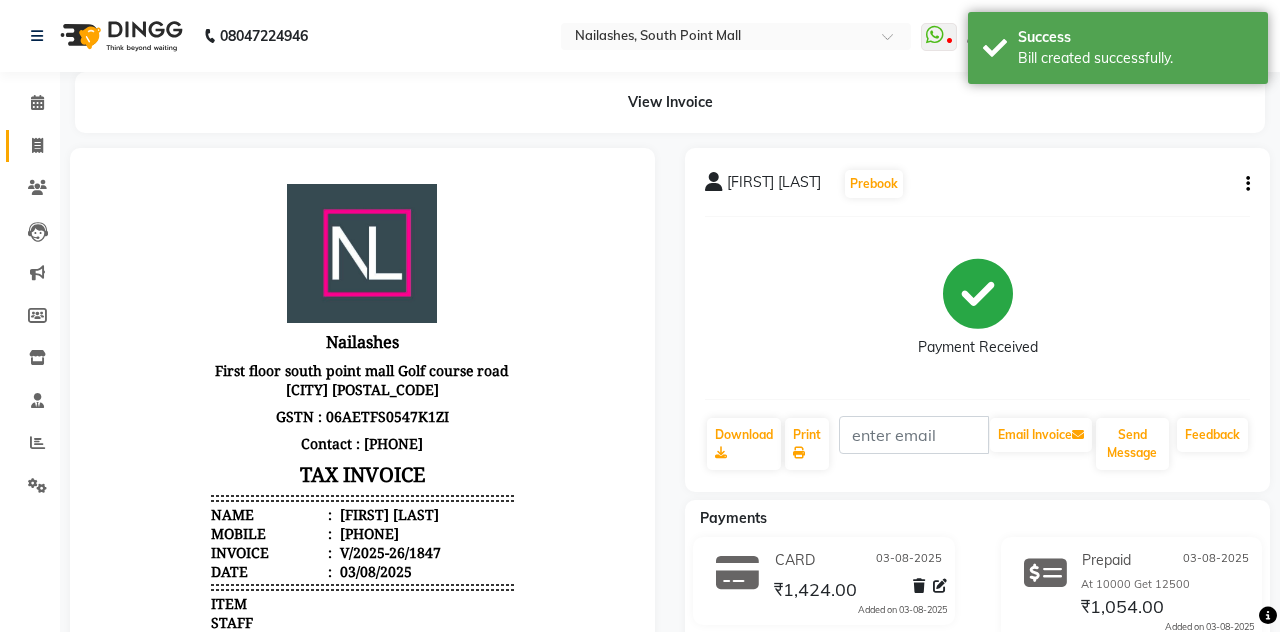 click 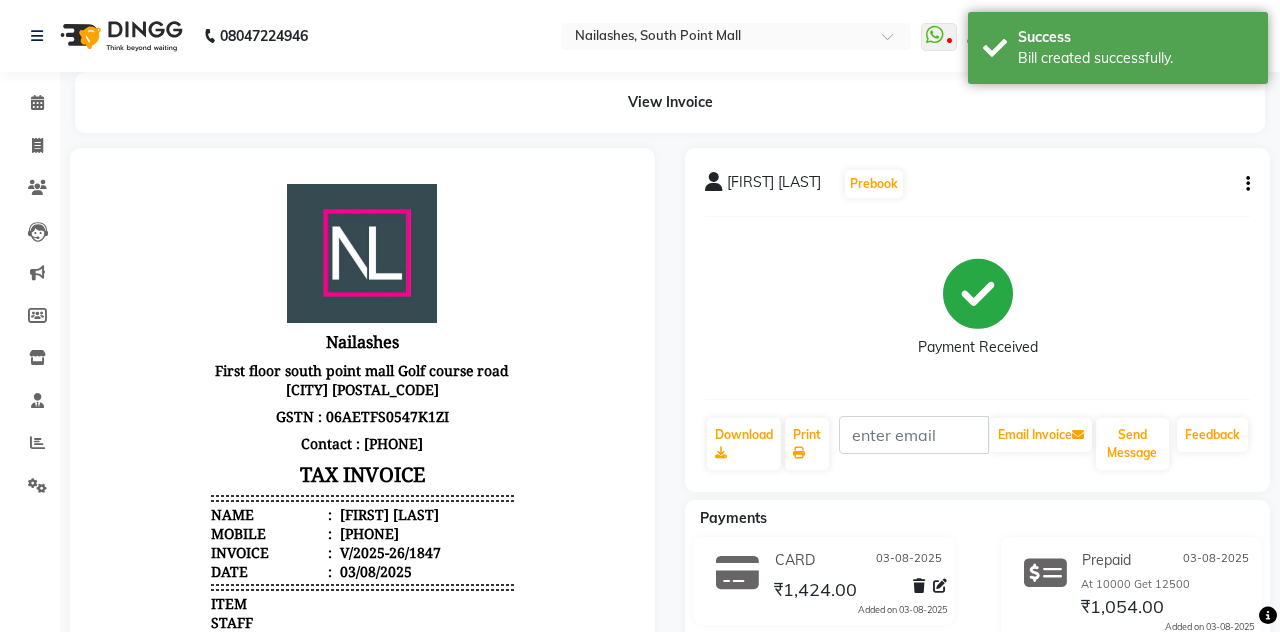 select on "service" 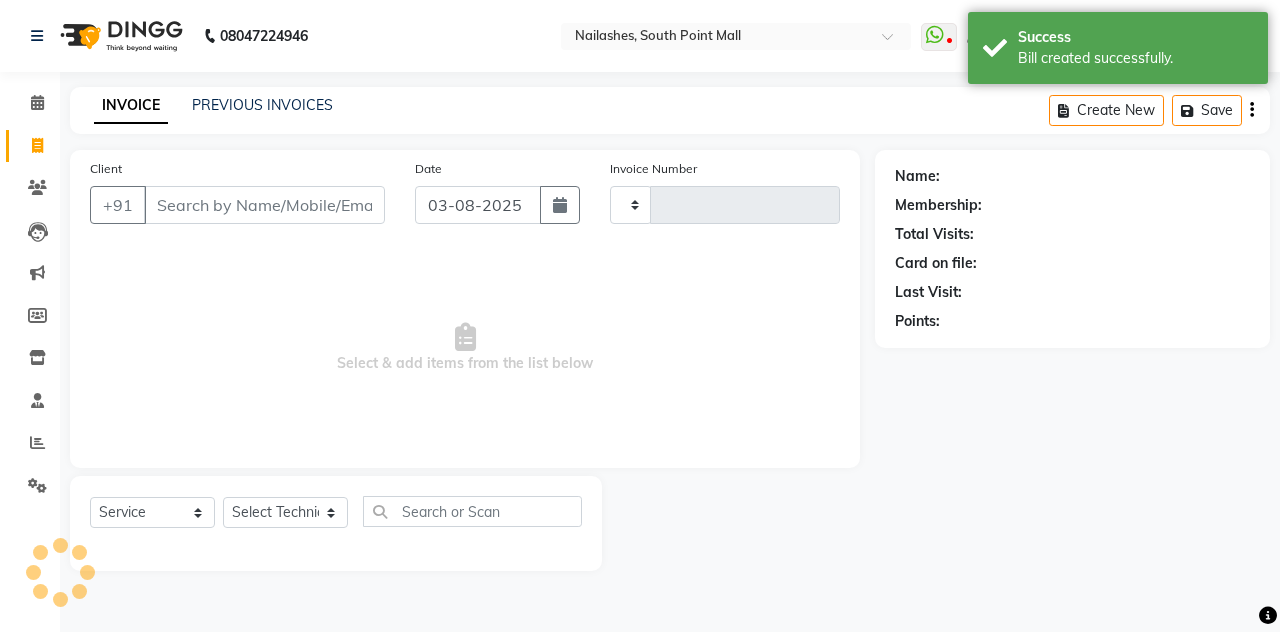 type on "1848" 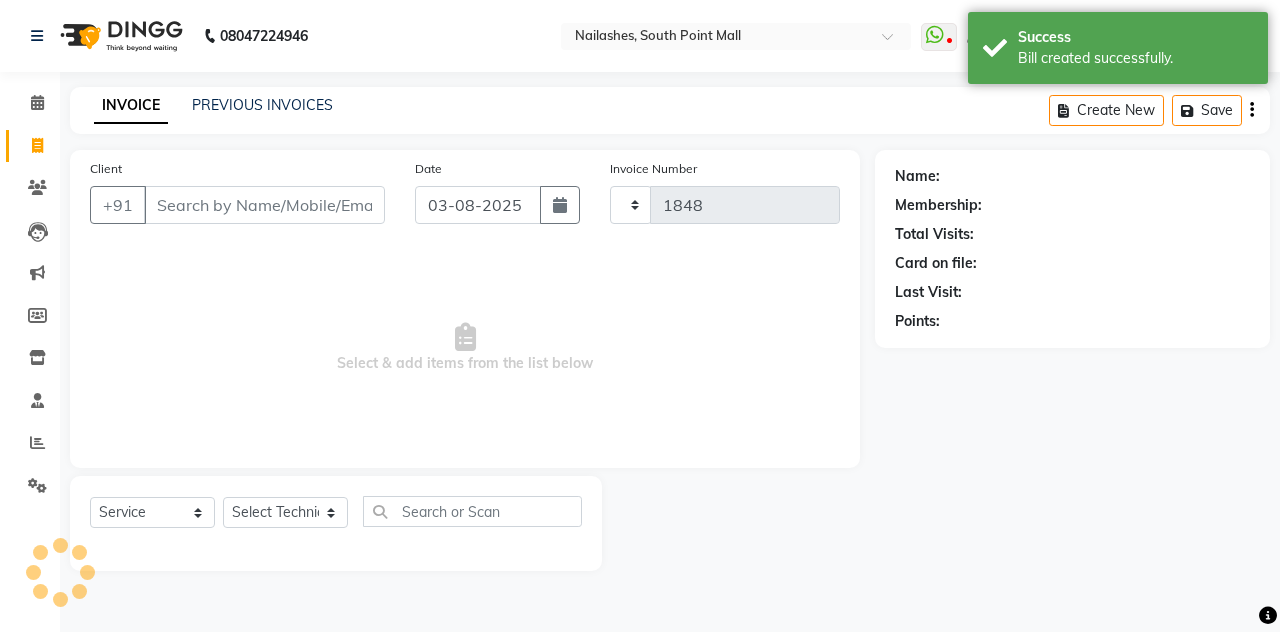 select on "3926" 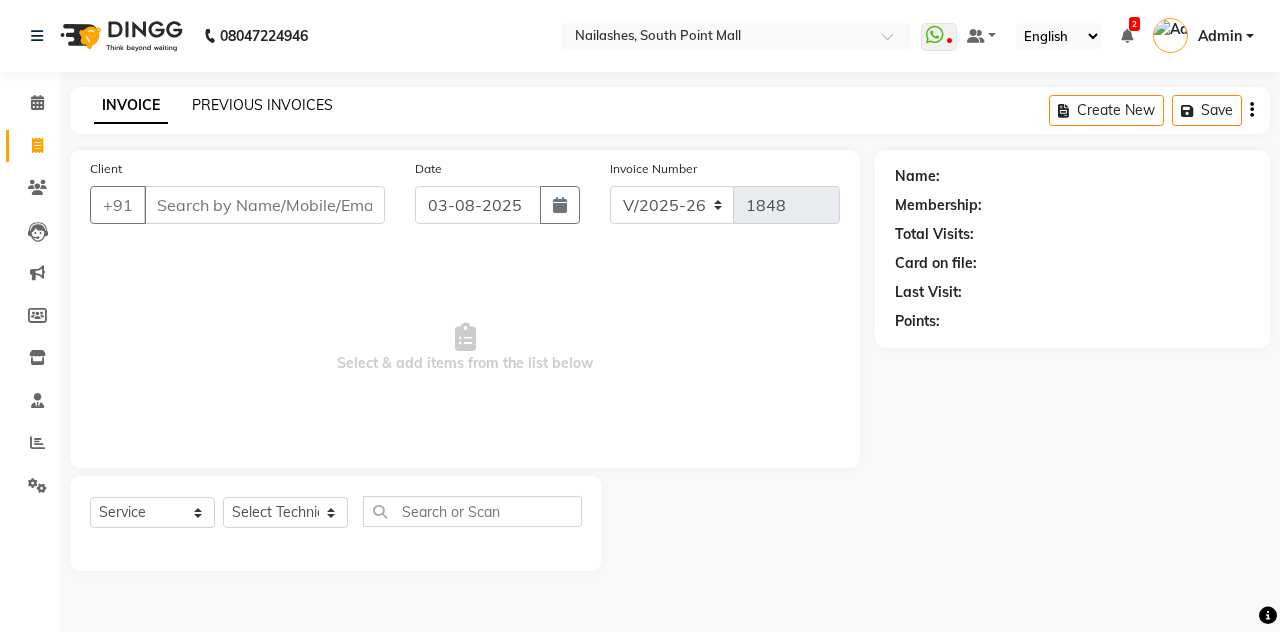 click on "PREVIOUS INVOICES" 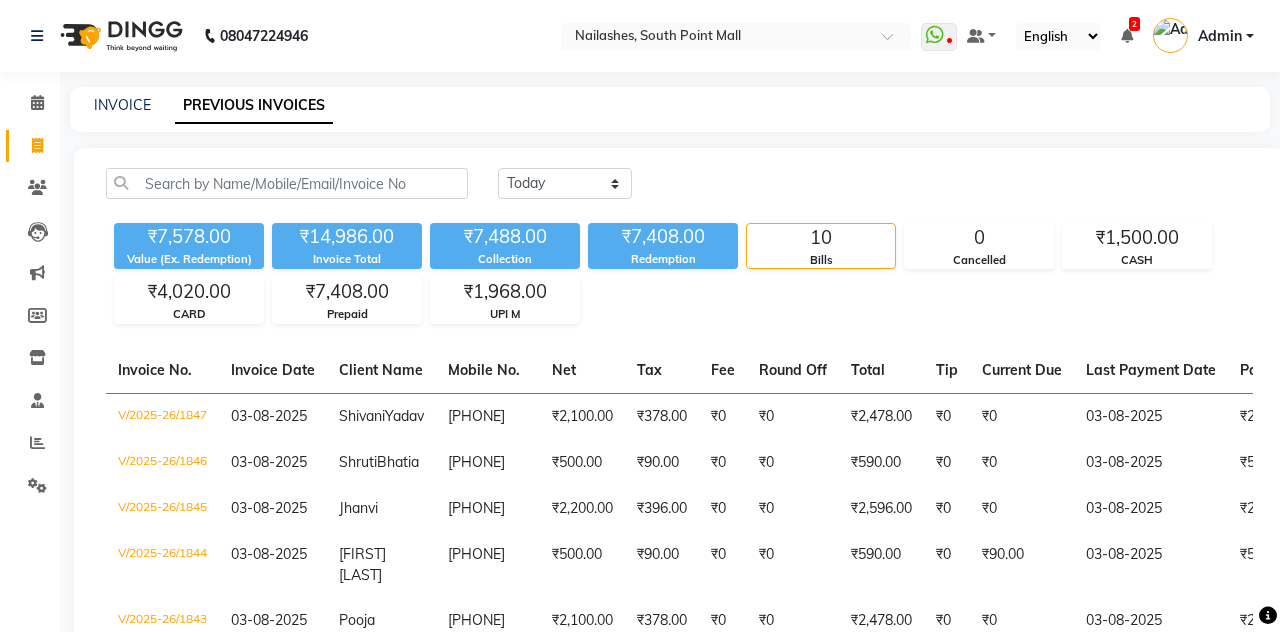click on "PREVIOUS INVOICES" 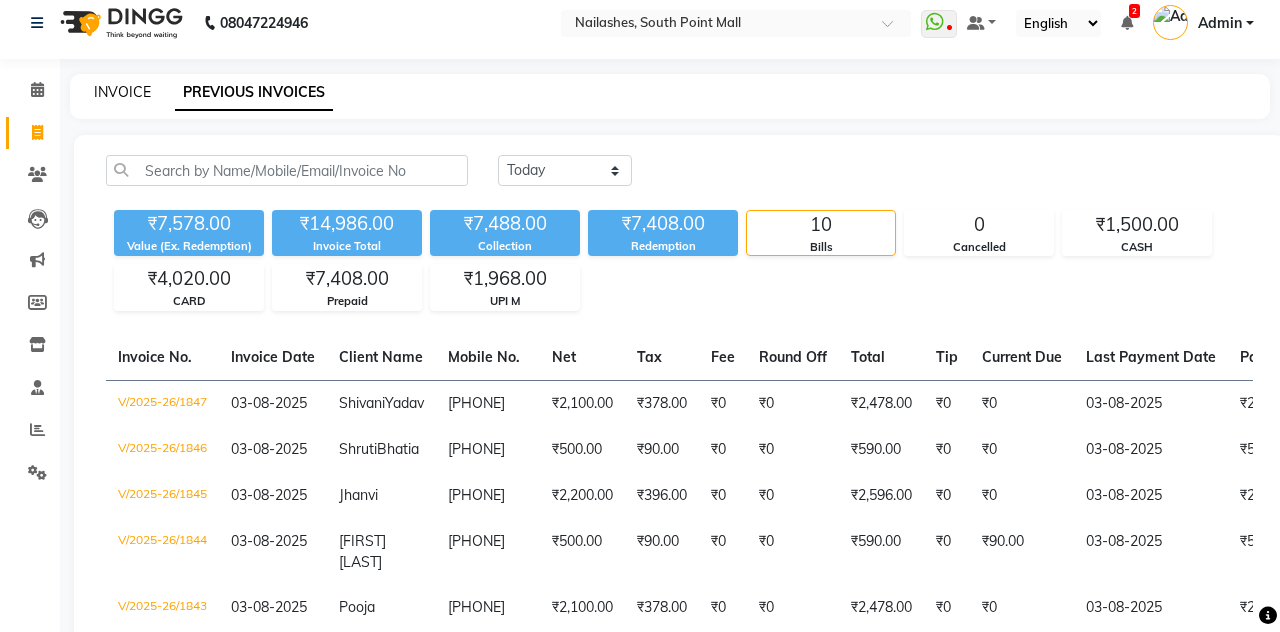 click on "INVOICE" 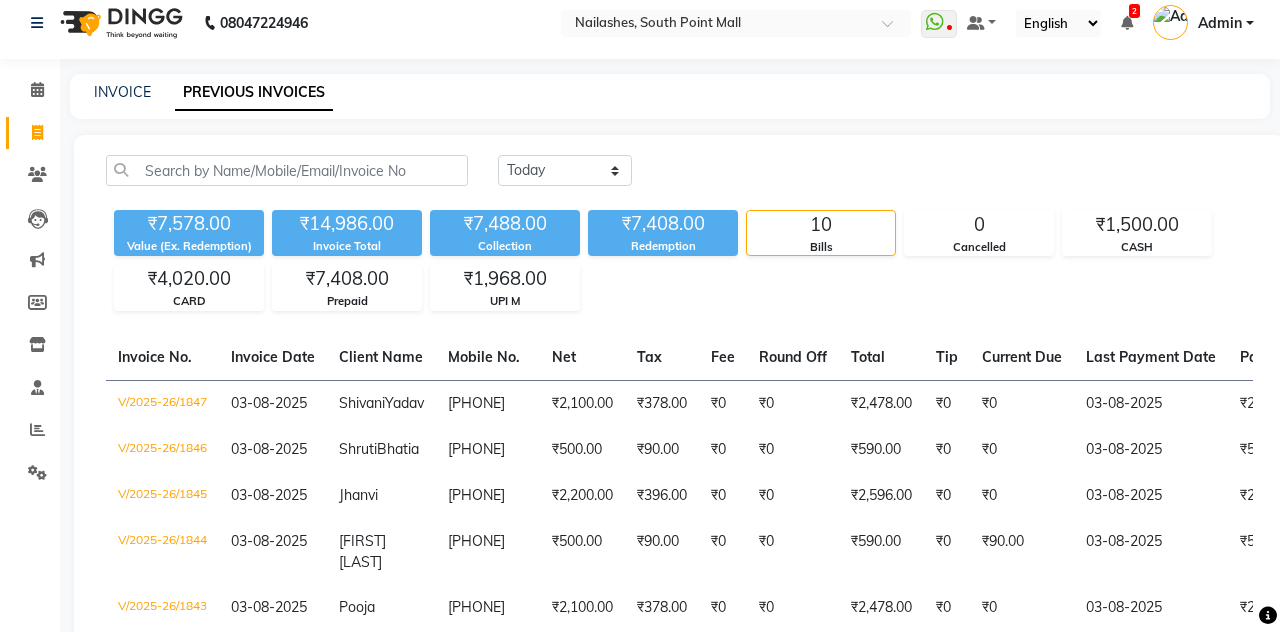 select on "service" 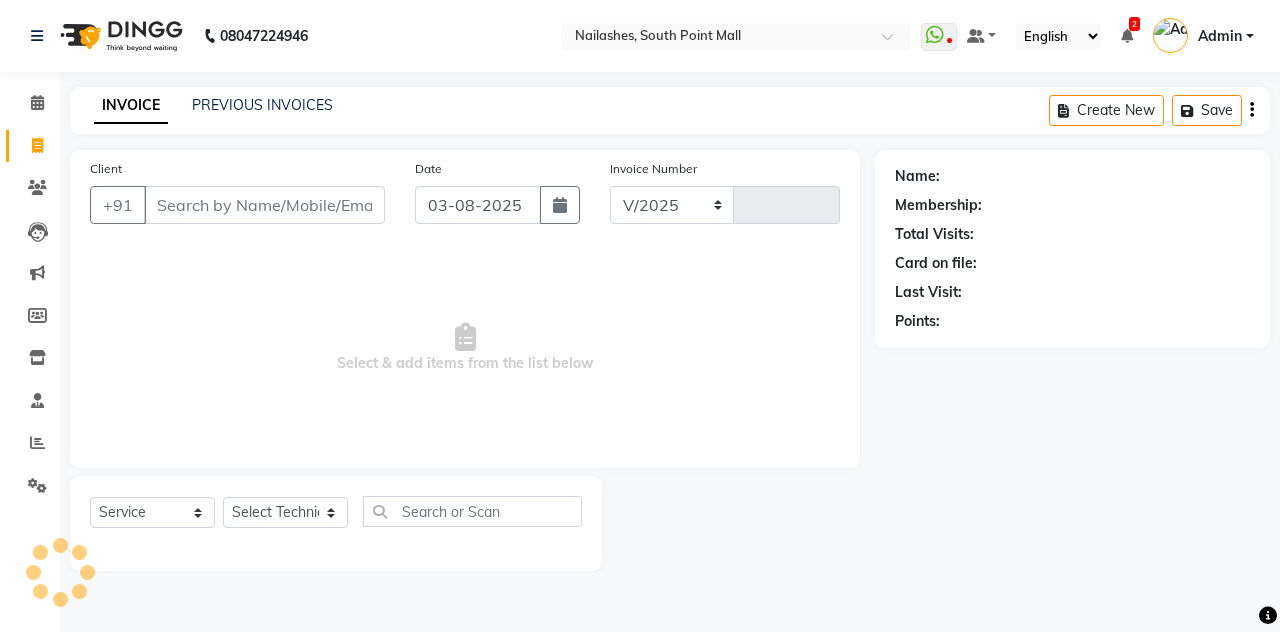 select on "3926" 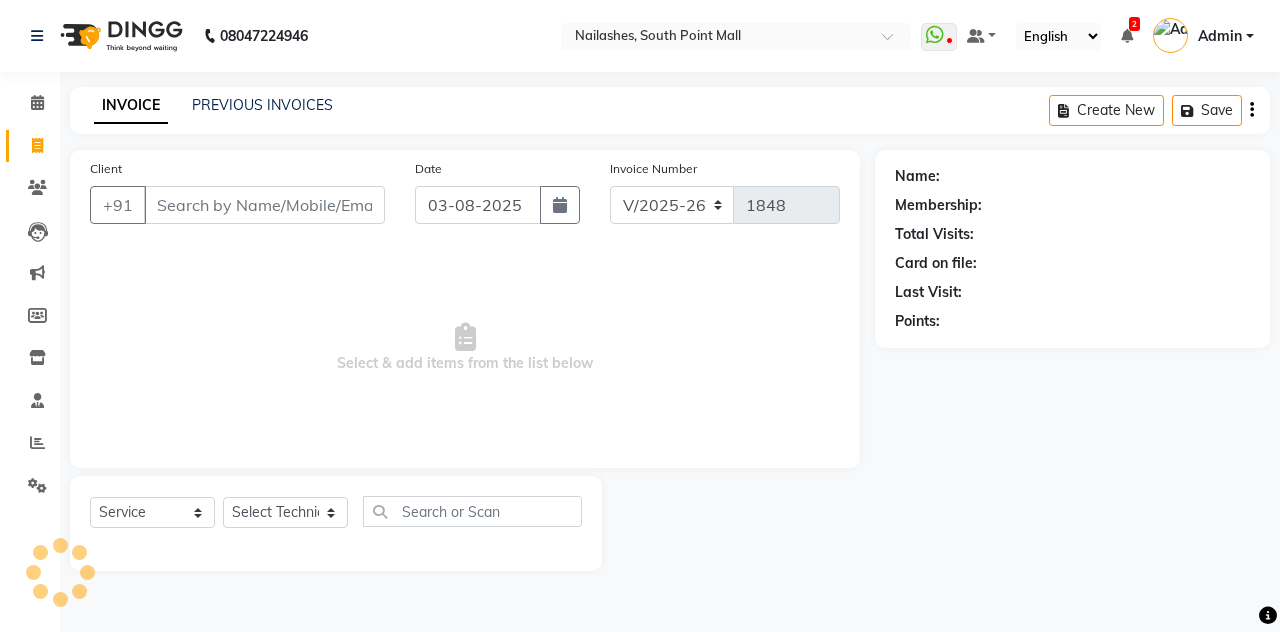 scroll, scrollTop: 0, scrollLeft: 0, axis: both 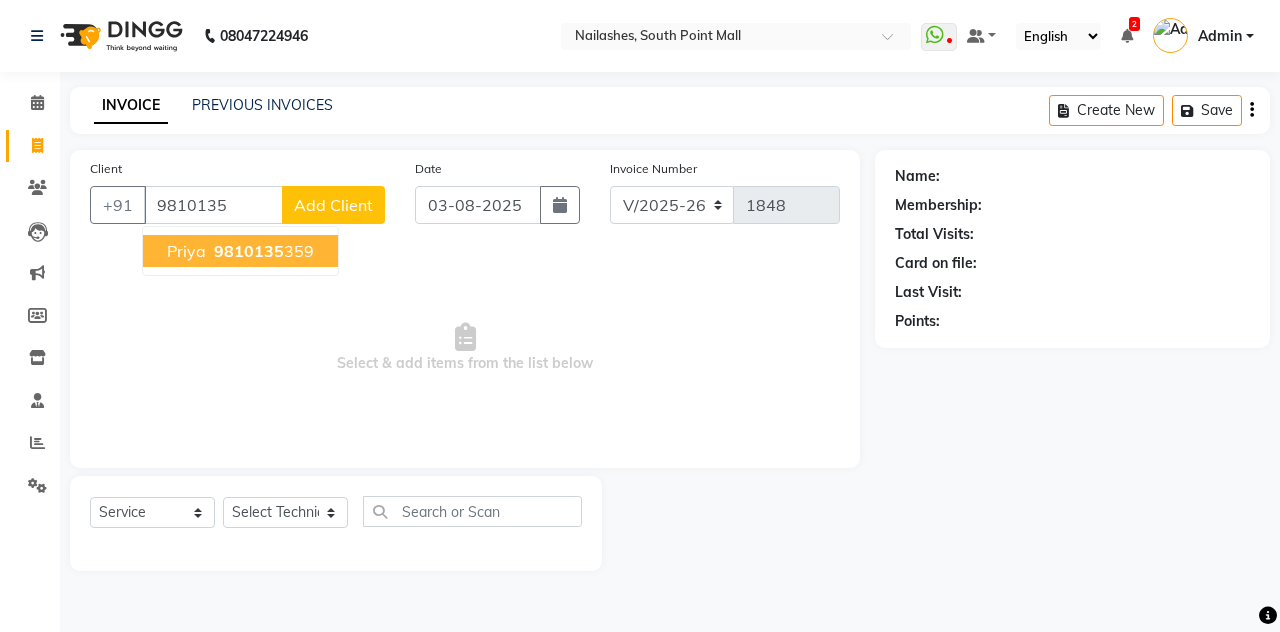 click on "[FIRST]   [PHONE]" at bounding box center [240, 251] 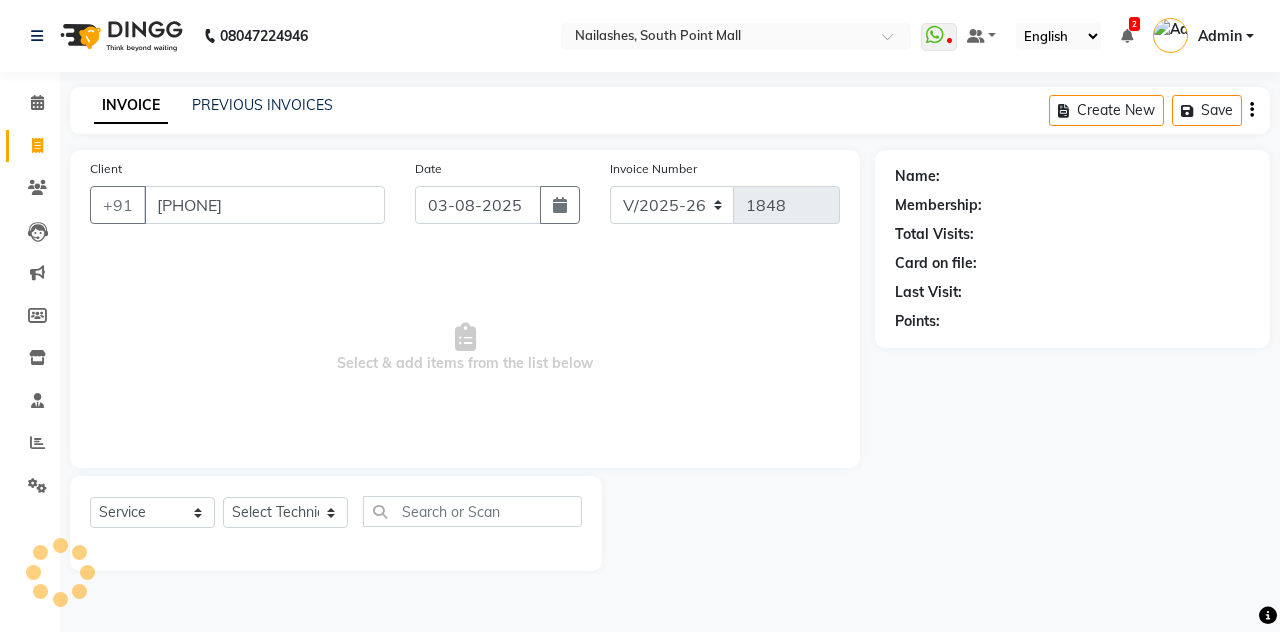 type on "[PHONE]" 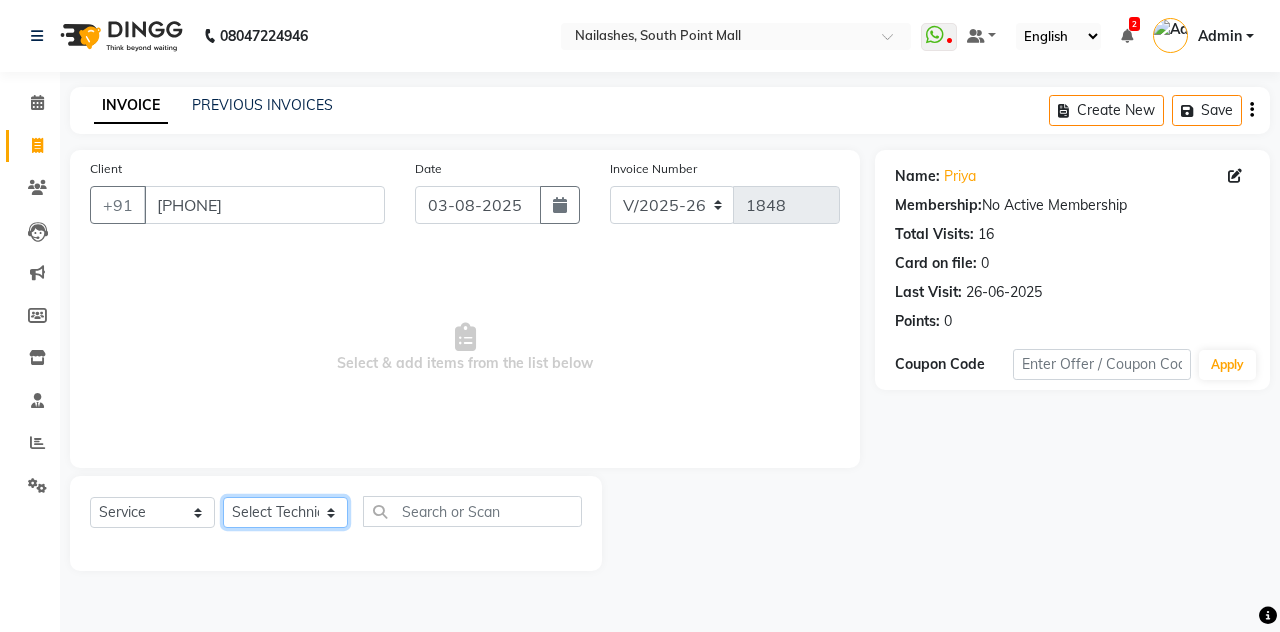 click on "Select Technician Admin [NAME] [NAME] [NAME] [NAME] Manager [NAME] [NAME] [NAME] [NAME] [NAME] [NAME]" 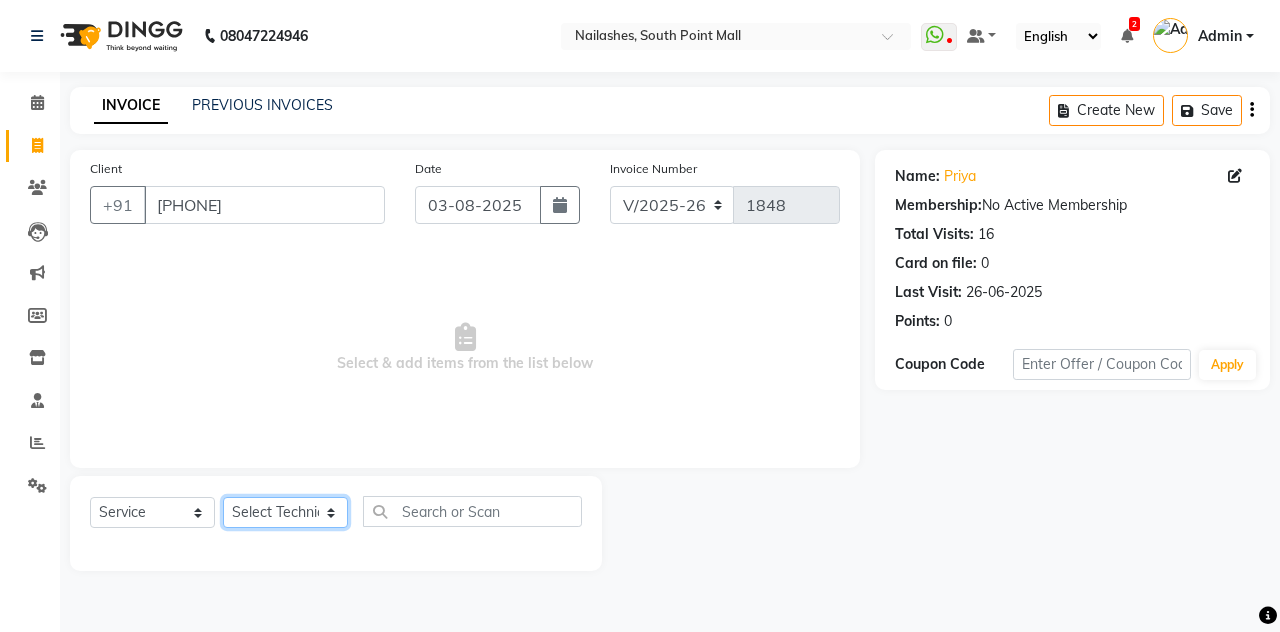 select on "78821" 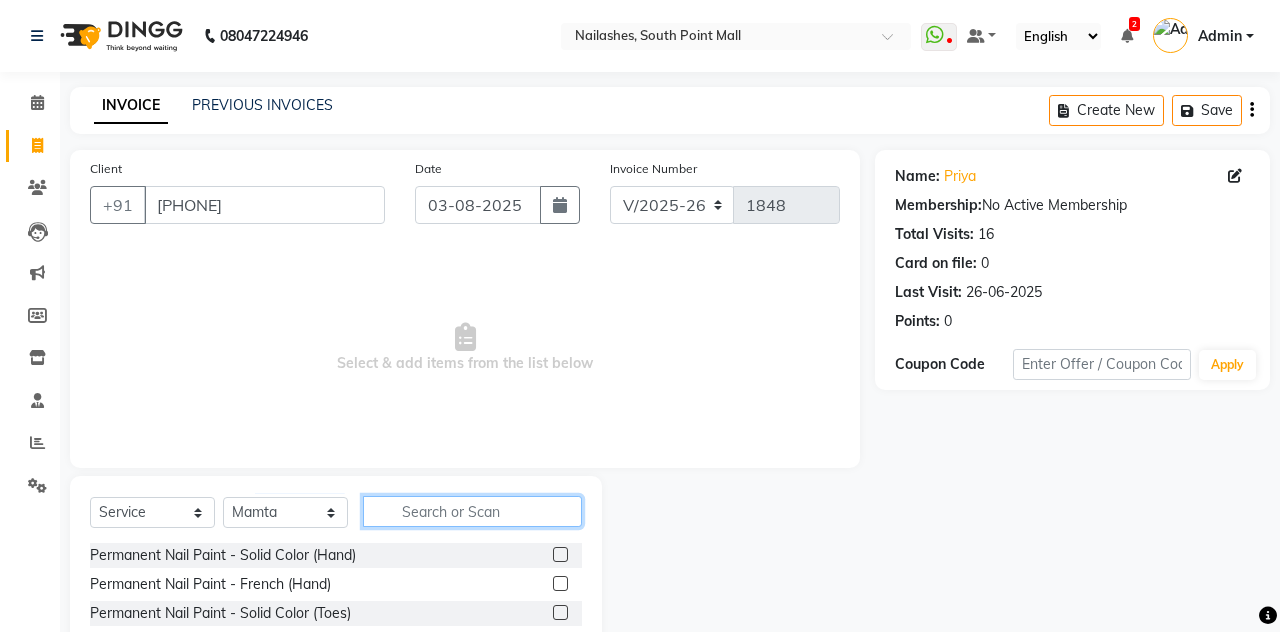 click 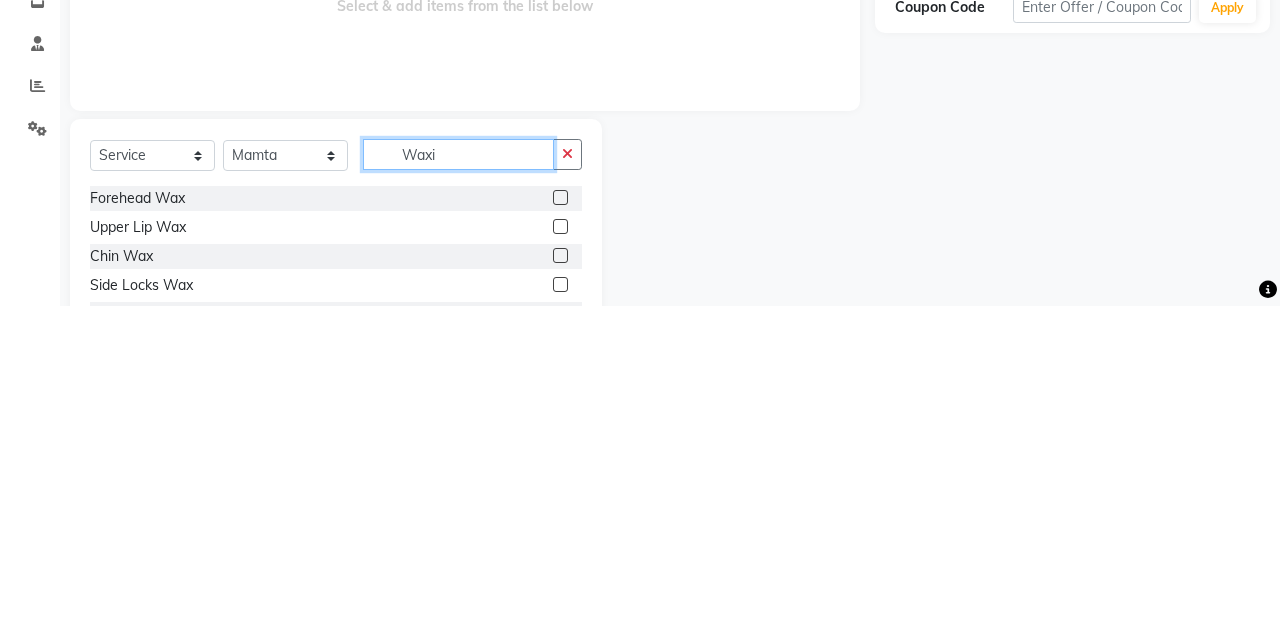 scroll, scrollTop: 0, scrollLeft: 0, axis: both 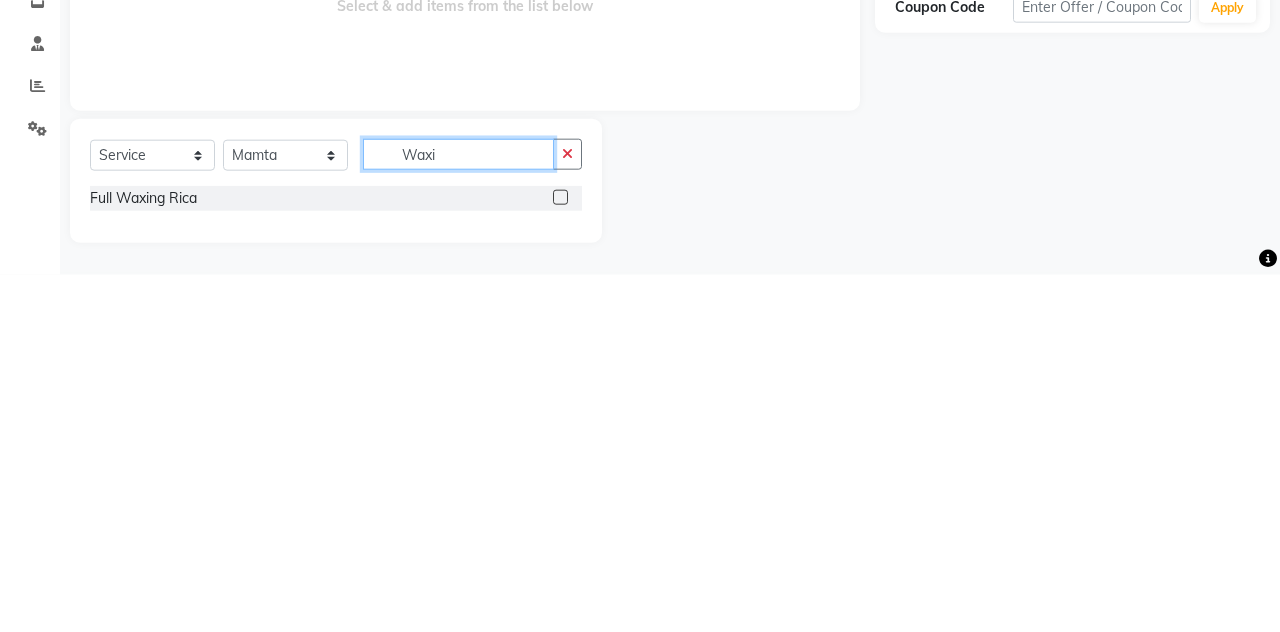 type on "Waxi" 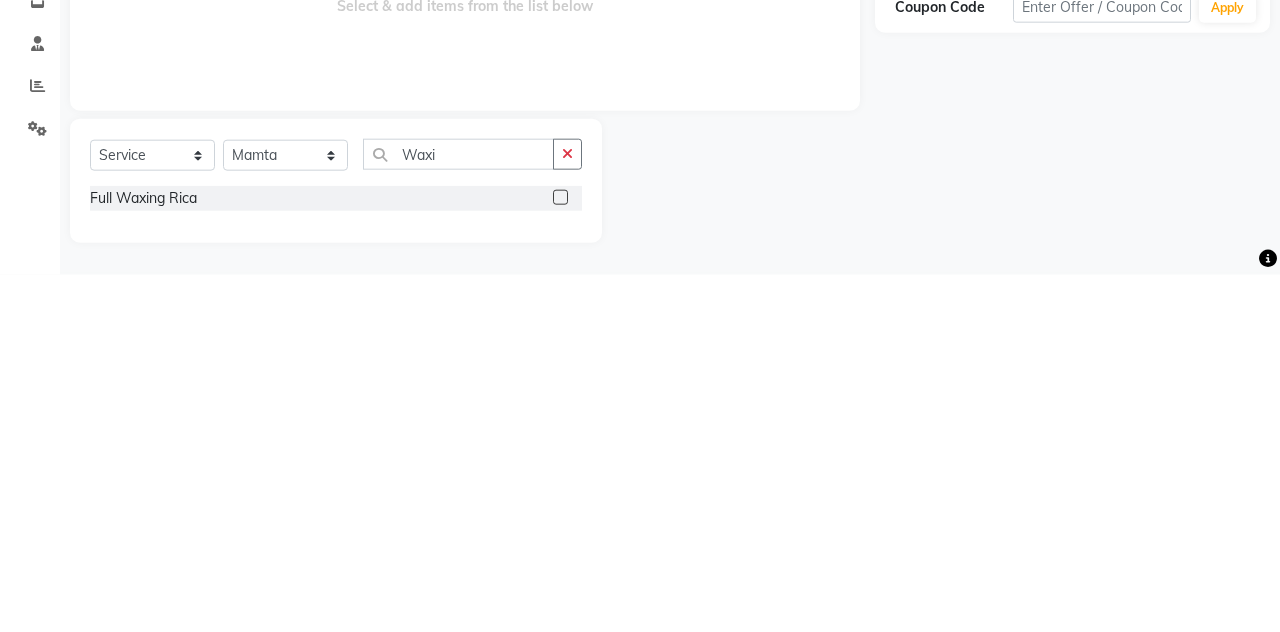 click 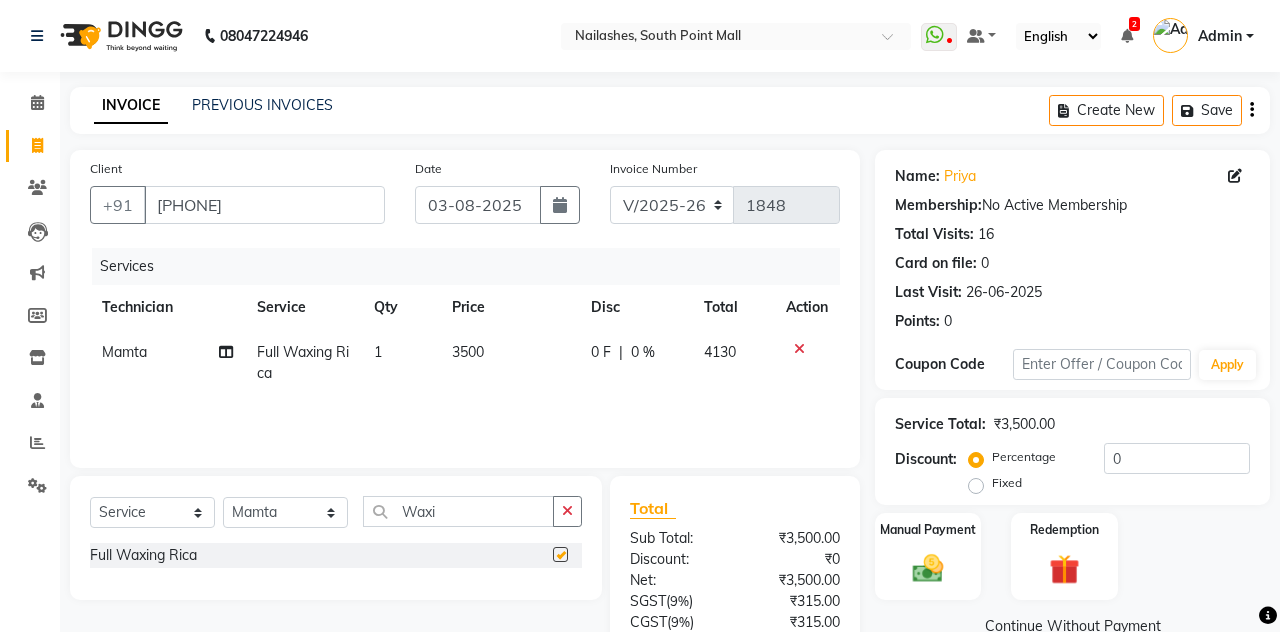 checkbox on "false" 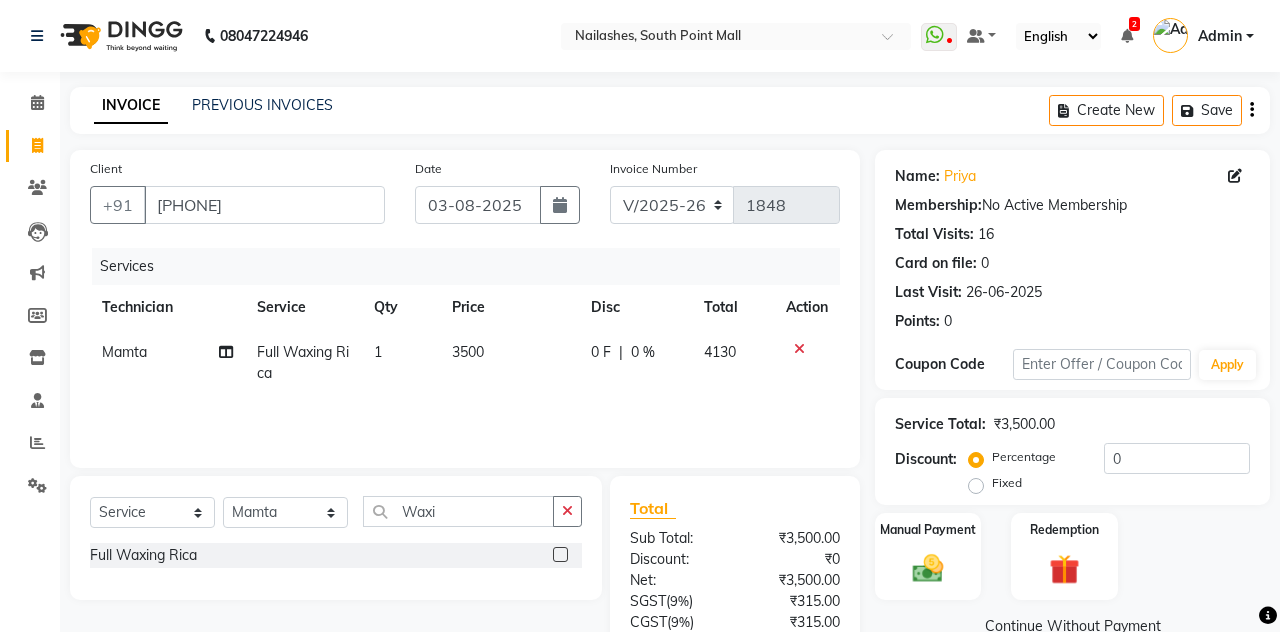 click 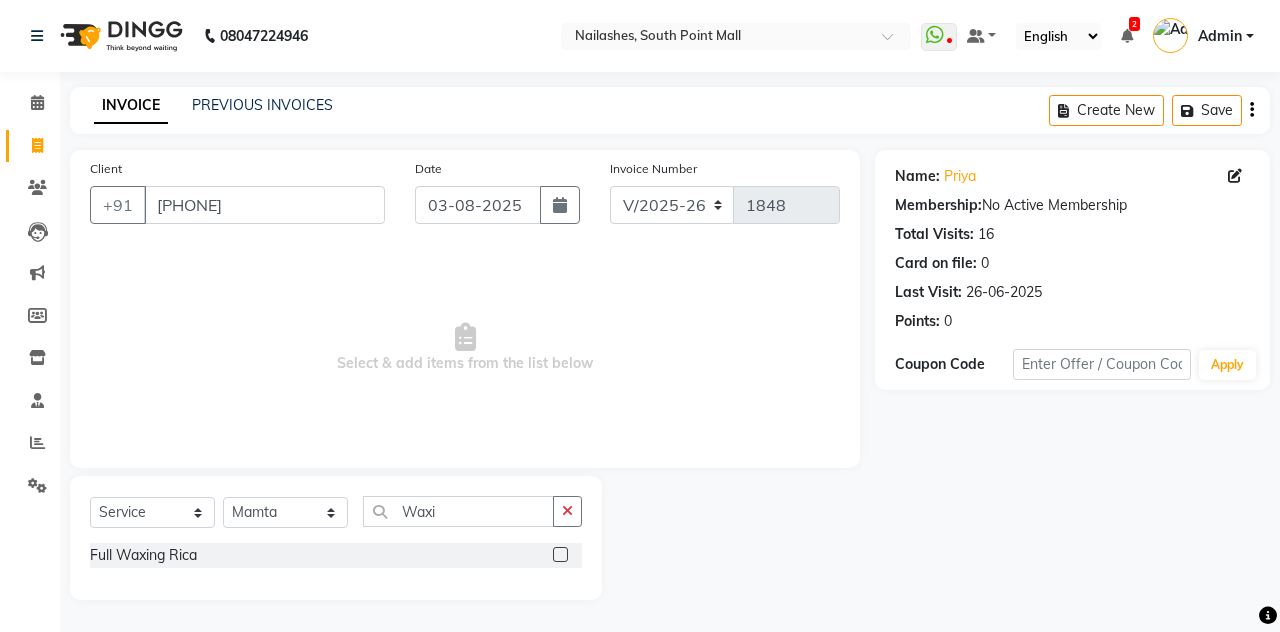 click 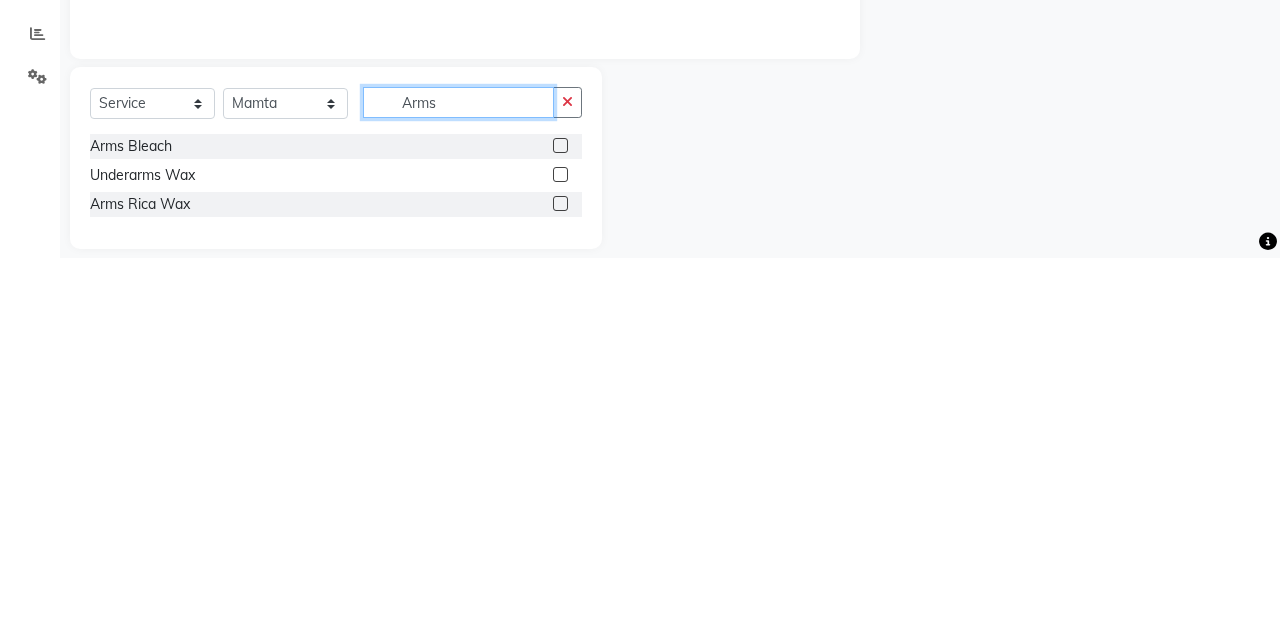 scroll, scrollTop: 36, scrollLeft: 0, axis: vertical 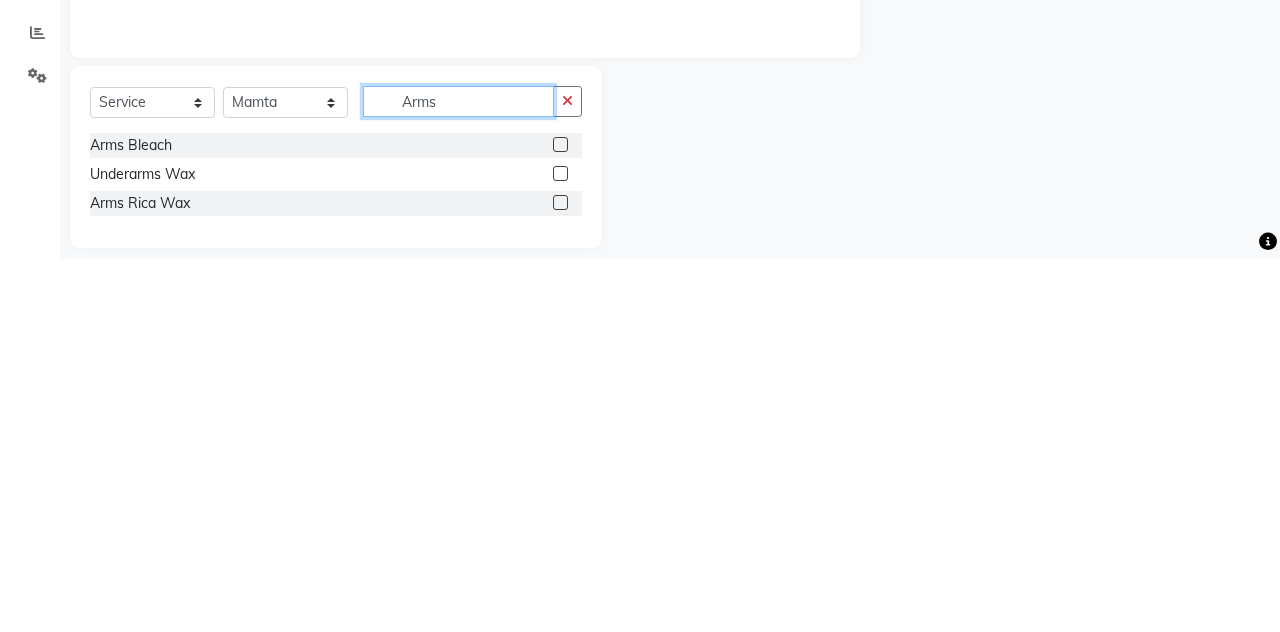 type on "Arms" 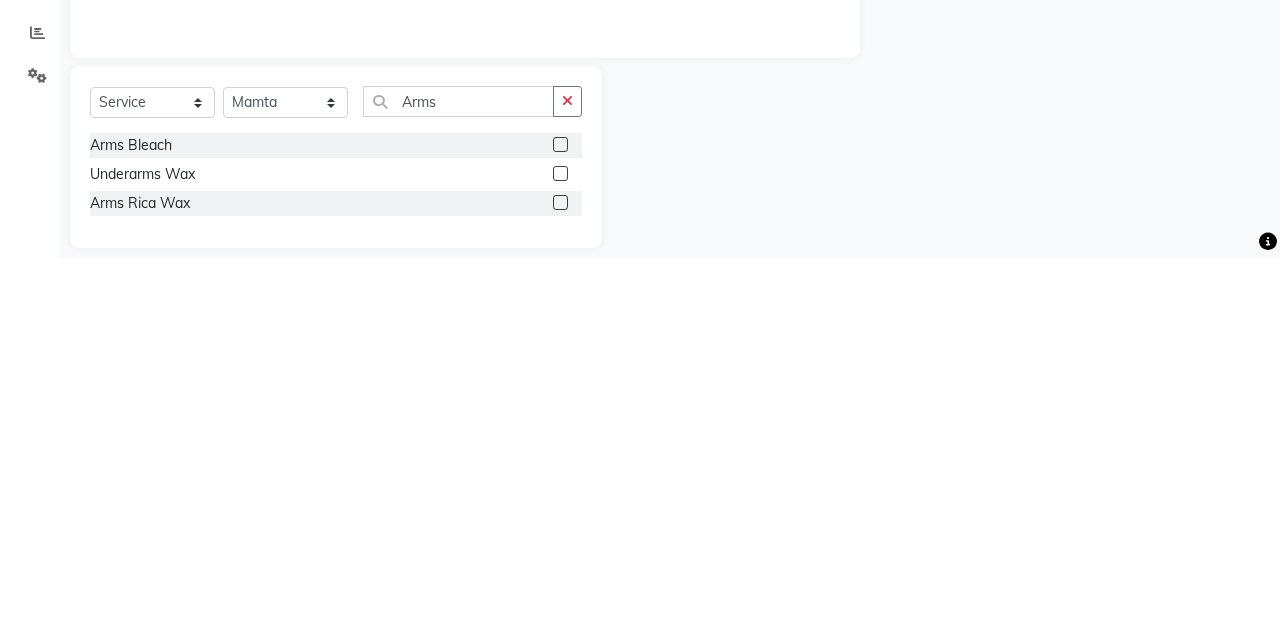click 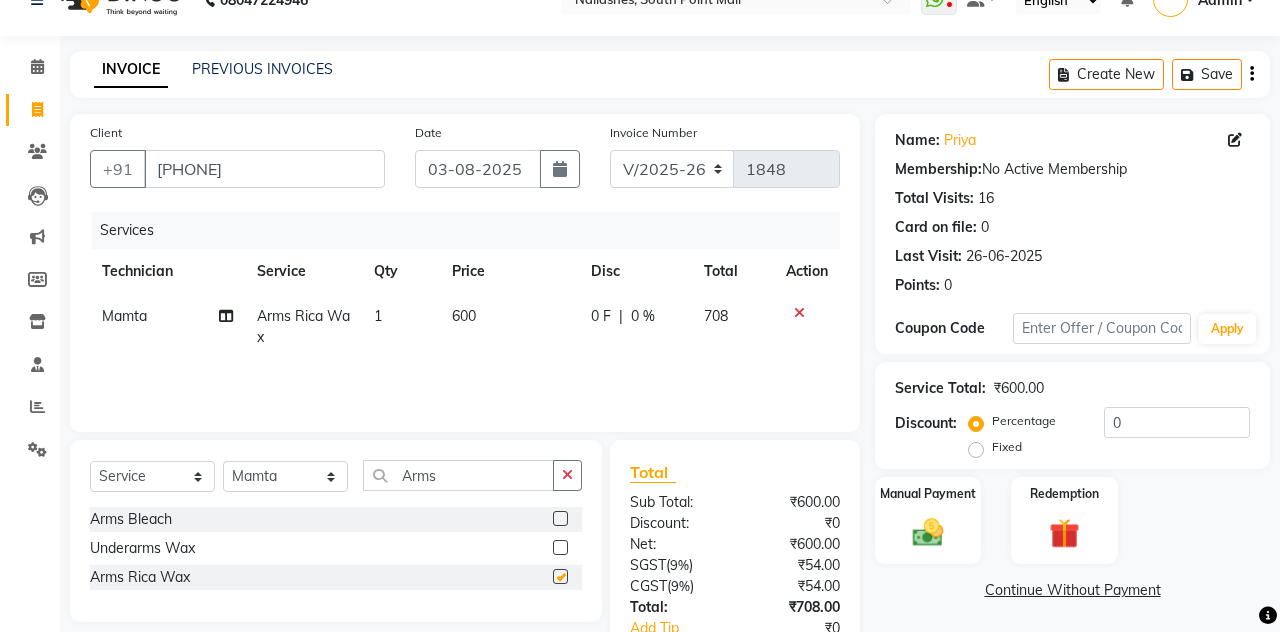 checkbox on "false" 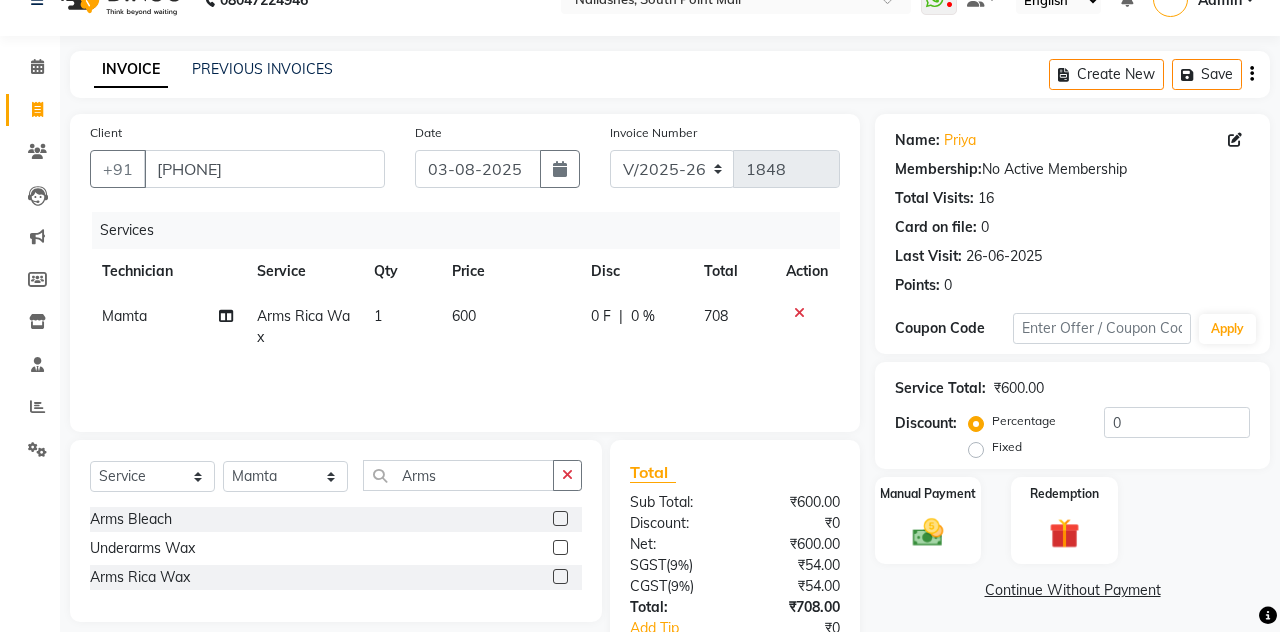 click 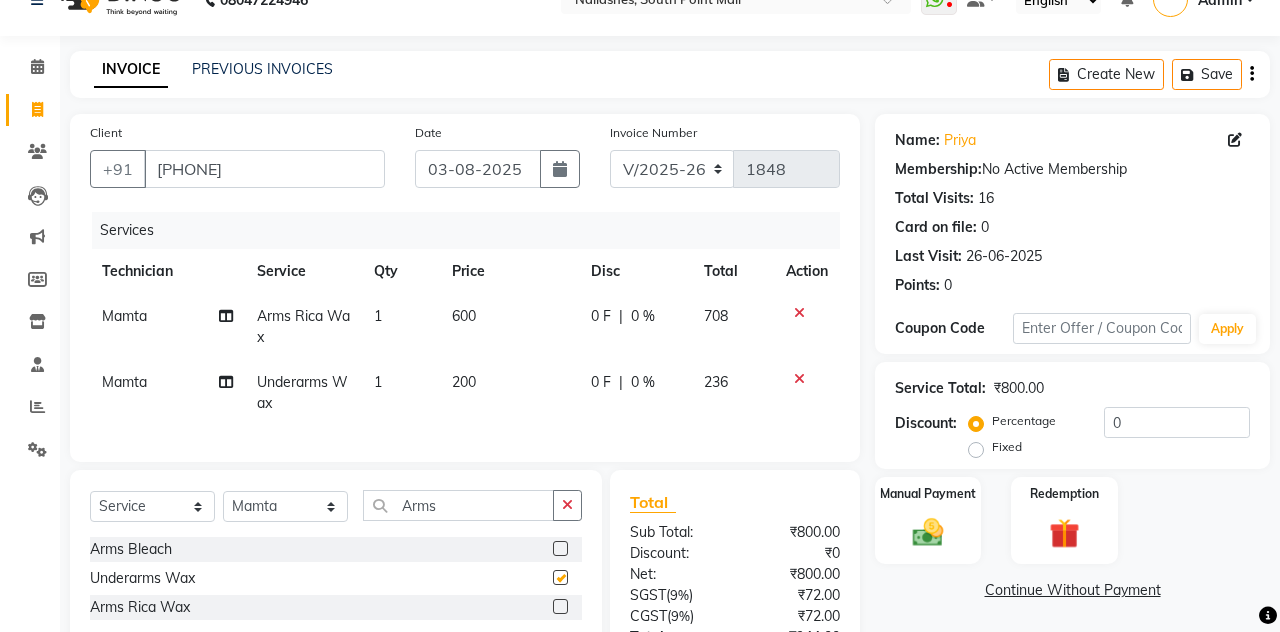 checkbox on "false" 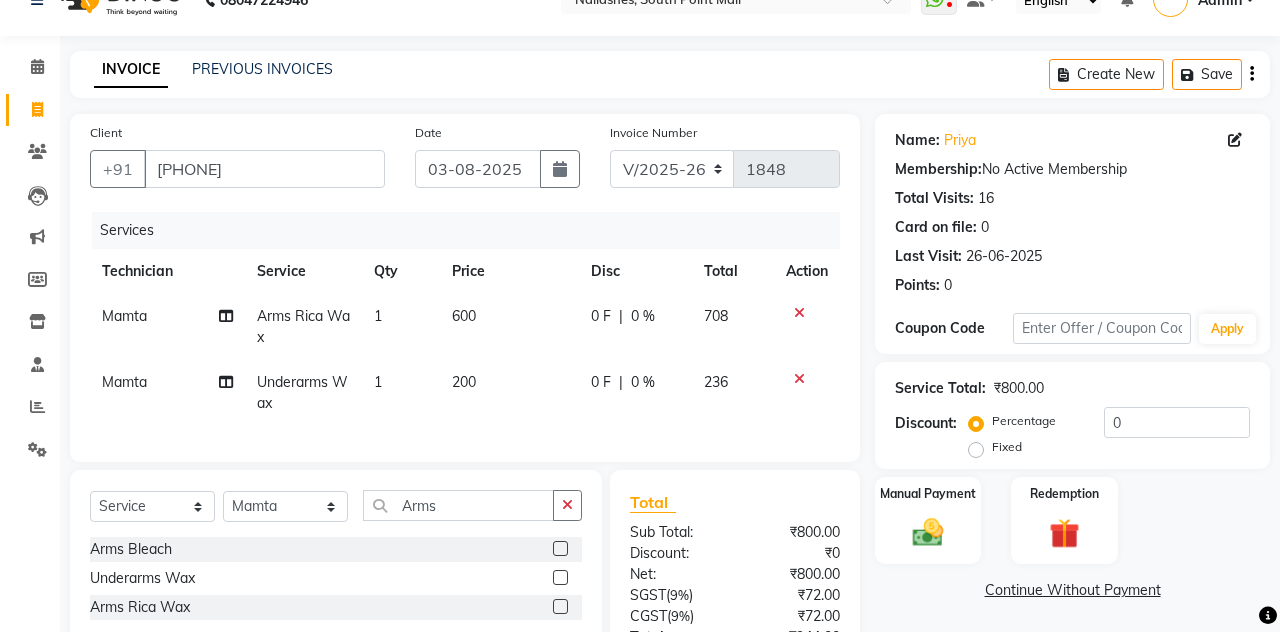 click 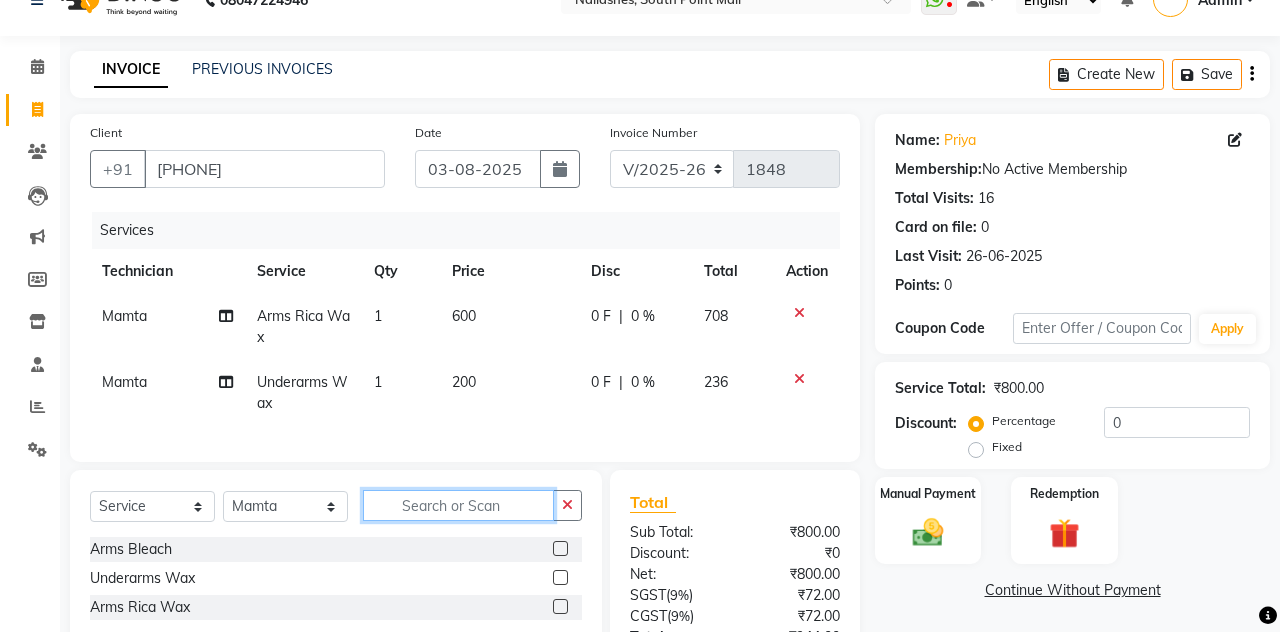 click 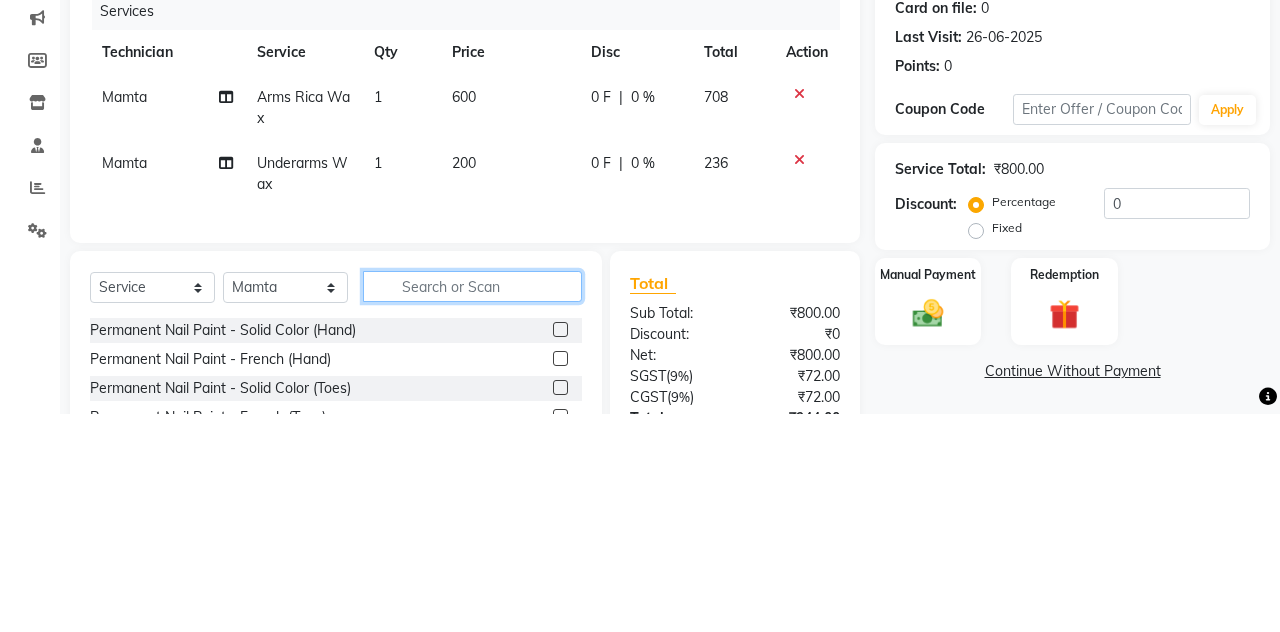 scroll, scrollTop: 61, scrollLeft: 0, axis: vertical 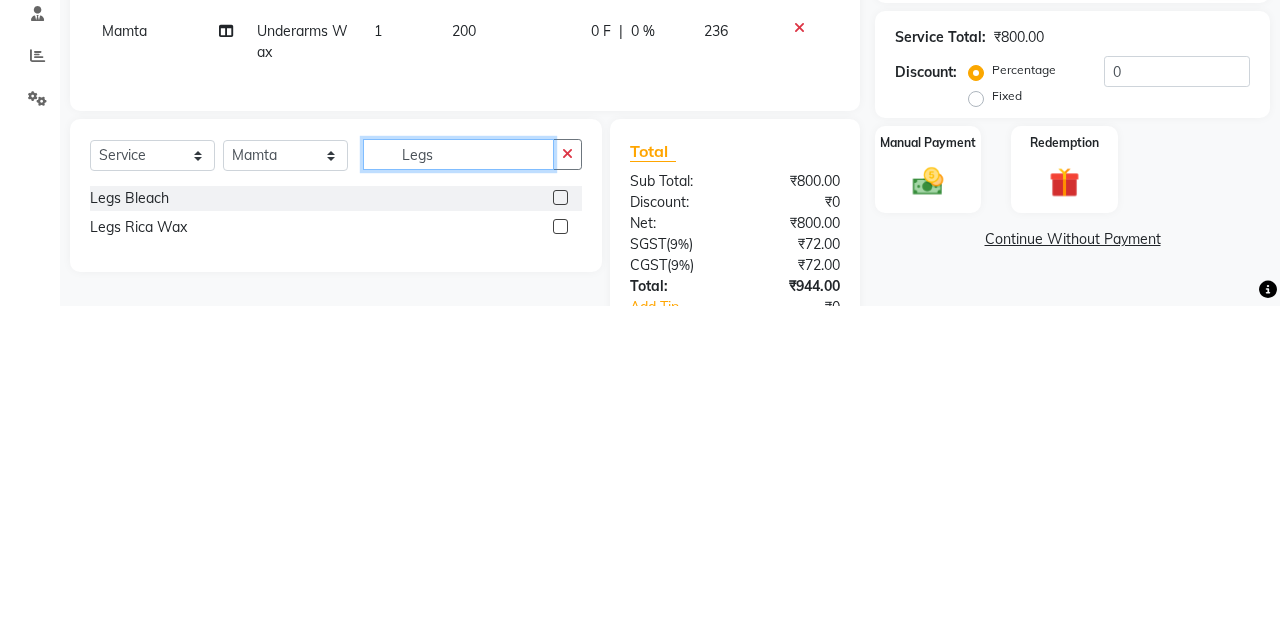 type on "Legs" 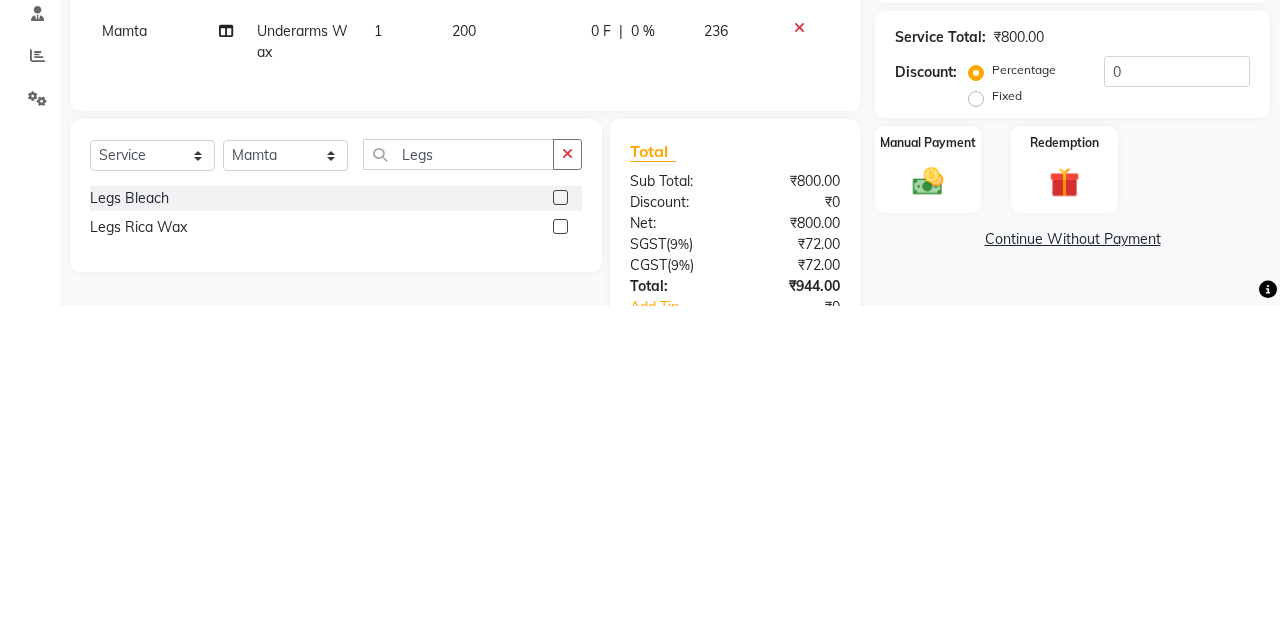 click 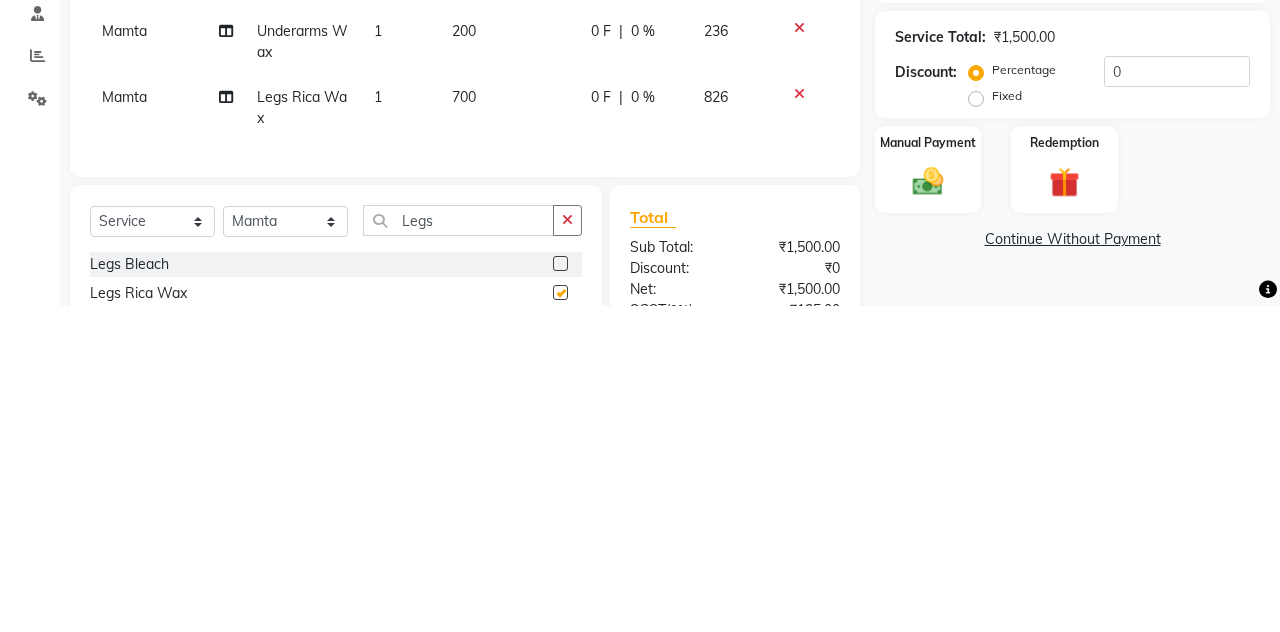 scroll, scrollTop: 61, scrollLeft: 0, axis: vertical 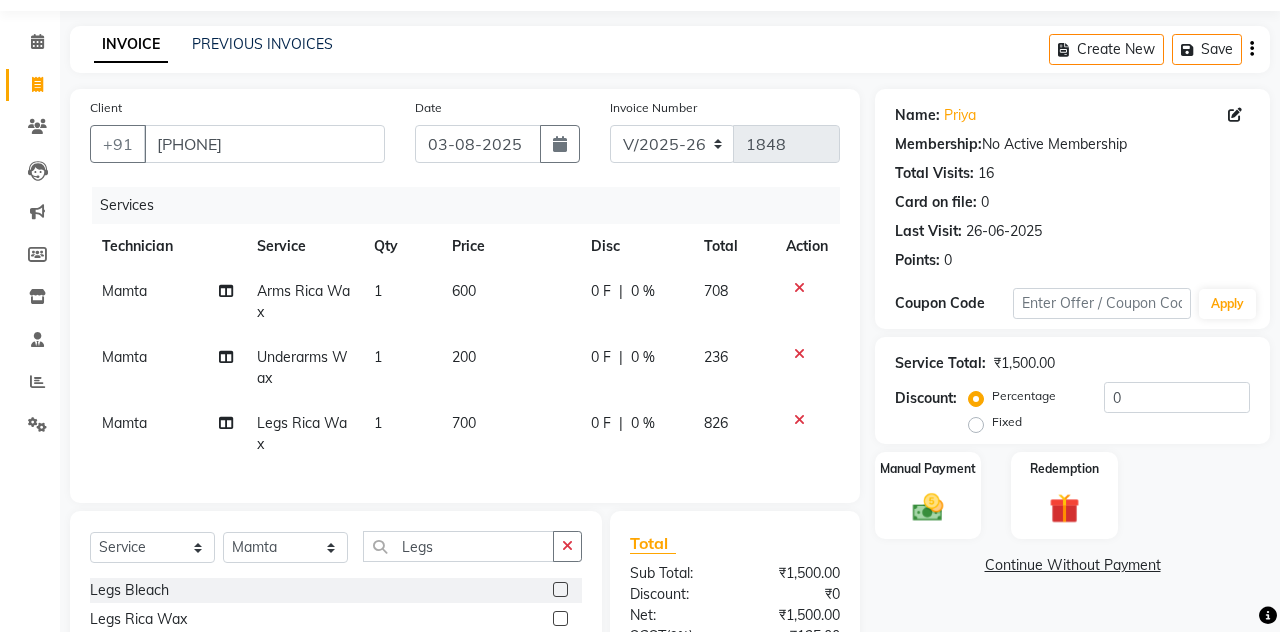 checkbox on "false" 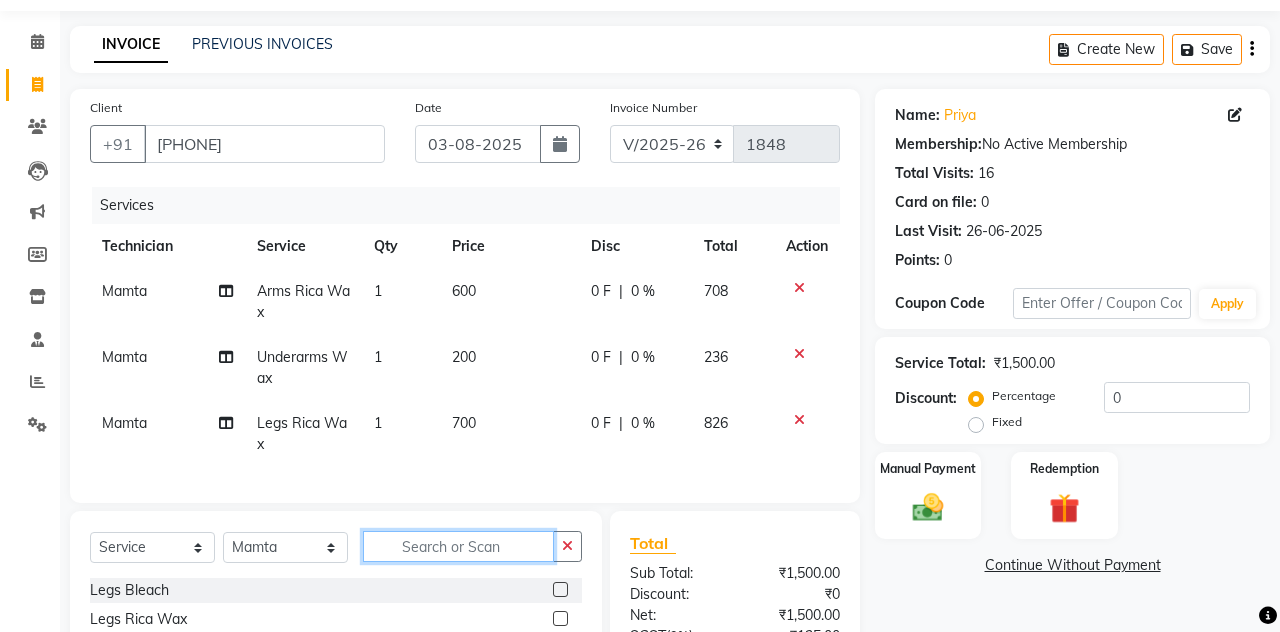 click 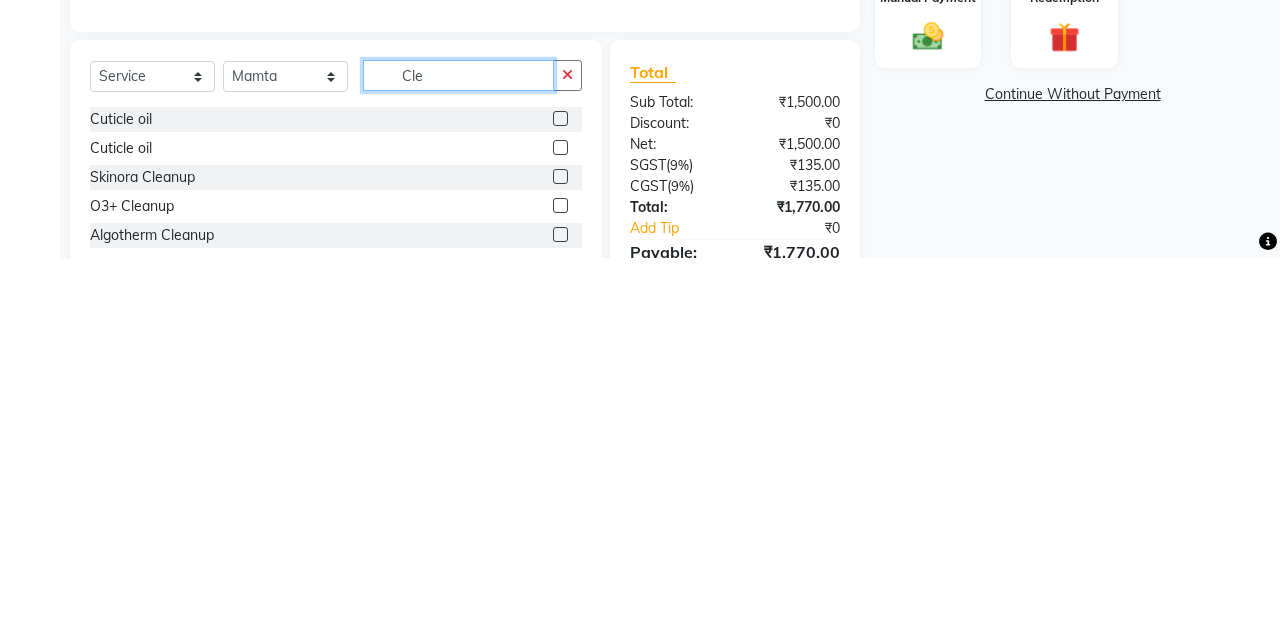 scroll, scrollTop: 160, scrollLeft: 0, axis: vertical 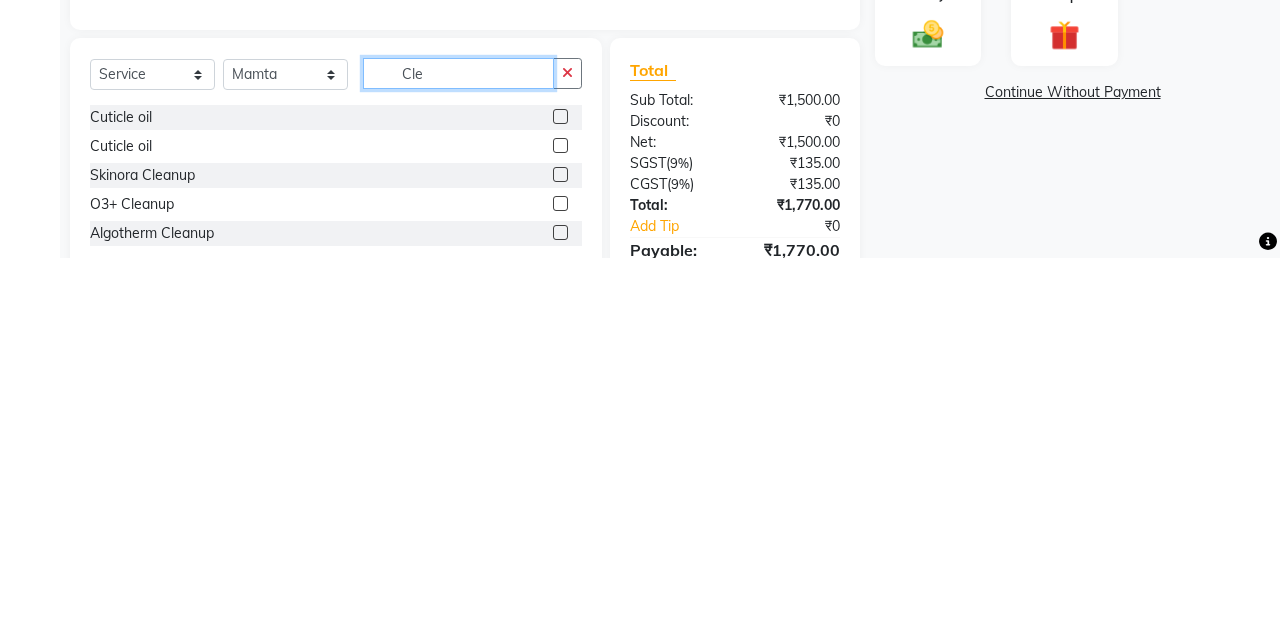 type on "Cle" 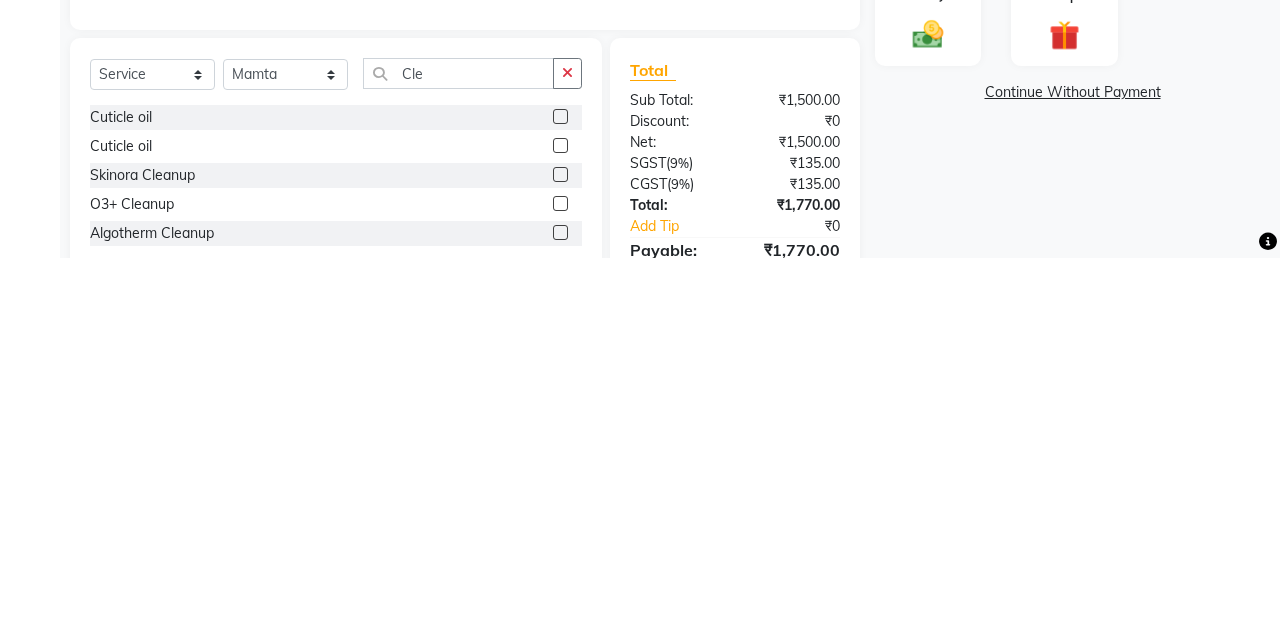 click on "O3+ Cleanup" 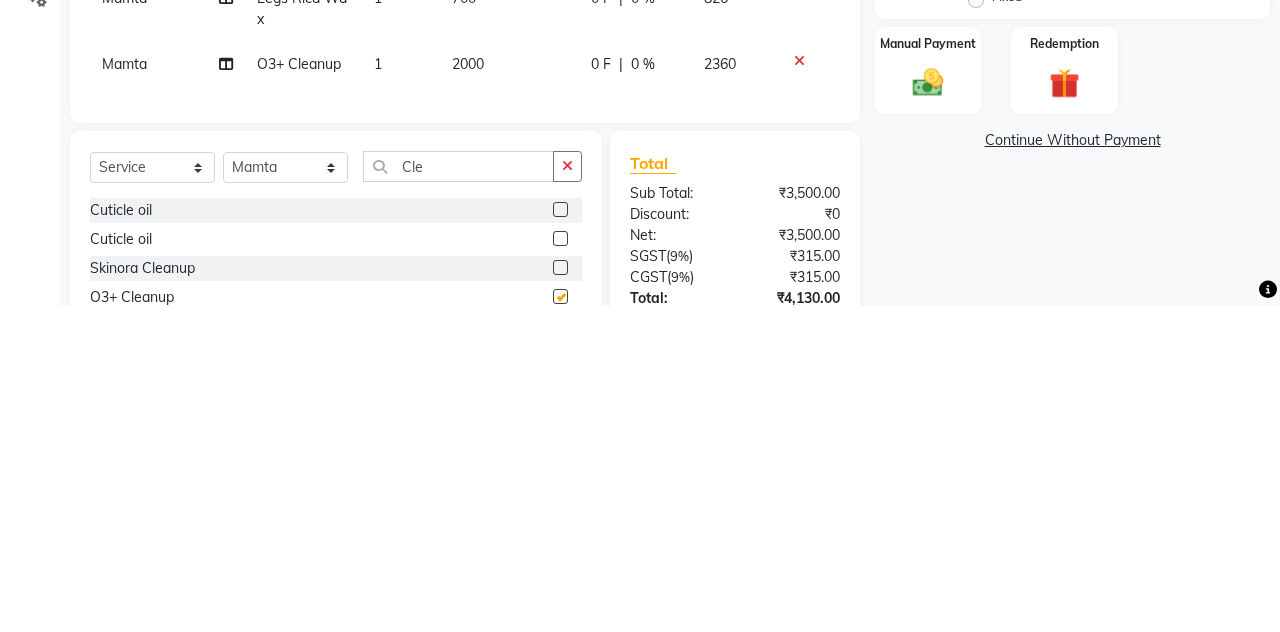 checkbox on "false" 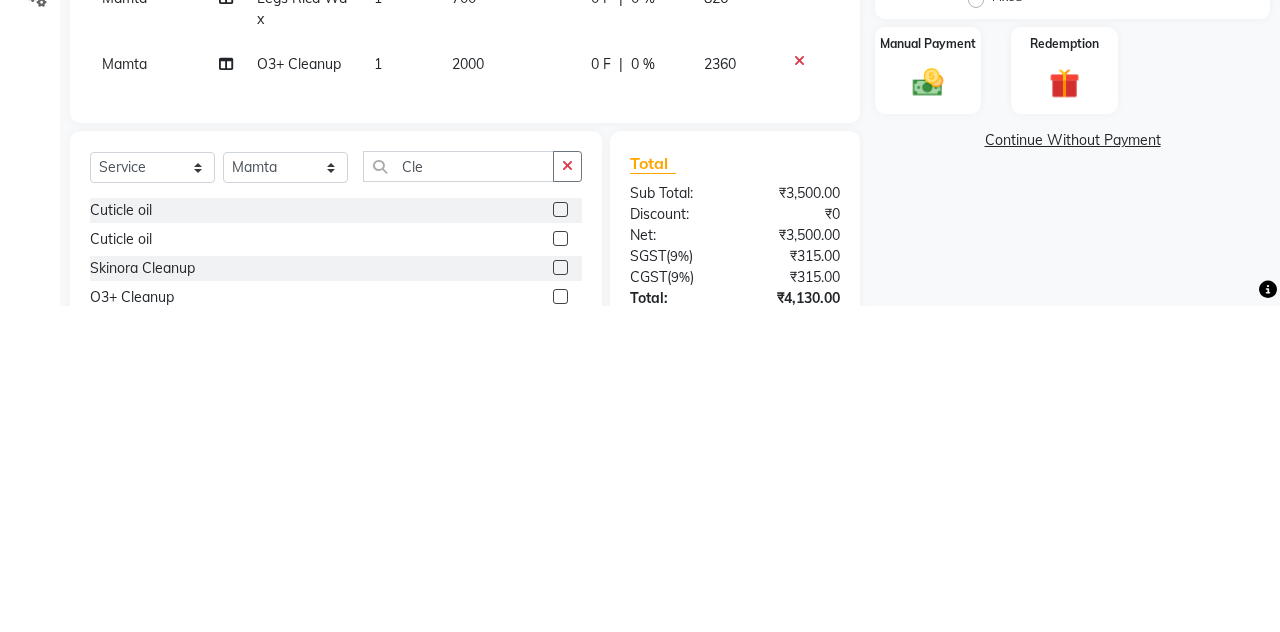 scroll, scrollTop: 160, scrollLeft: 0, axis: vertical 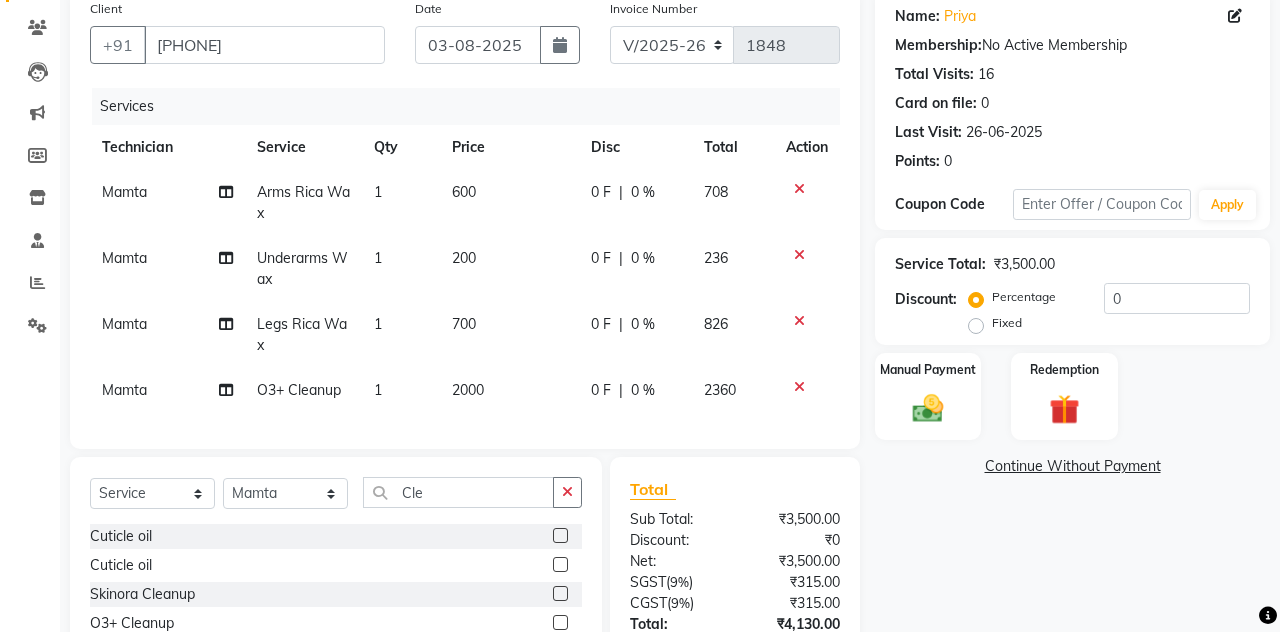 click on "2000" 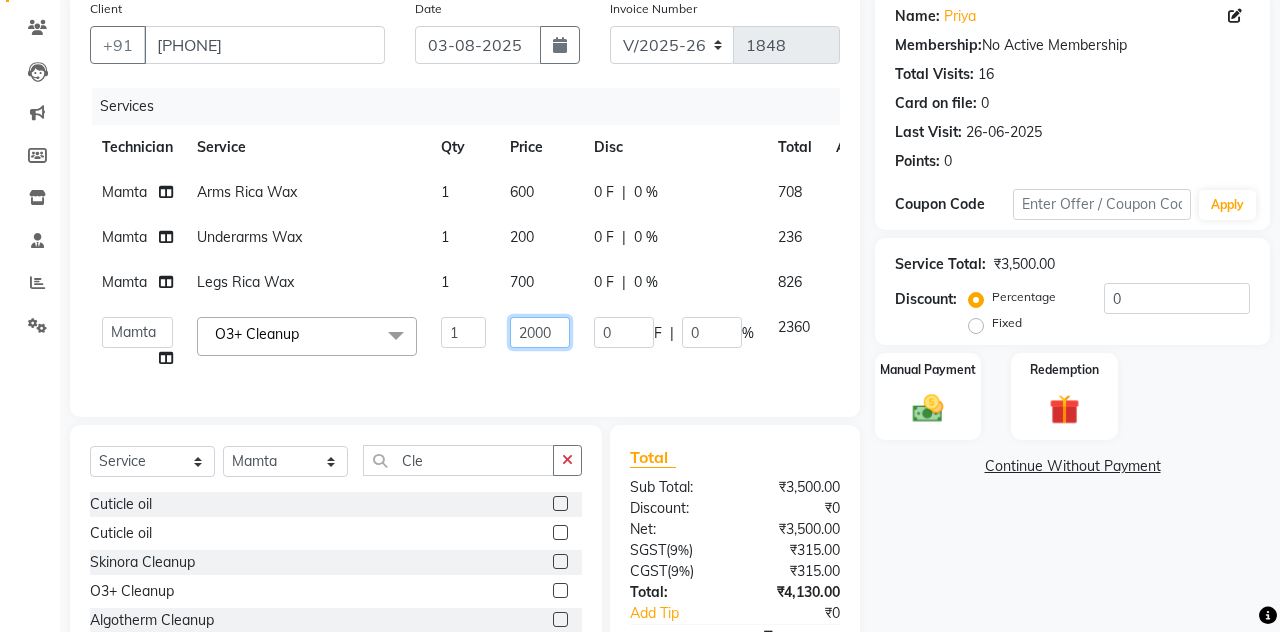 click on "2000" 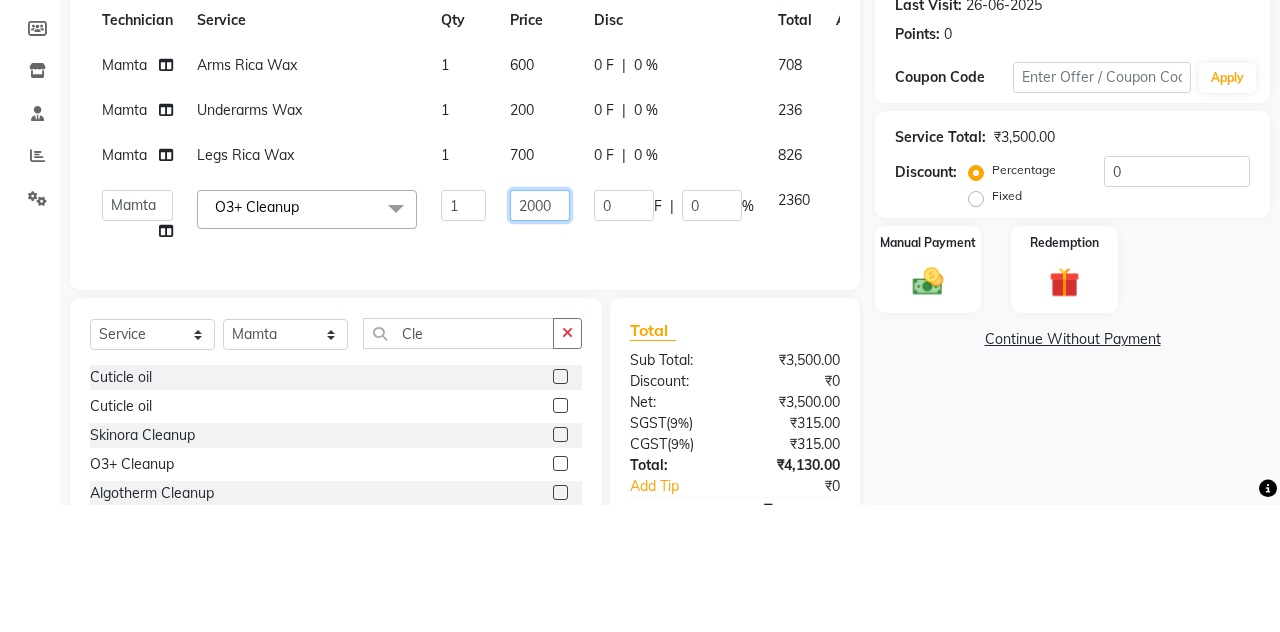 scroll, scrollTop: 160, scrollLeft: 0, axis: vertical 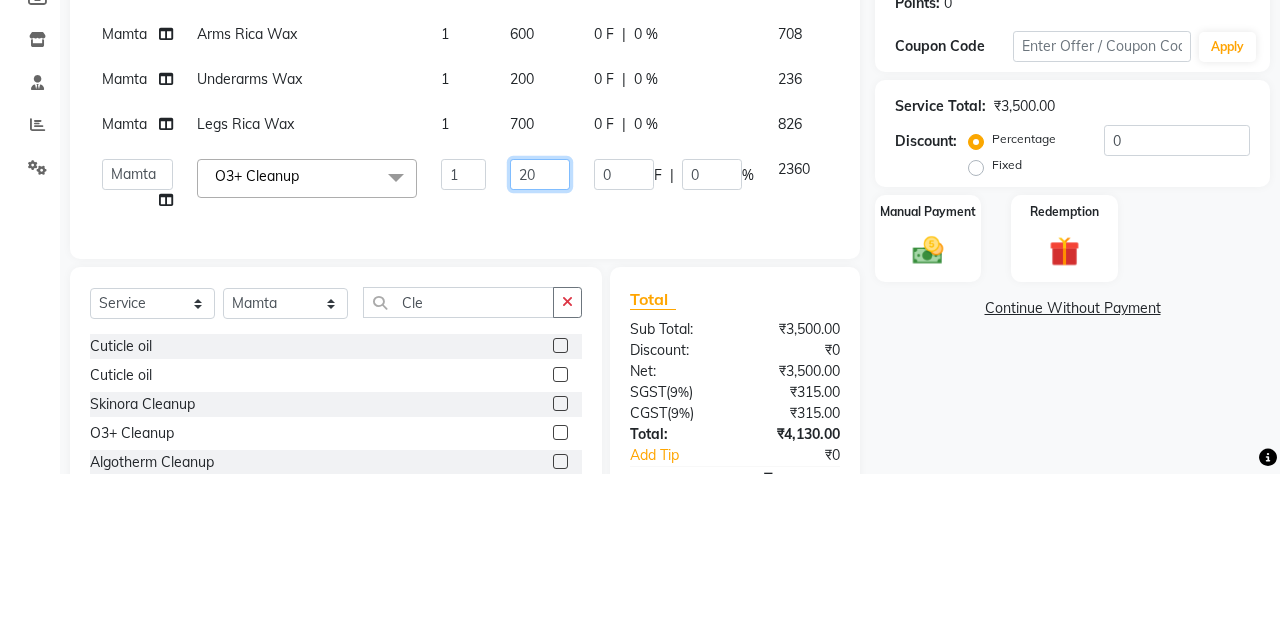 type on "2" 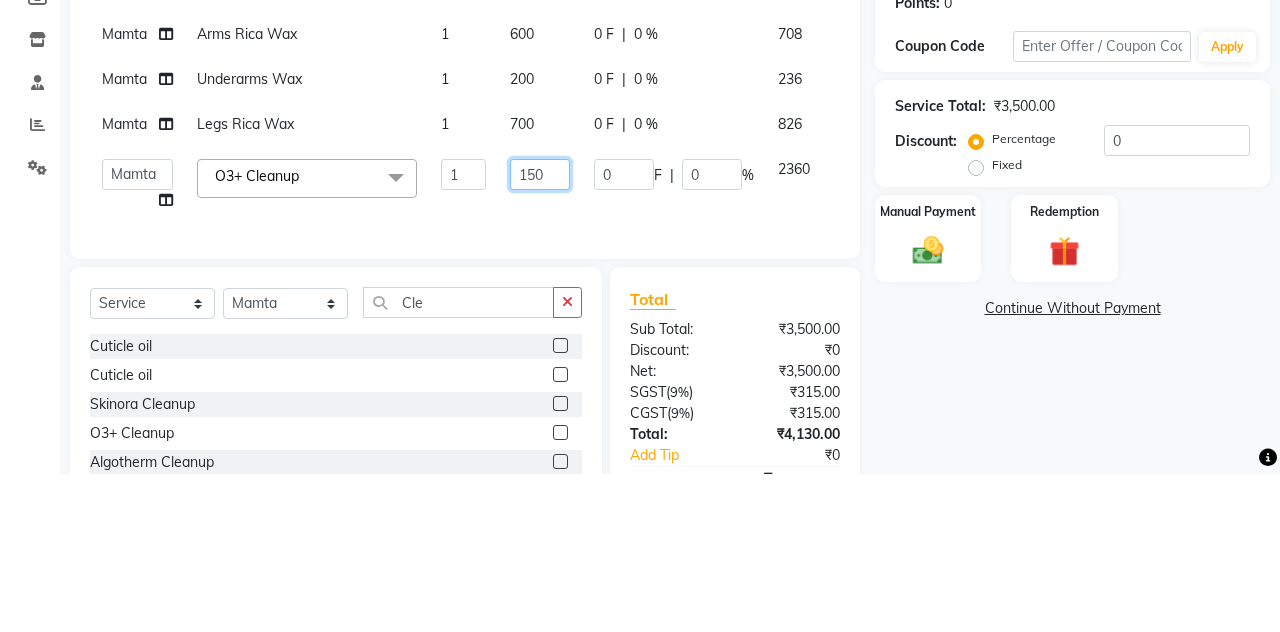 type on "1500" 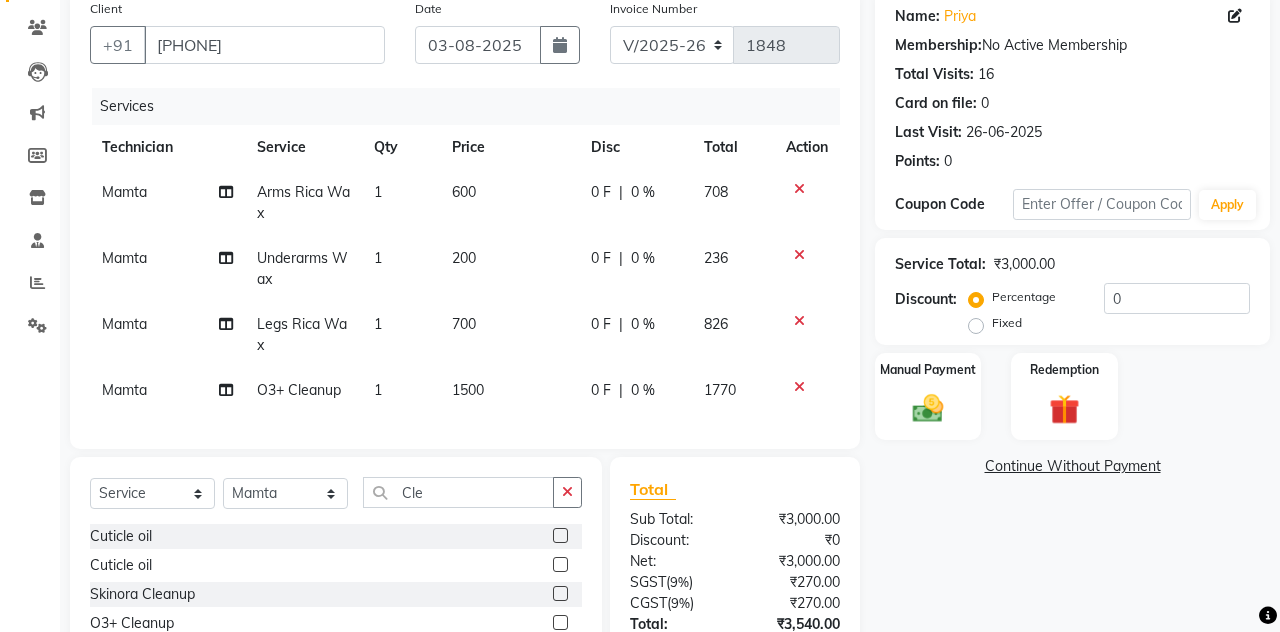 scroll, scrollTop: 211, scrollLeft: 0, axis: vertical 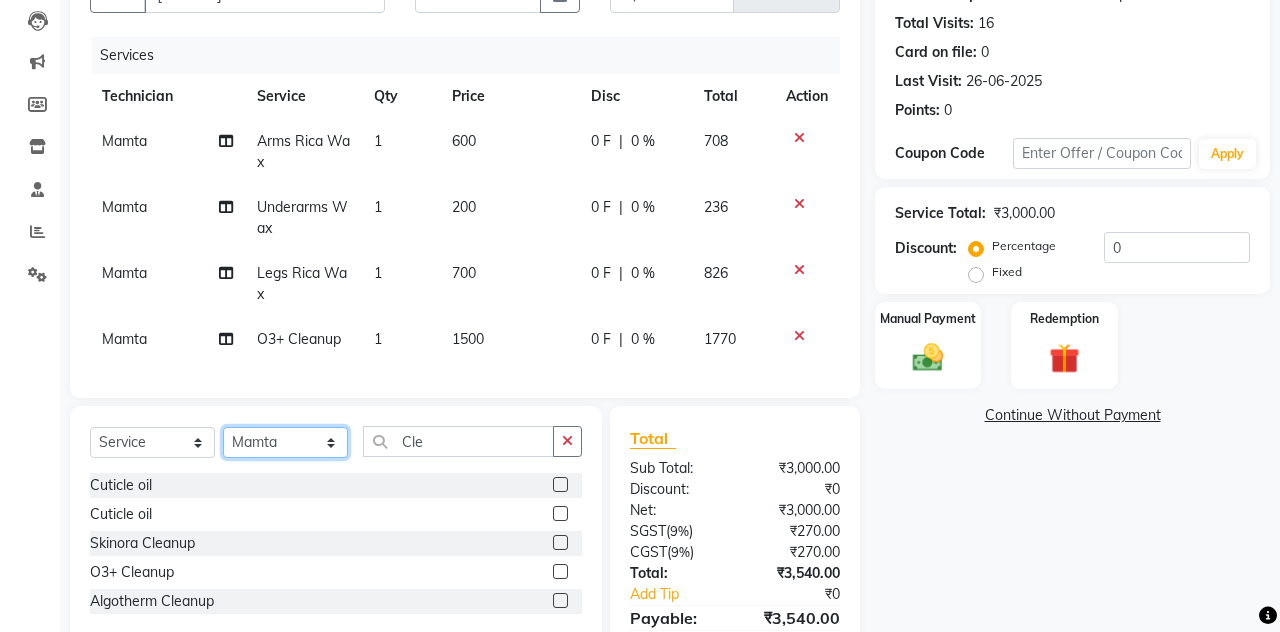 click on "Select Technician Admin [NAME] [NAME] [NAME] [NAME] Manager [NAME] [NAME] [NAME] [NAME] [NAME] [NAME]" 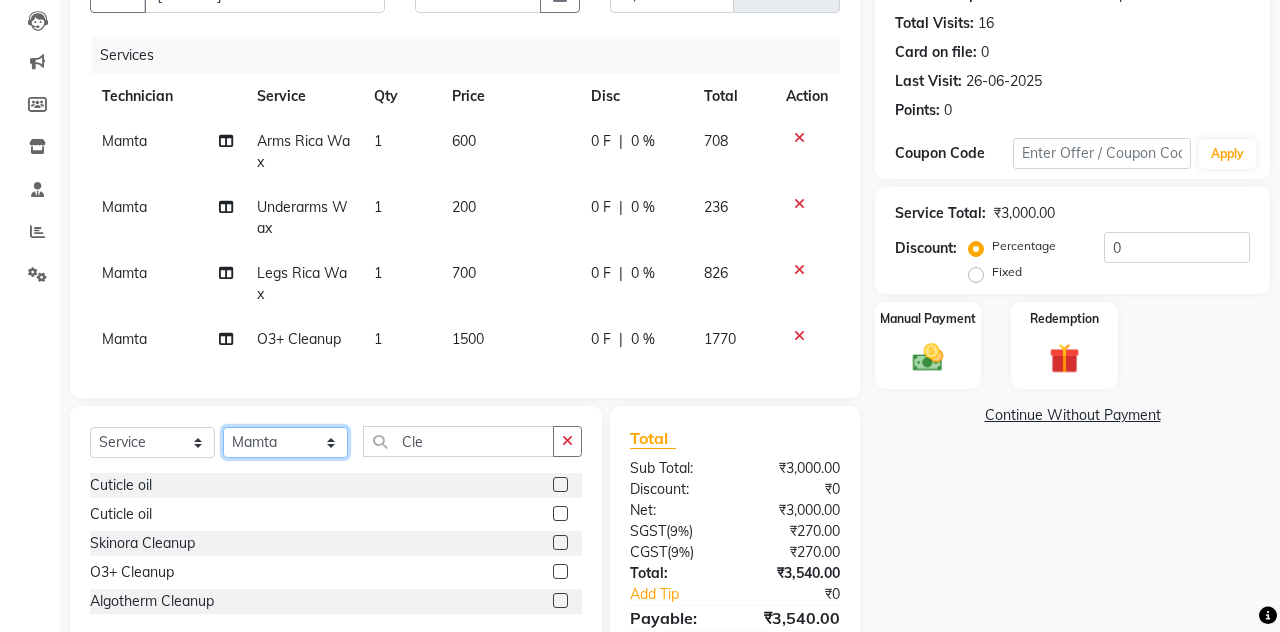 select on "52460" 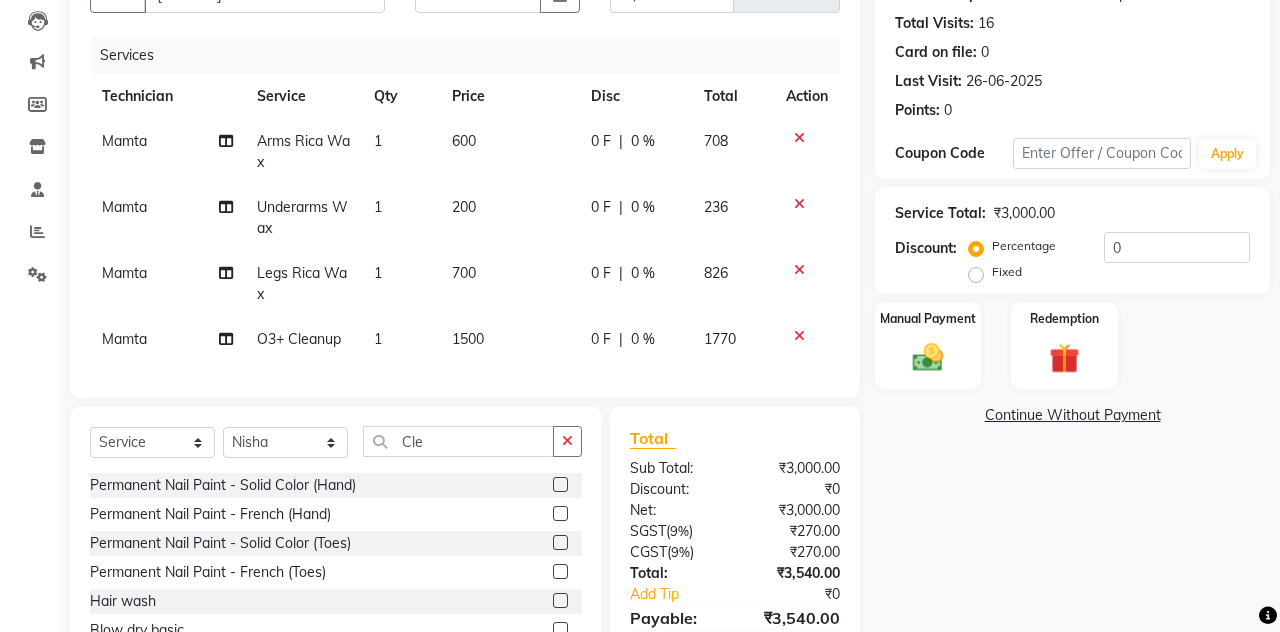 click 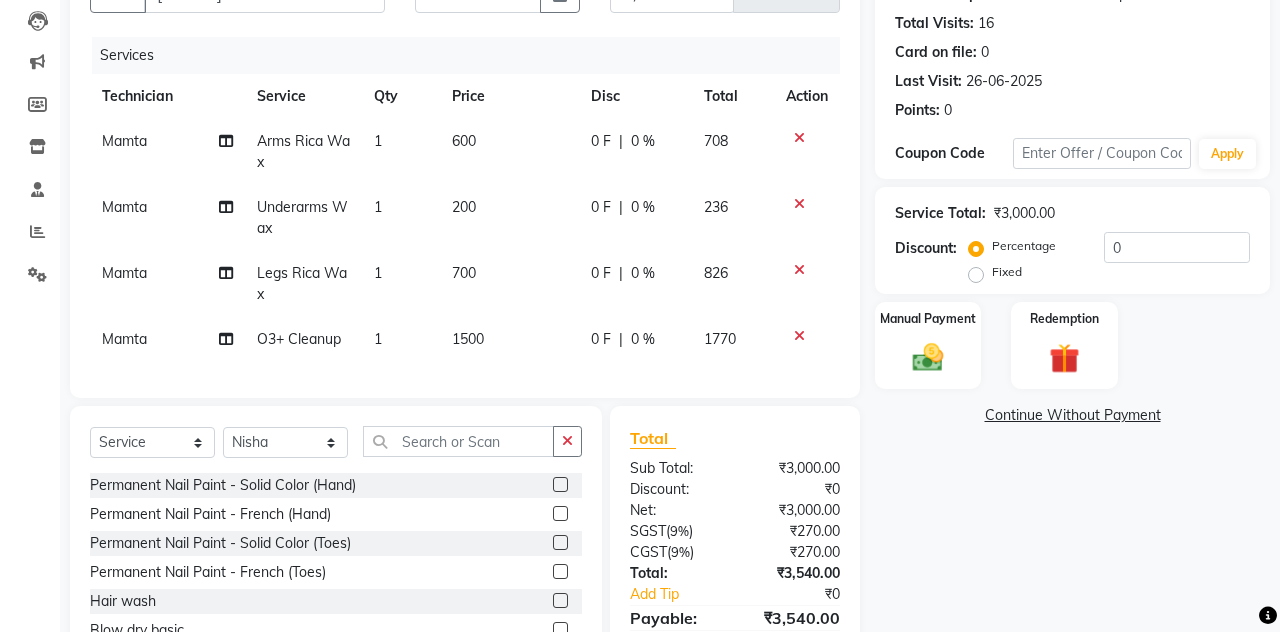 click on "Select Service Product Membership Package Voucher Prepaid Gift Card Select Technician Admin [NAME] [NAME] [NAME] [NAME] Manager [NAME] [NAME] [NAME] [NAME] [NAME] [NAME]" 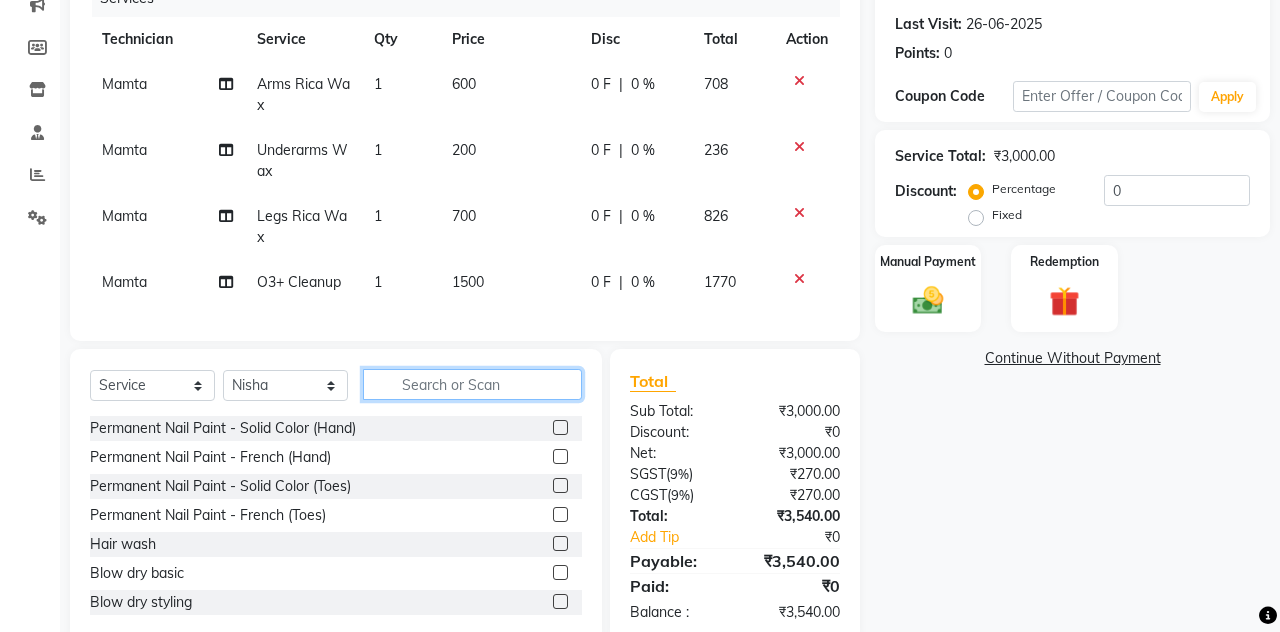 click 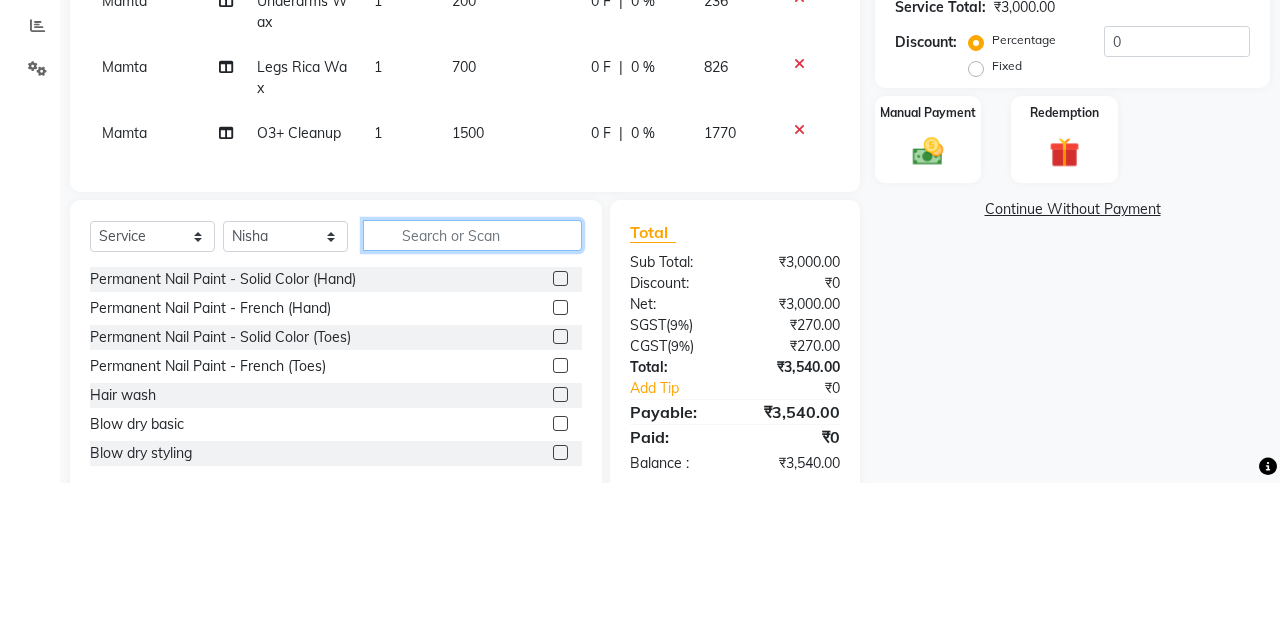 scroll, scrollTop: 268, scrollLeft: 0, axis: vertical 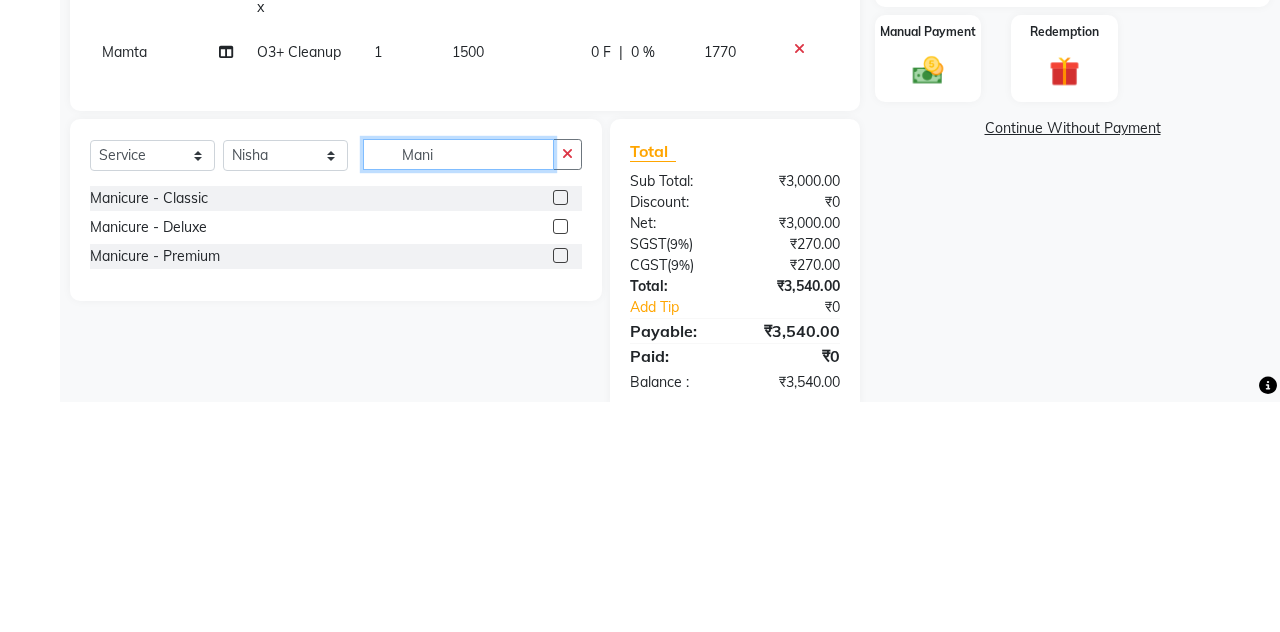 type on "Mani" 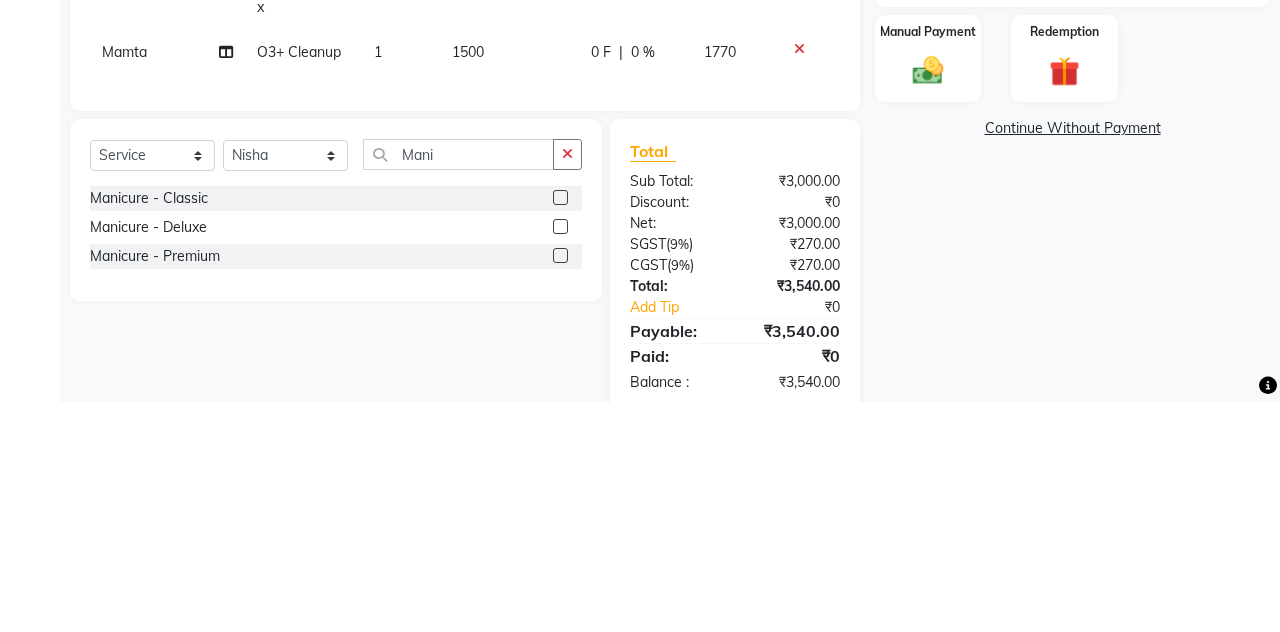 click 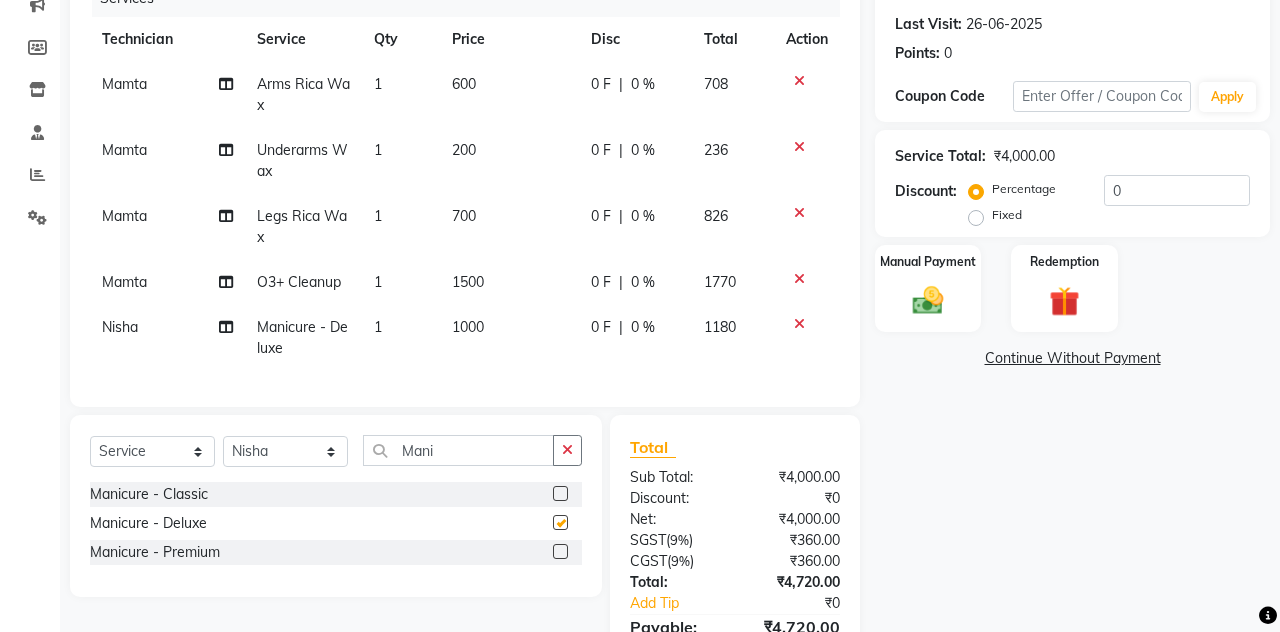 checkbox on "false" 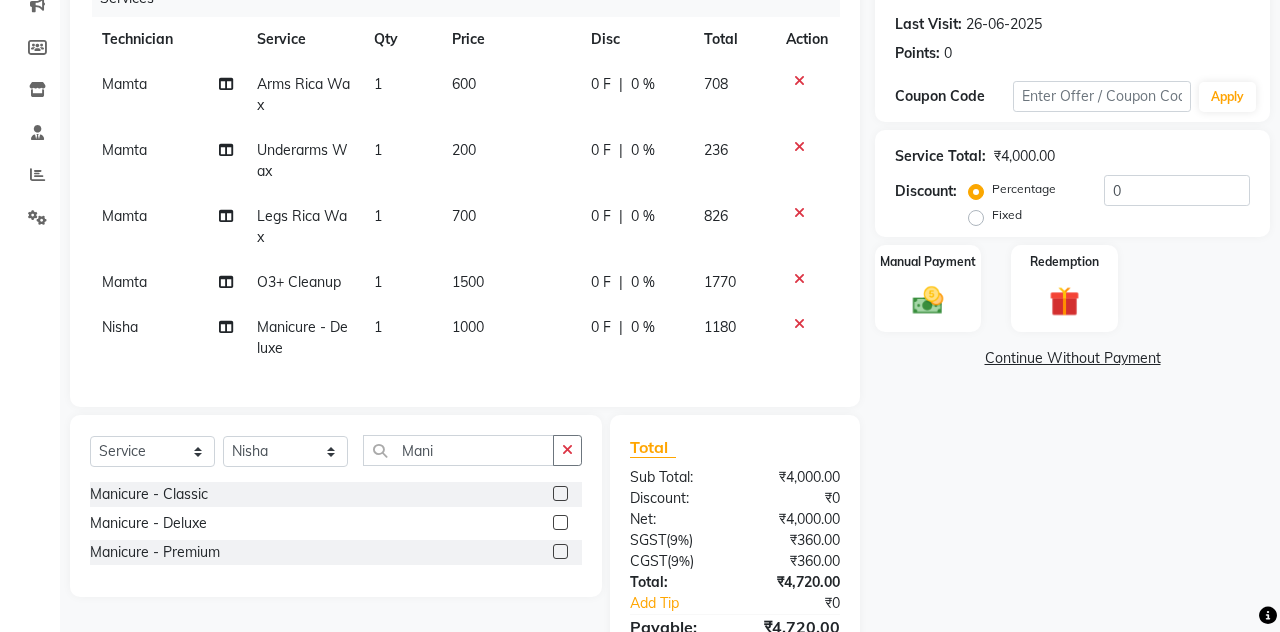 click on "1000" 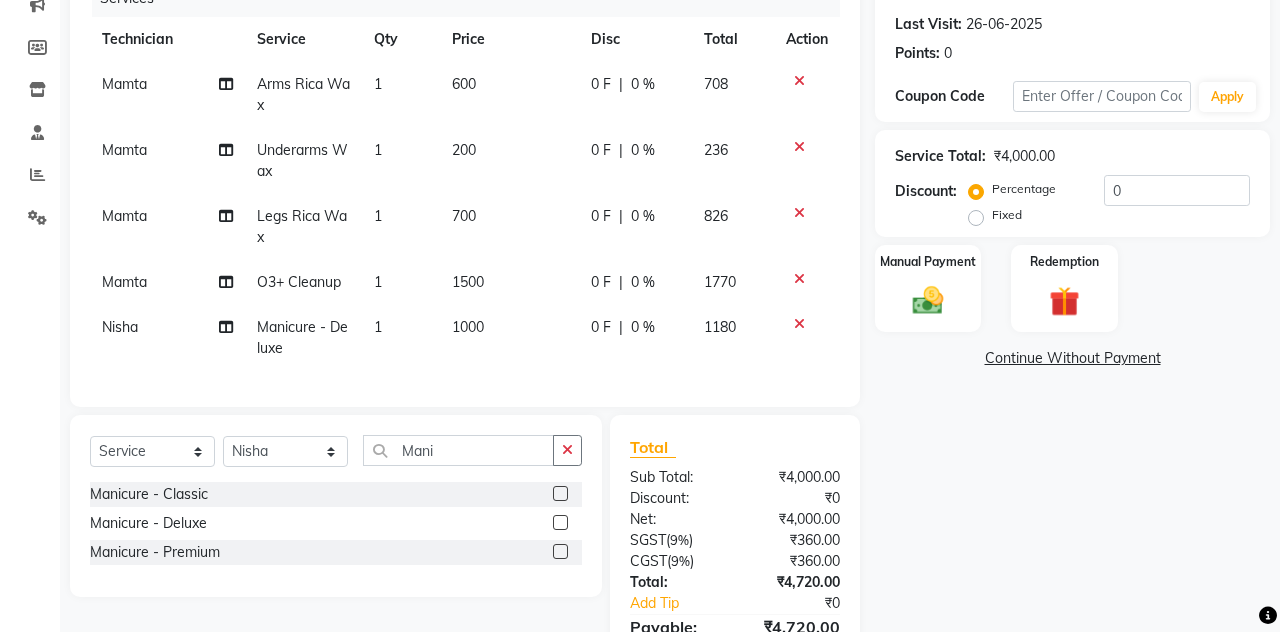select on "52460" 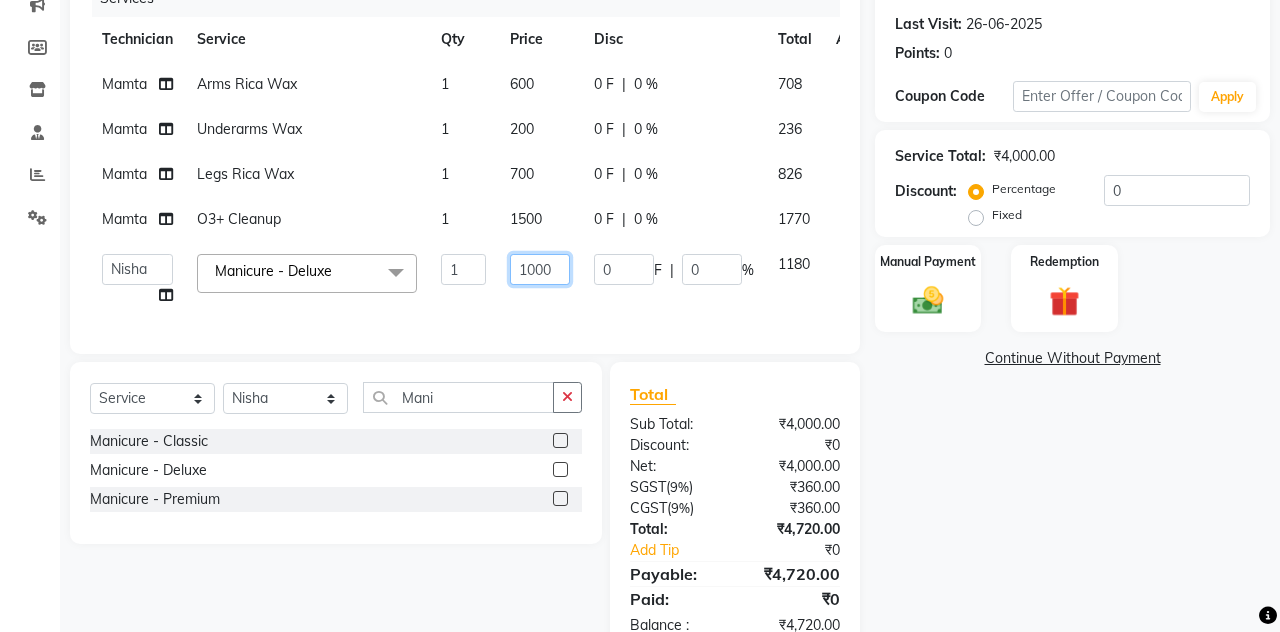click on "1000" 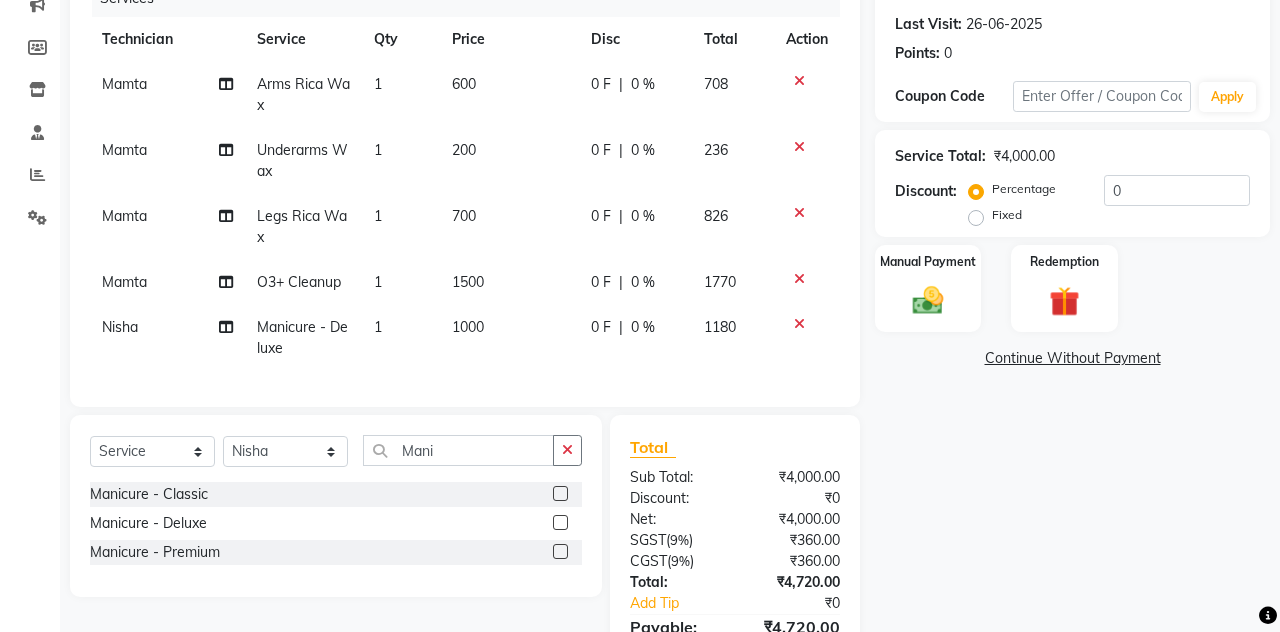 click on "1000" 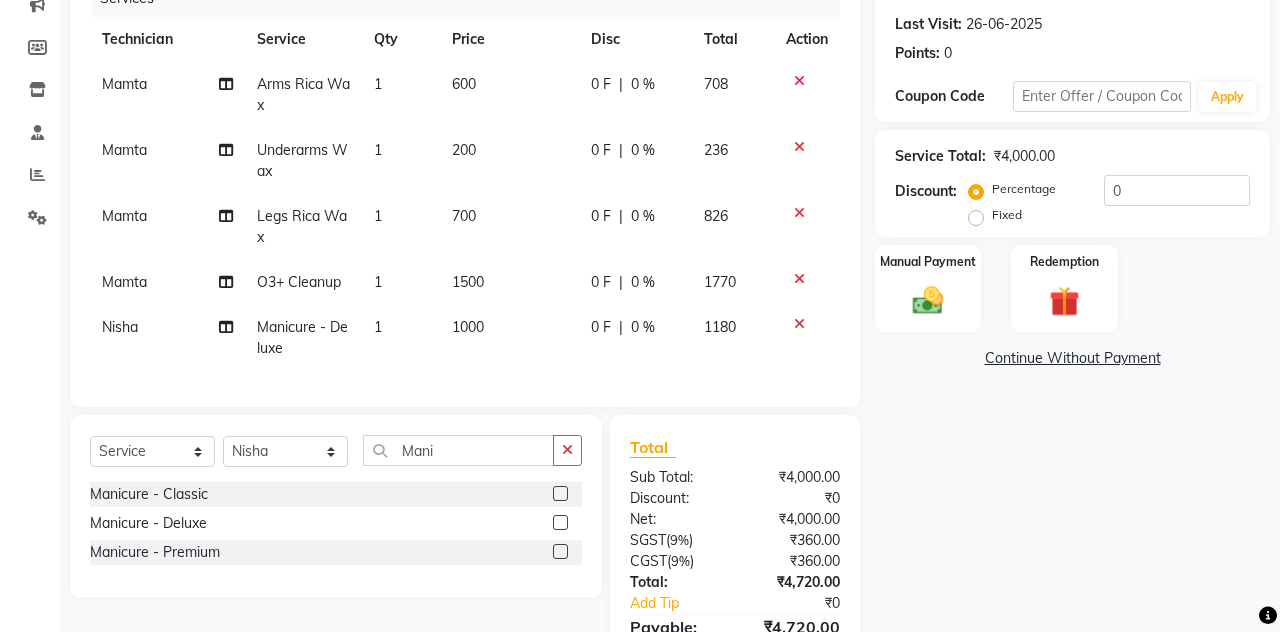 select on "52460" 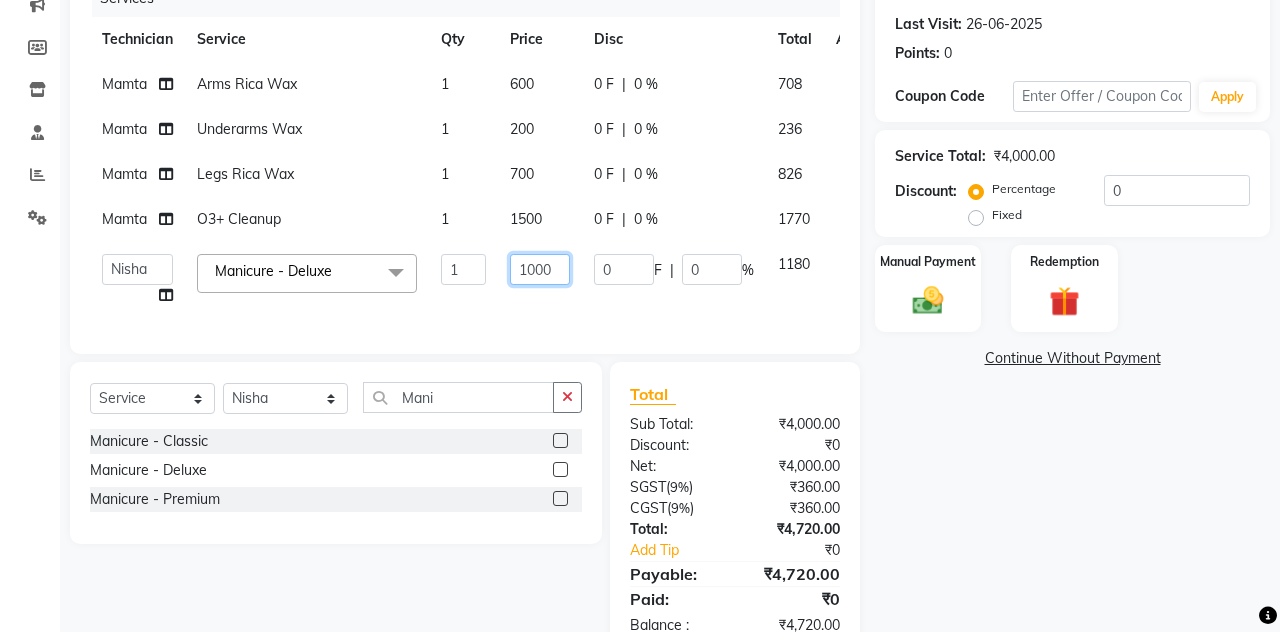 click on "1000" 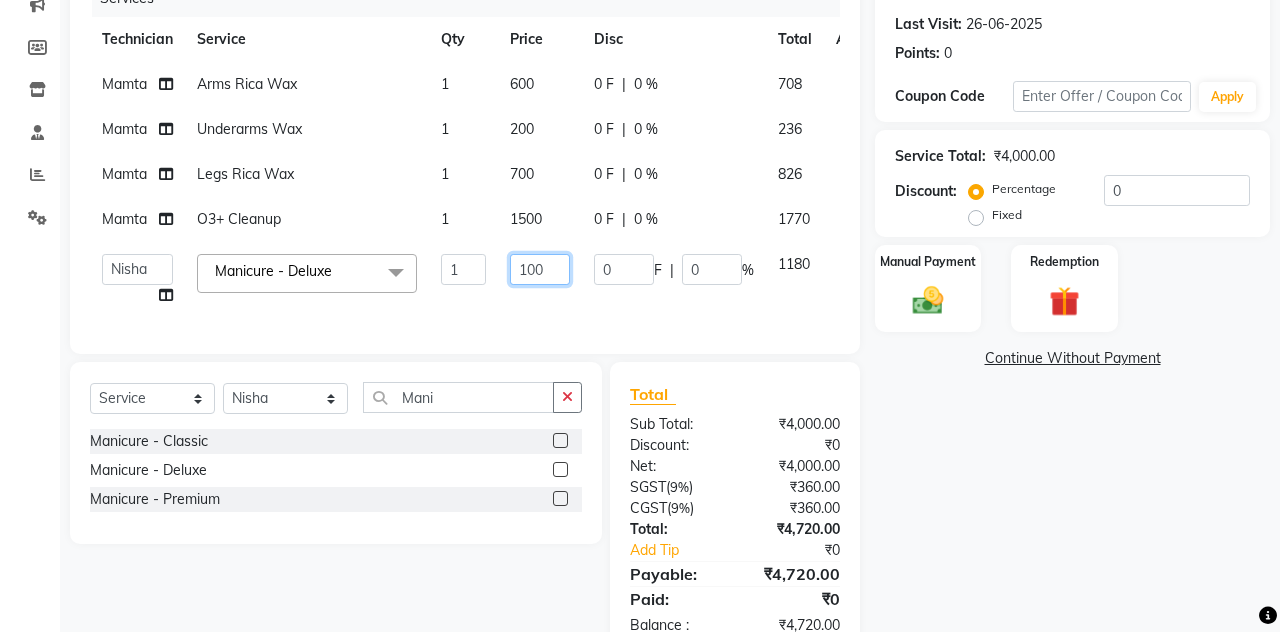 type on "1100" 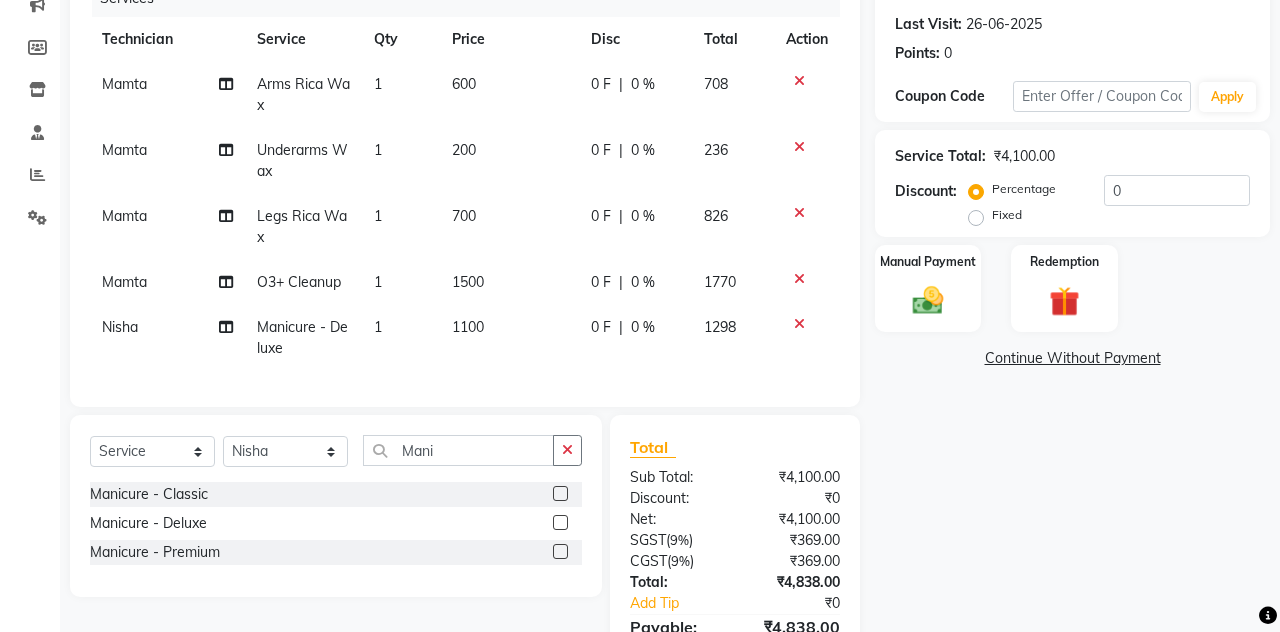 click 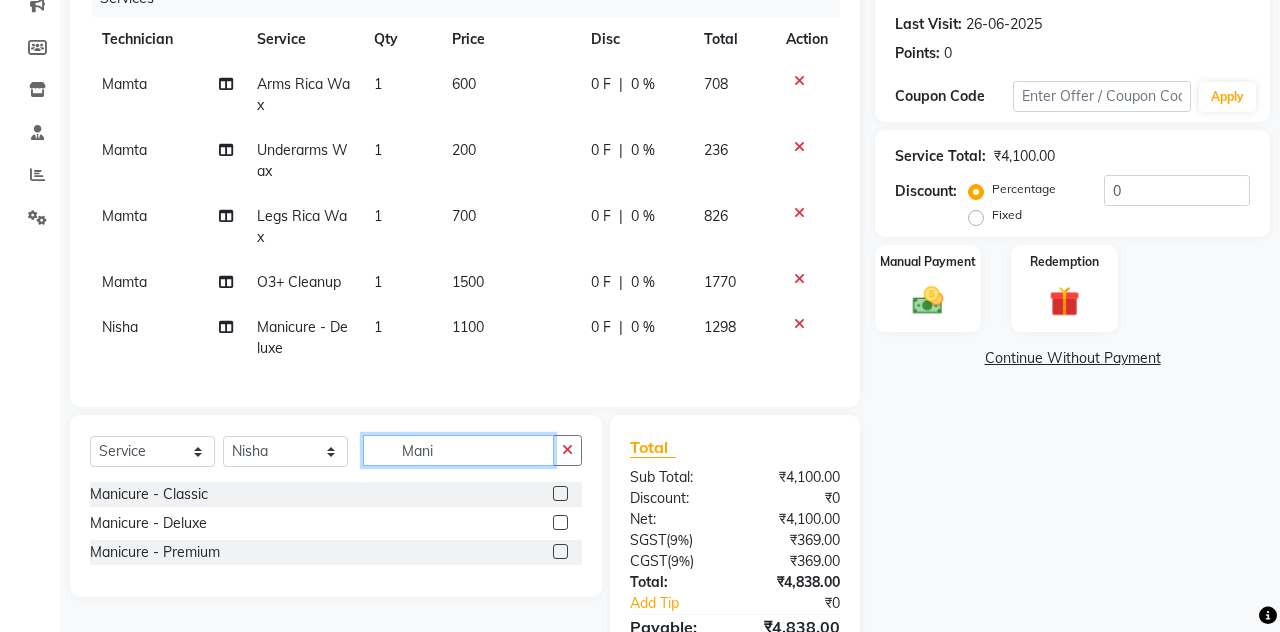 type 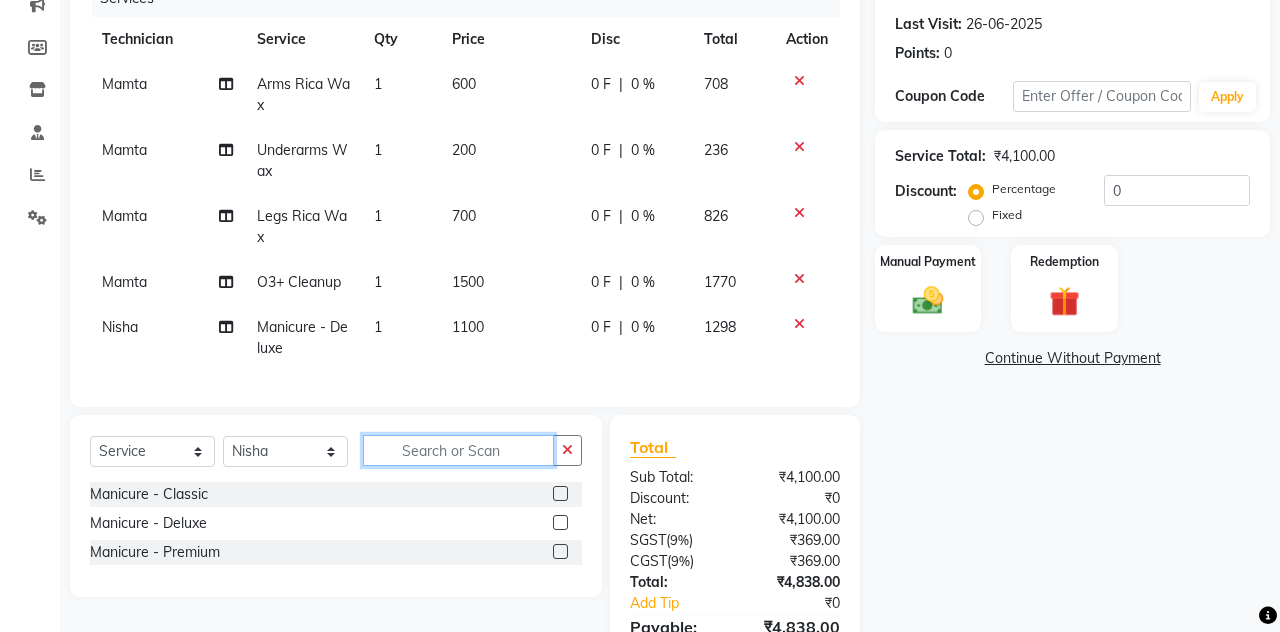 click 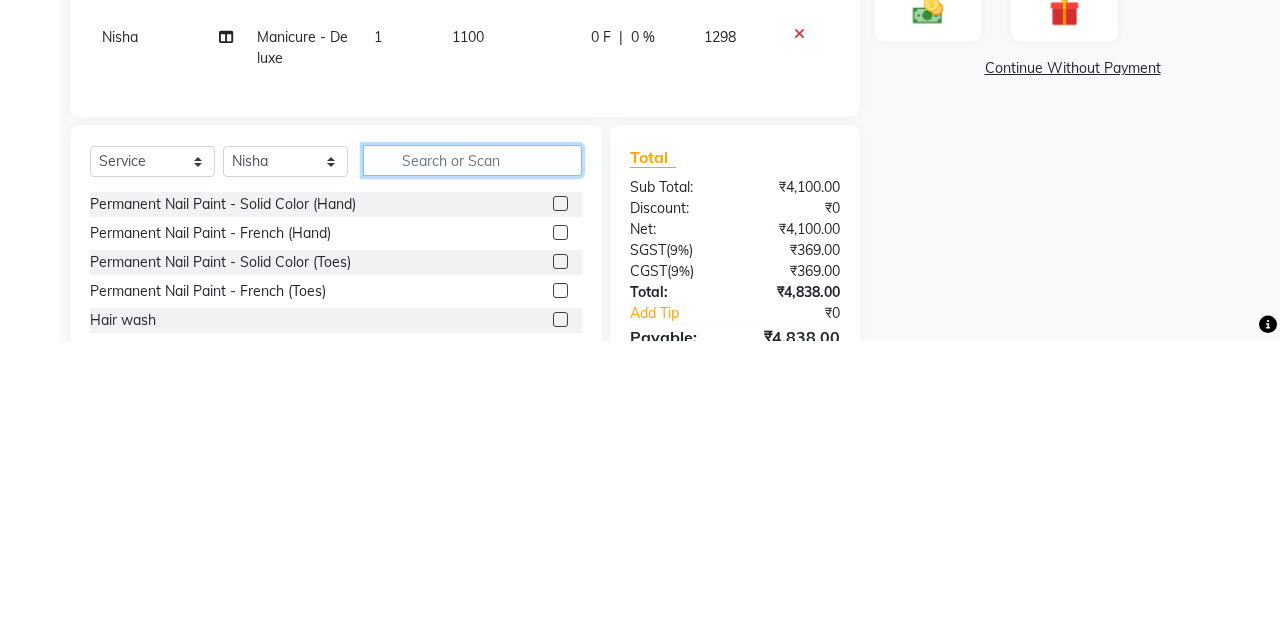 scroll, scrollTop: 268, scrollLeft: 0, axis: vertical 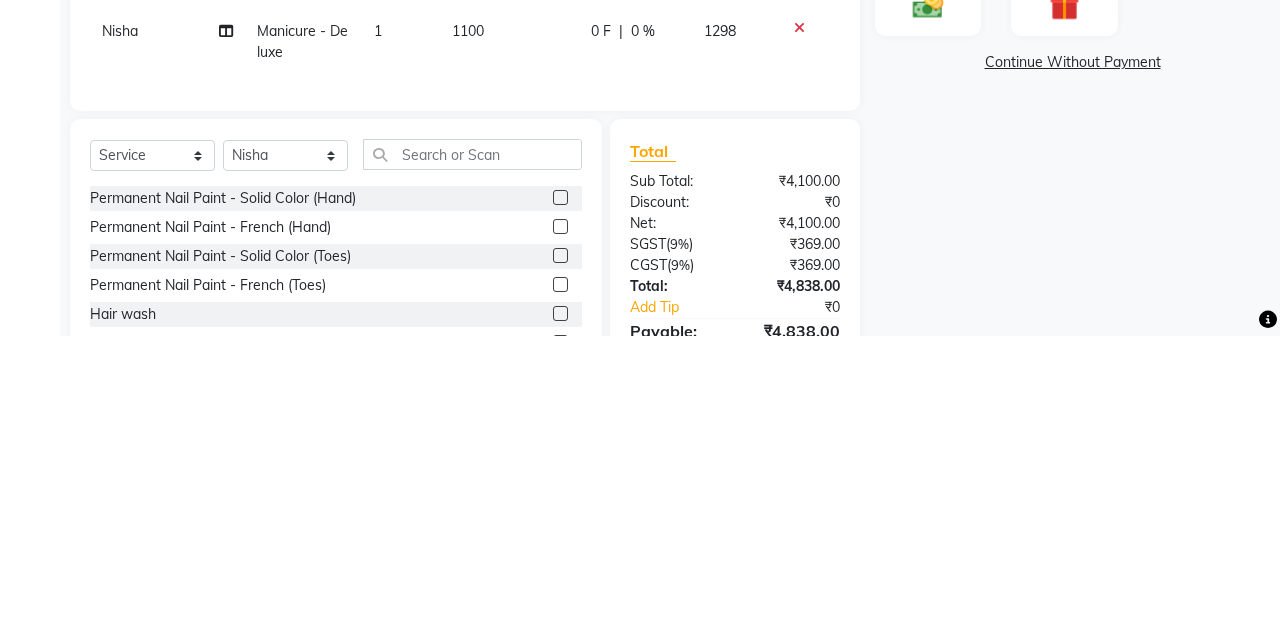 click 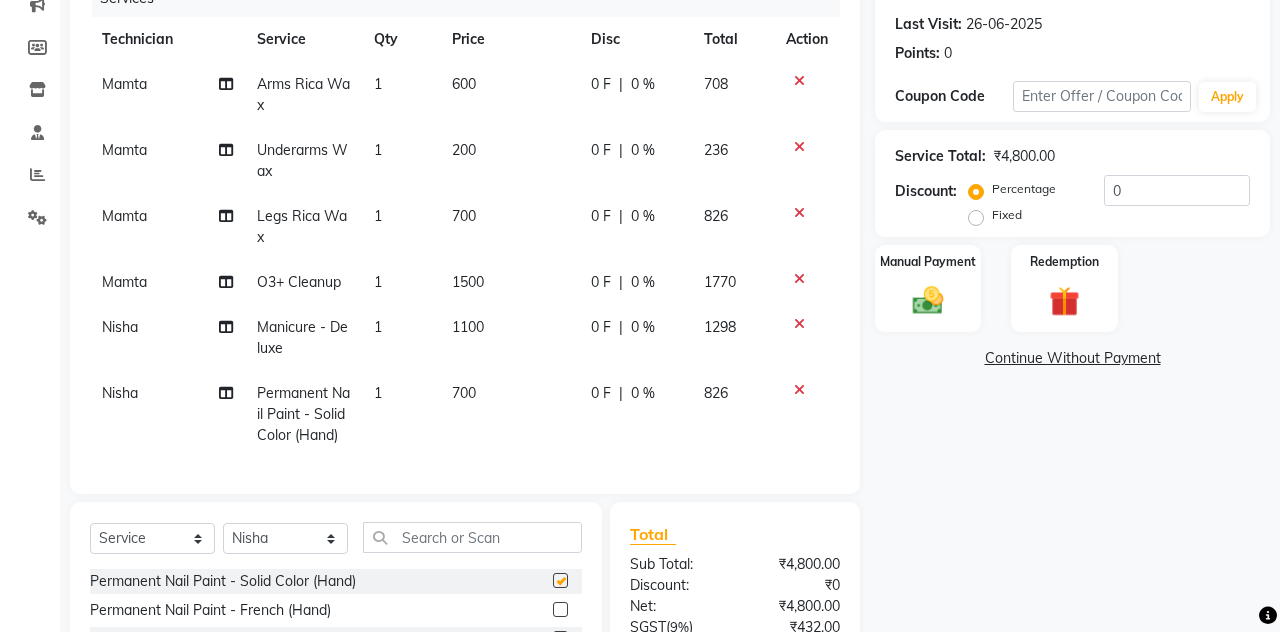 checkbox on "false" 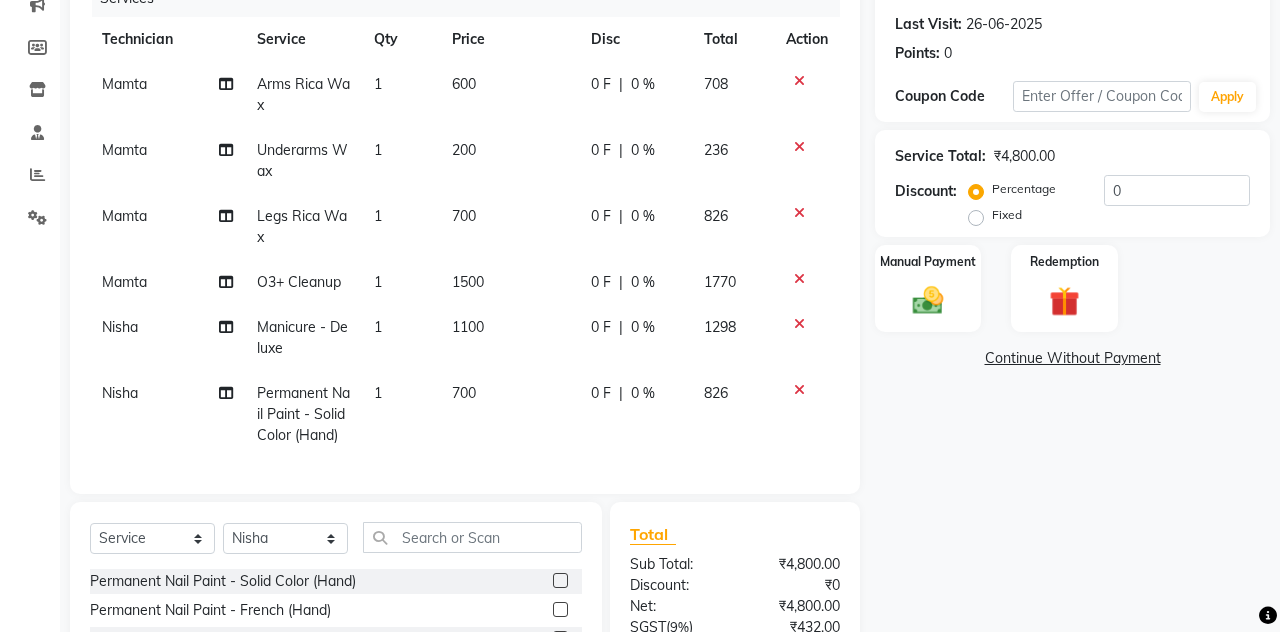 click on "700" 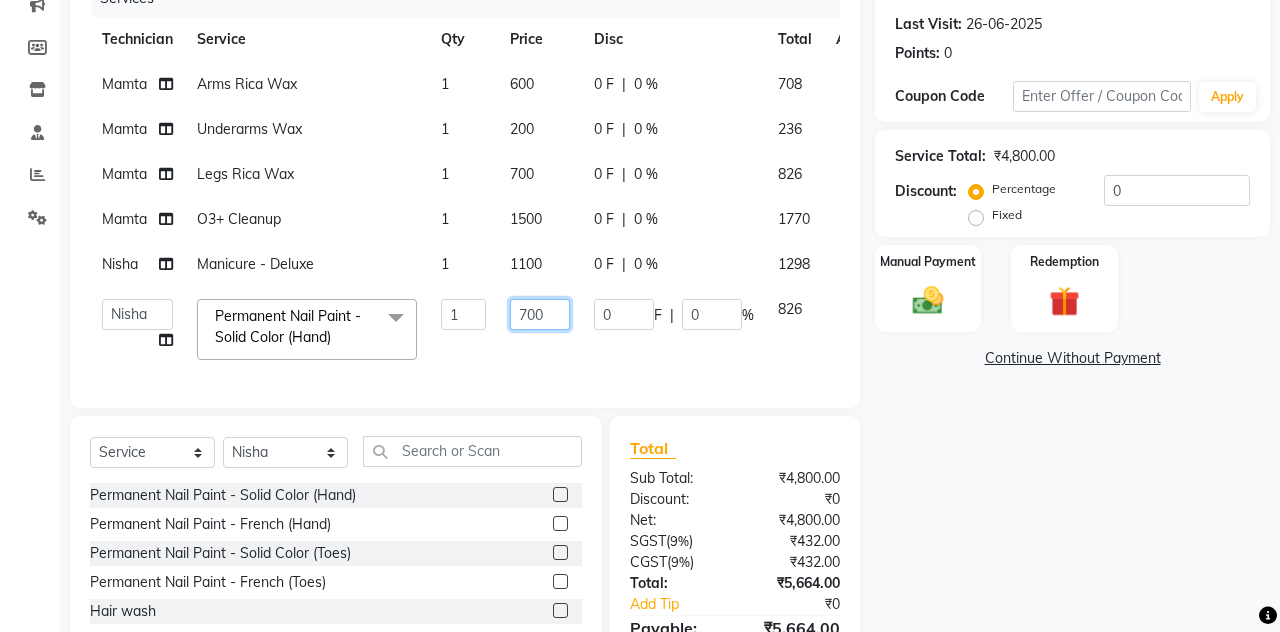 click on "700" 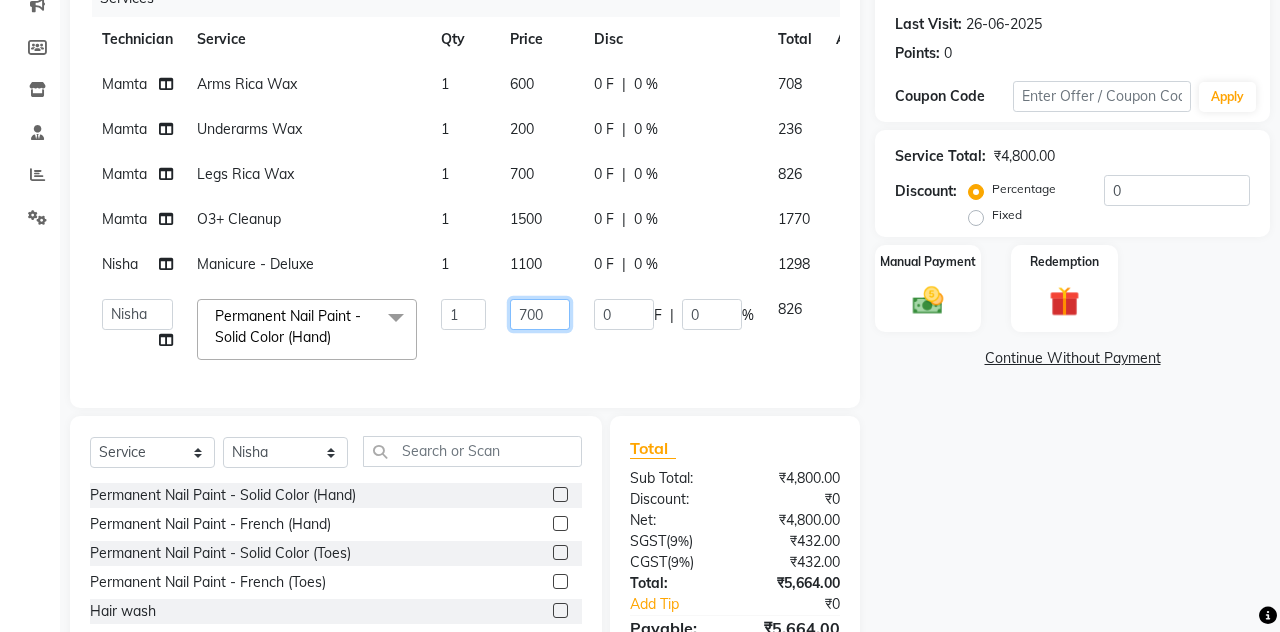scroll, scrollTop: 267, scrollLeft: 0, axis: vertical 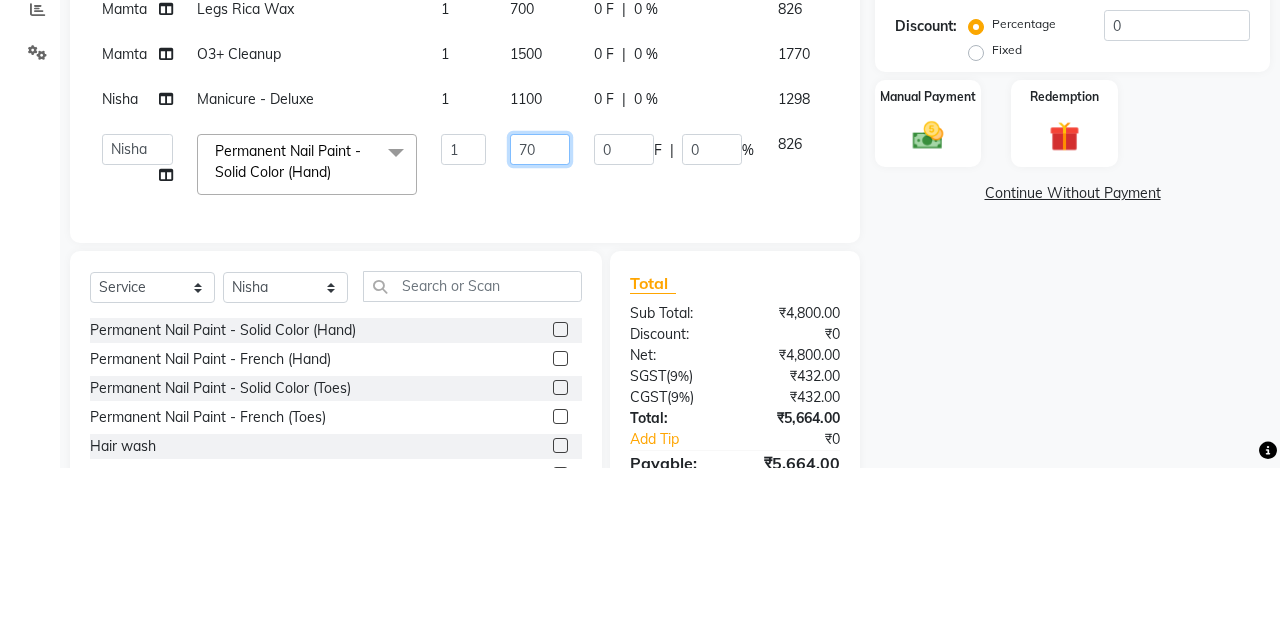 type on "7" 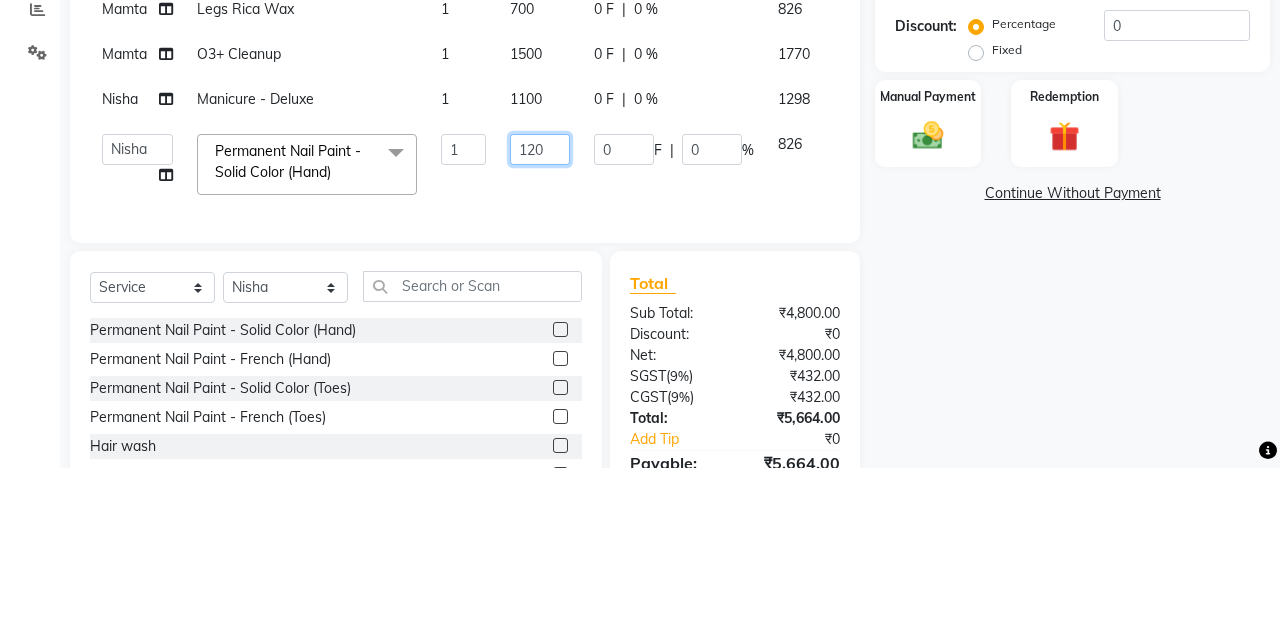 type on "1200" 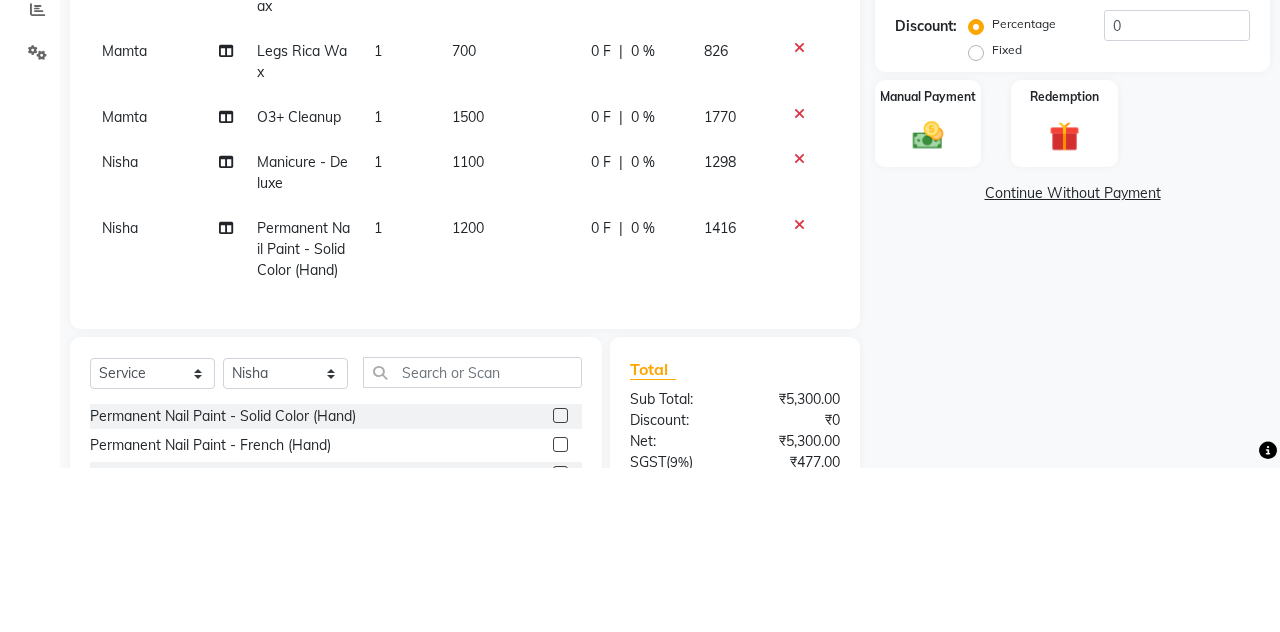 scroll, scrollTop: 268, scrollLeft: 0, axis: vertical 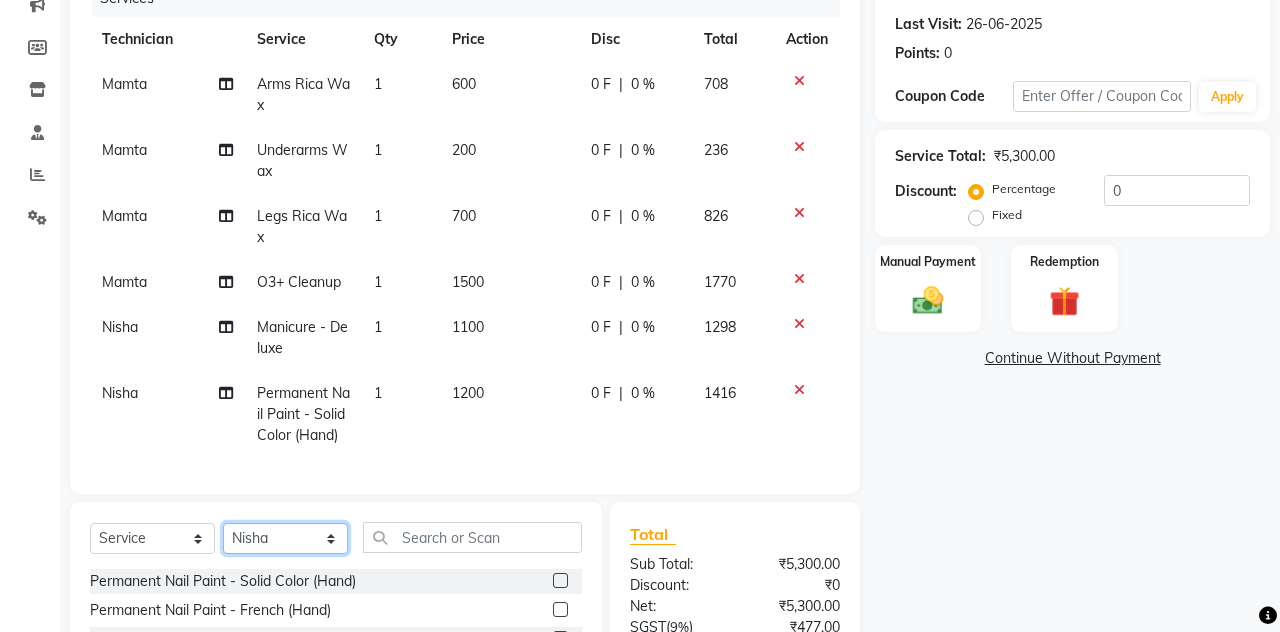 click on "Select Technician Admin [NAME] [NAME] [NAME] [NAME] Manager [NAME] [NAME] [NAME] [NAME] [NAME] [NAME]" 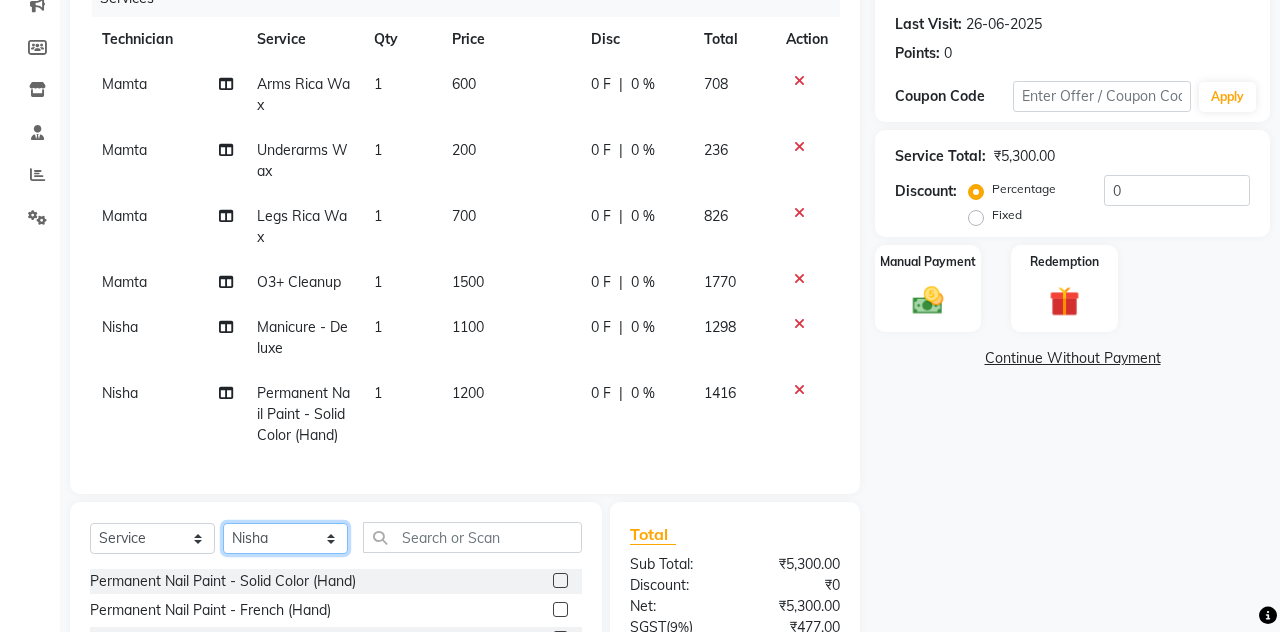 select on "19576" 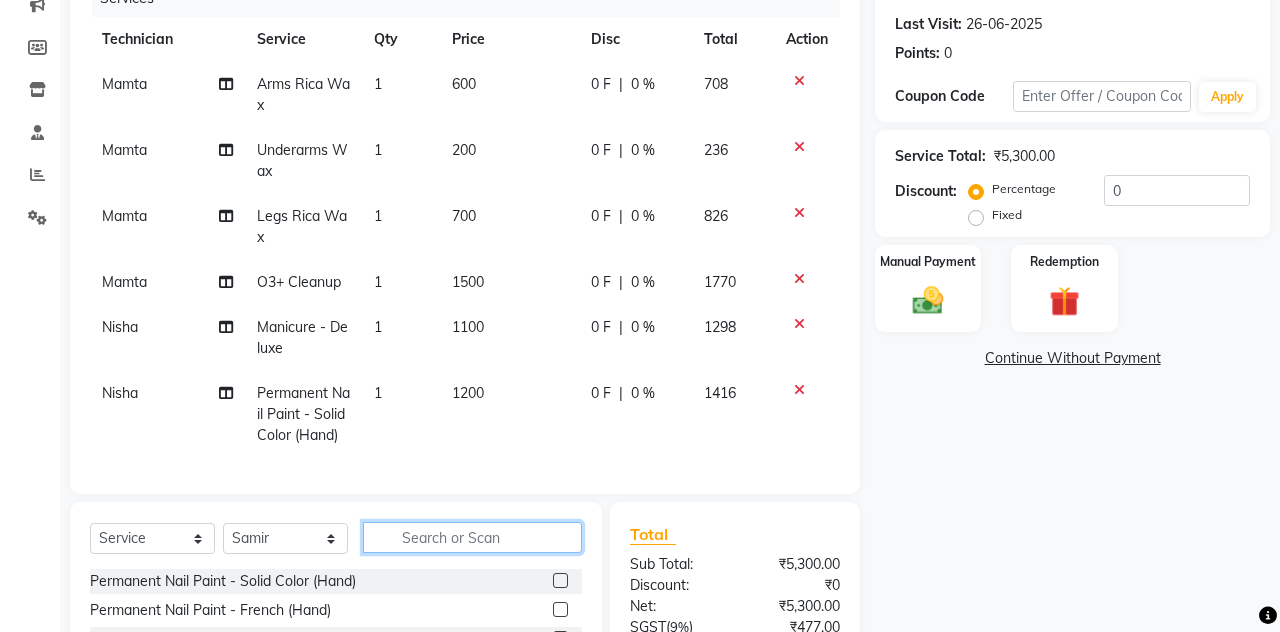 click 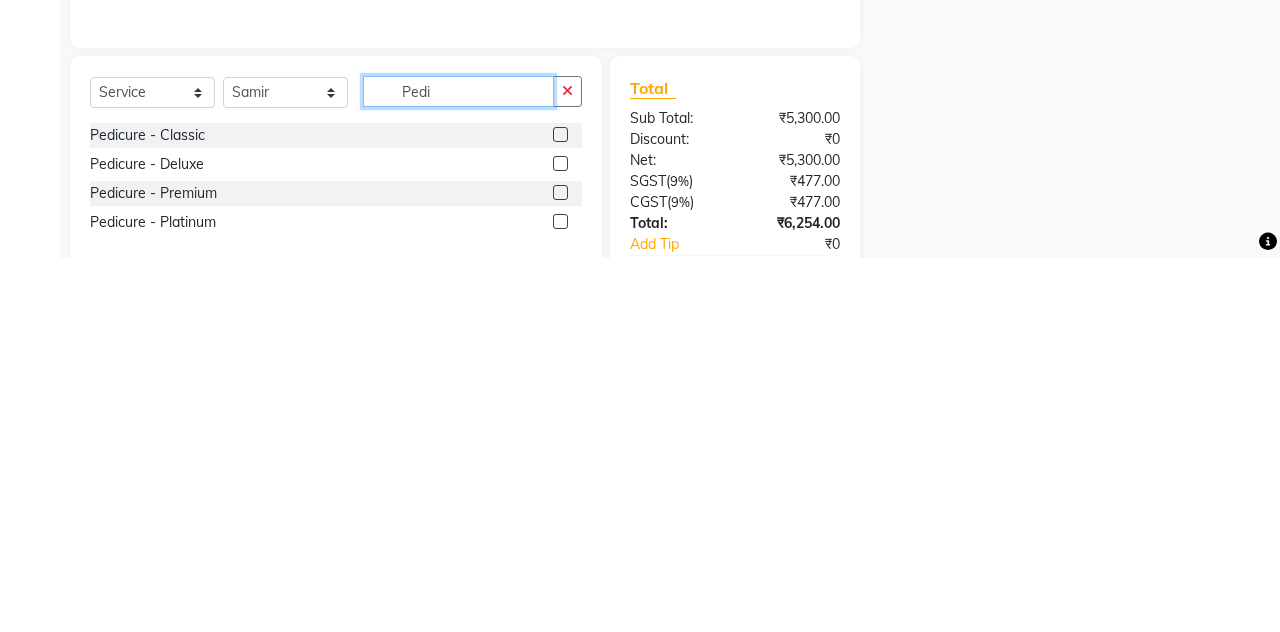 scroll, scrollTop: 344, scrollLeft: 0, axis: vertical 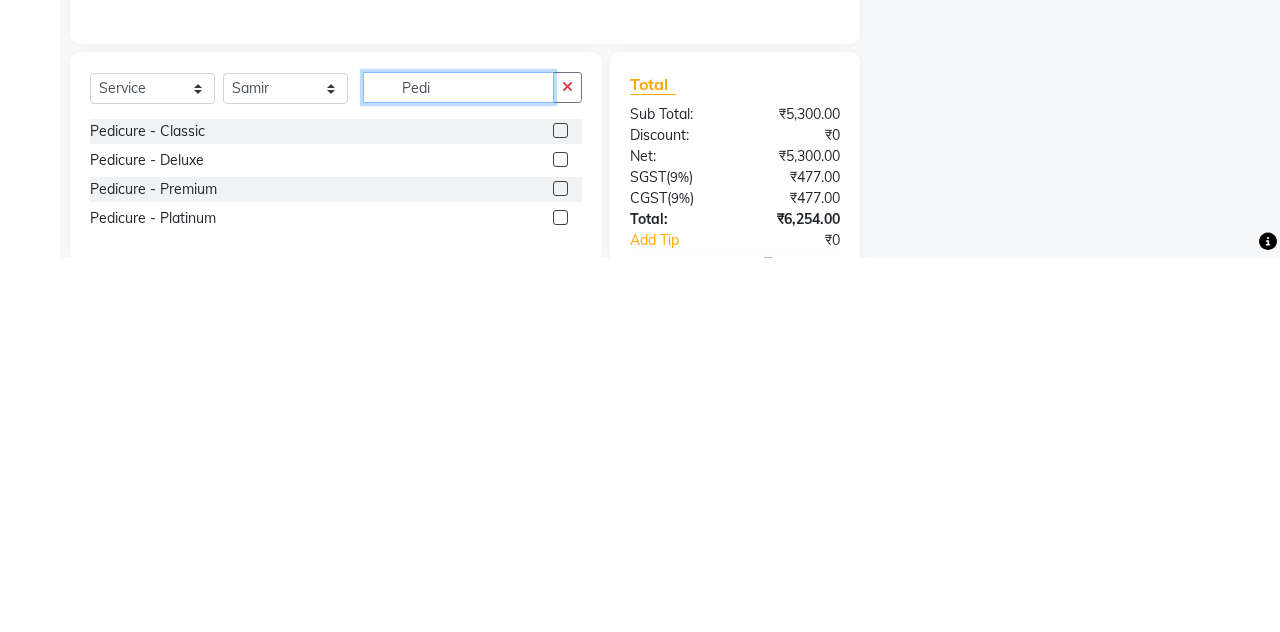 type on "Pedi" 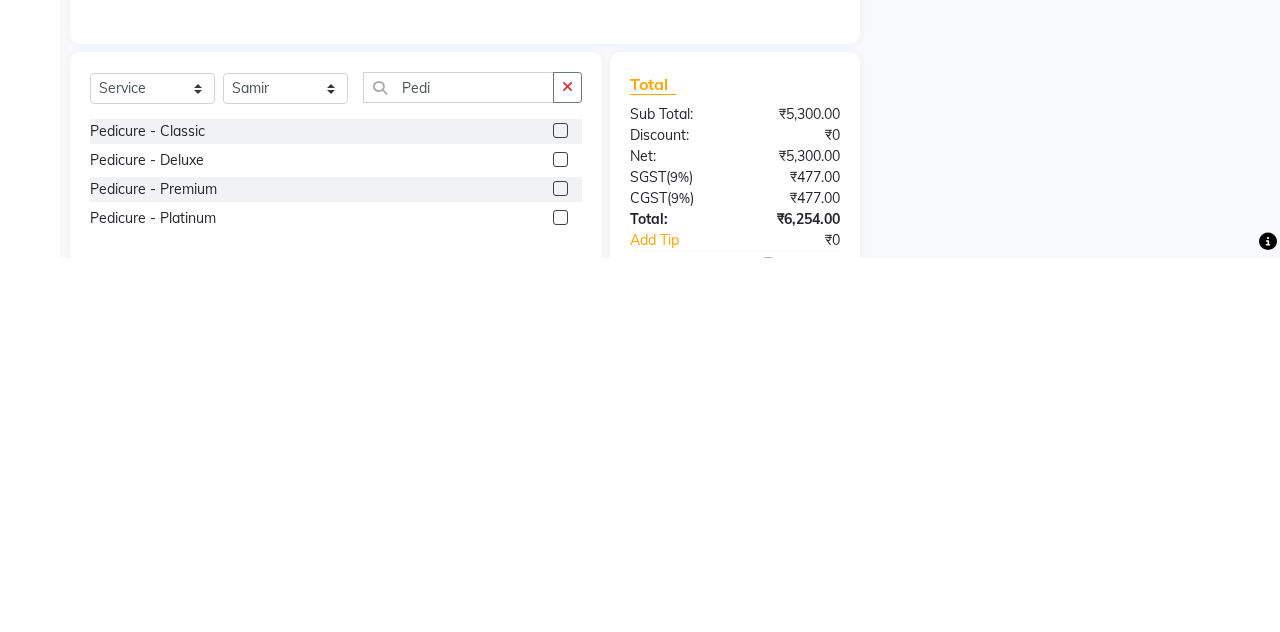 click 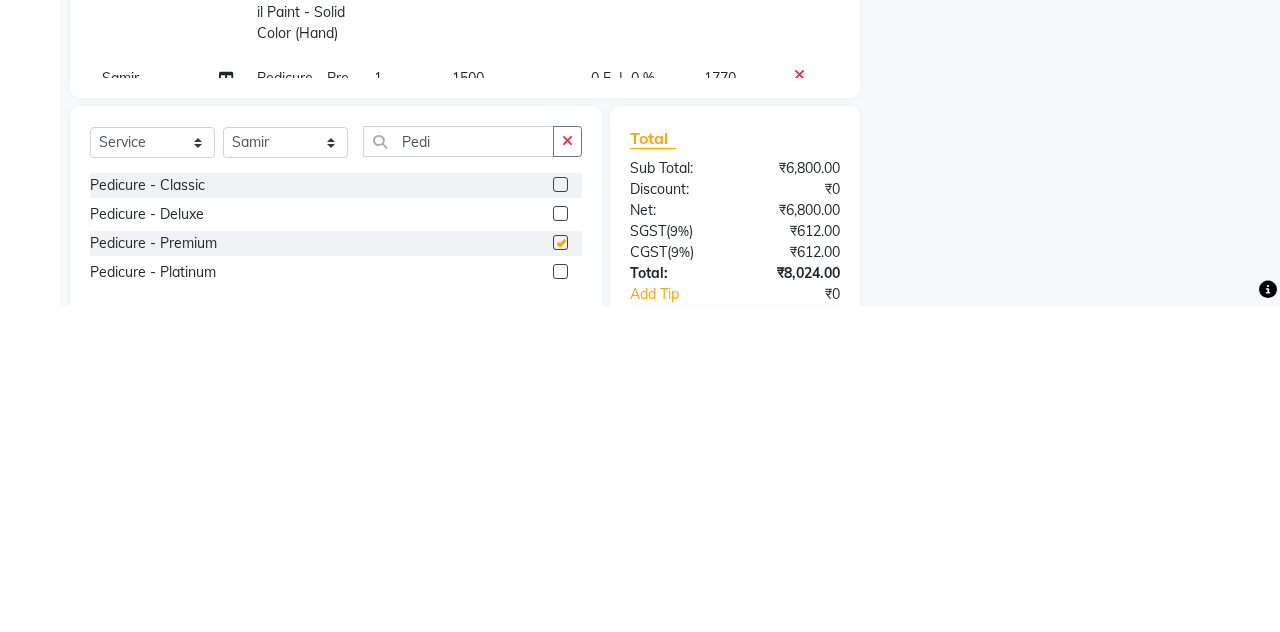 scroll, scrollTop: 344, scrollLeft: 0, axis: vertical 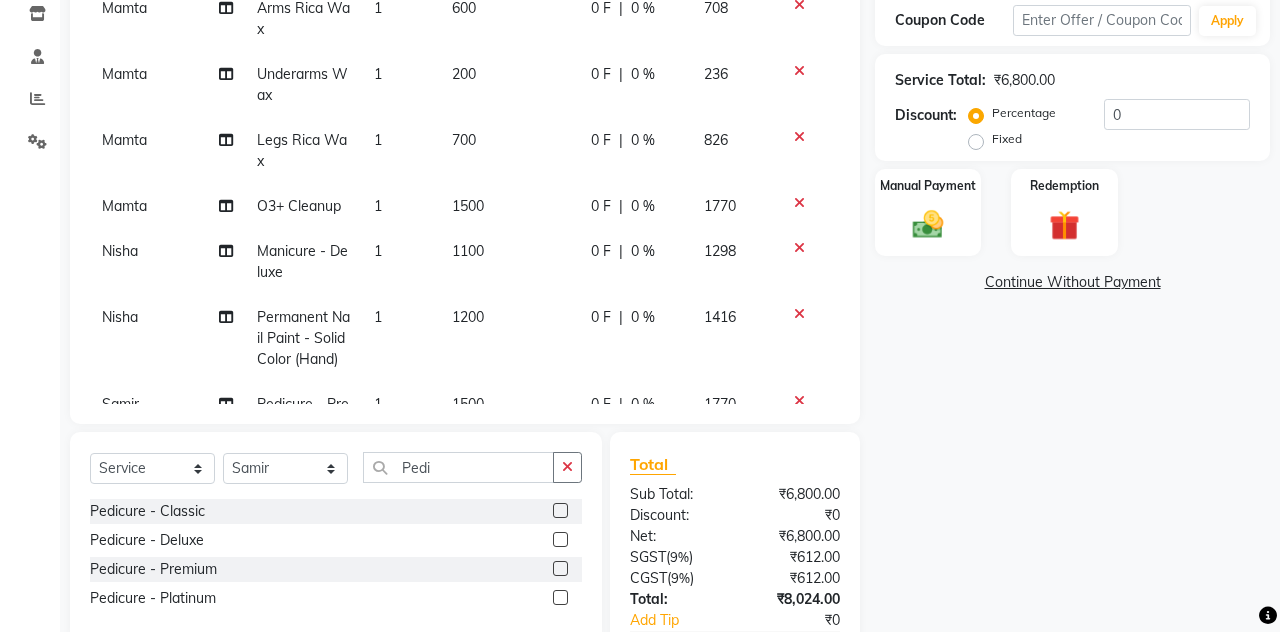 checkbox on "false" 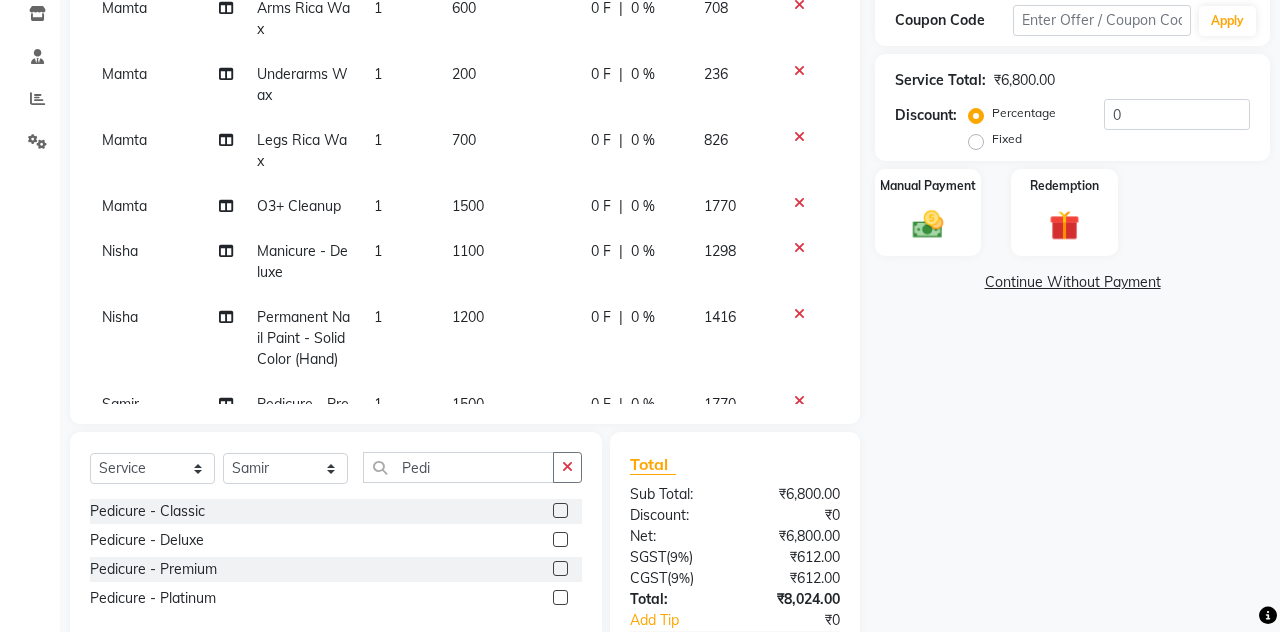 click on "1200" 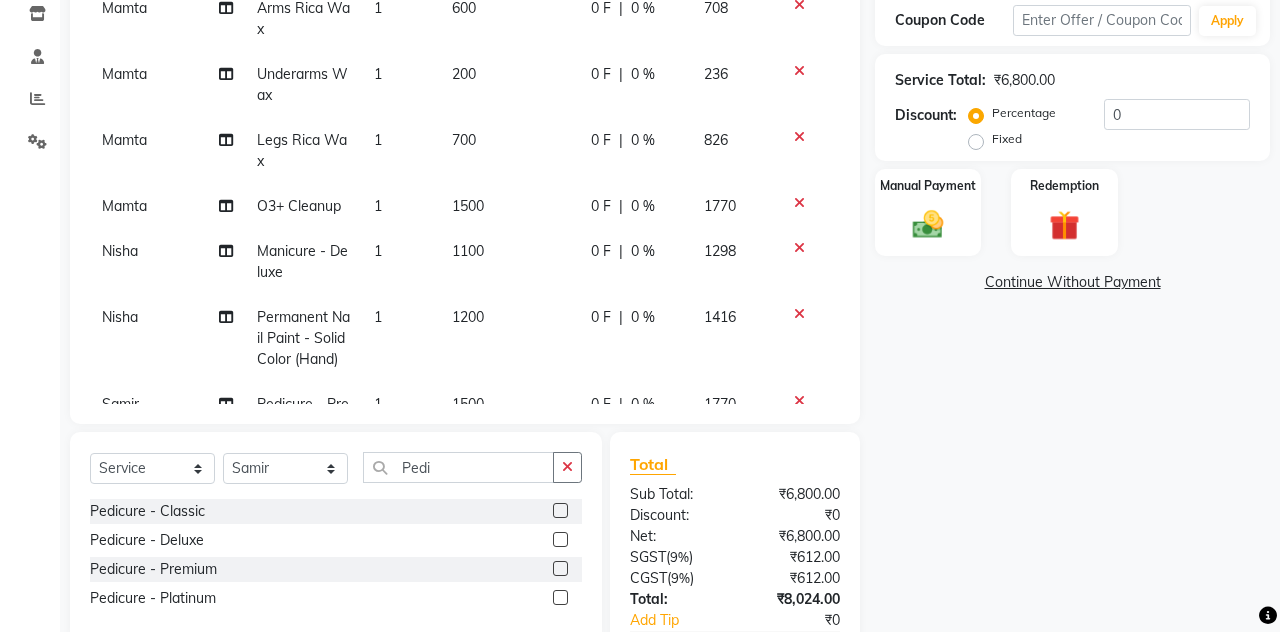 select on "52460" 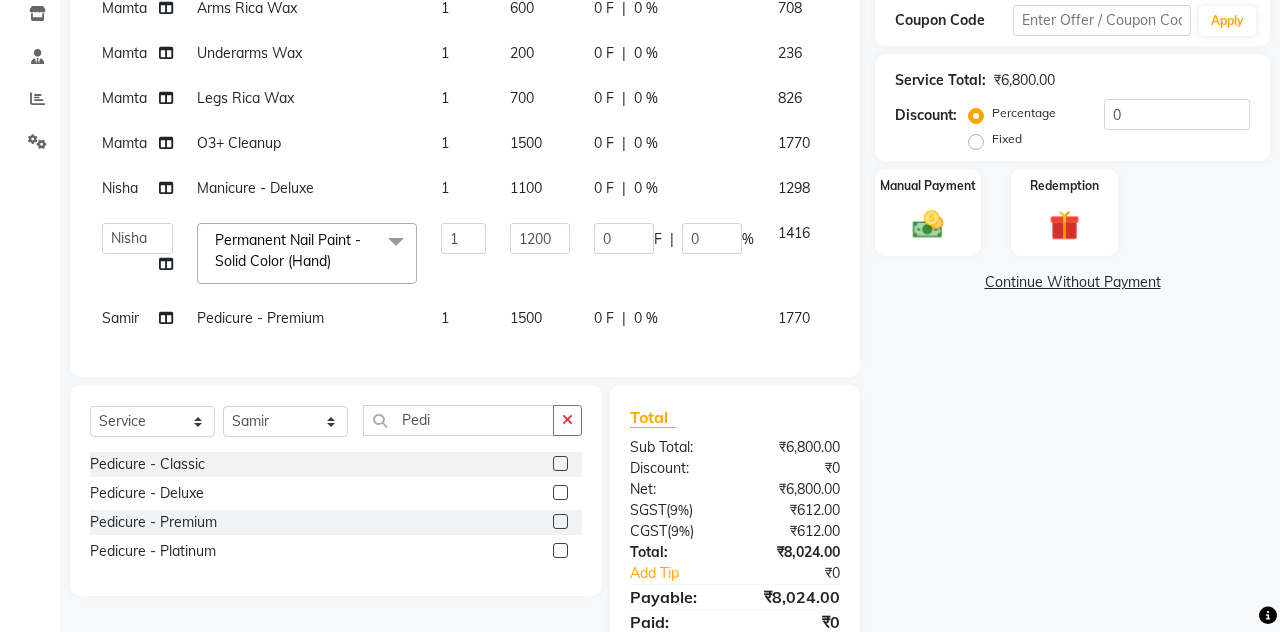 click on "1500" 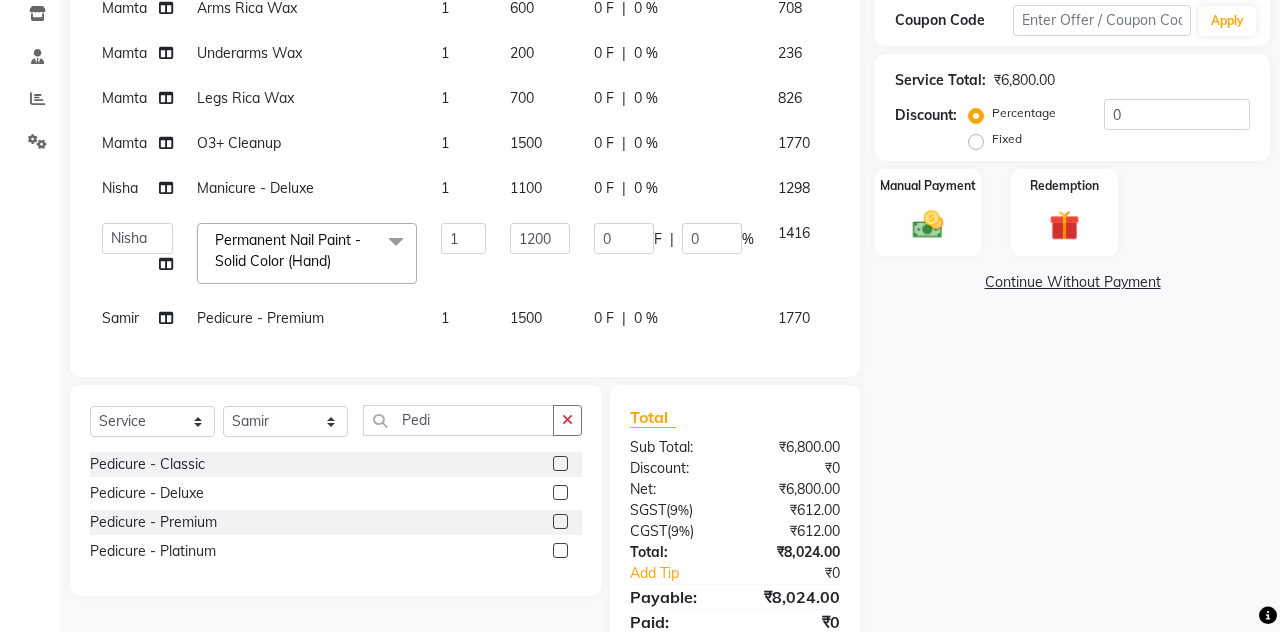 select on "19576" 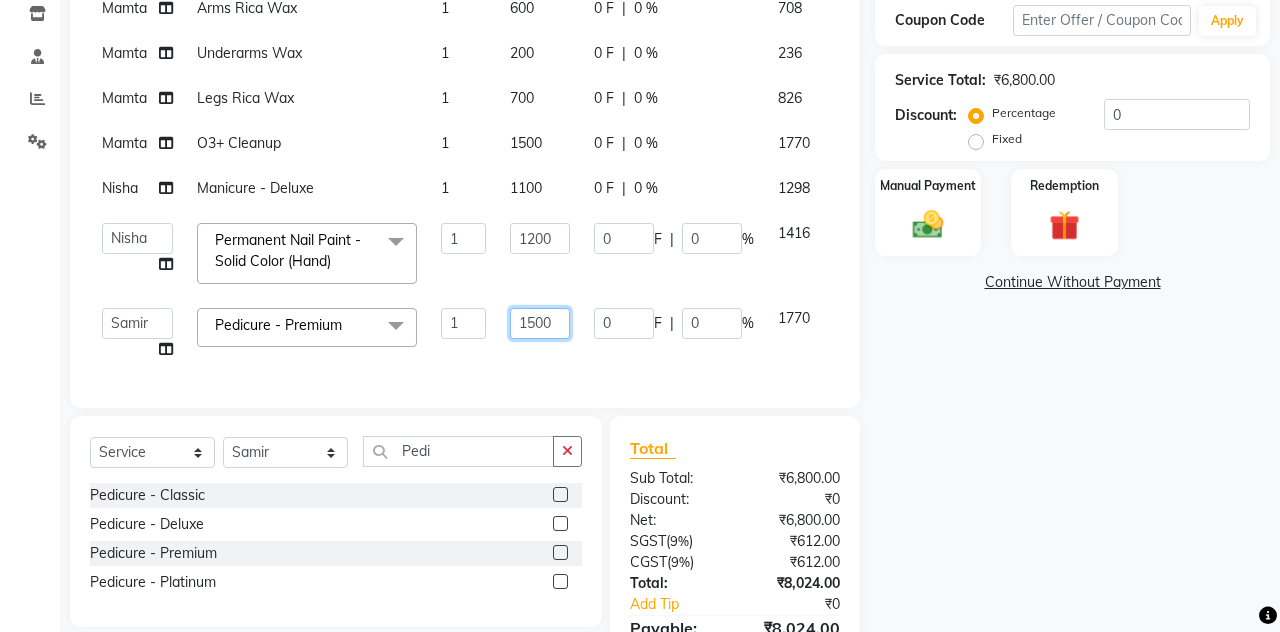 click on "1500" 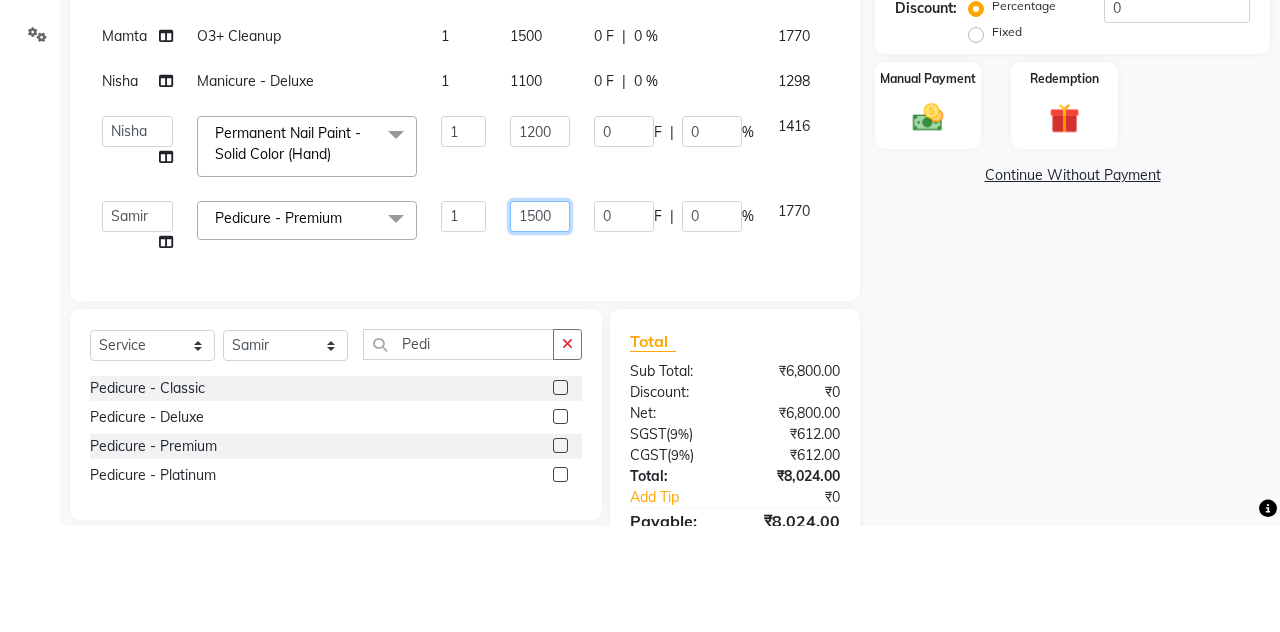scroll, scrollTop: 344, scrollLeft: 0, axis: vertical 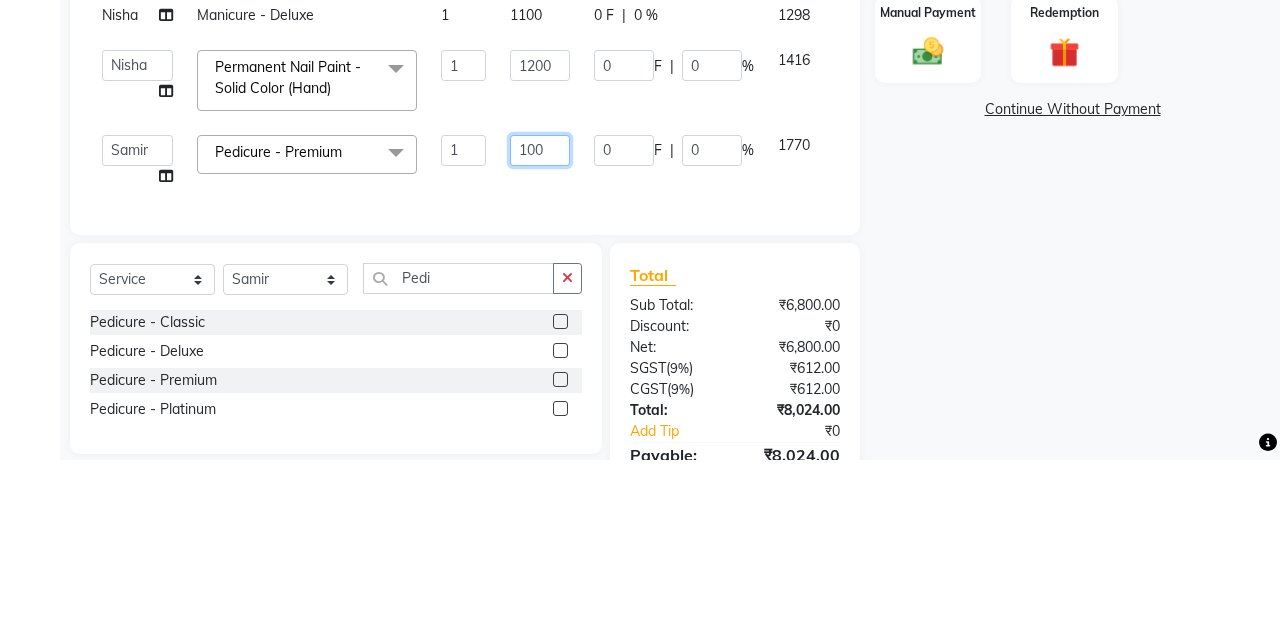 type on "1600" 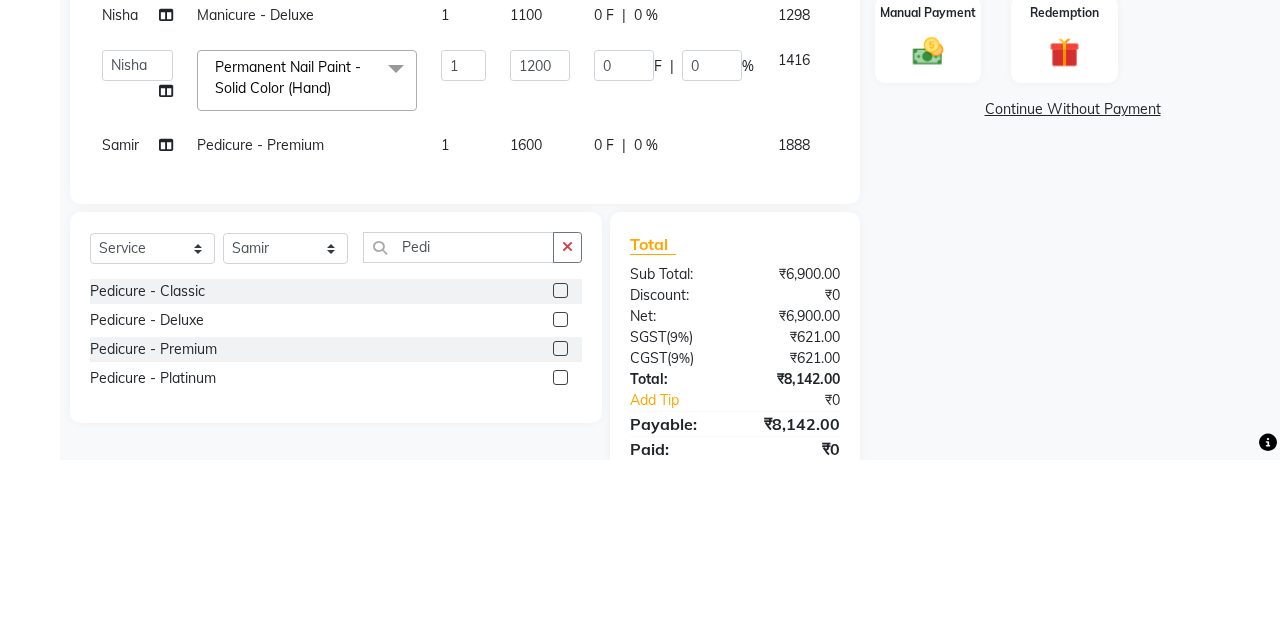scroll, scrollTop: 344, scrollLeft: 0, axis: vertical 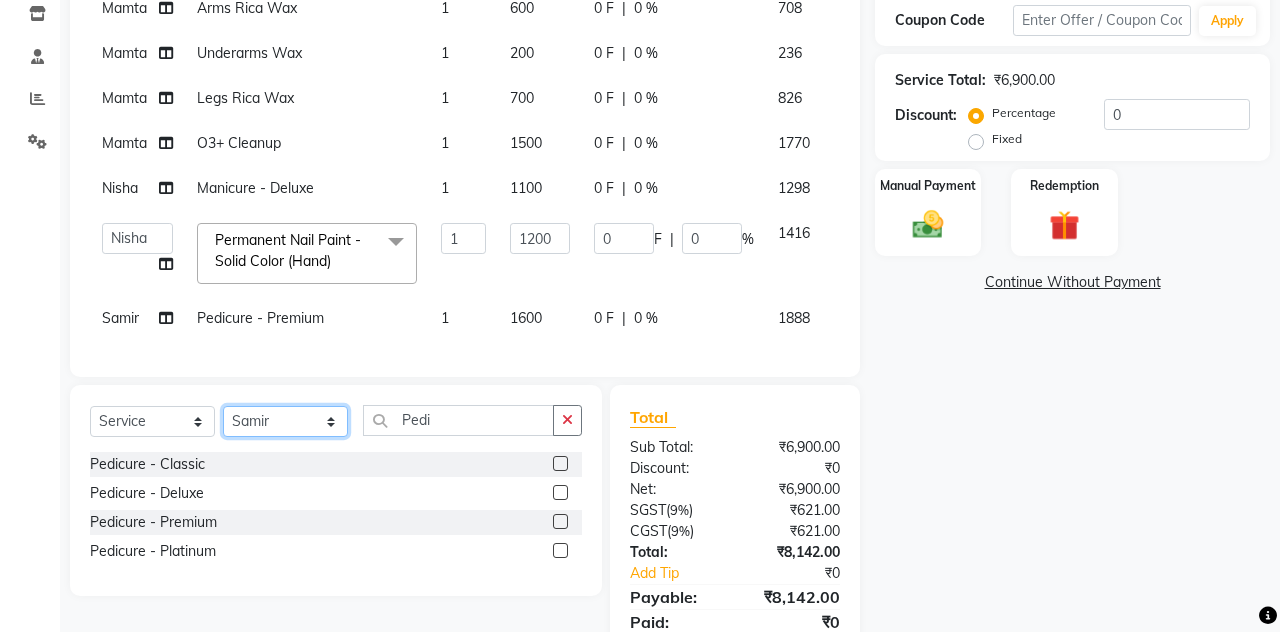 click on "Select Technician Admin [NAME] [NAME] [NAME] [NAME] Manager [NAME] [NAME] [NAME] [NAME] [NAME] [NAME]" 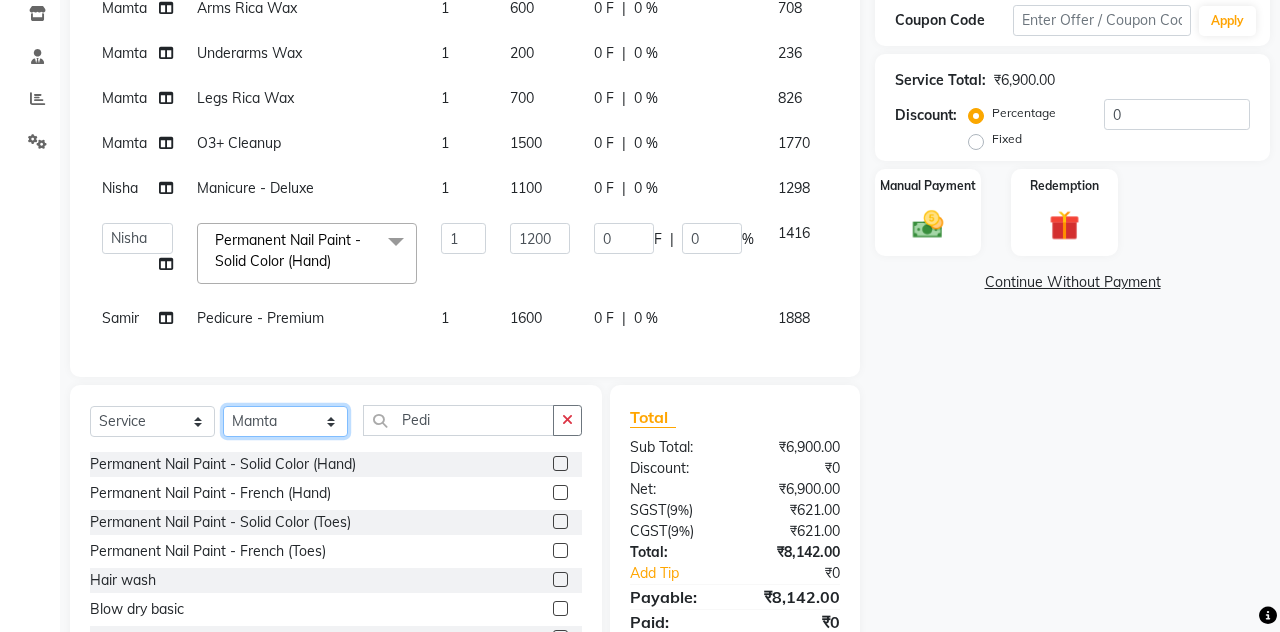 click on "Select Technician Admin [NAME] [NAME] [NAME] [NAME] Manager [NAME] [NAME] [NAME] [NAME] [NAME] [NAME]" 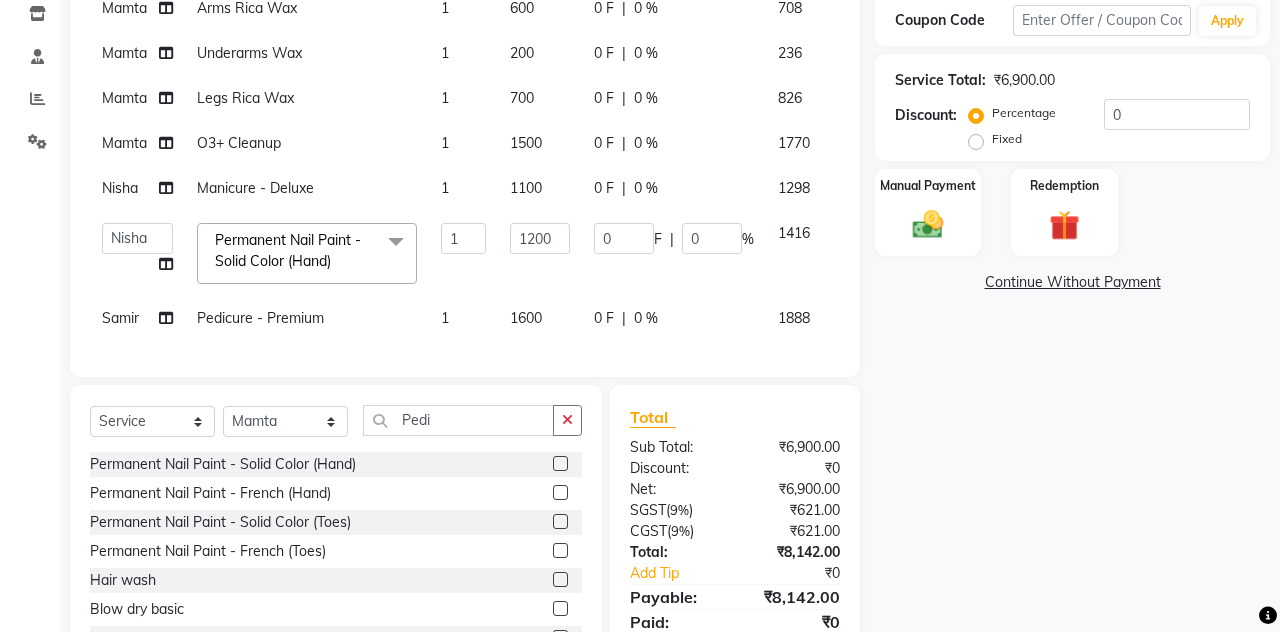 click 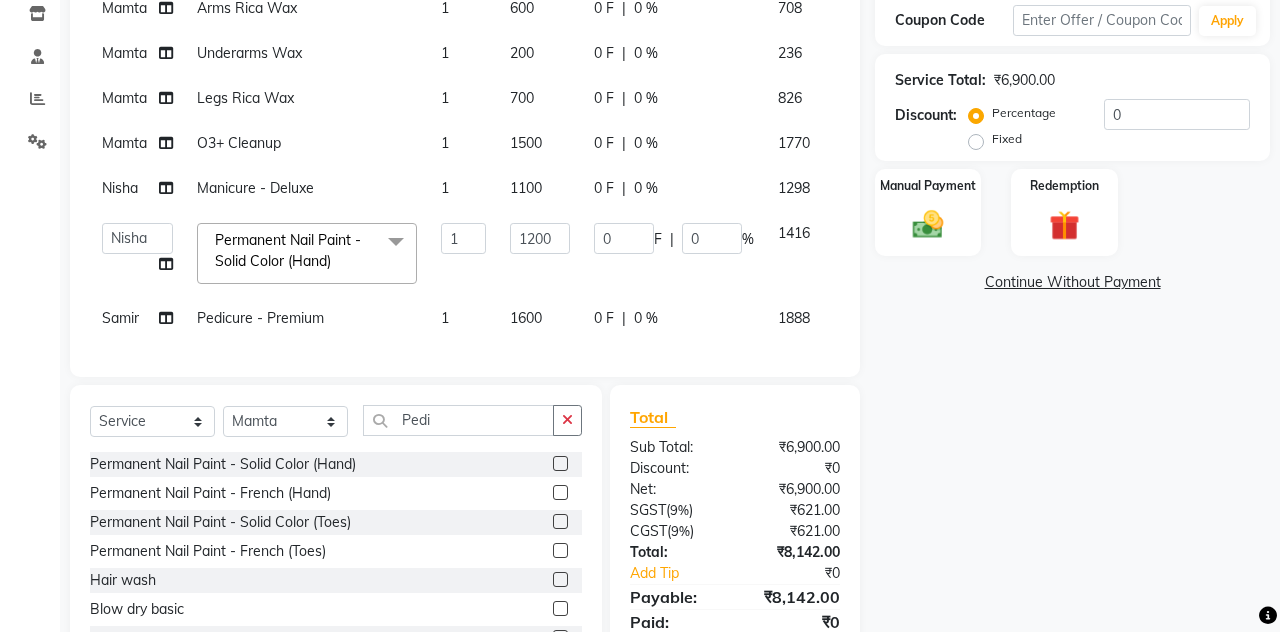 click at bounding box center [559, 522] 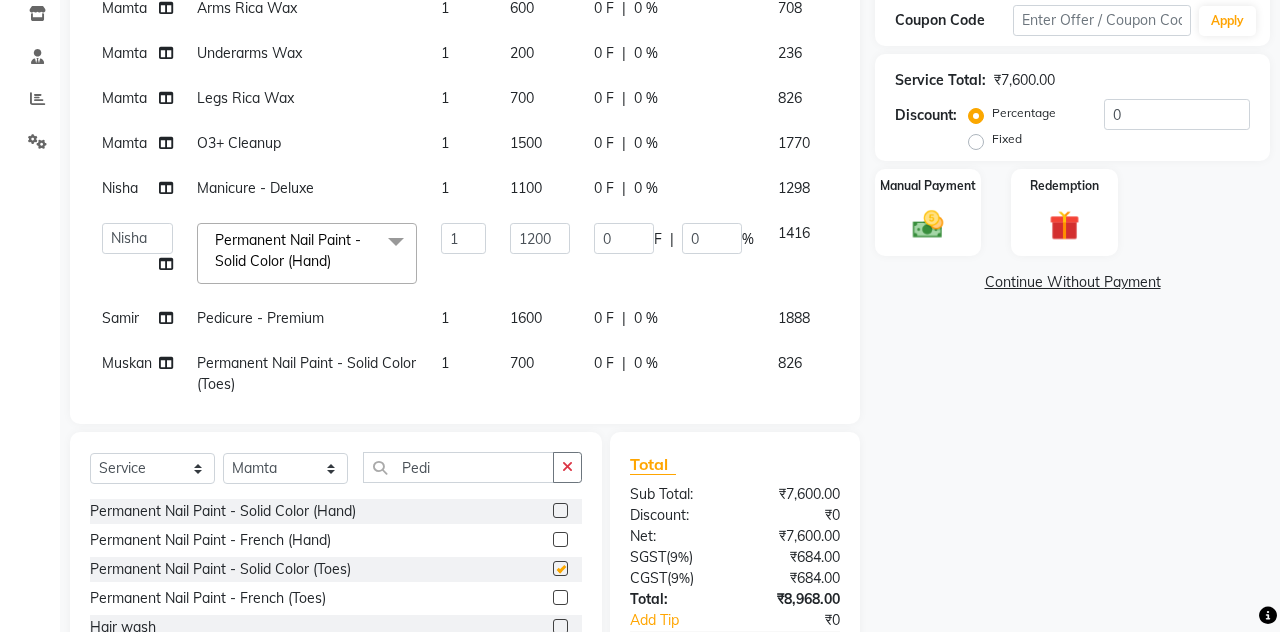 checkbox on "false" 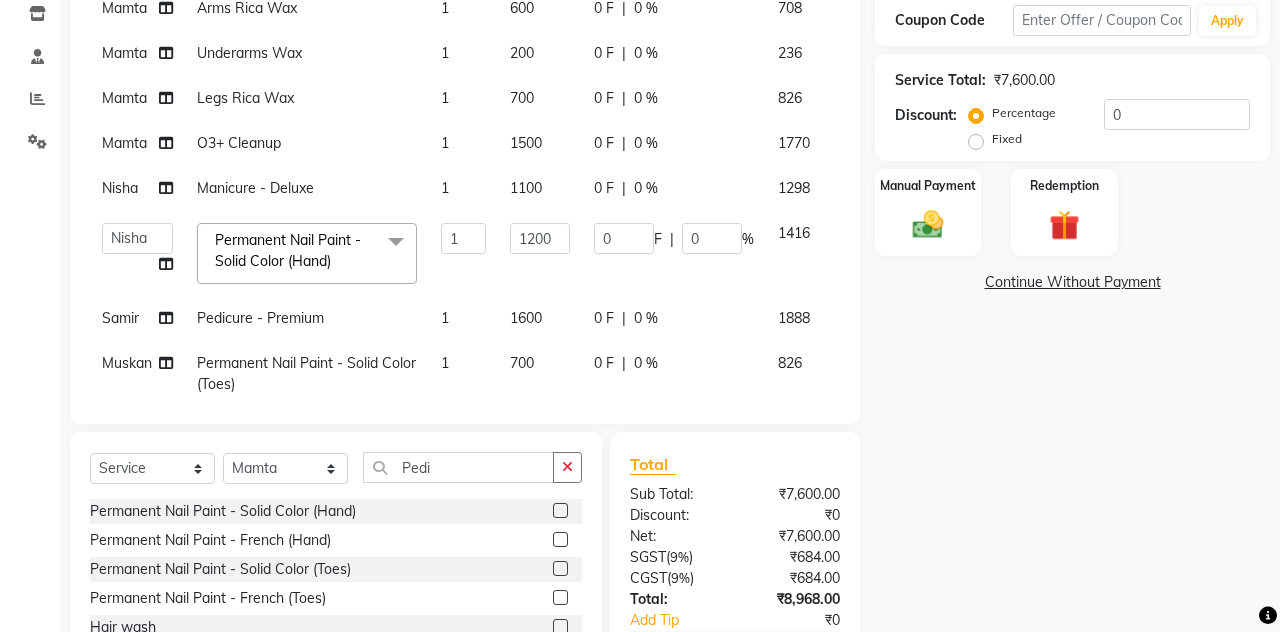 scroll, scrollTop: 18, scrollLeft: 0, axis: vertical 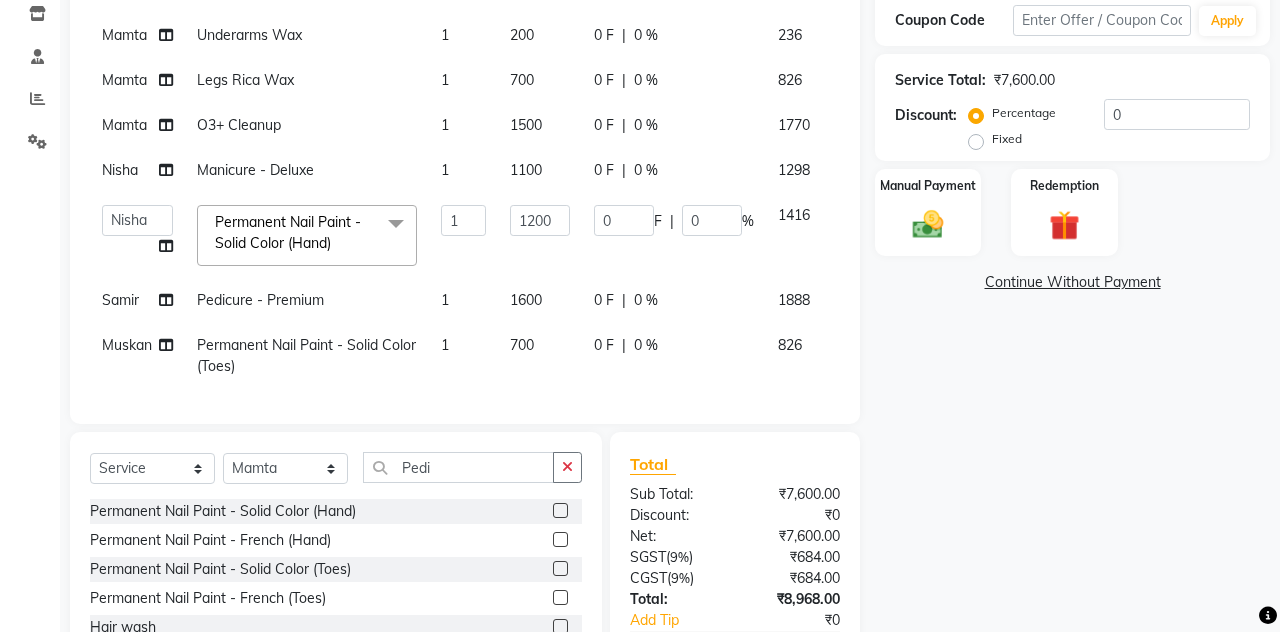 click on "700" 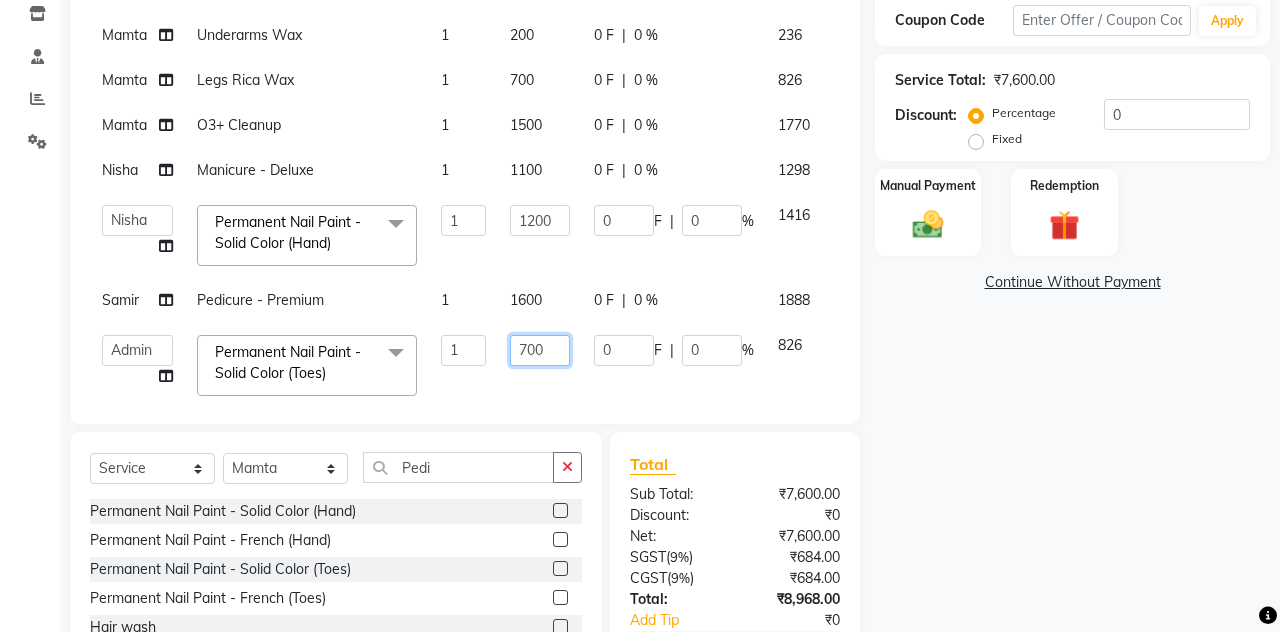 click on "700" 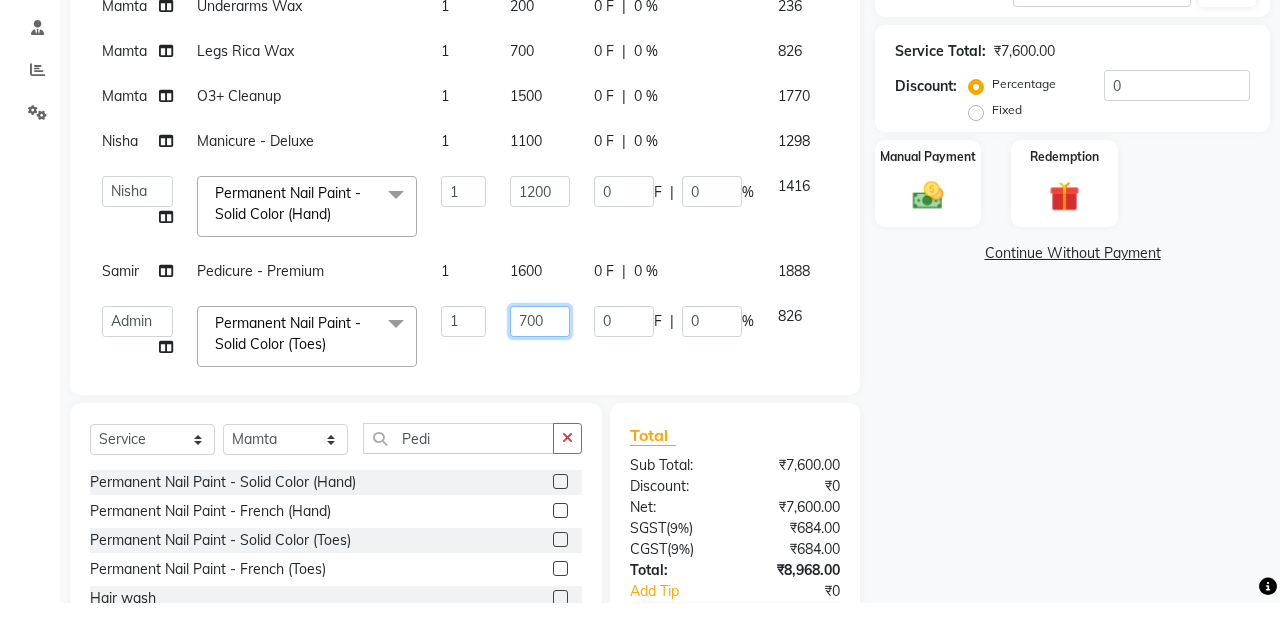 scroll, scrollTop: 344, scrollLeft: 0, axis: vertical 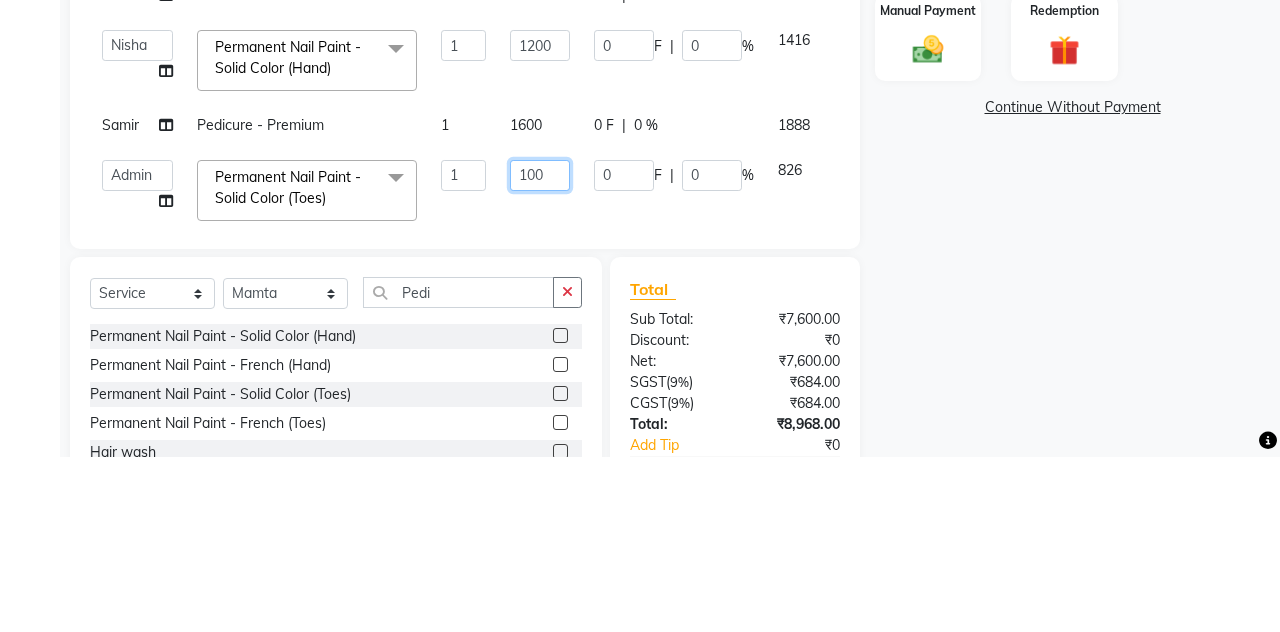 type on "1200" 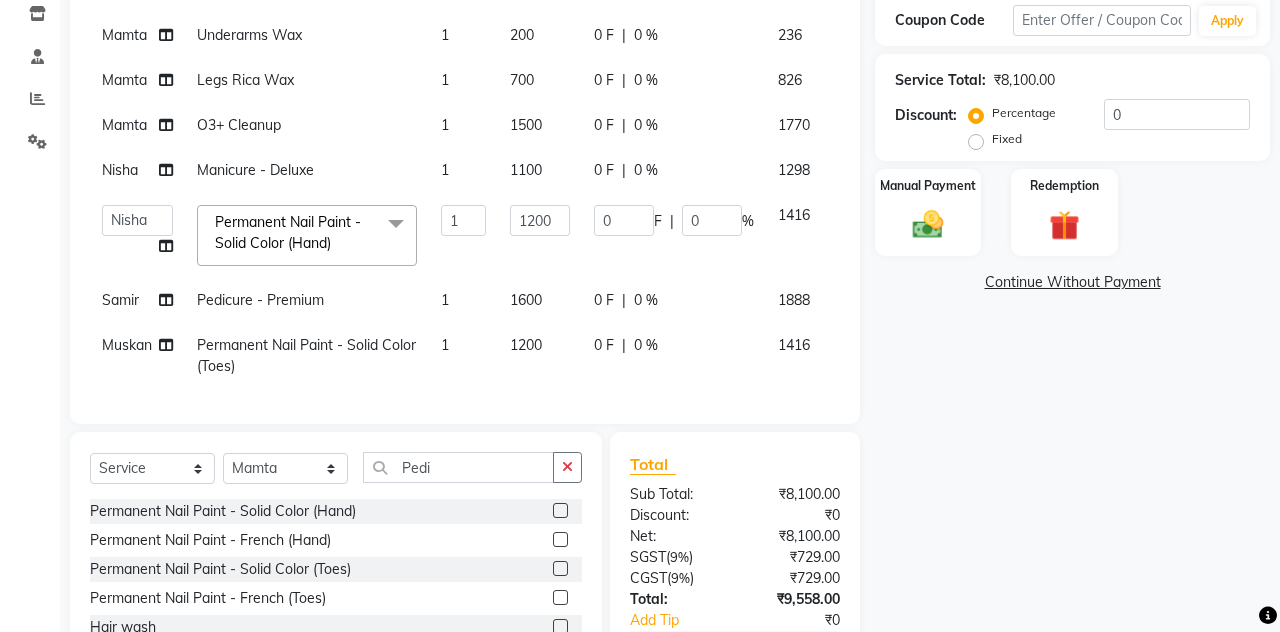 scroll, scrollTop: 372, scrollLeft: 0, axis: vertical 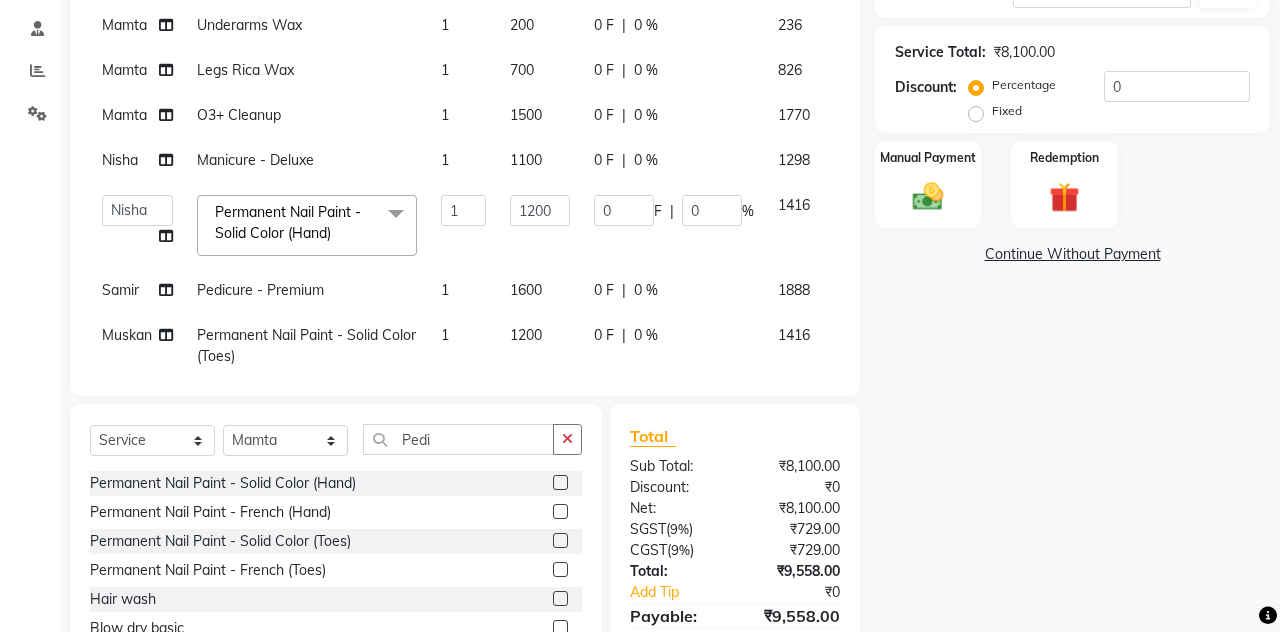 click on "Fixed" 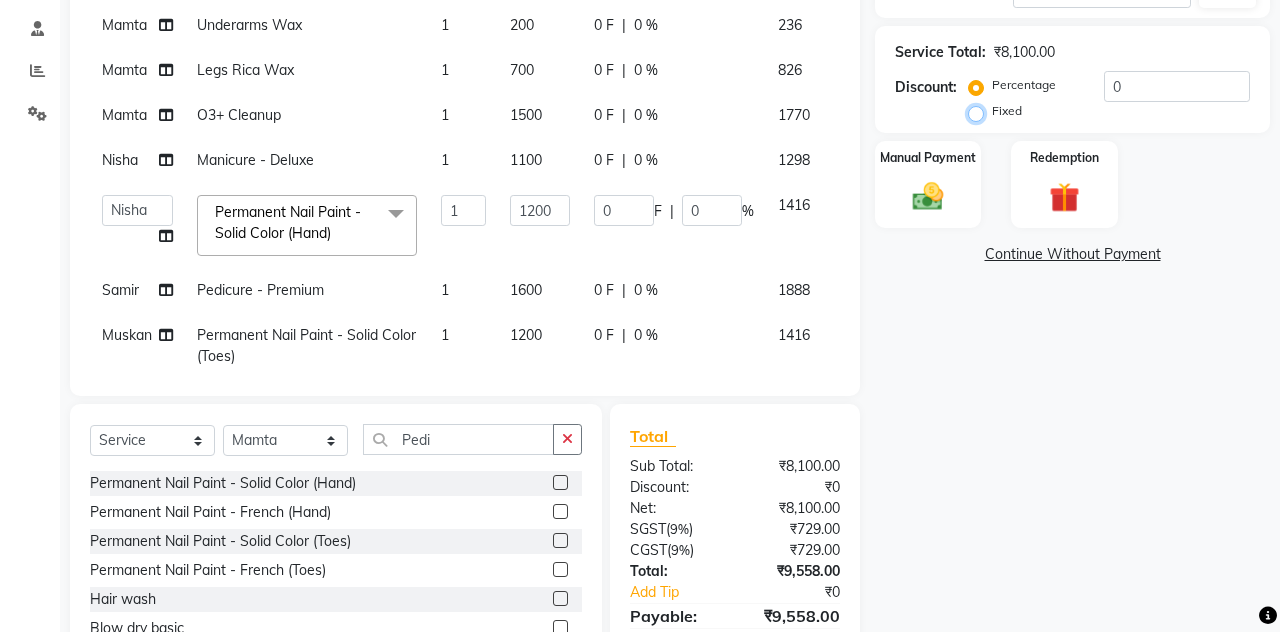 click on "Fixed" at bounding box center (980, 111) 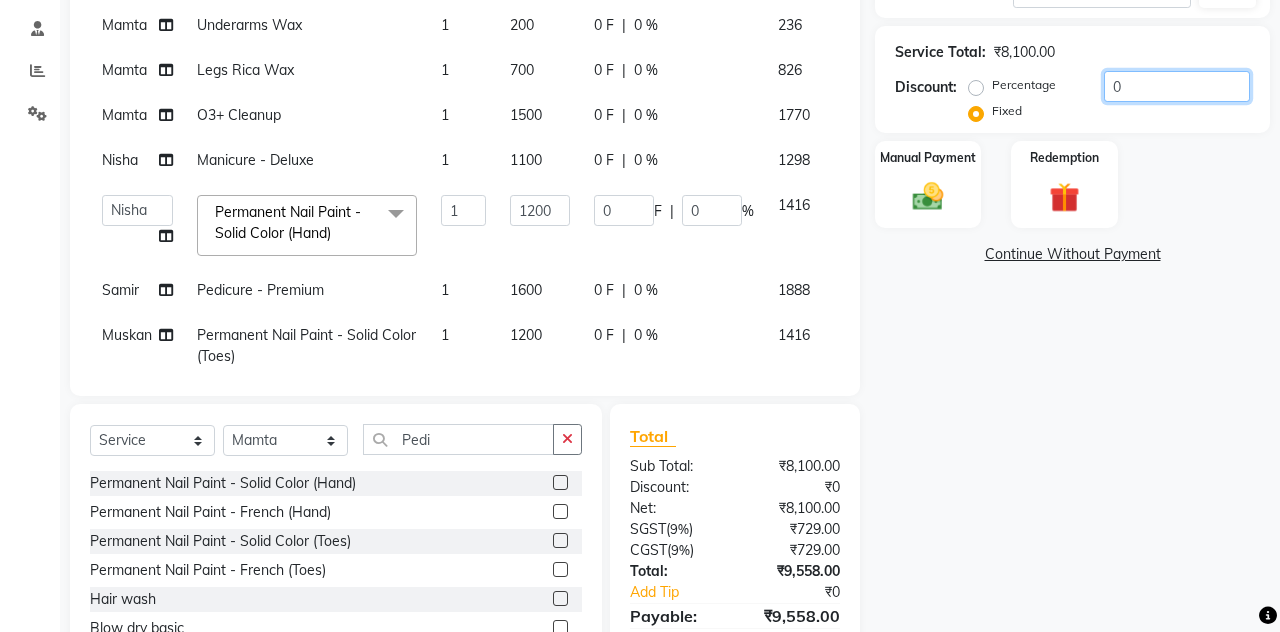 click on "0" 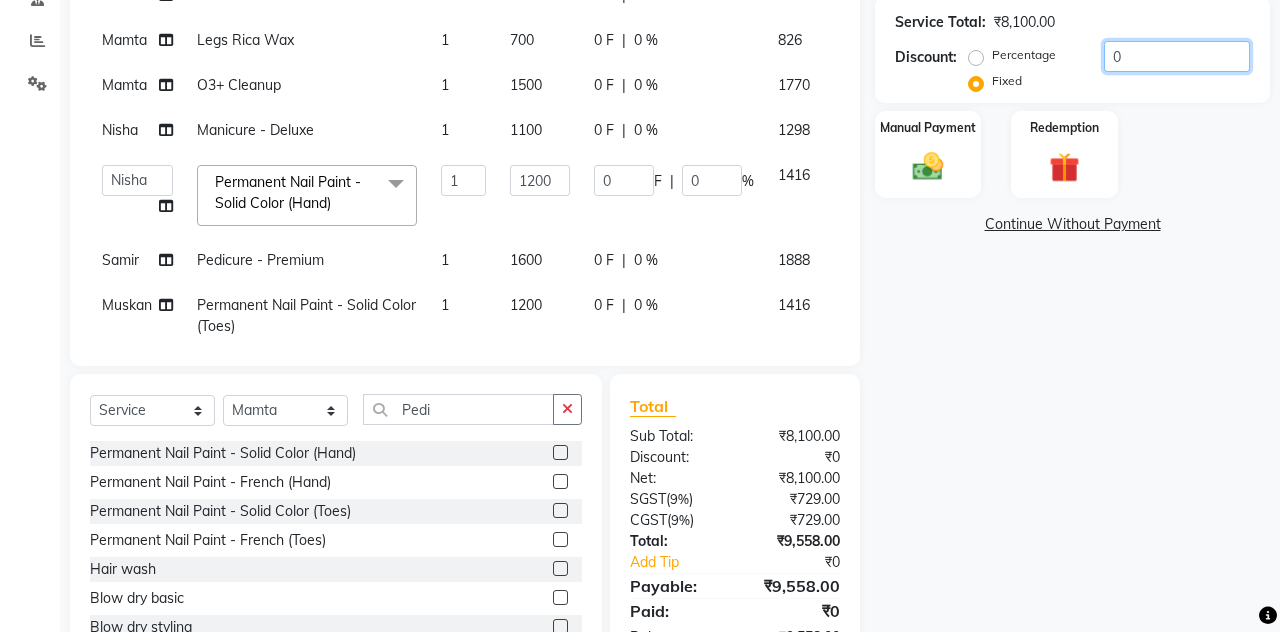 scroll, scrollTop: 434, scrollLeft: 0, axis: vertical 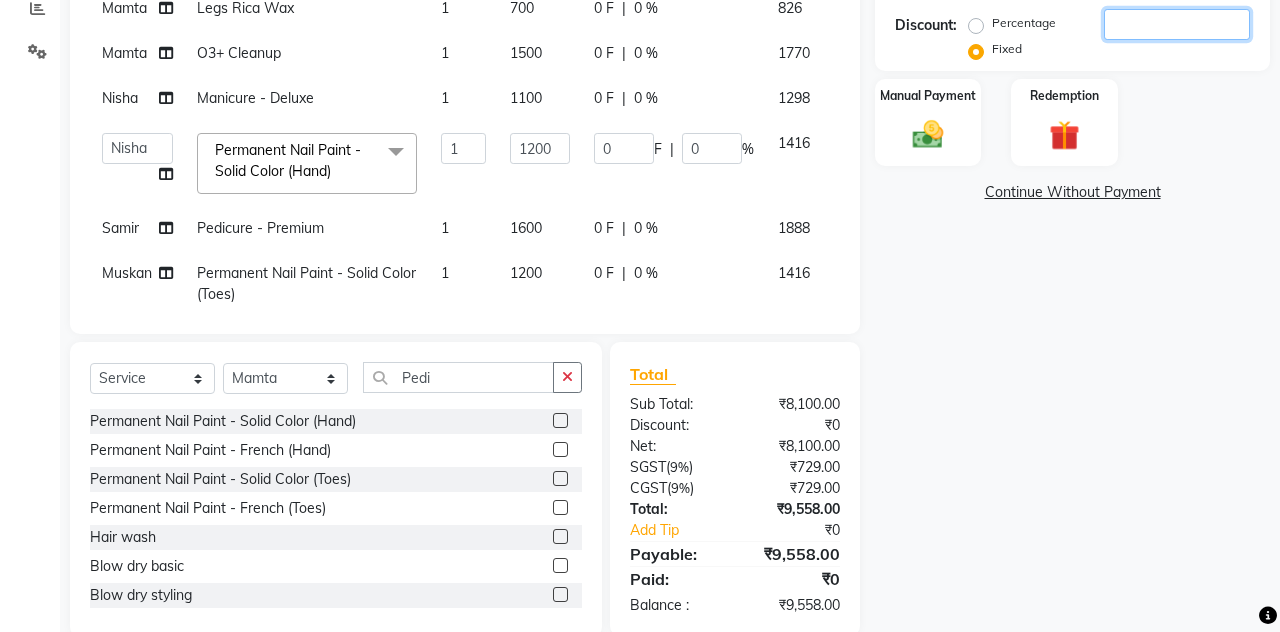 type on "1" 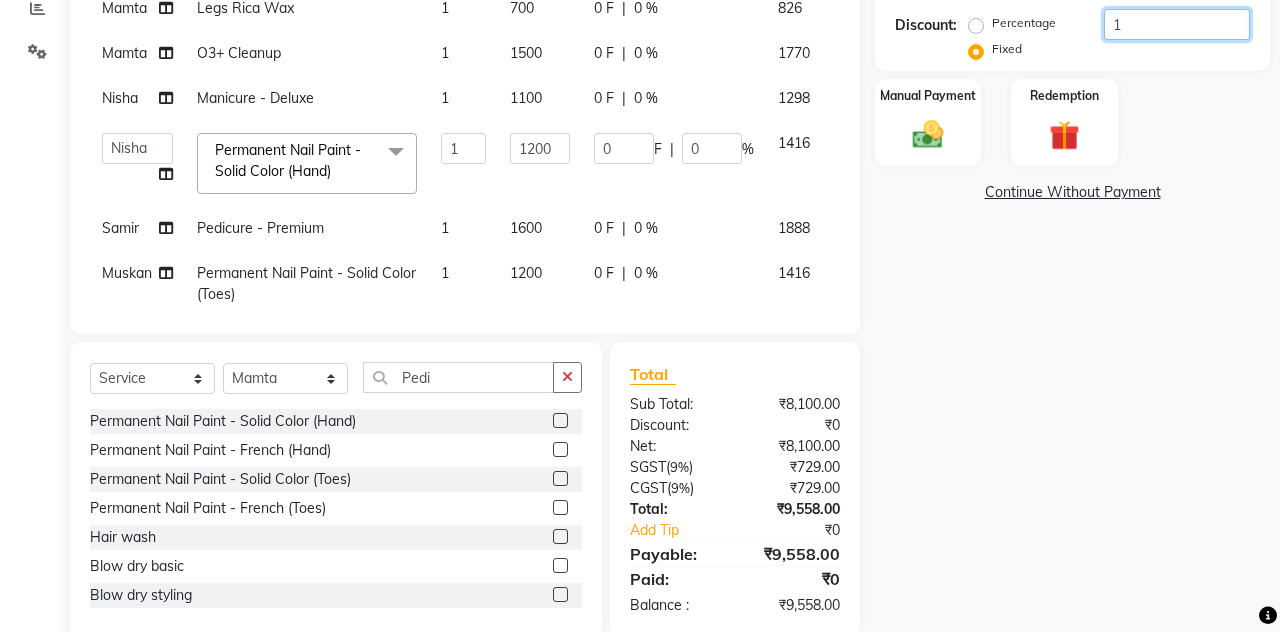 type on "0.15" 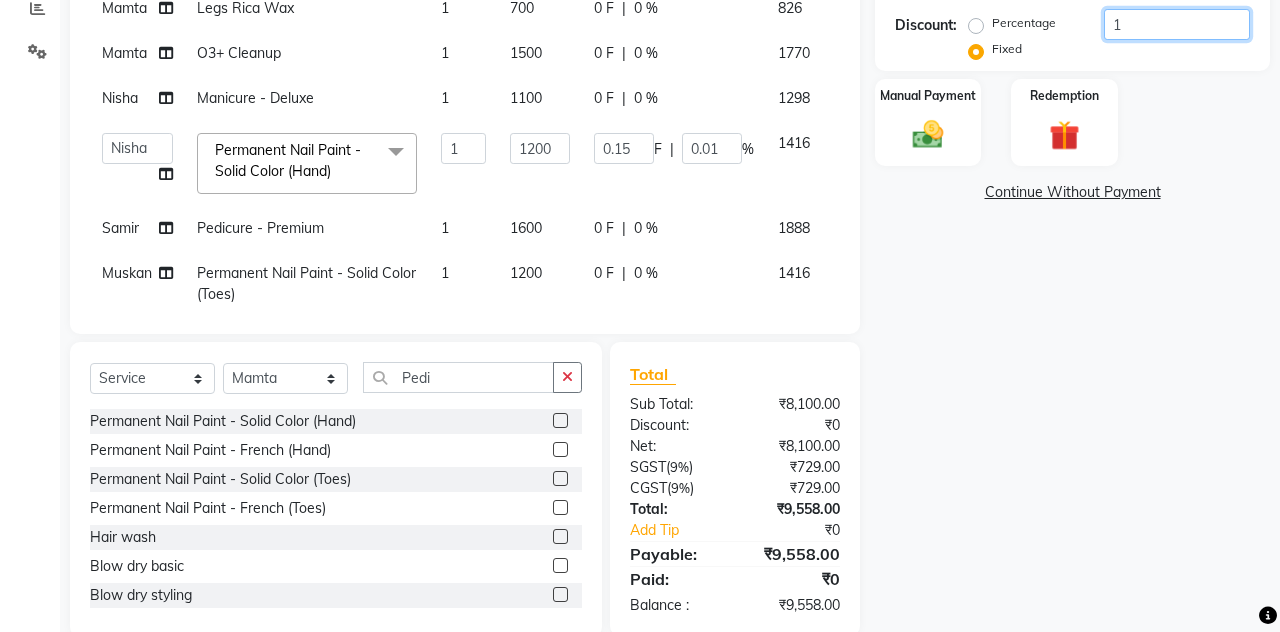 type on "11" 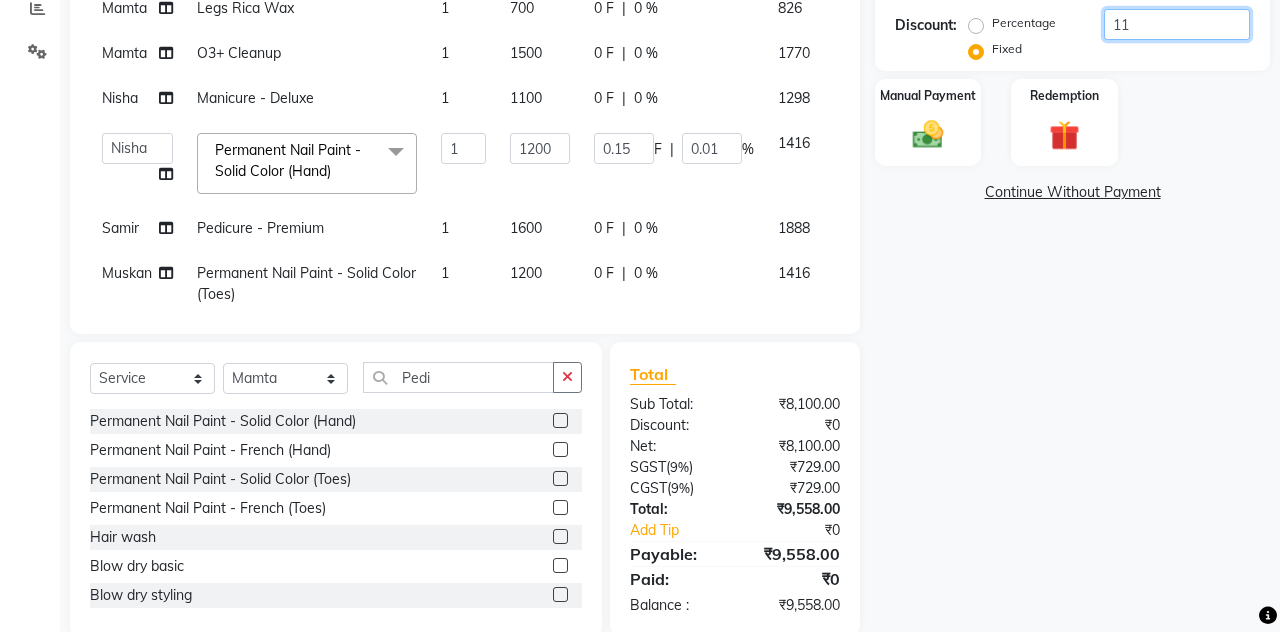 type on "1.63" 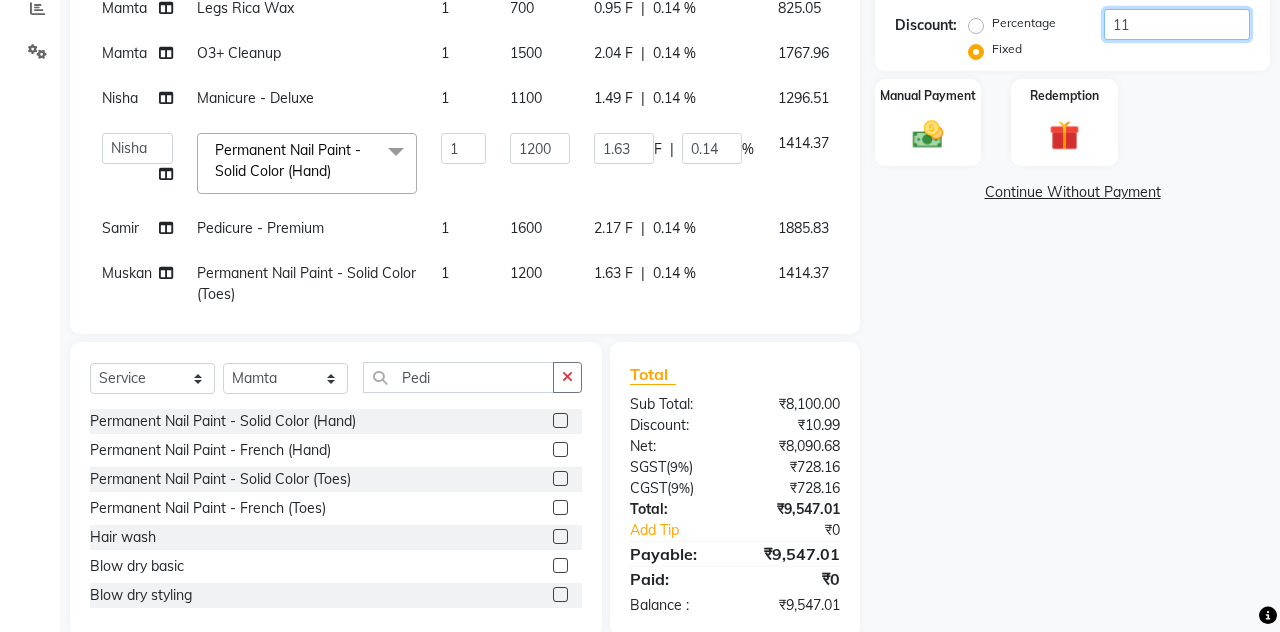 type on "118" 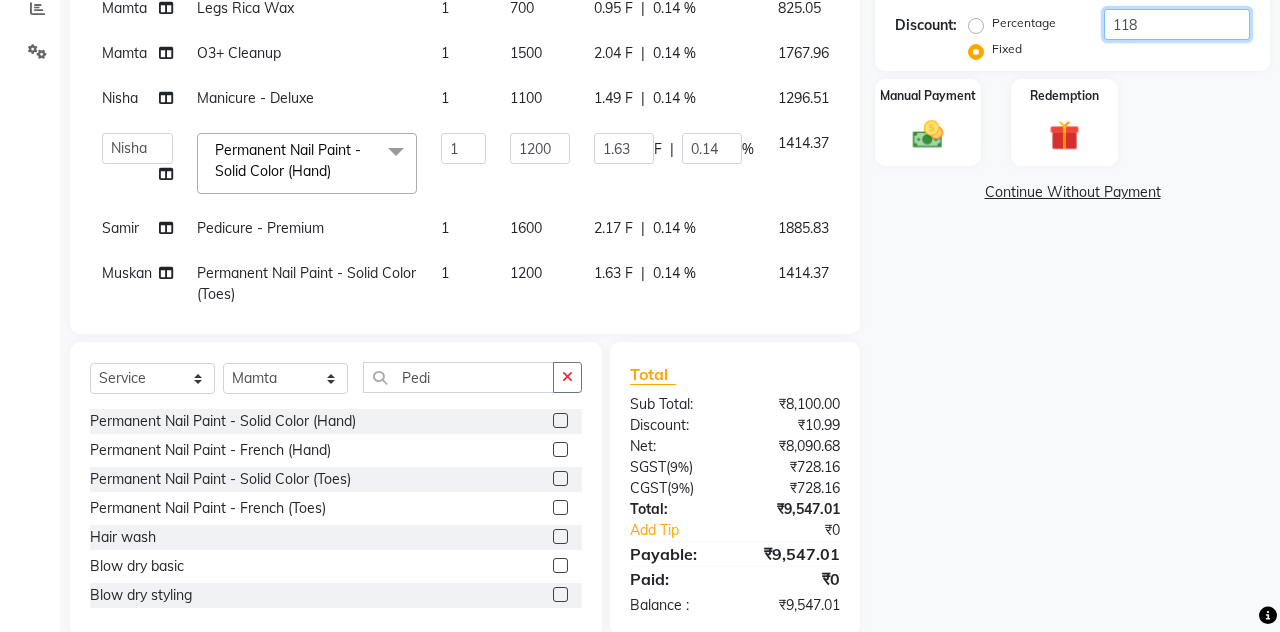 type on "[PERCENTAGE] F" 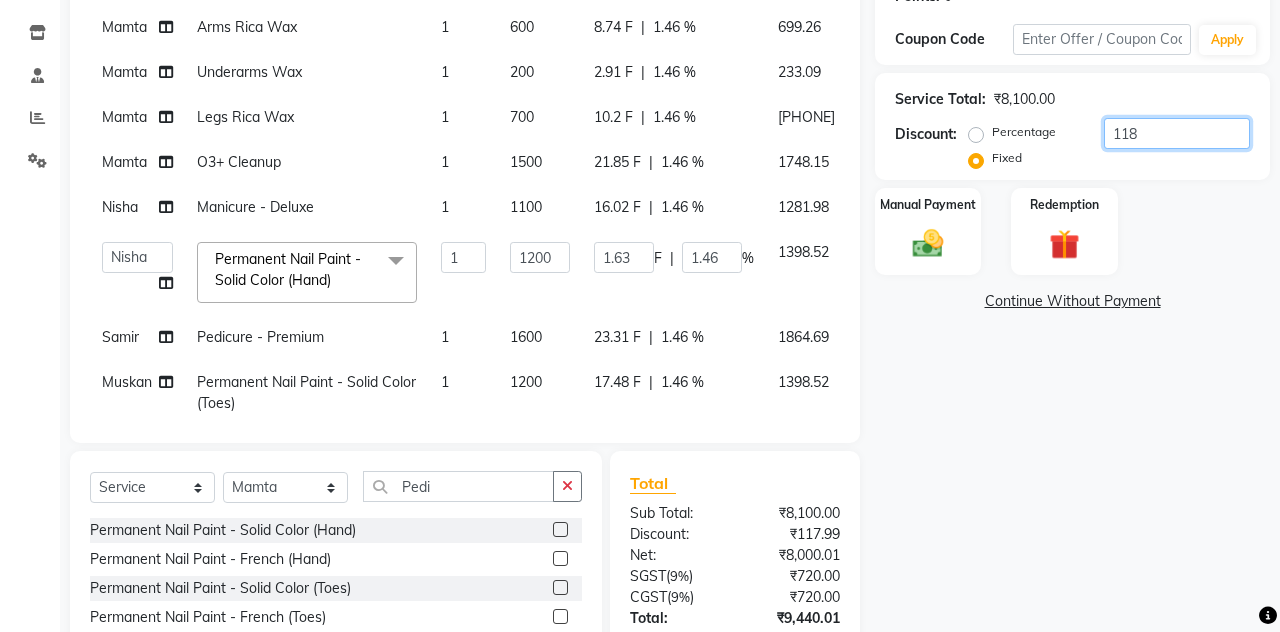 scroll, scrollTop: 323, scrollLeft: 0, axis: vertical 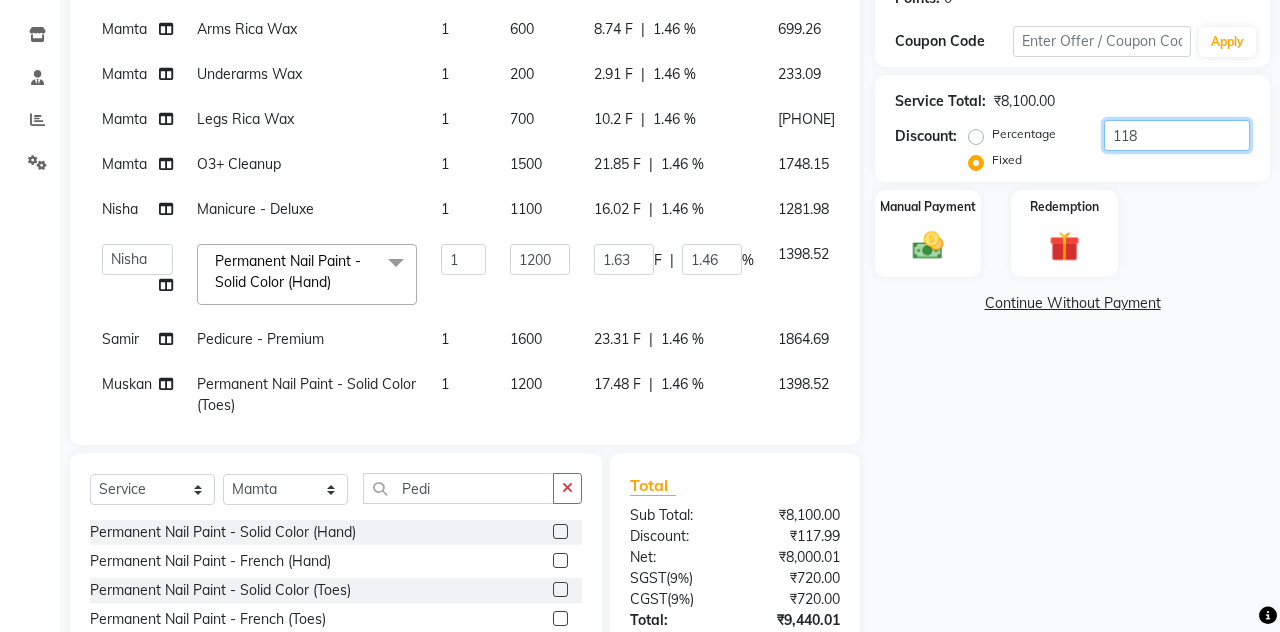 click on "118" 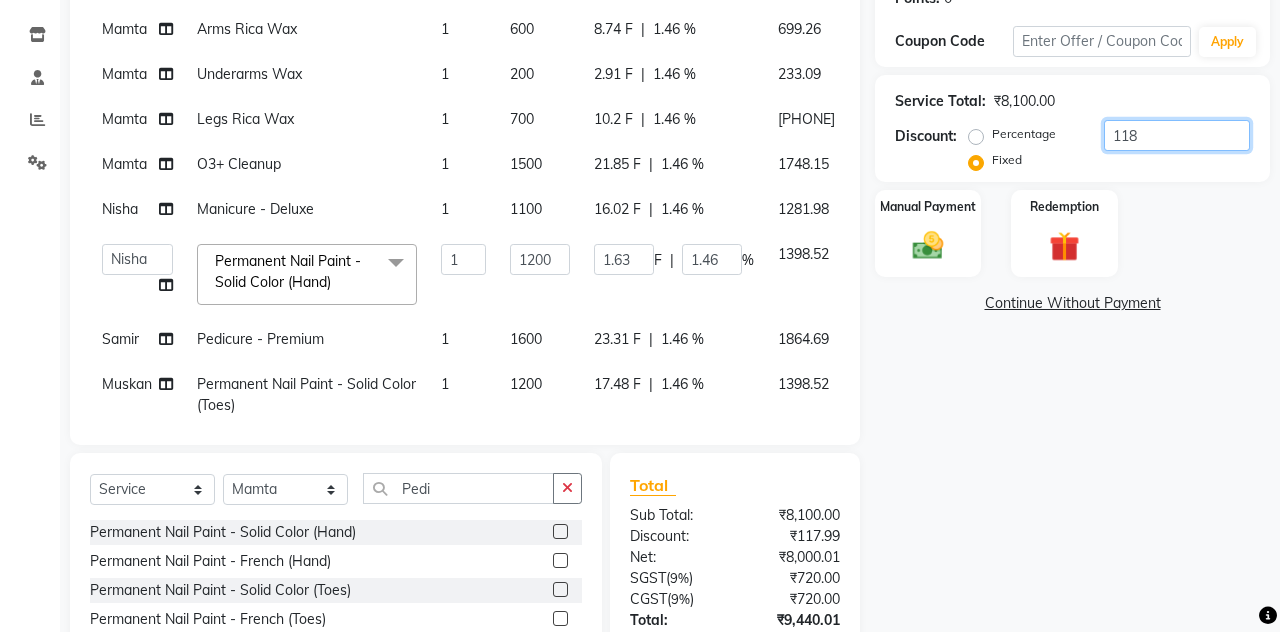 type on "11" 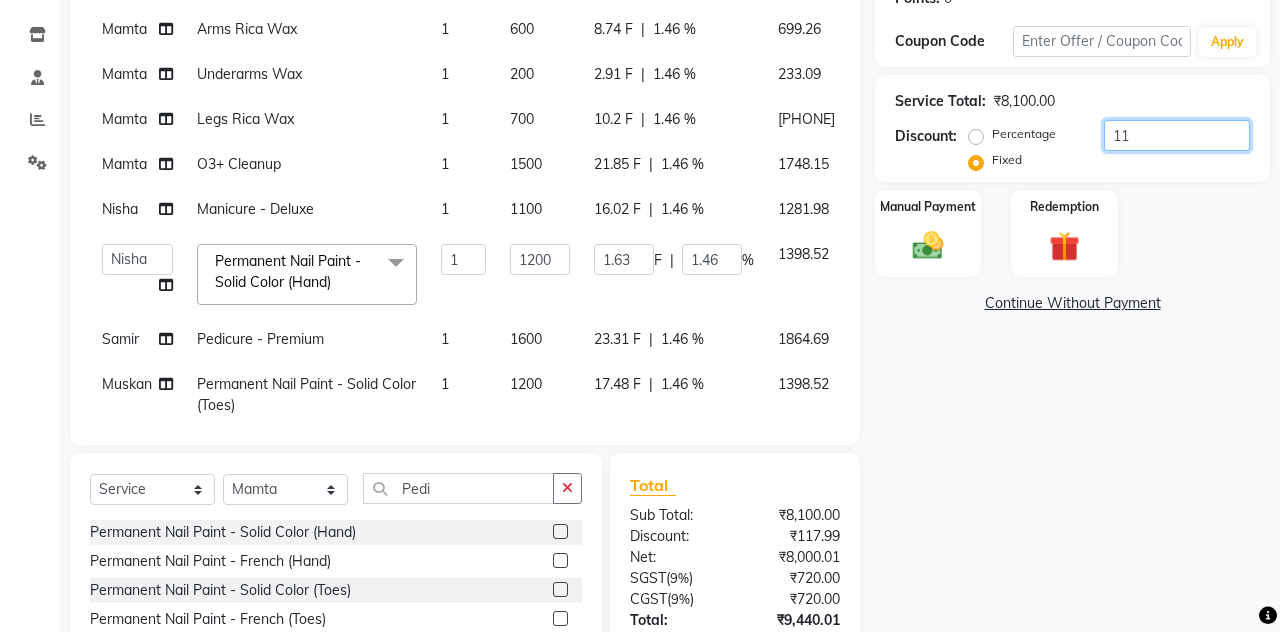 type on "1.63" 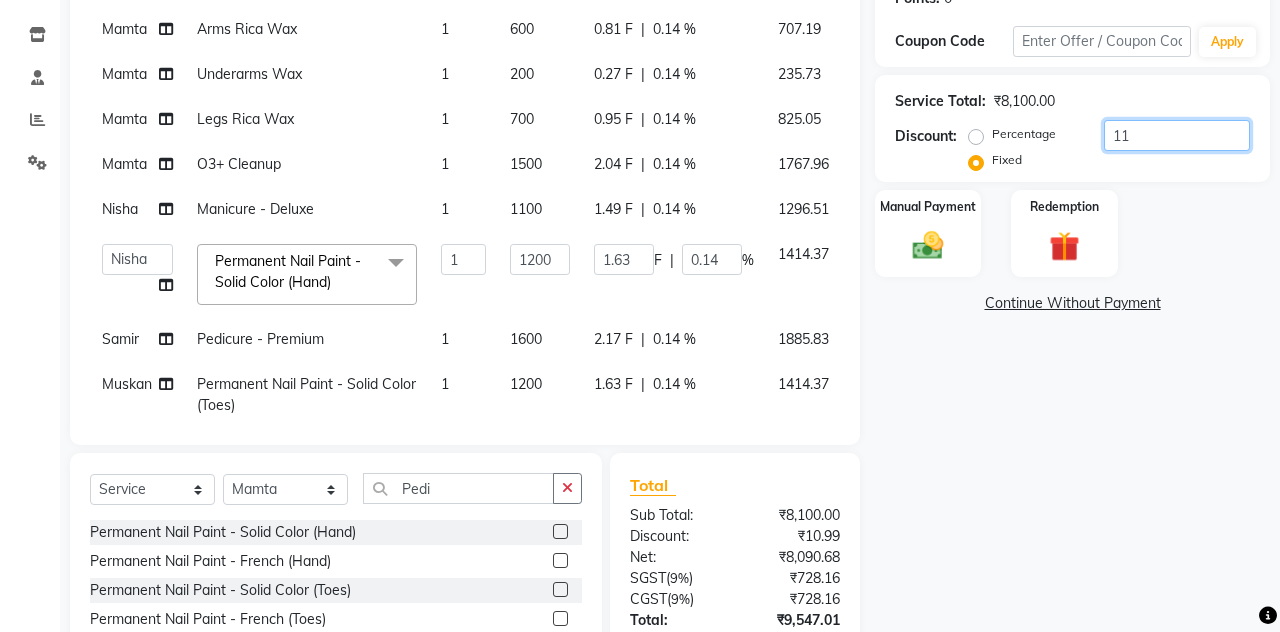type on "1" 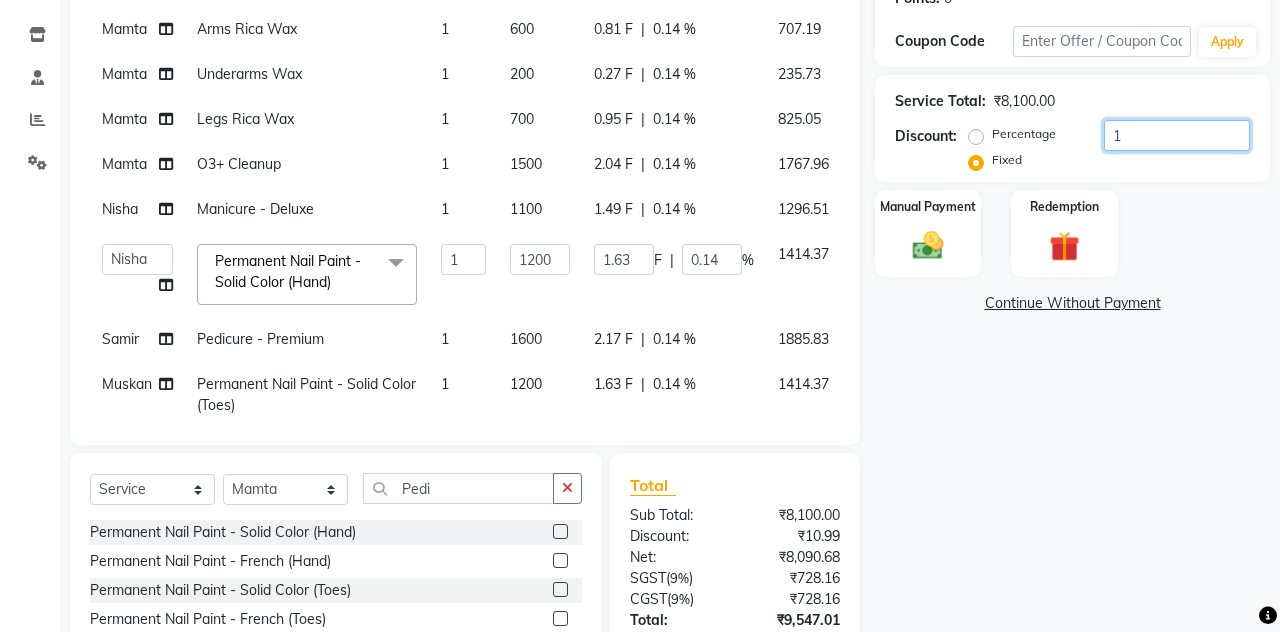 type on "0.15" 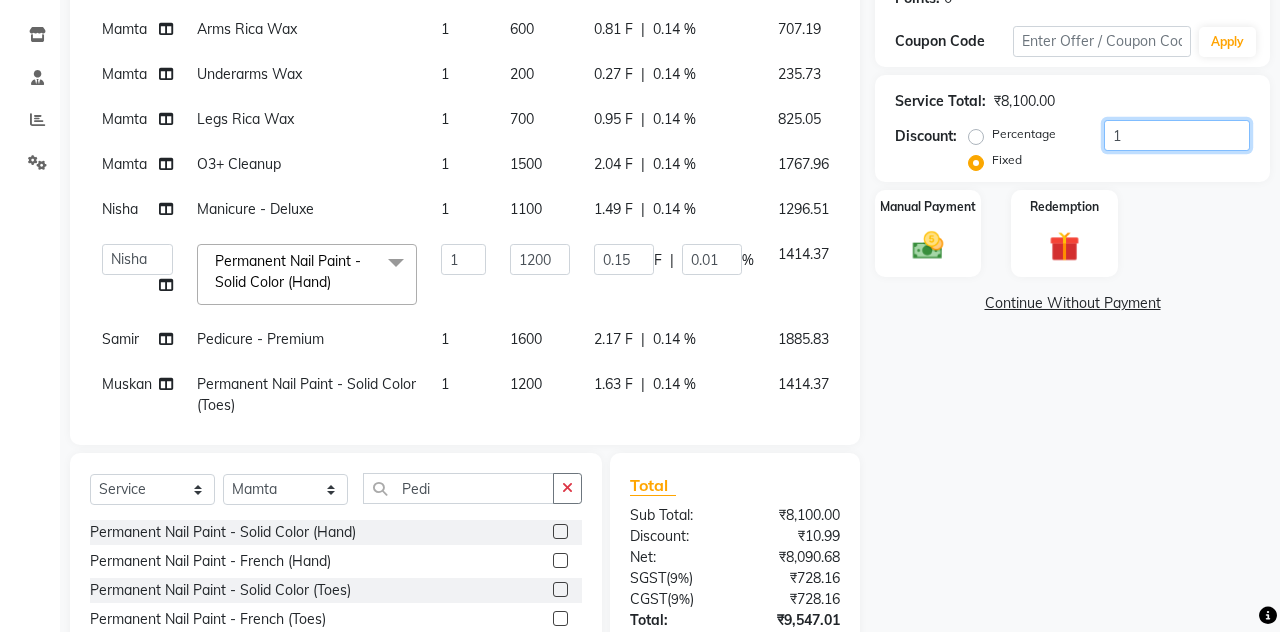type 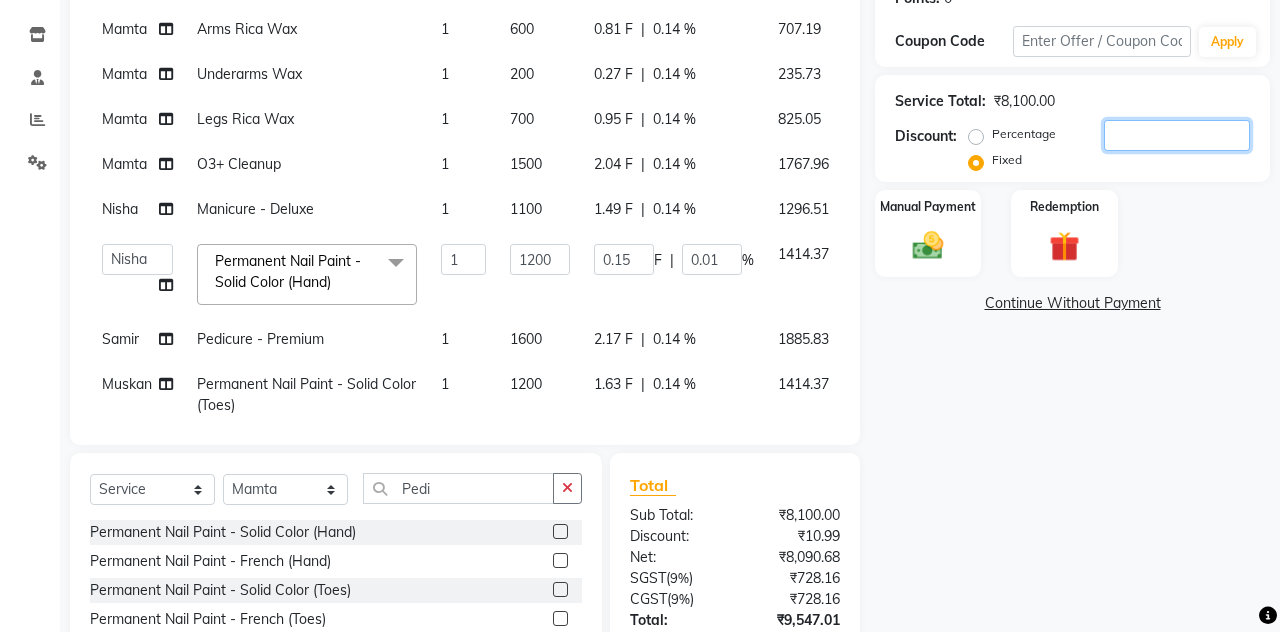 type on "0" 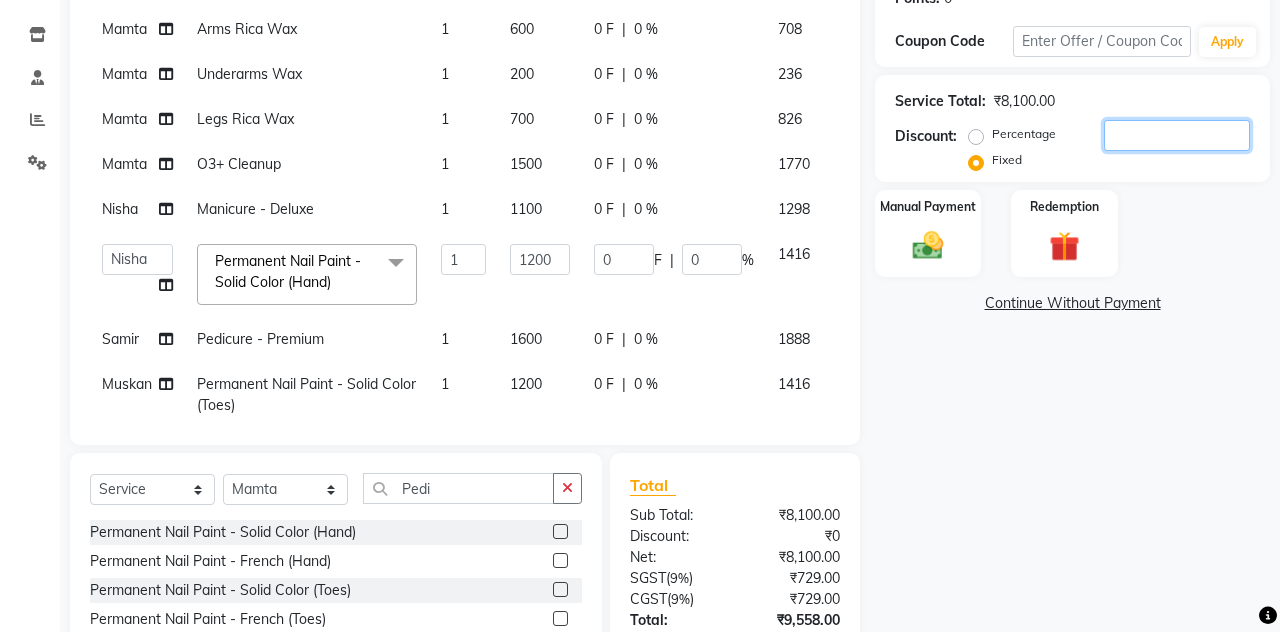 type 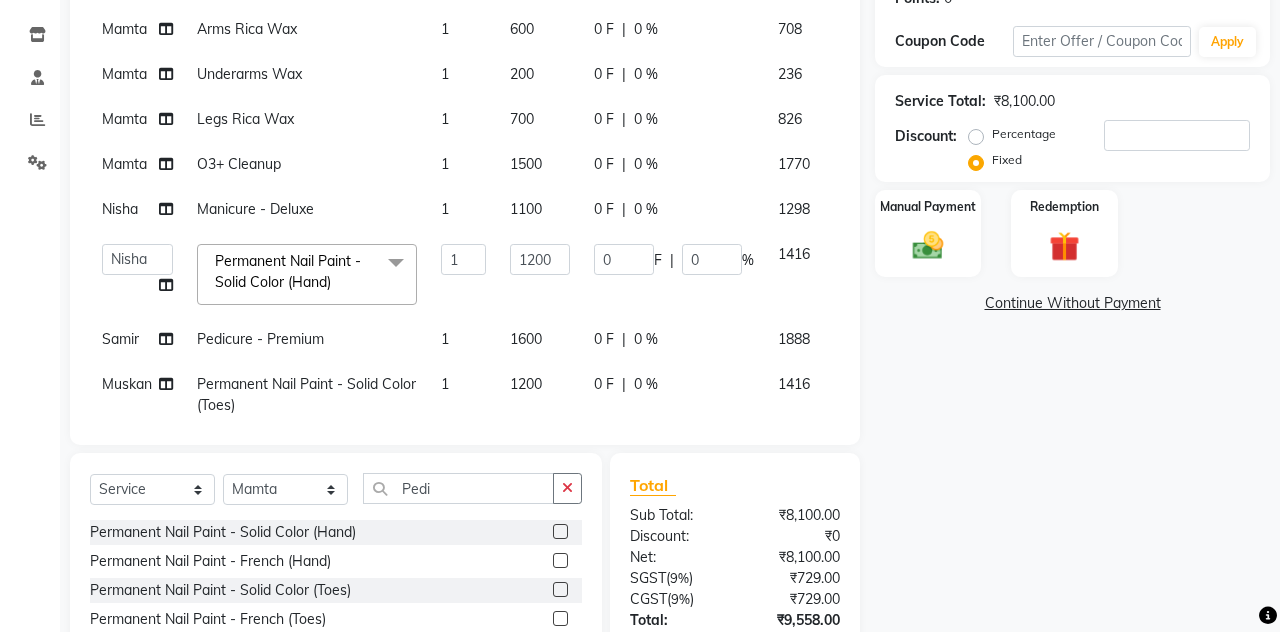 click on "1600" 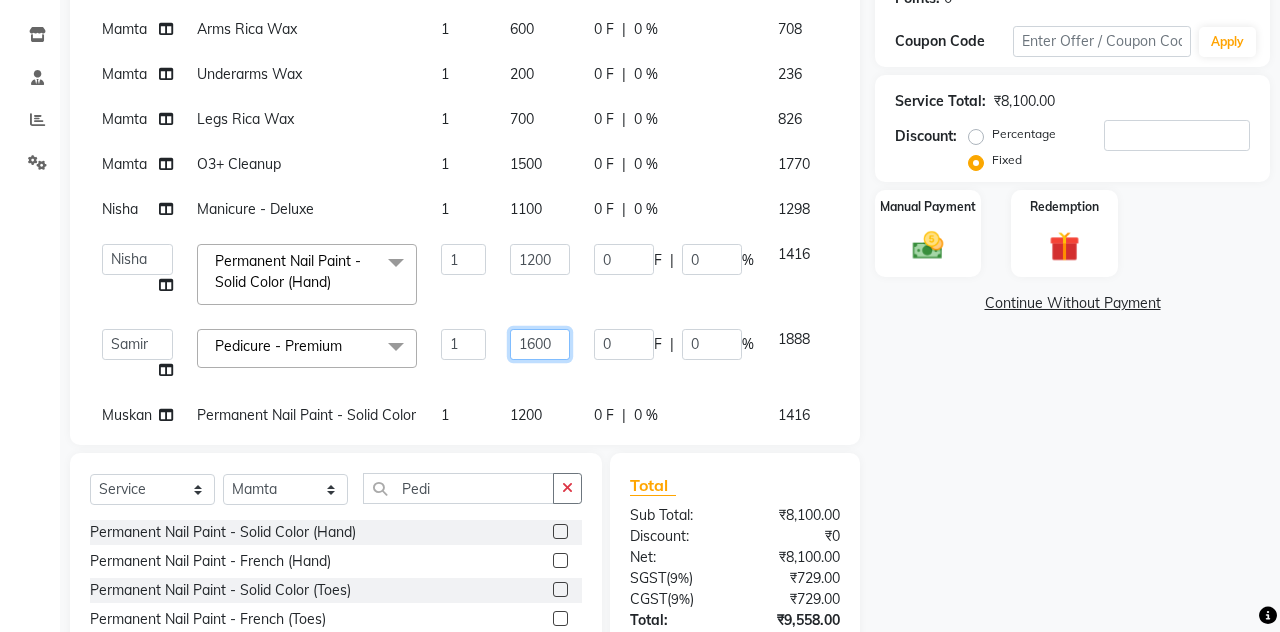 click on "1600" 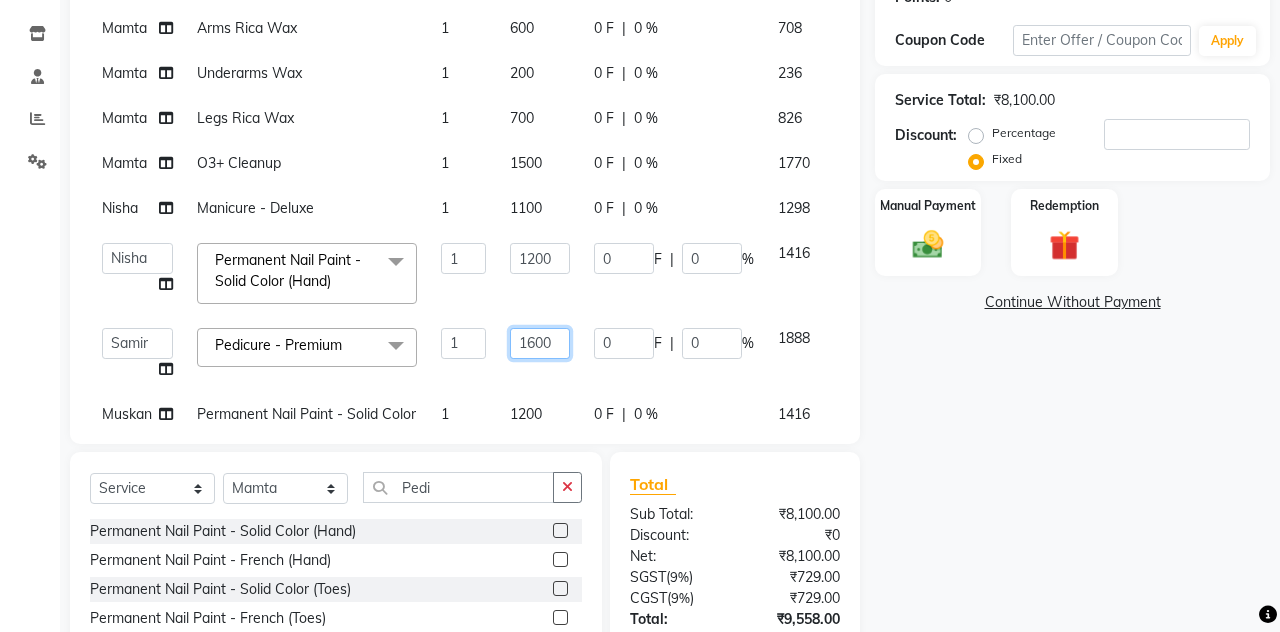 scroll, scrollTop: 323, scrollLeft: 0, axis: vertical 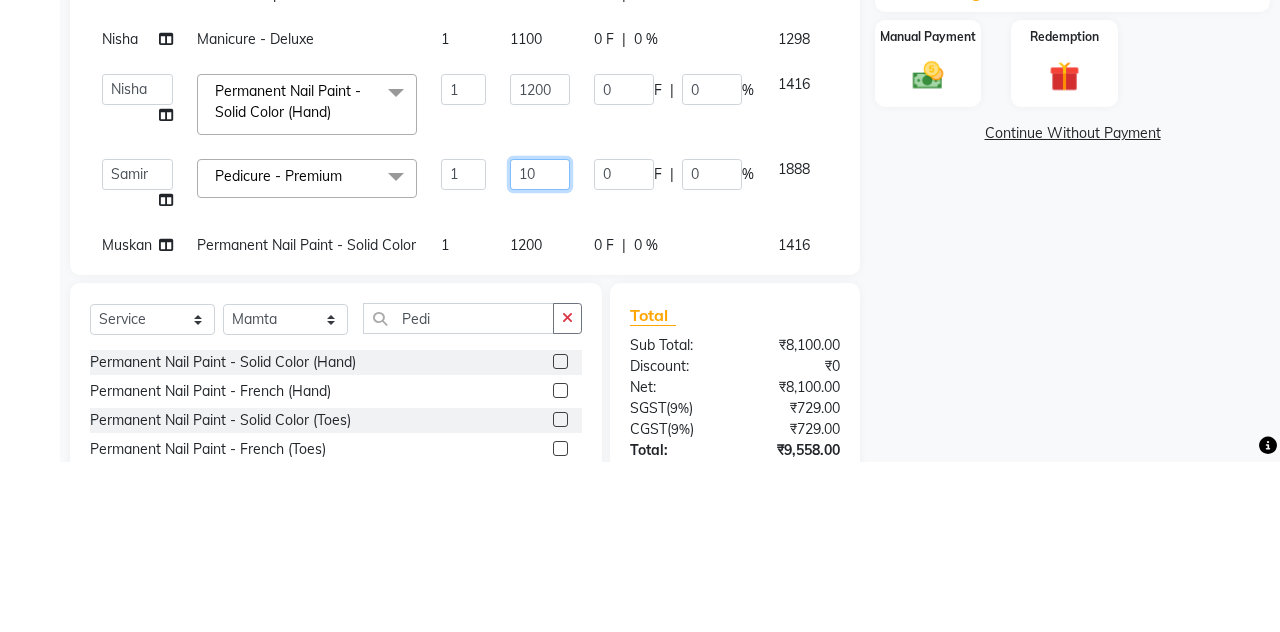 type on "150" 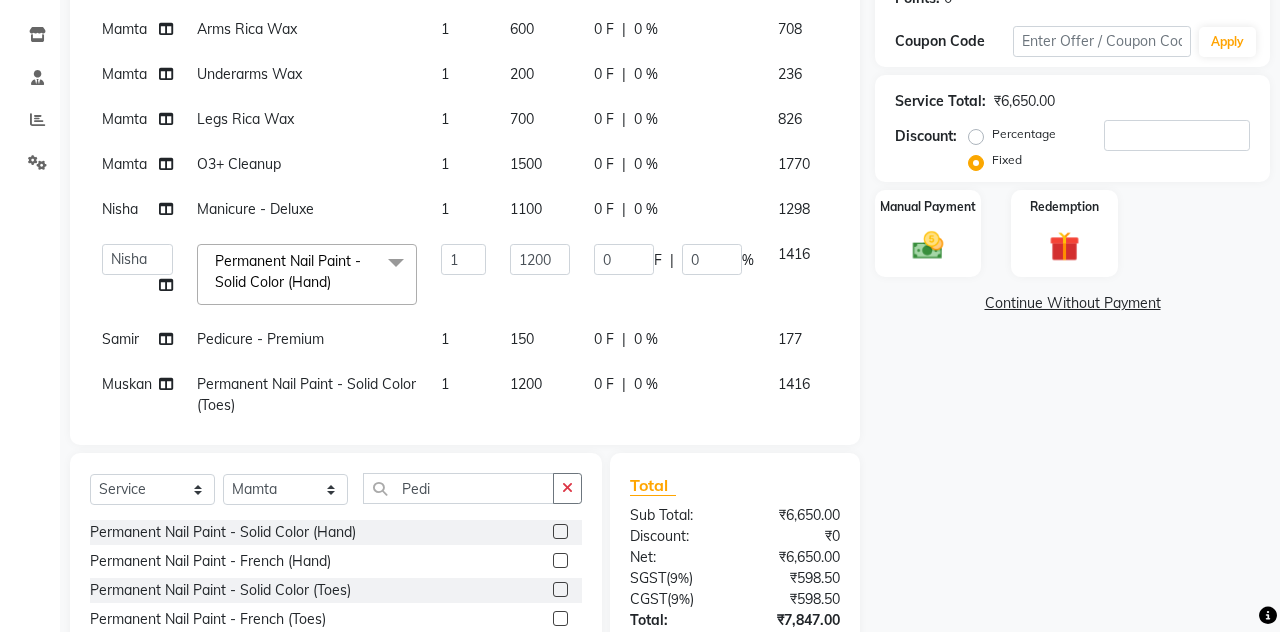 click on "150" 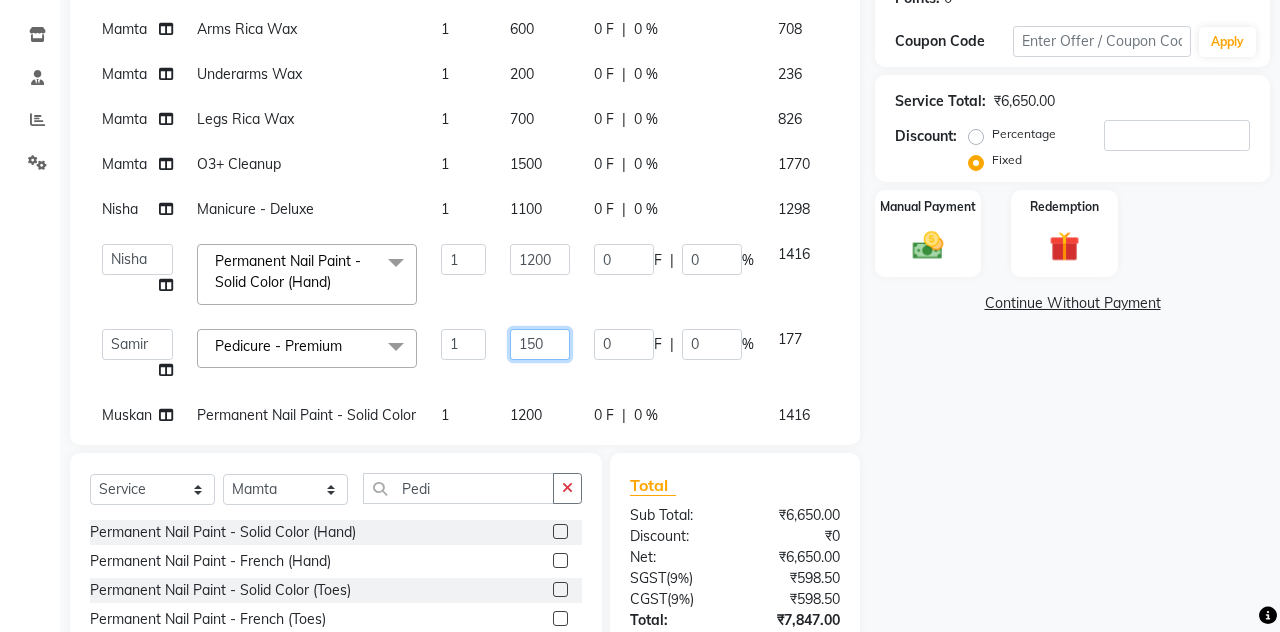 click on "150" 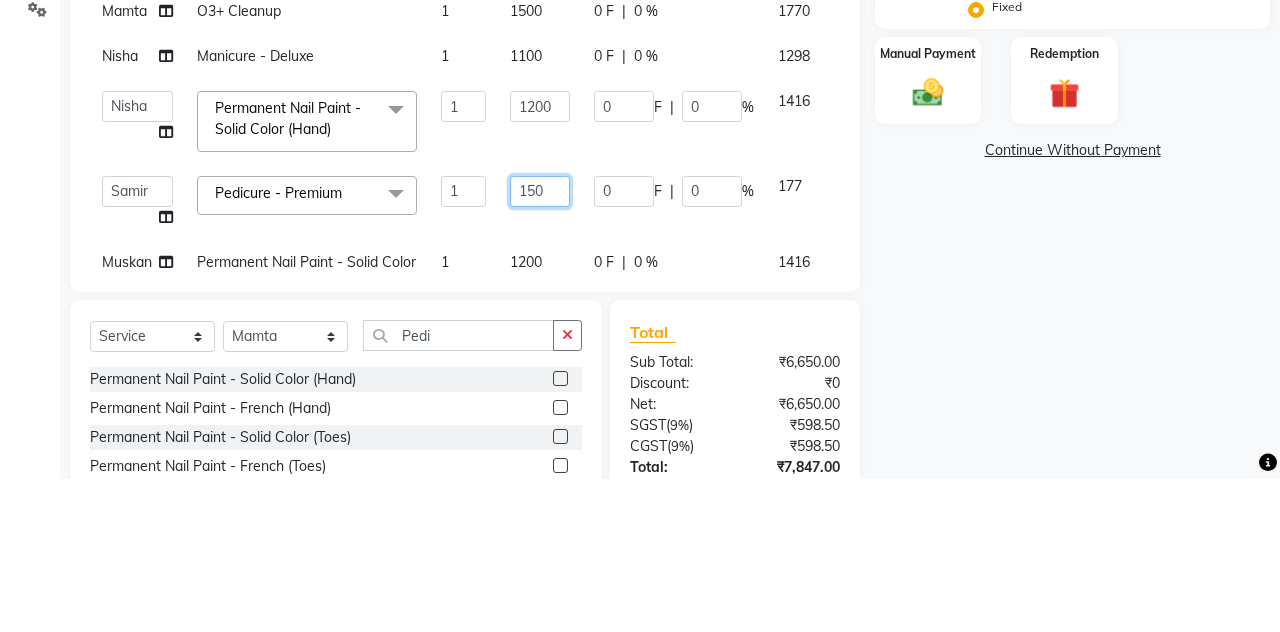 scroll, scrollTop: 323, scrollLeft: 0, axis: vertical 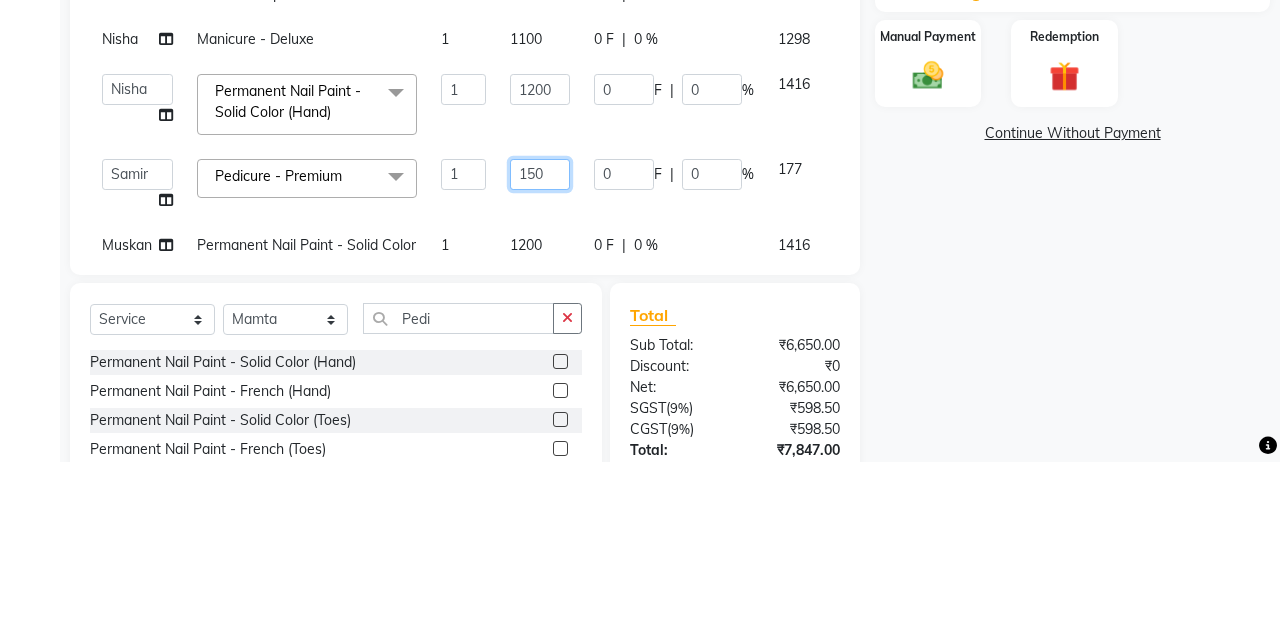 type on "1500" 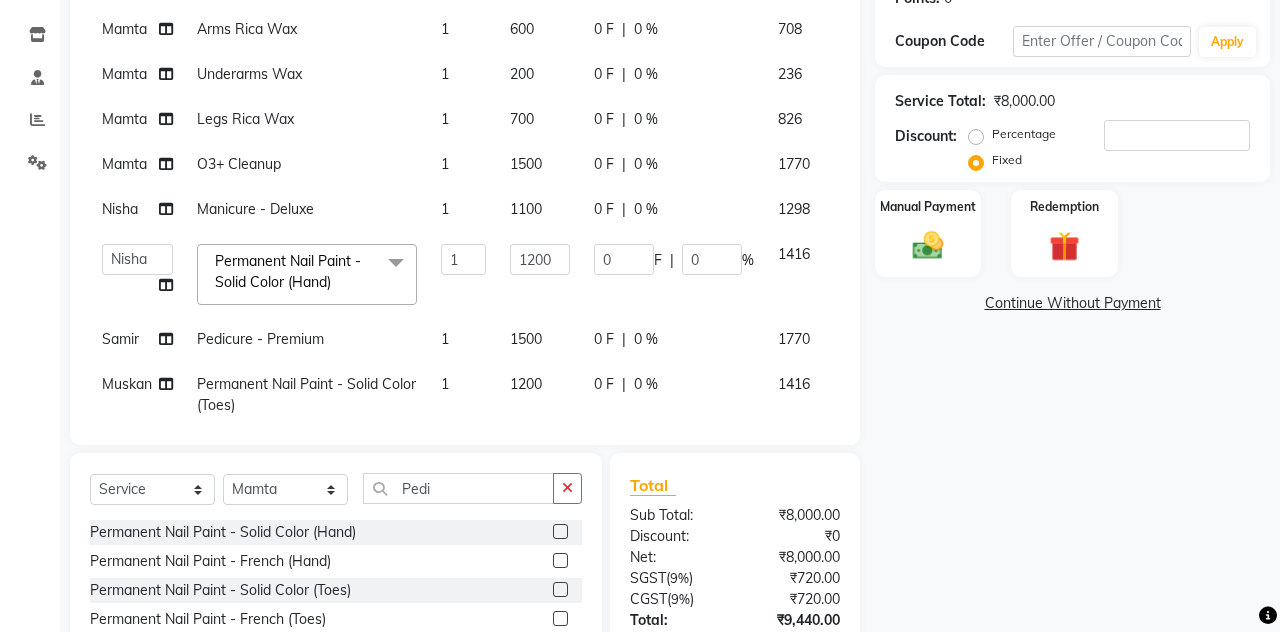 scroll, scrollTop: 372, scrollLeft: 0, axis: vertical 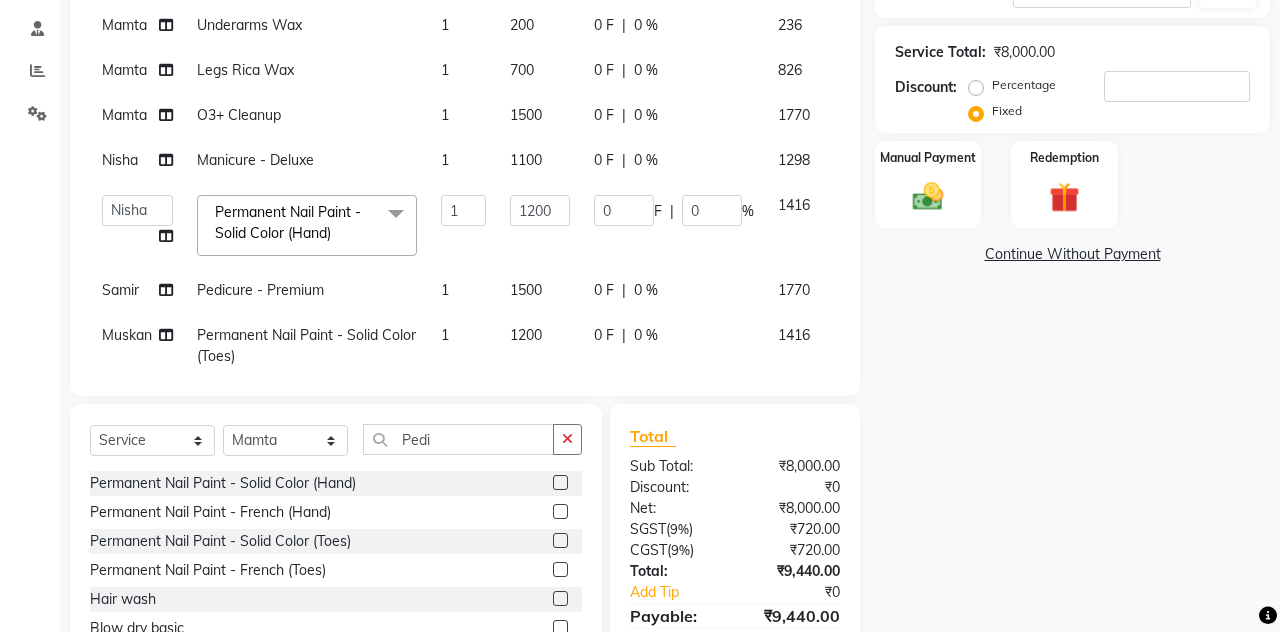click 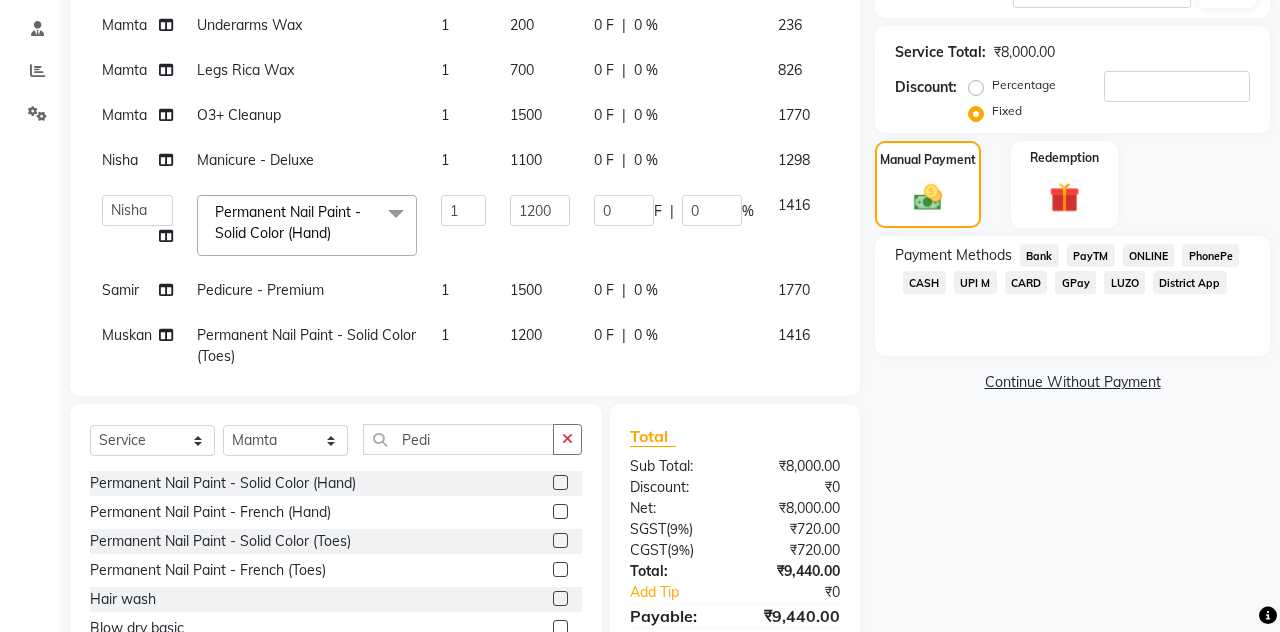 click on "CASH" 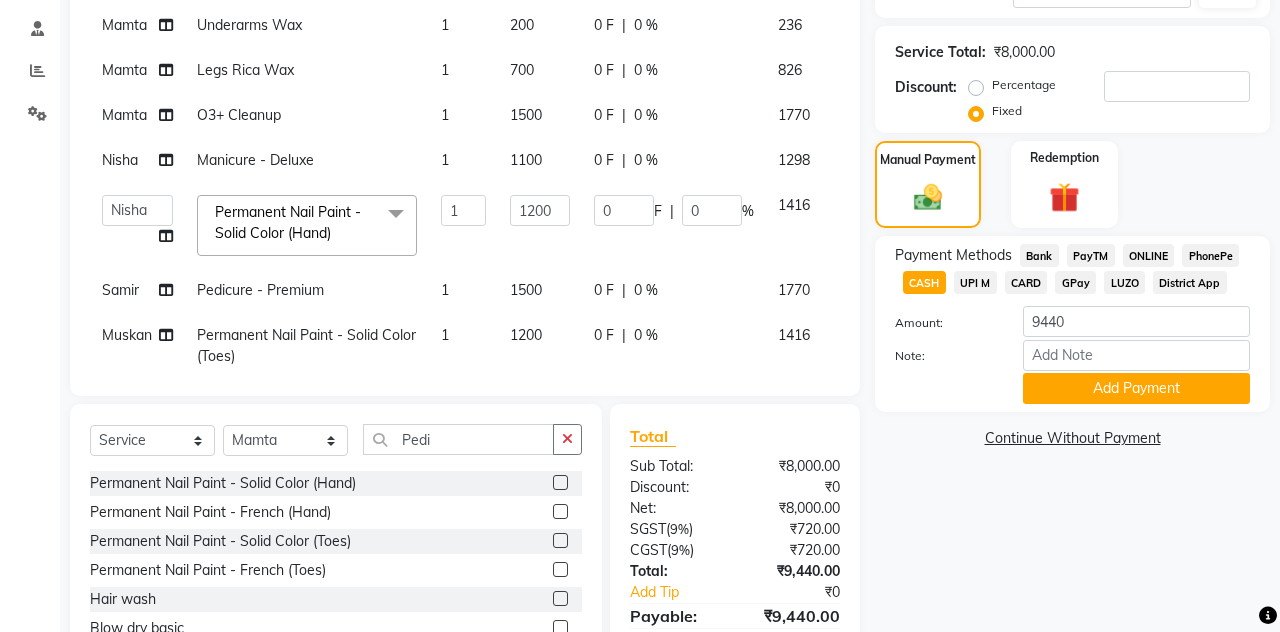 click on "Add Payment" 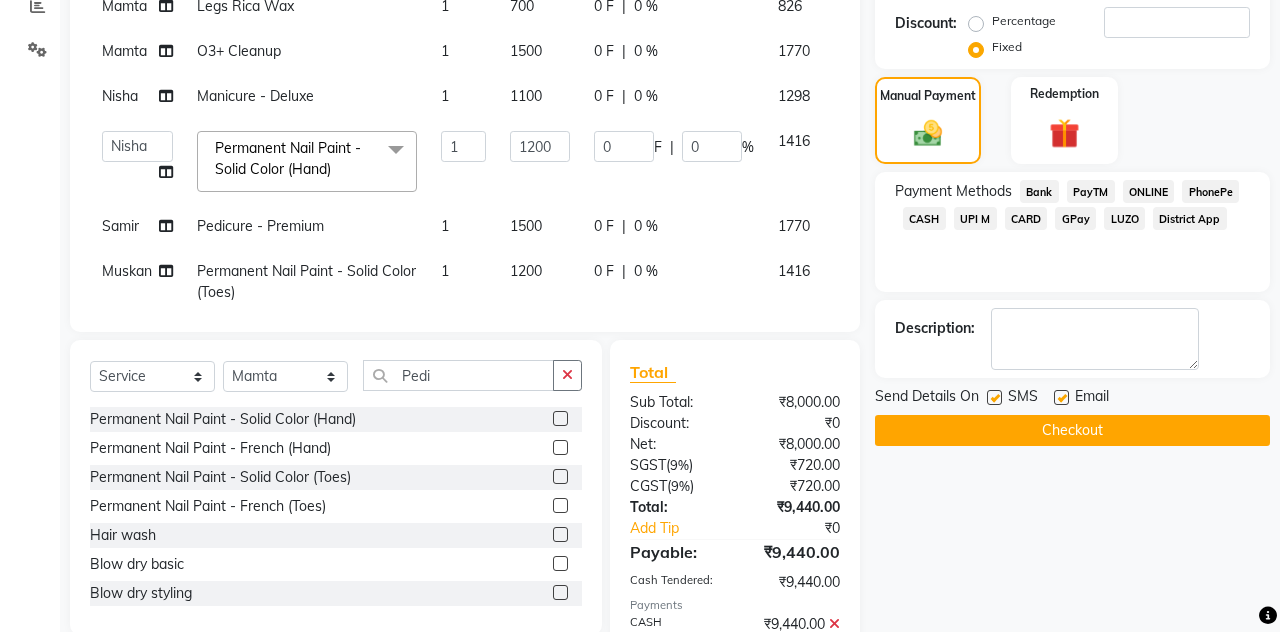 scroll, scrollTop: 441, scrollLeft: 0, axis: vertical 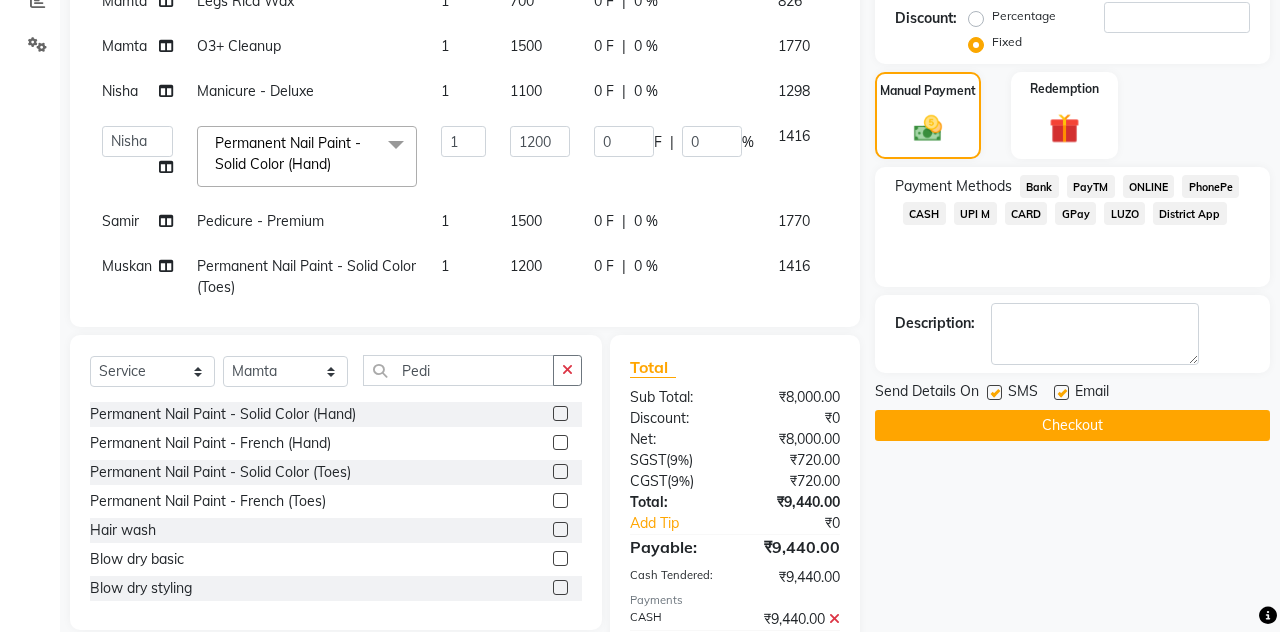 click on "Checkout" 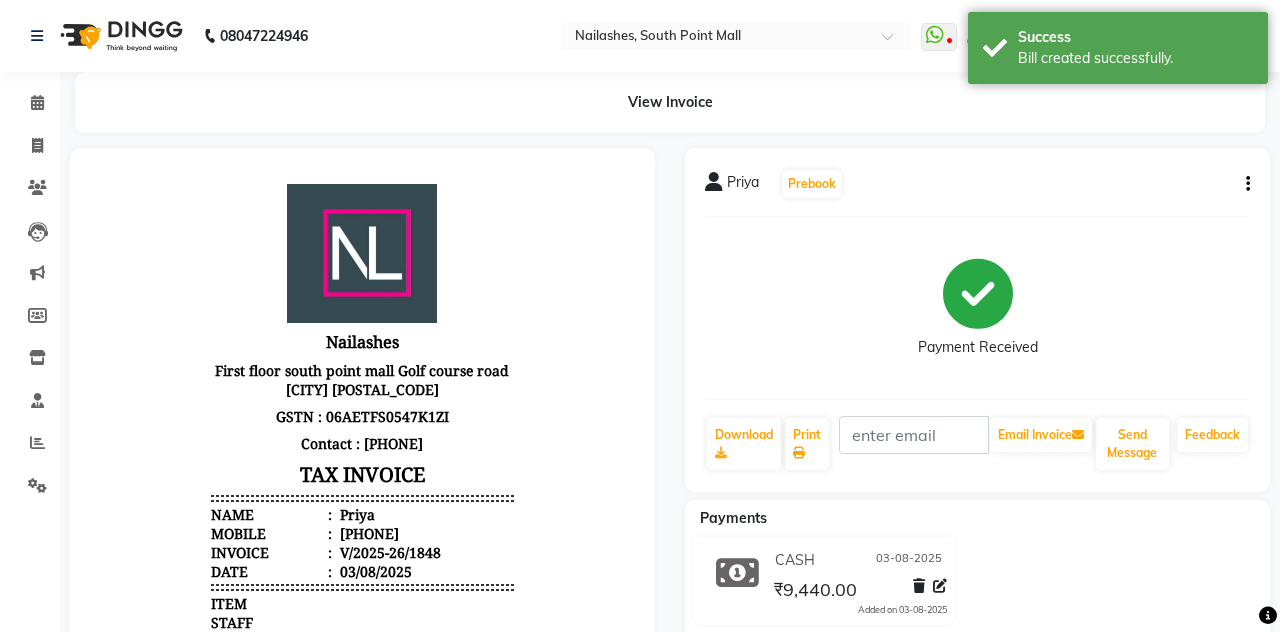 scroll, scrollTop: 0, scrollLeft: 0, axis: both 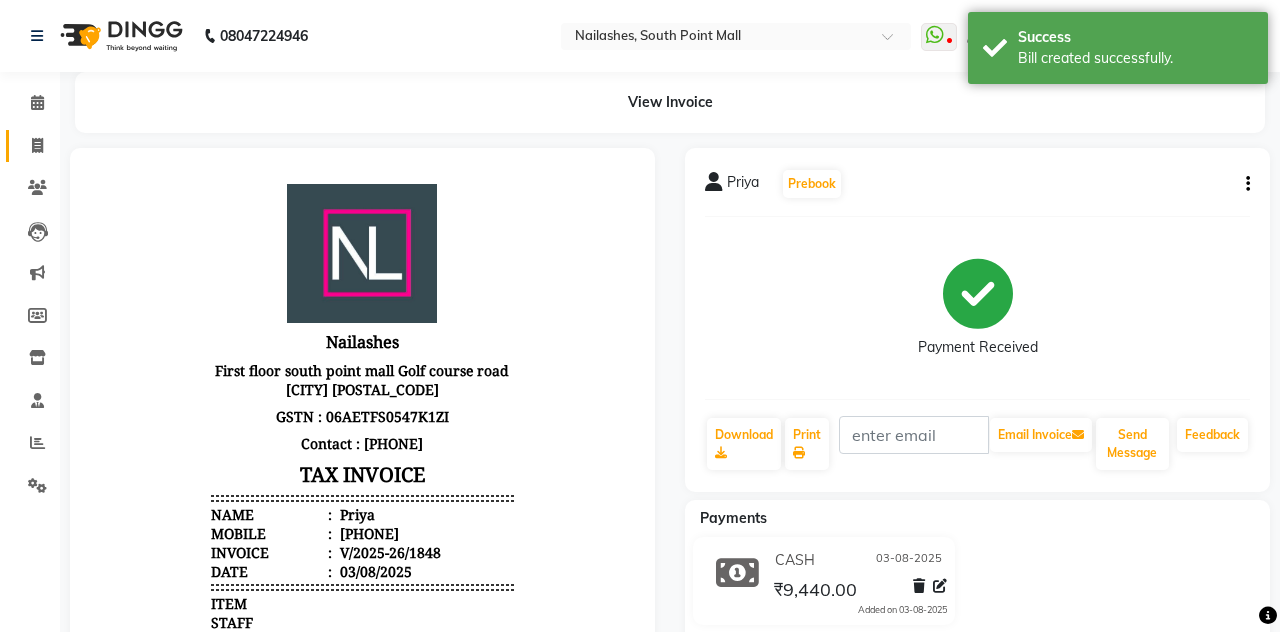 click 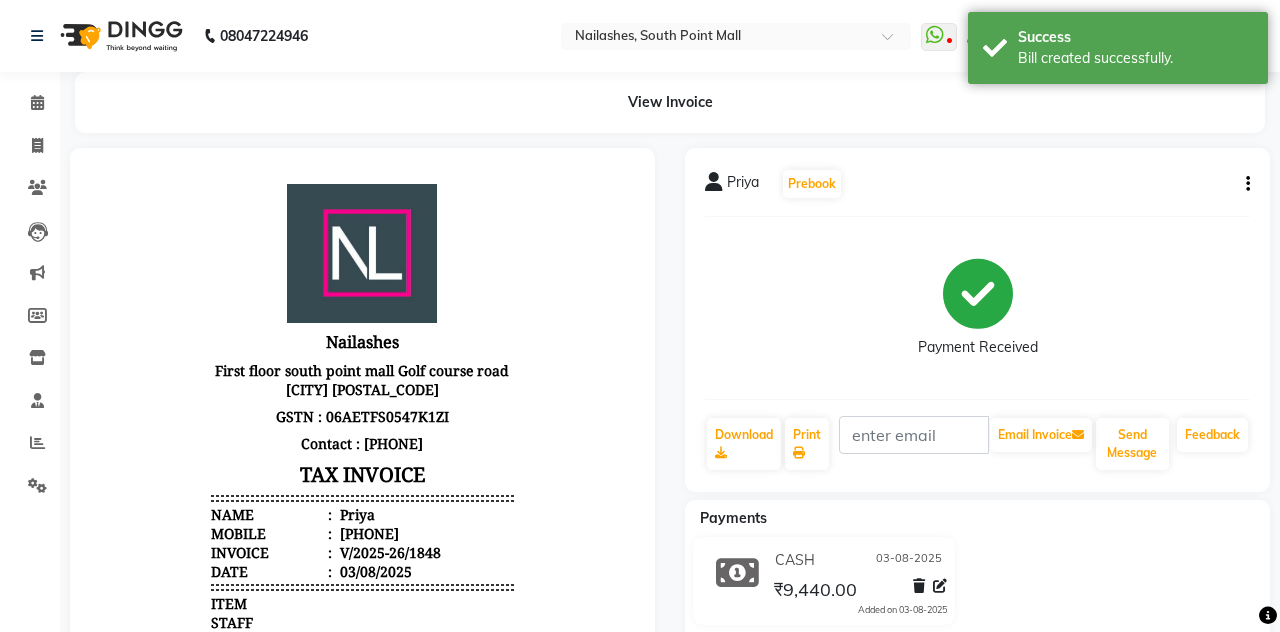 select on "service" 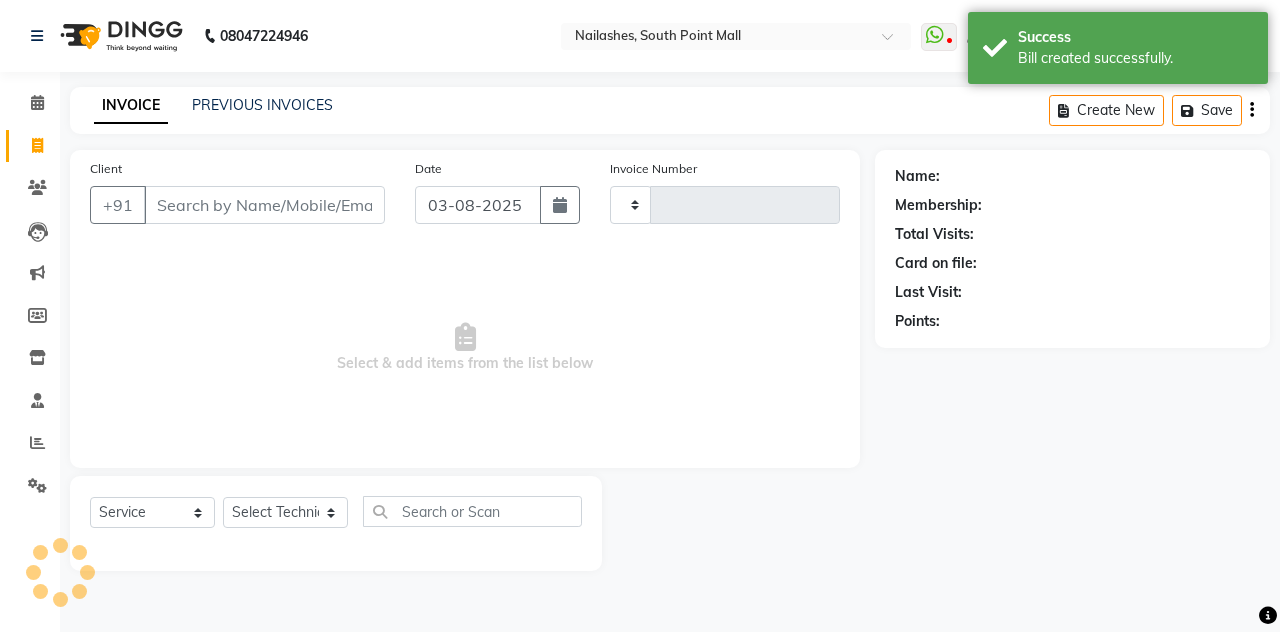 type on "1849" 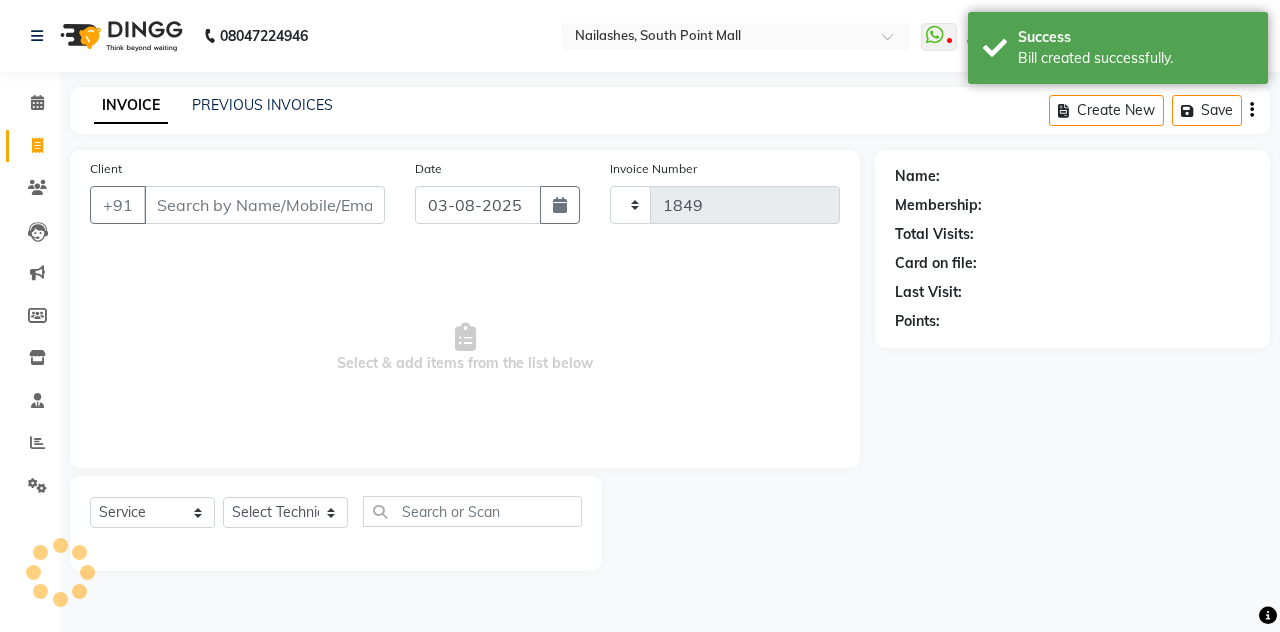 scroll, scrollTop: 96, scrollLeft: 0, axis: vertical 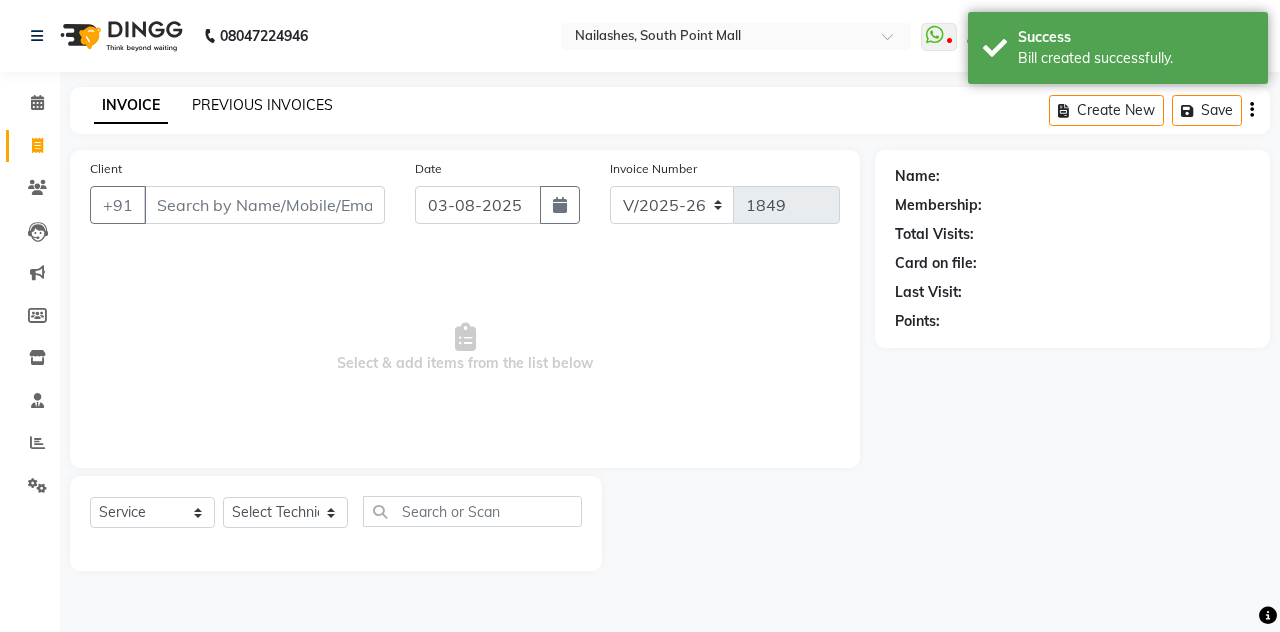 click on "PREVIOUS INVOICES" 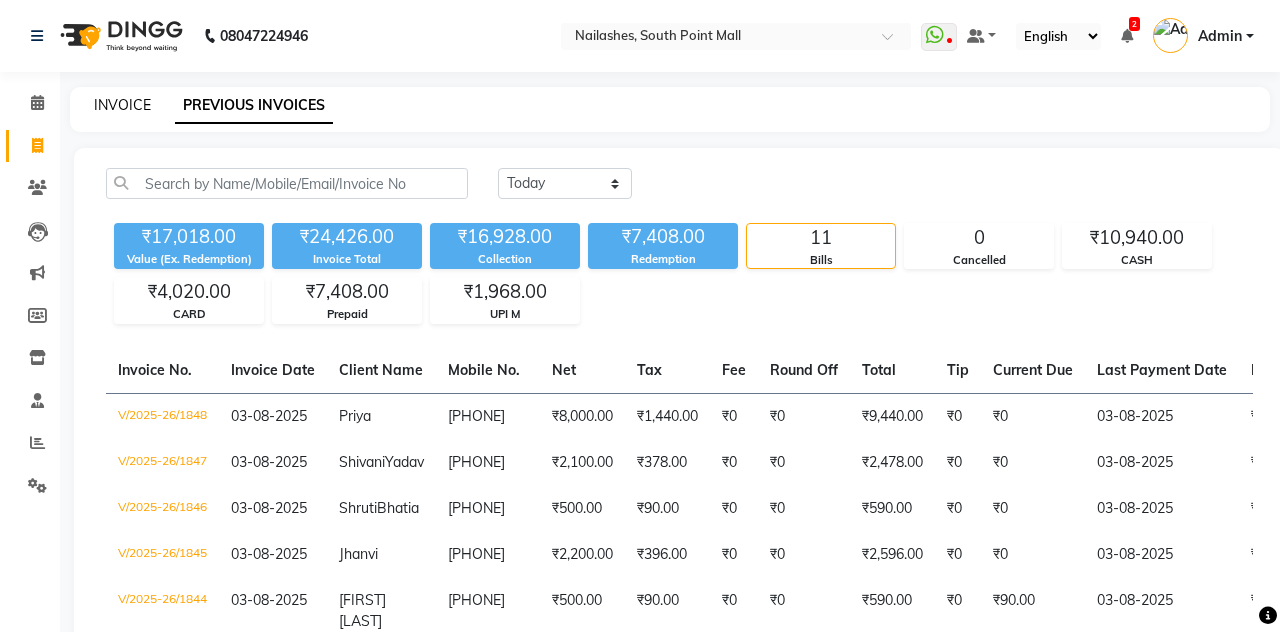 click on "INVOICE" 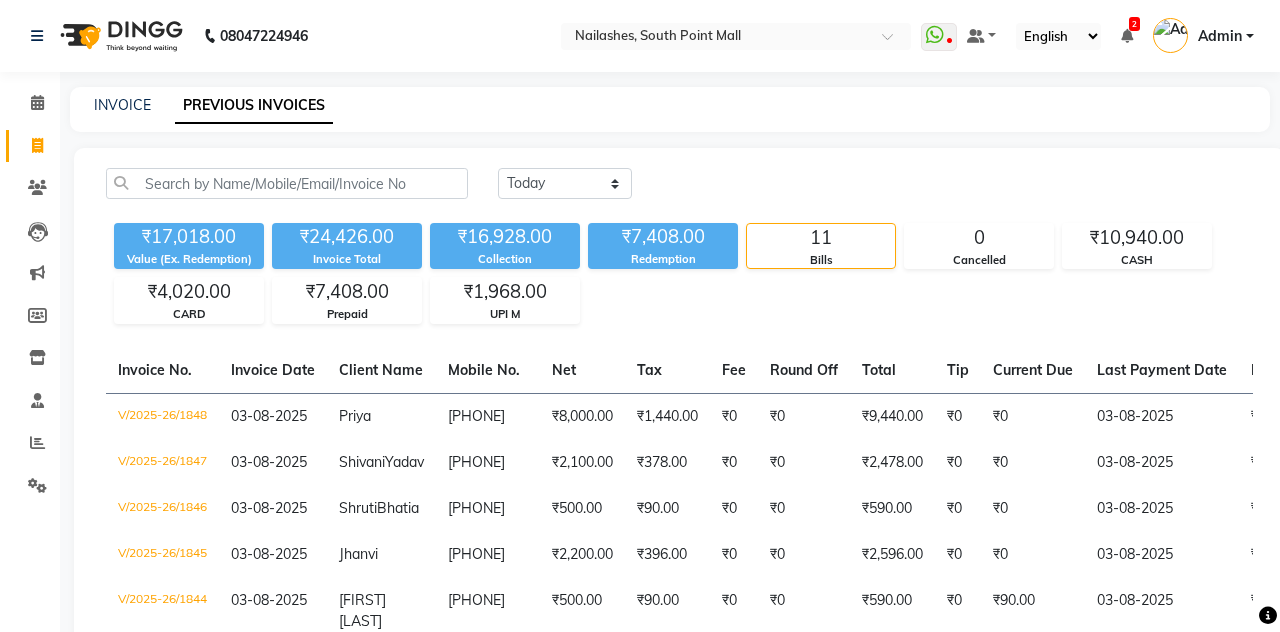 select on "service" 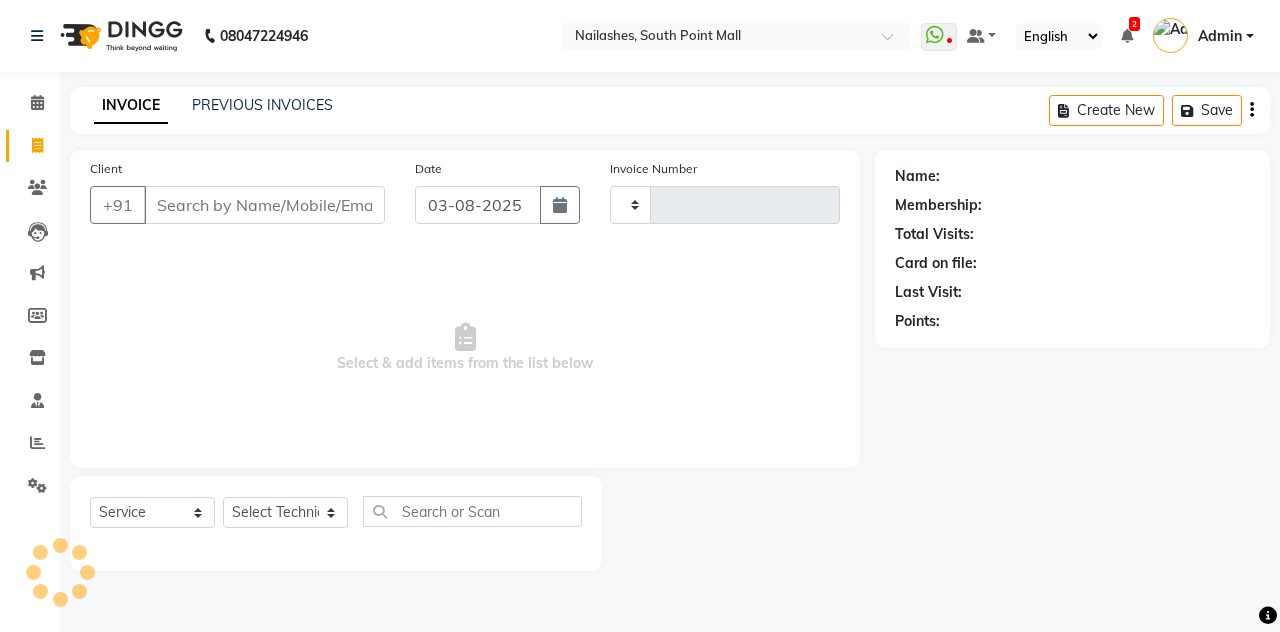 type on "1849" 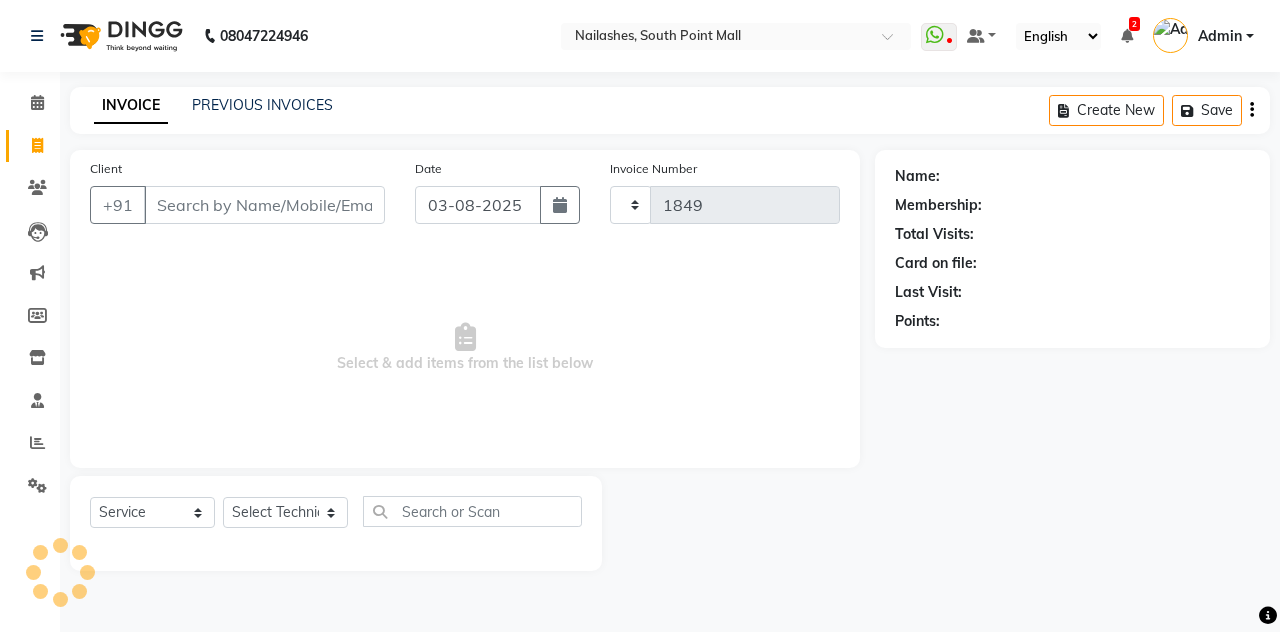 select on "3926" 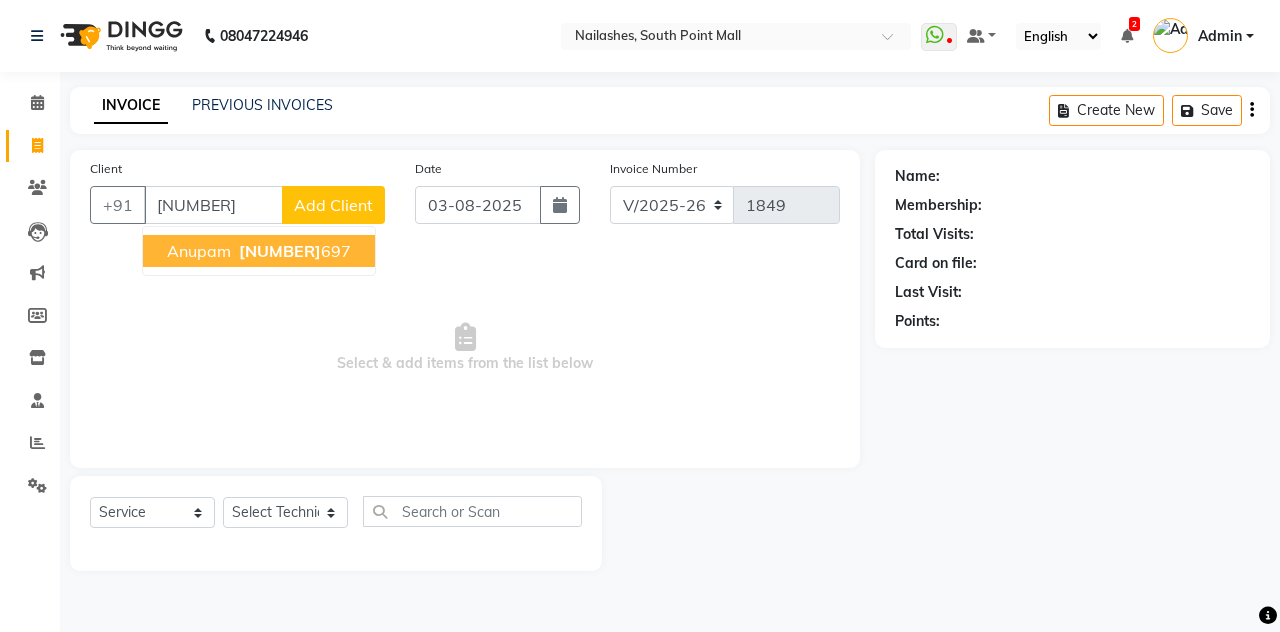 click on "[FIRST]   [PHONE]" at bounding box center [259, 251] 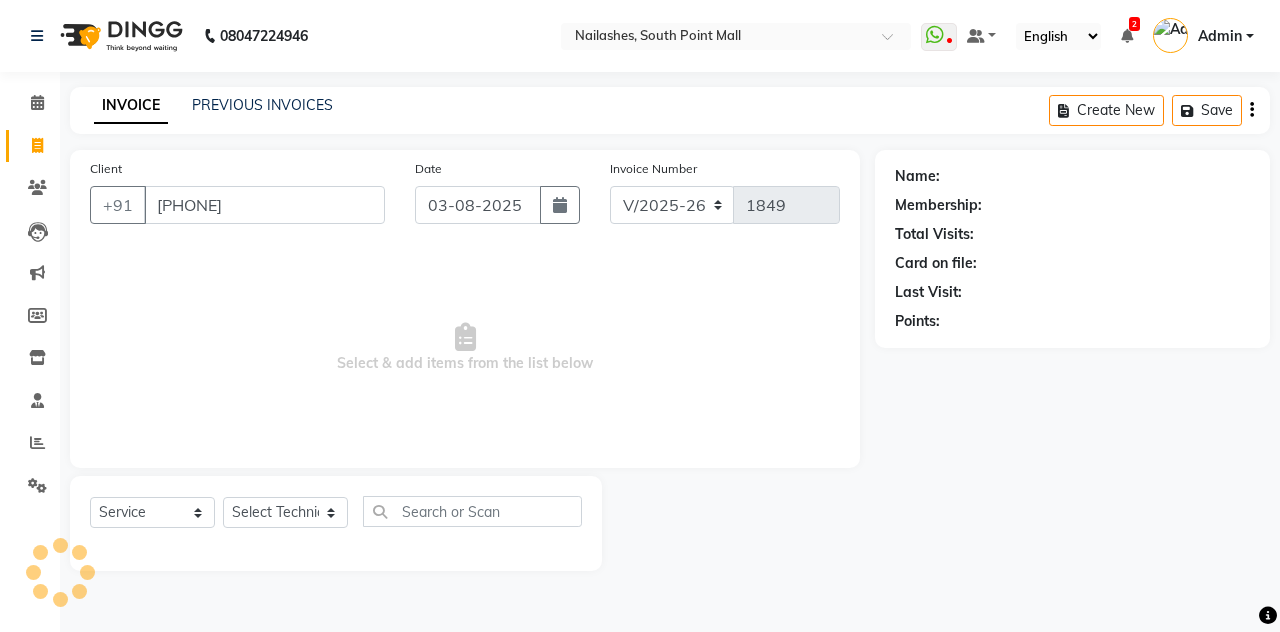 type on "[PHONE]" 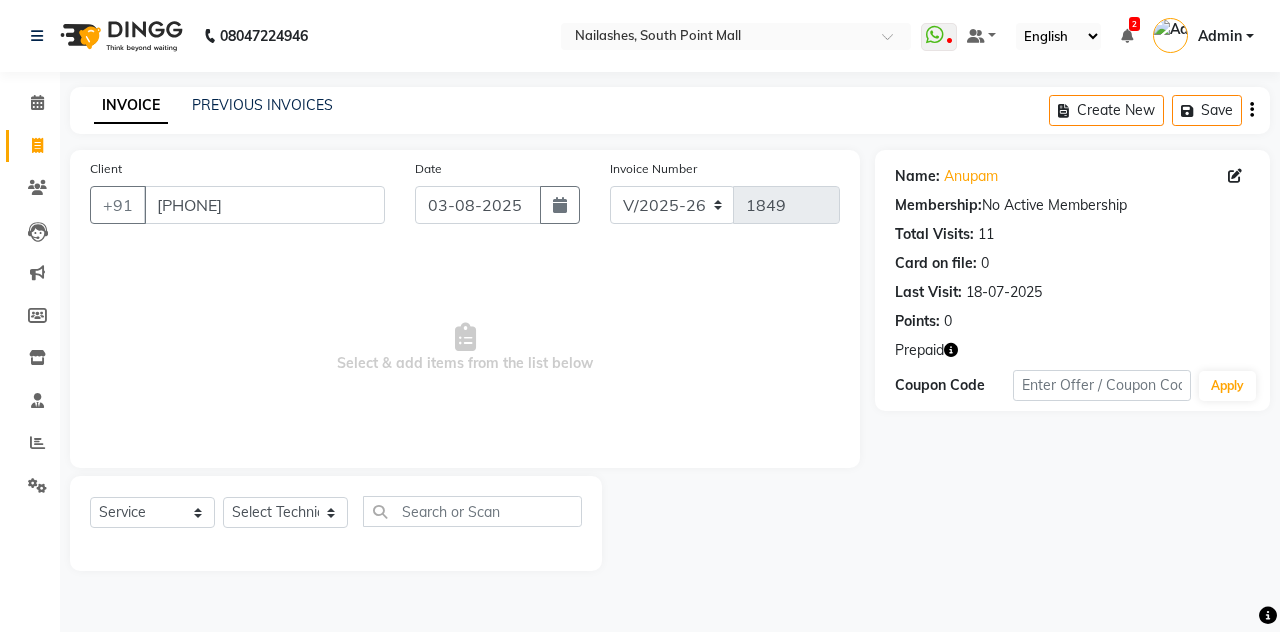 click 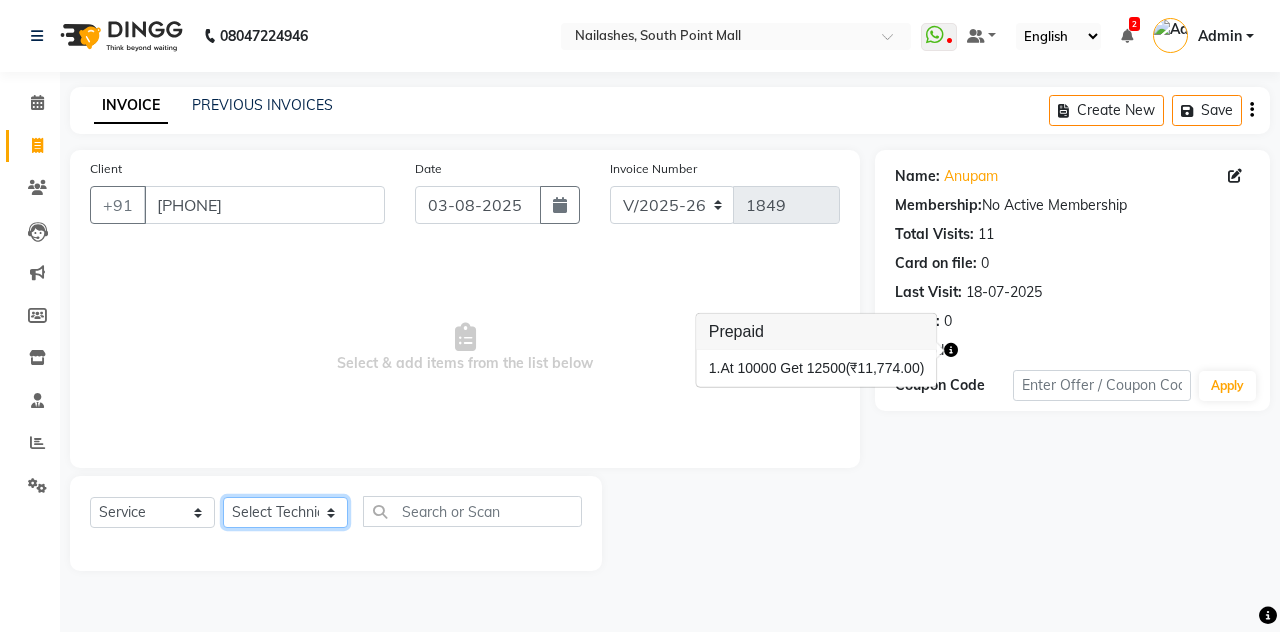 click on "Select Technician Admin [NAME] [NAME] [NAME] [NAME] Manager [NAME] [NAME] [NAME] [NAME] [NAME] [NAME]" 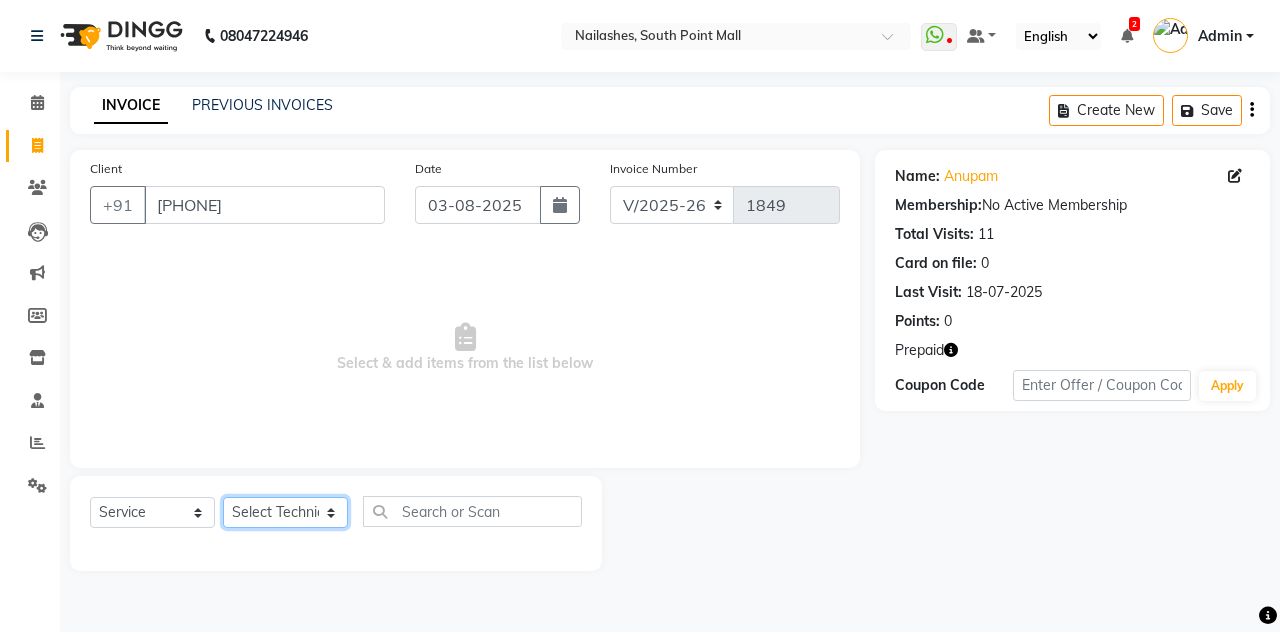select on "19477" 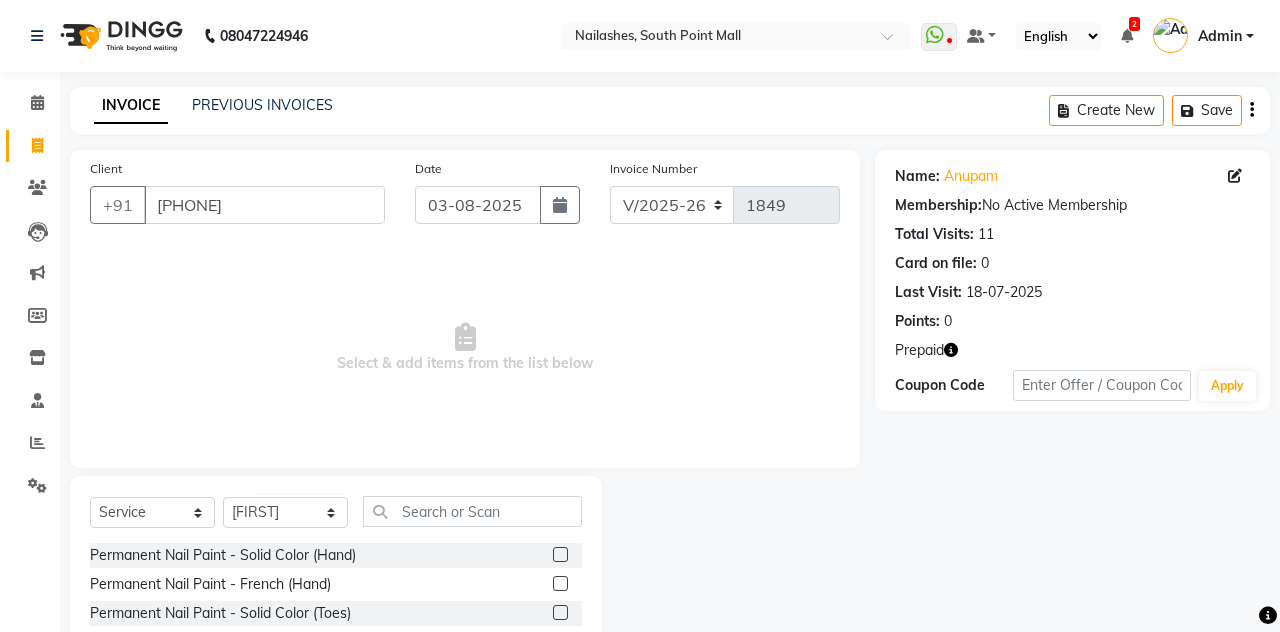 click 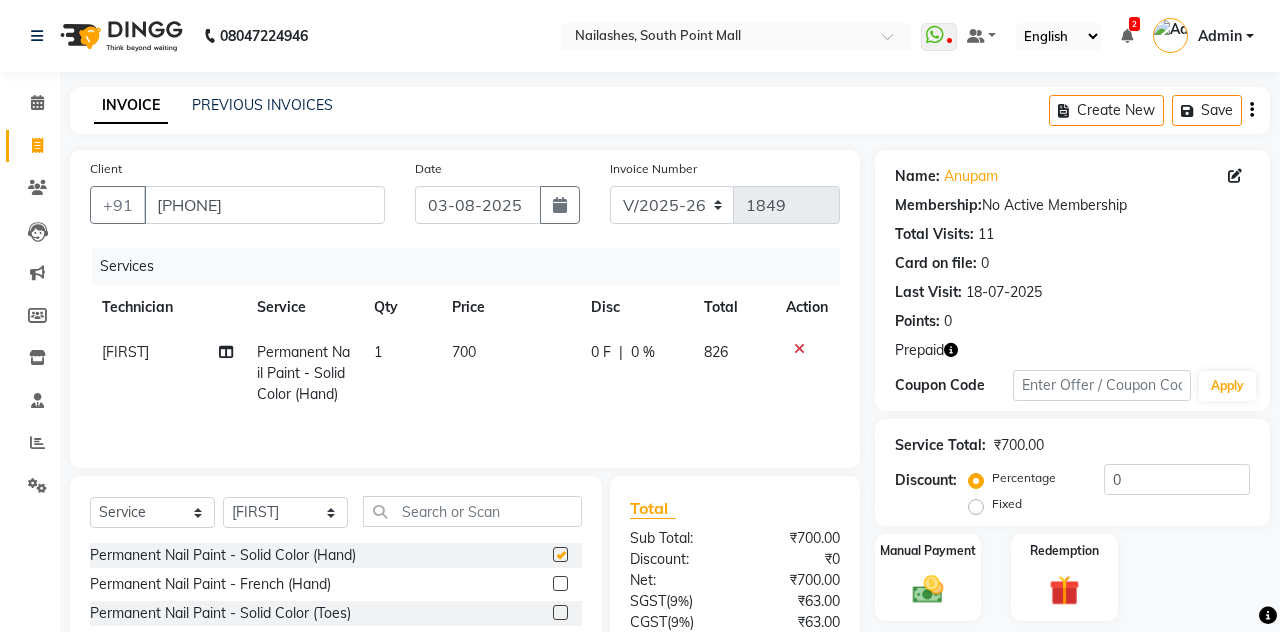 checkbox on "false" 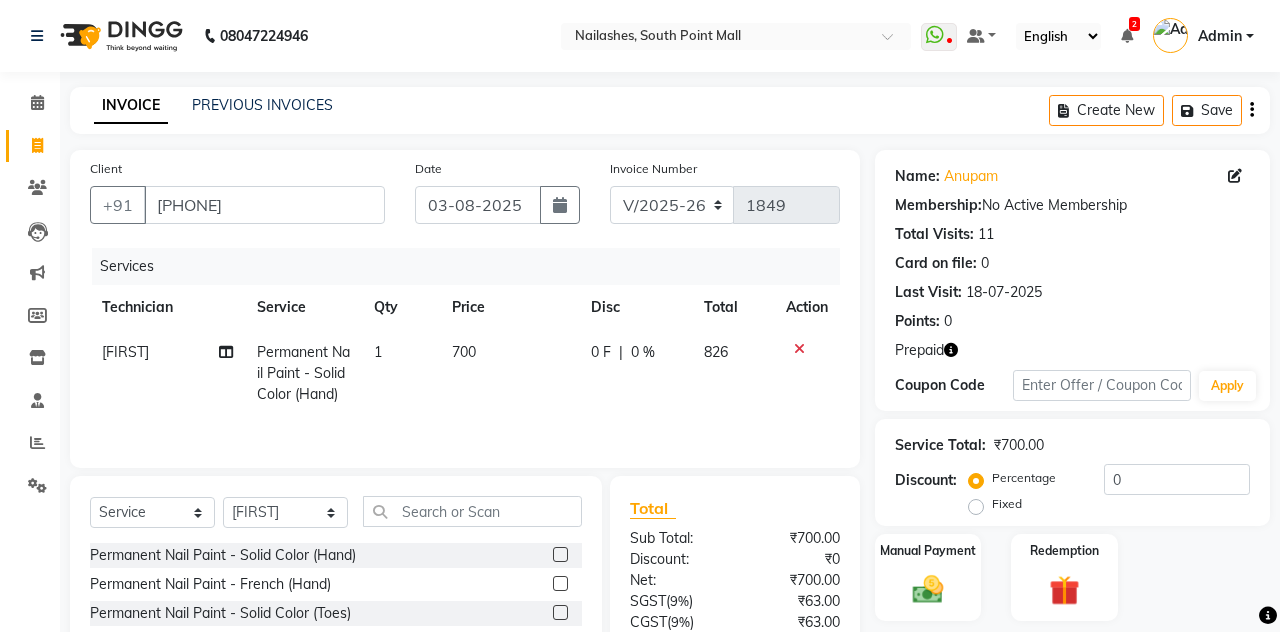 scroll, scrollTop: 78, scrollLeft: 0, axis: vertical 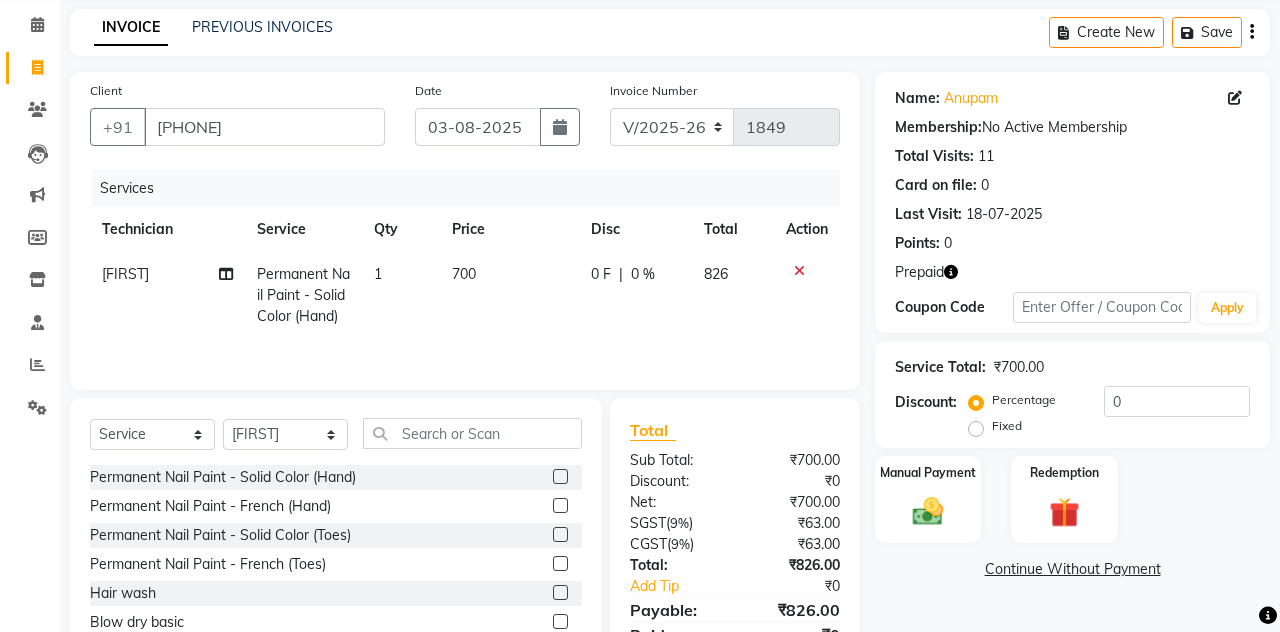 click 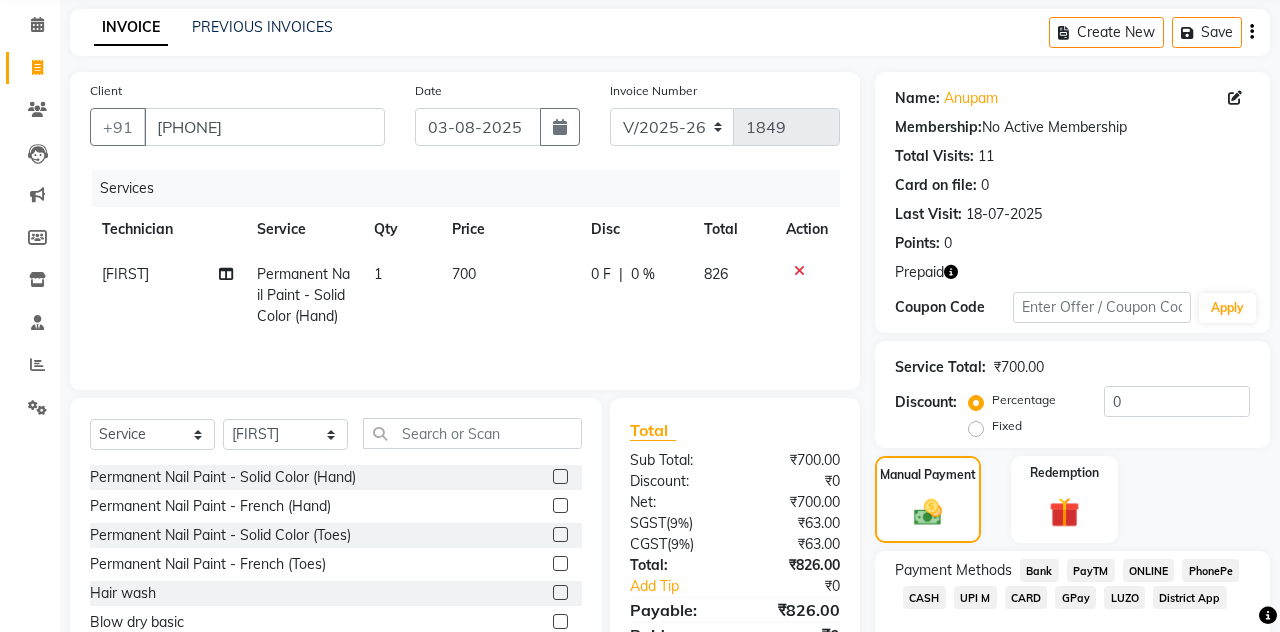 click 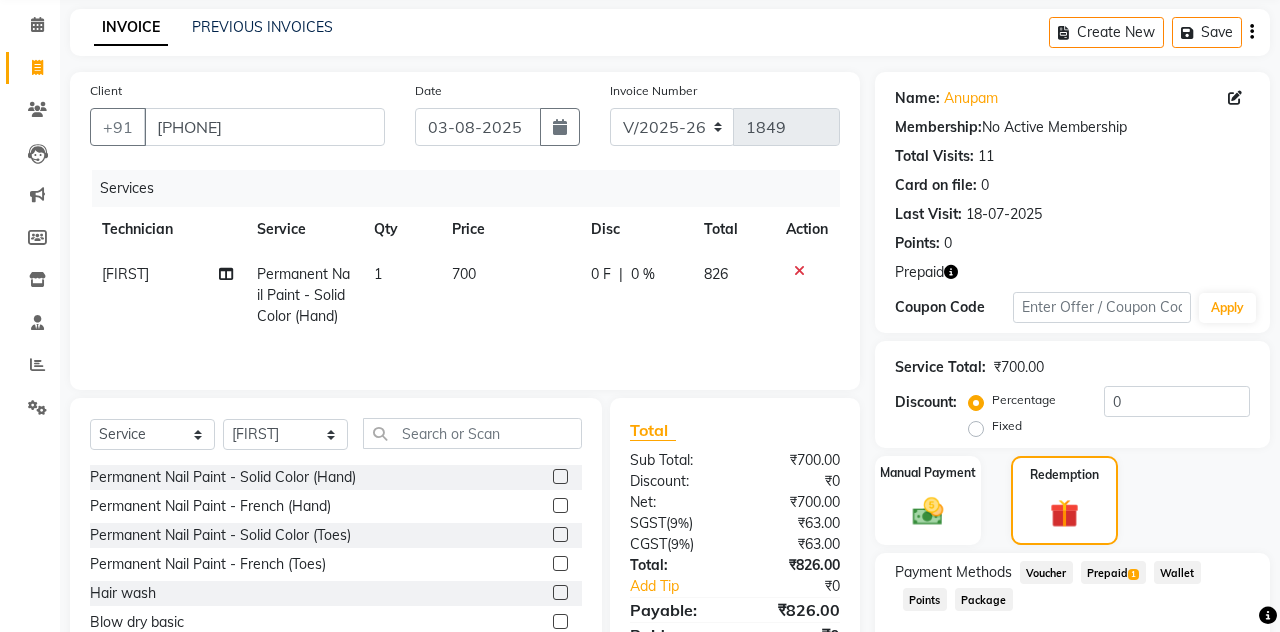 click on "Prepaid  1" 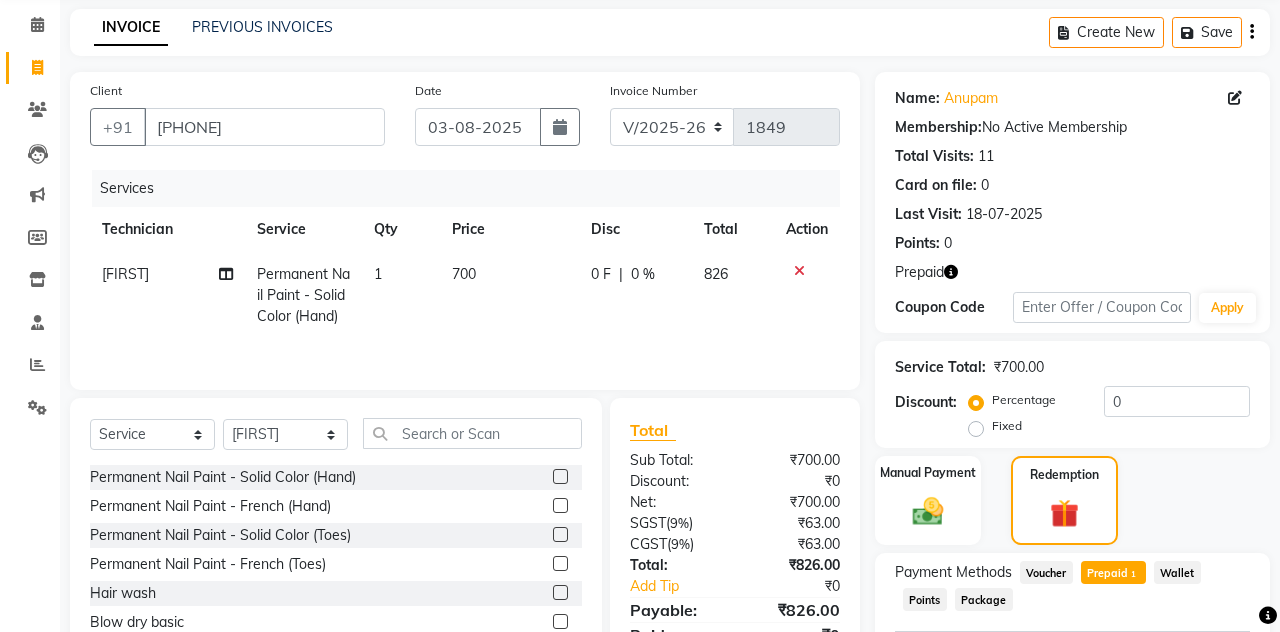 click on "Add" at bounding box center [1202, 680] 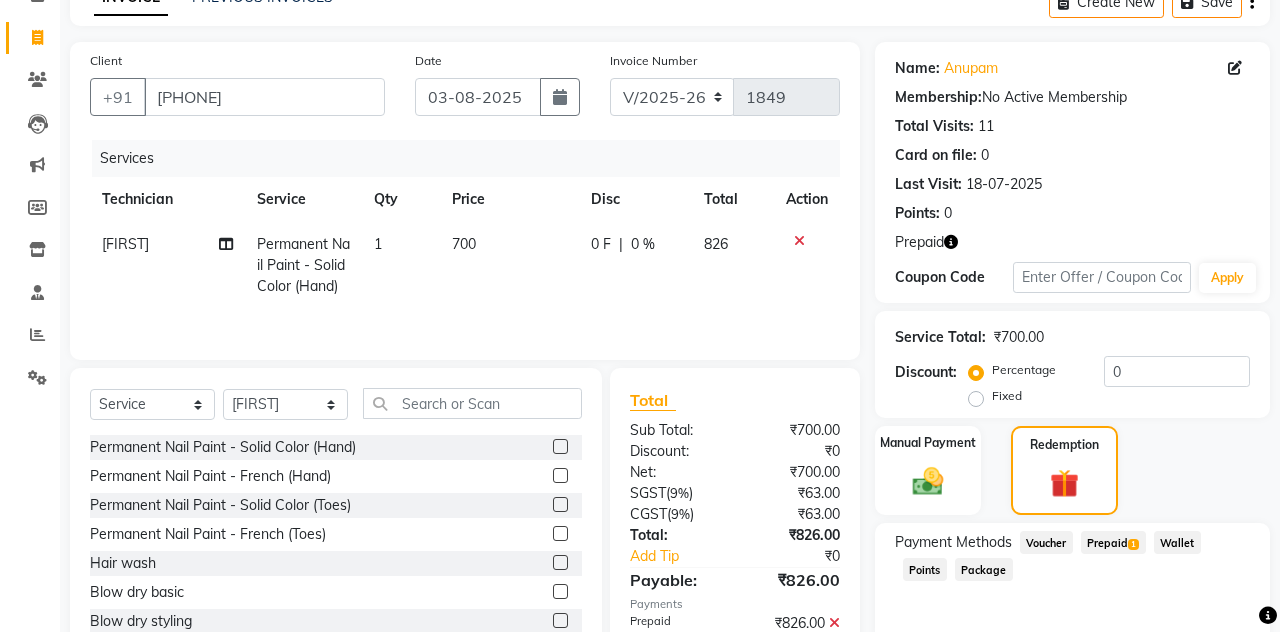 scroll, scrollTop: 206, scrollLeft: 0, axis: vertical 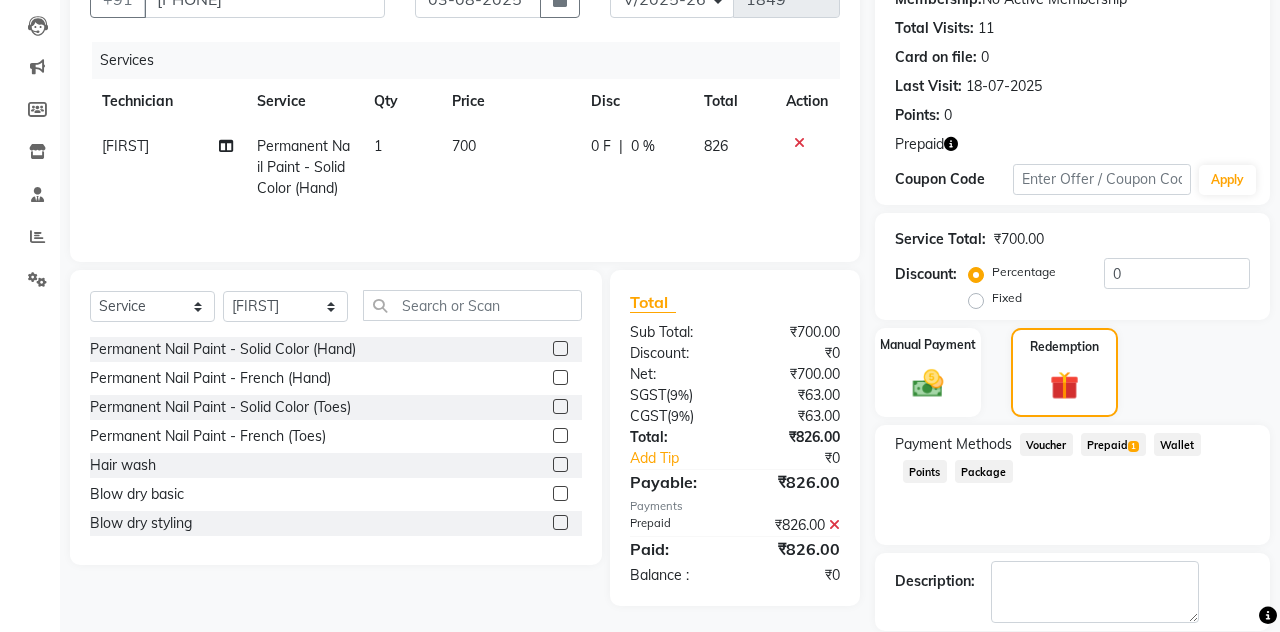 click on "Checkout" 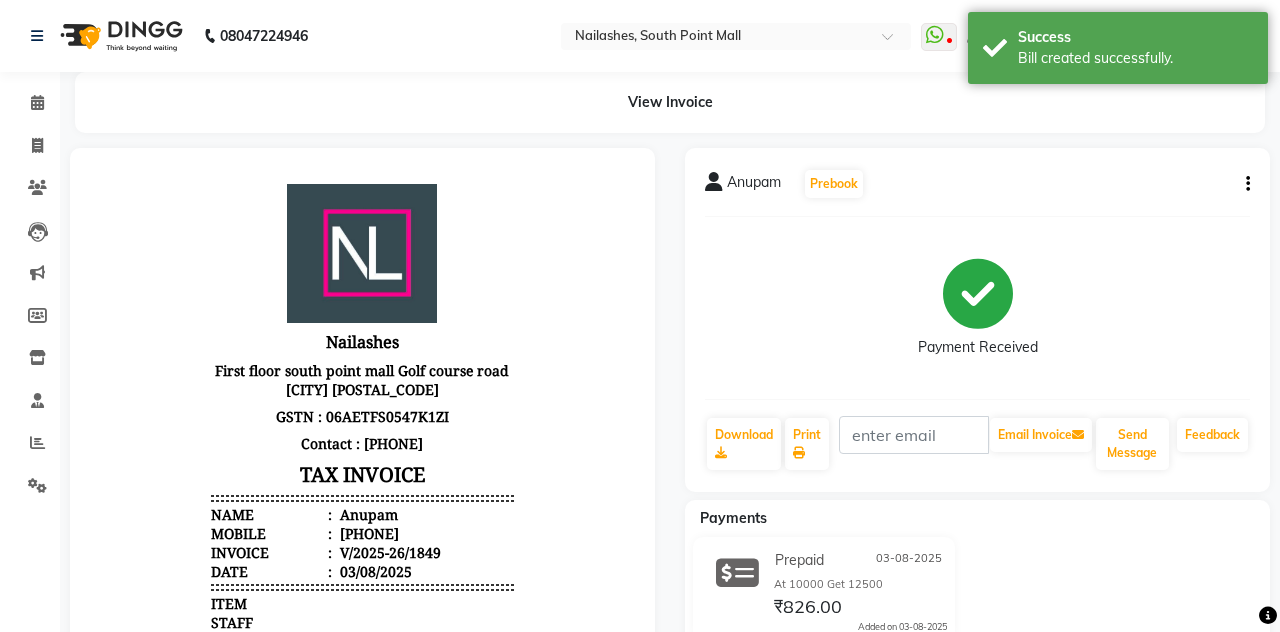scroll, scrollTop: 0, scrollLeft: 0, axis: both 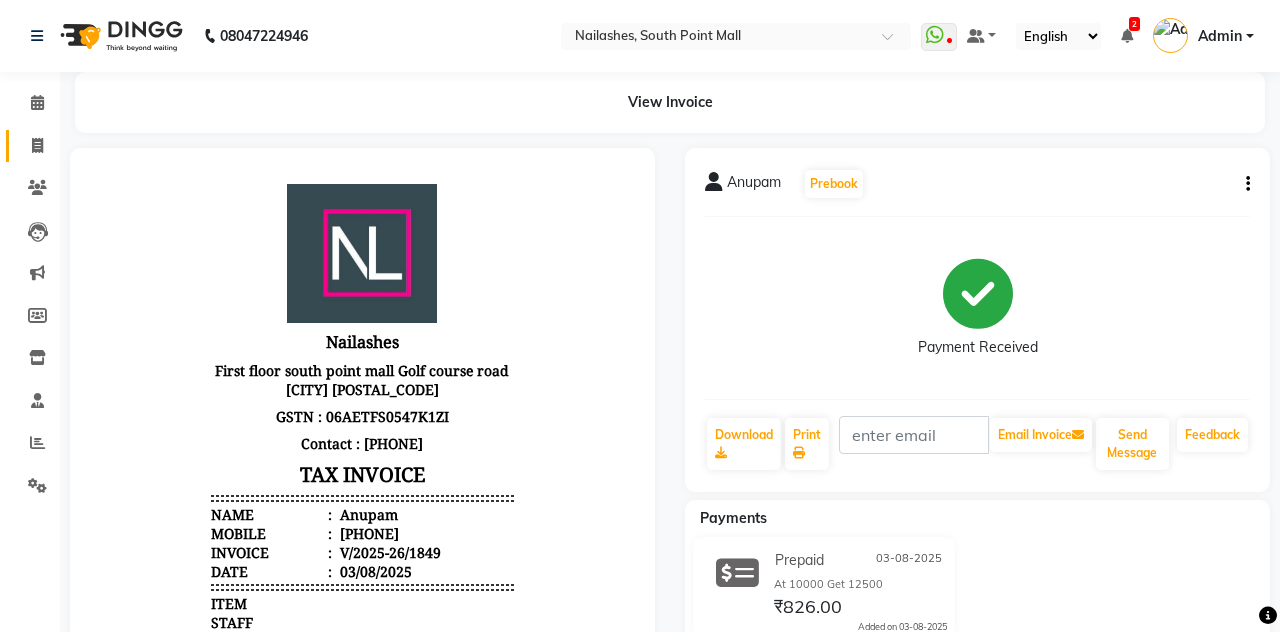 click 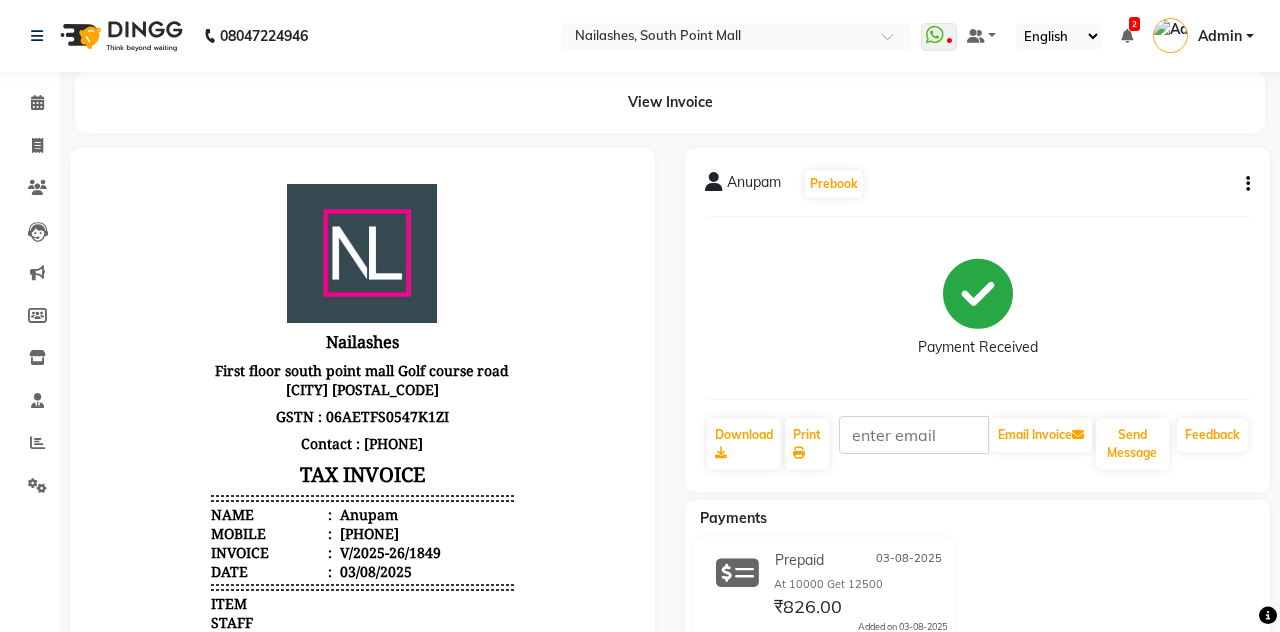 select on "service" 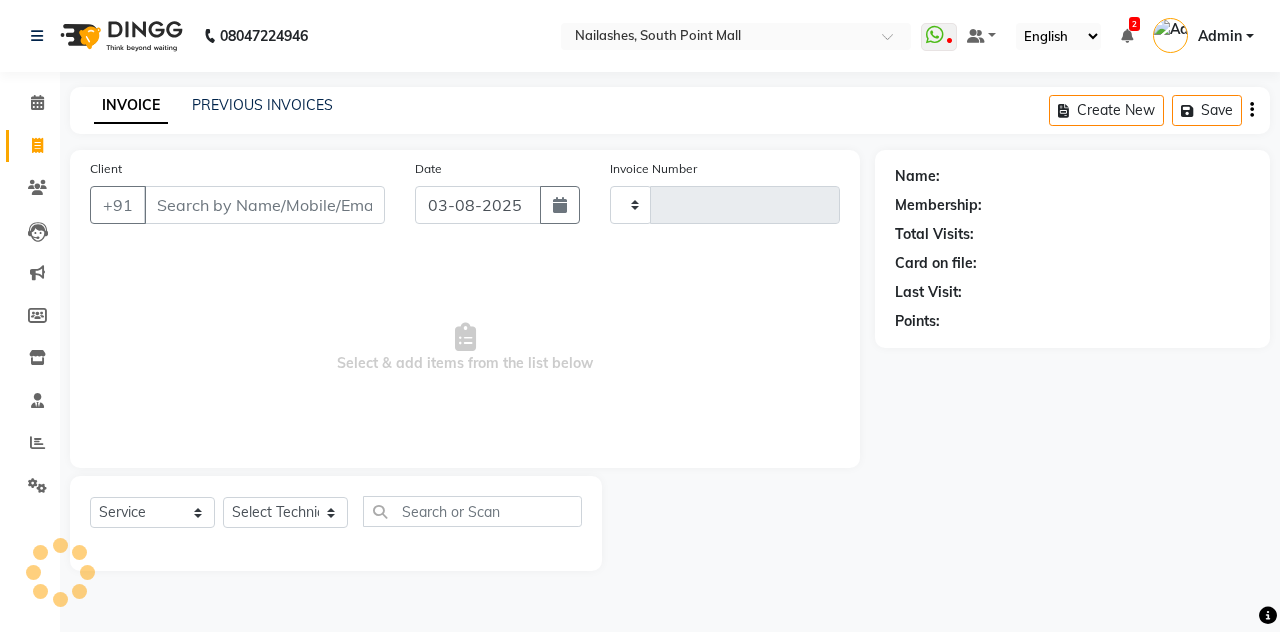 type on "1850" 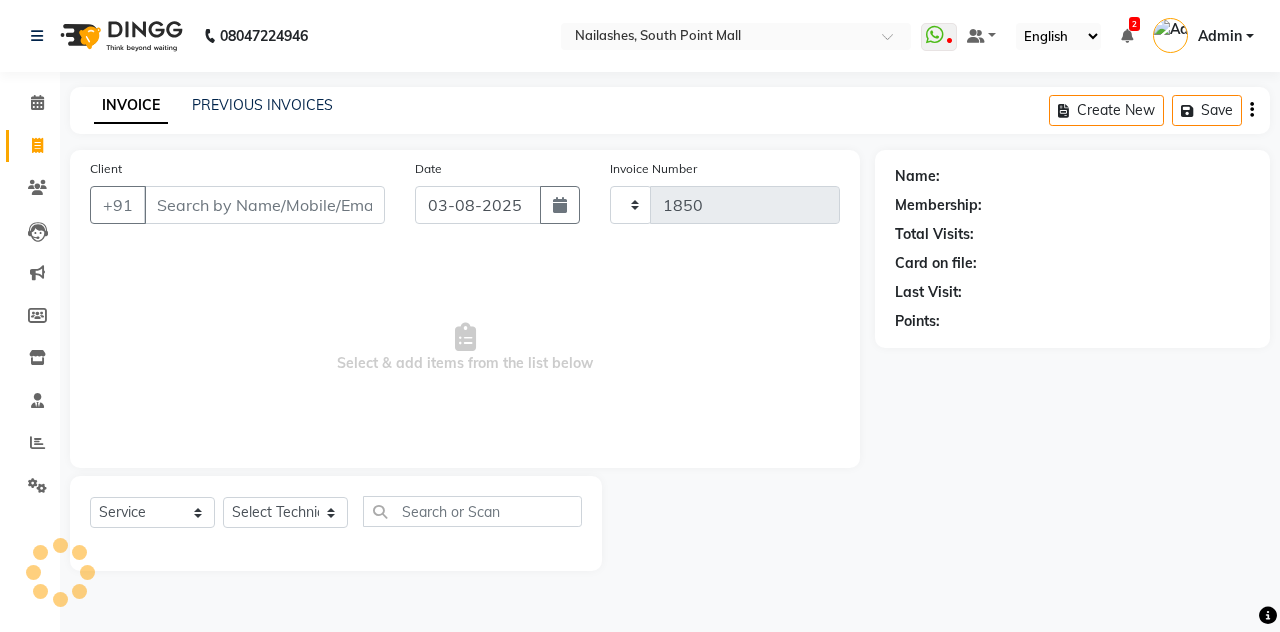 select on "3926" 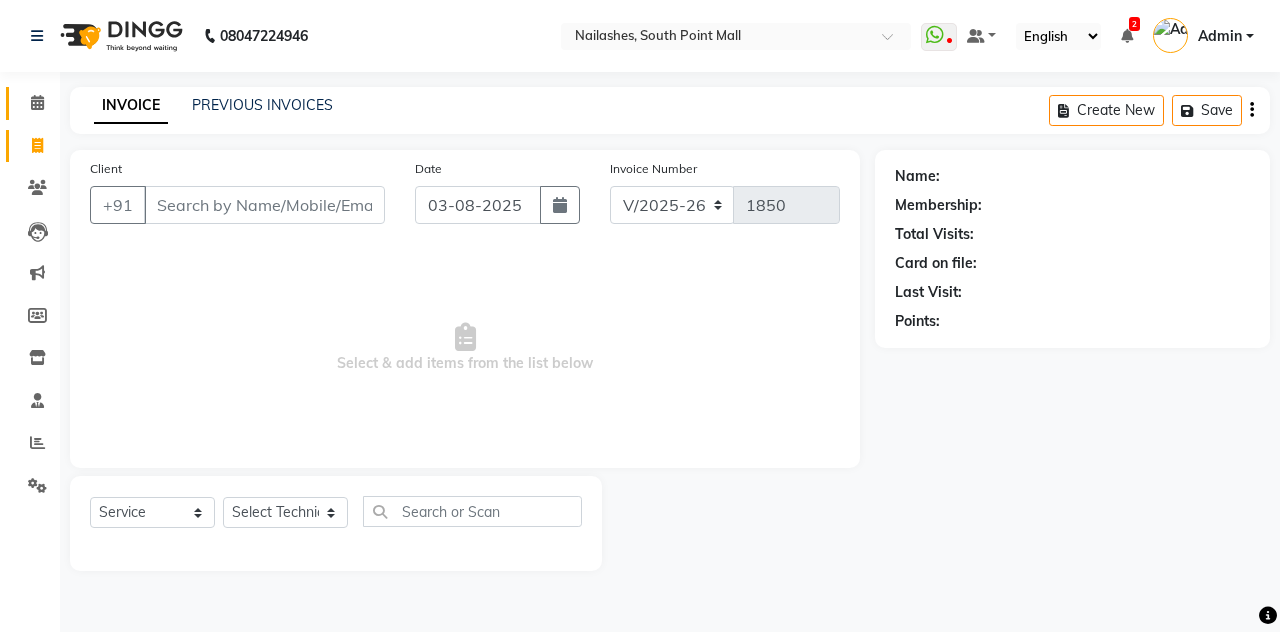 click 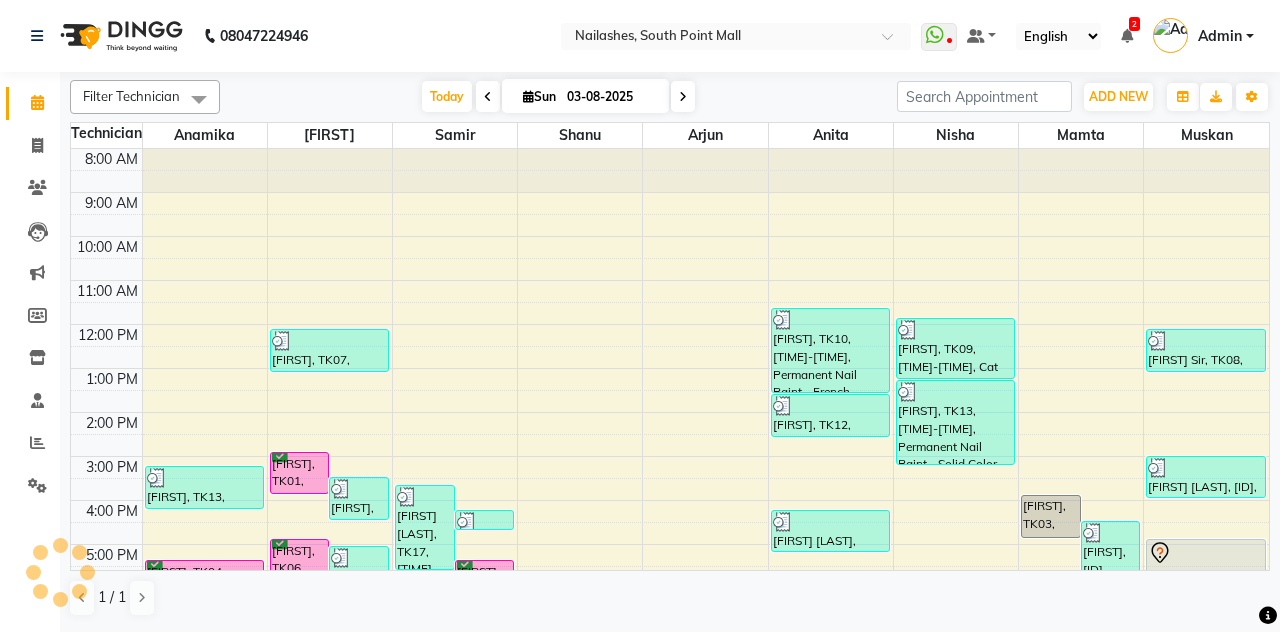 scroll, scrollTop: 271, scrollLeft: 0, axis: vertical 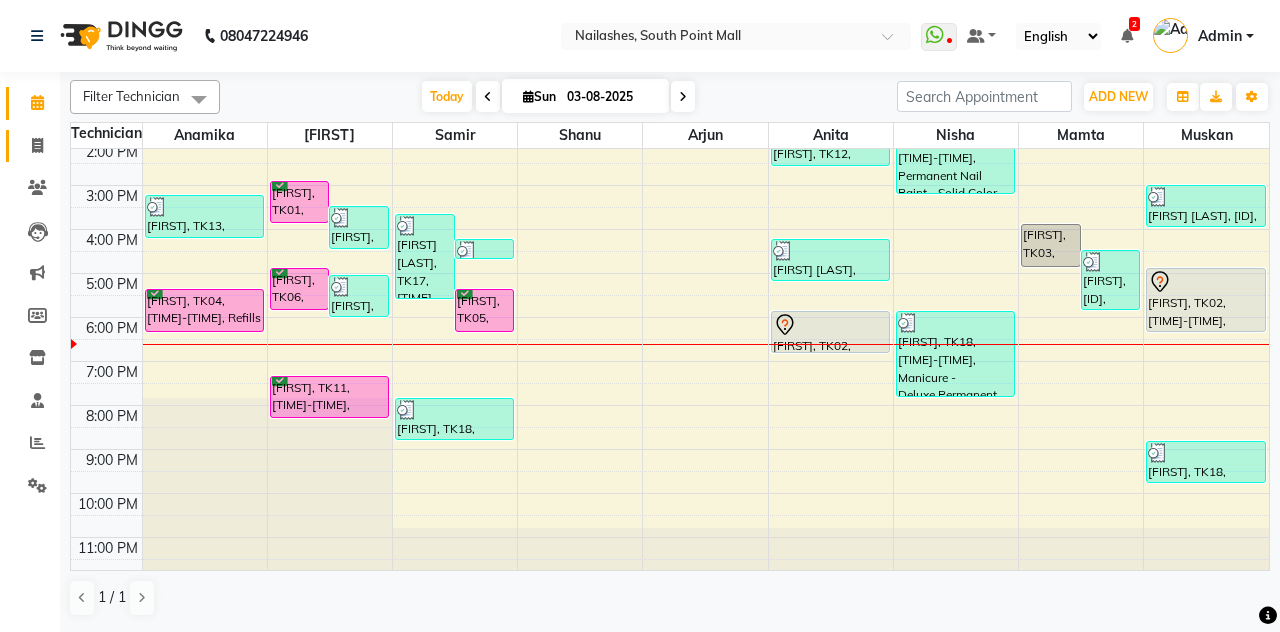 click 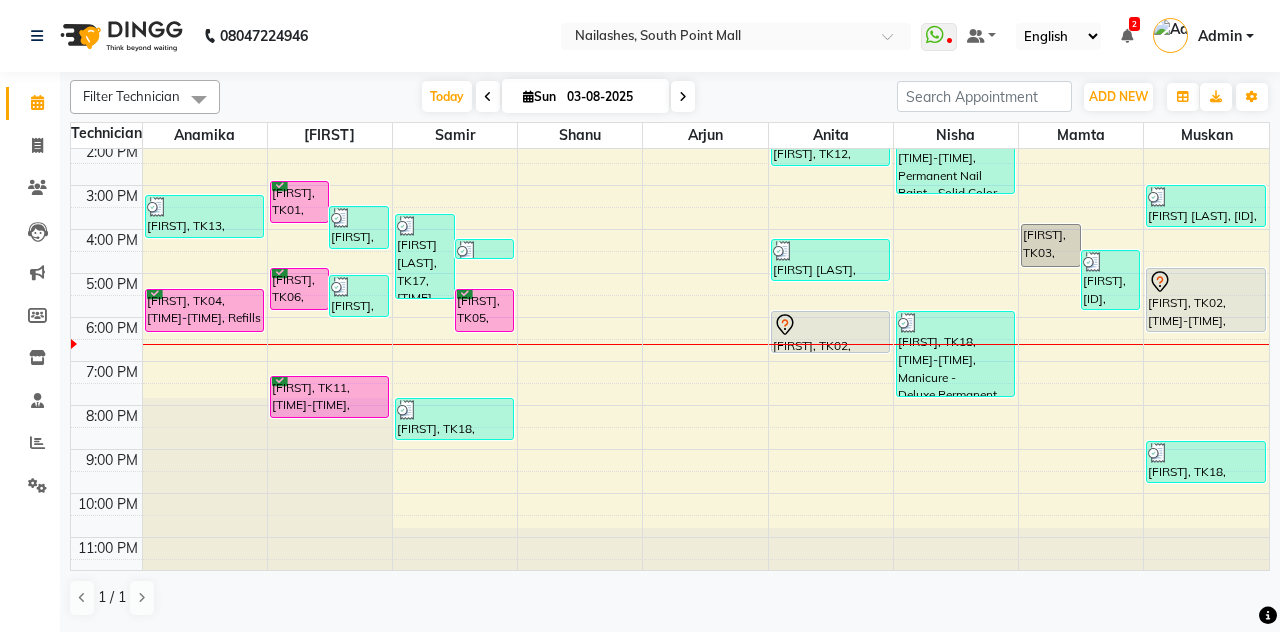 select on "3926" 